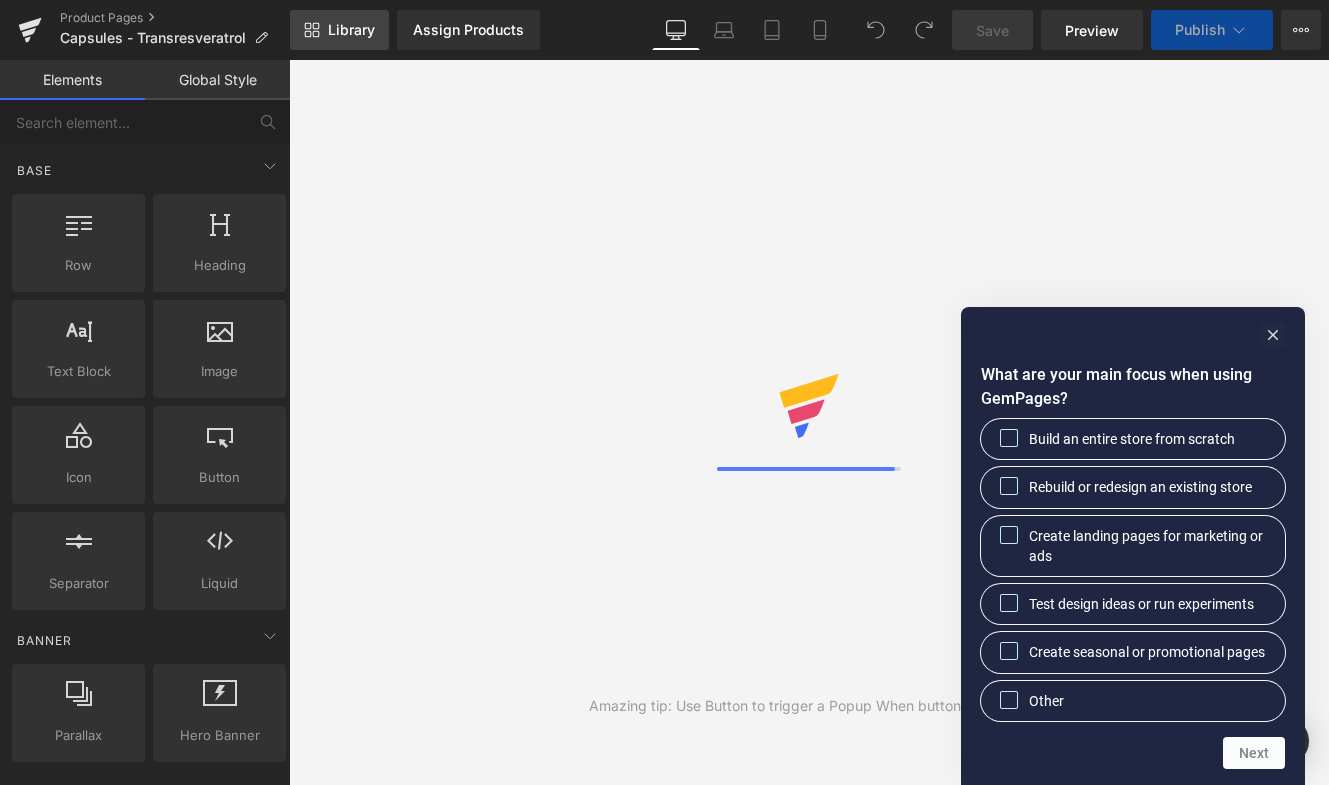 scroll, scrollTop: 0, scrollLeft: 0, axis: both 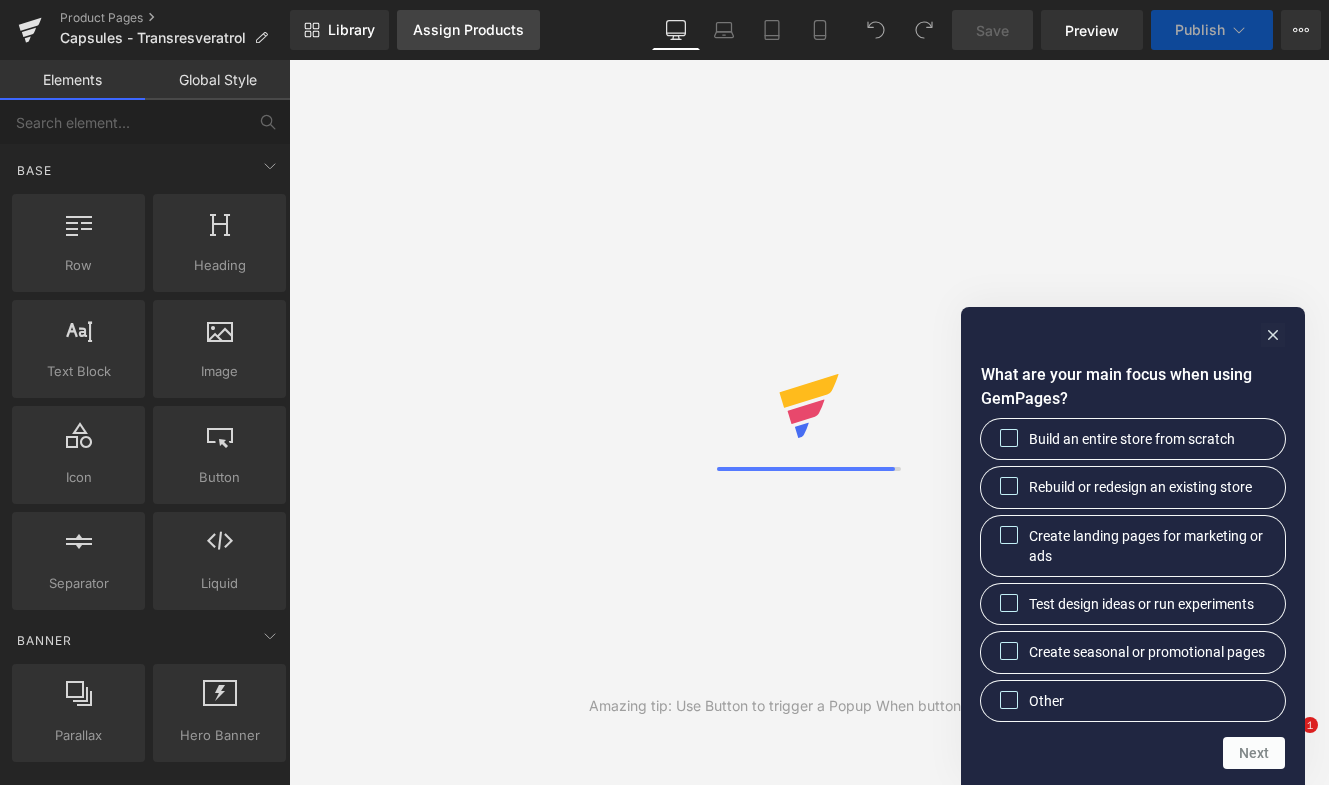 click on "Assign Products" at bounding box center (468, 30) 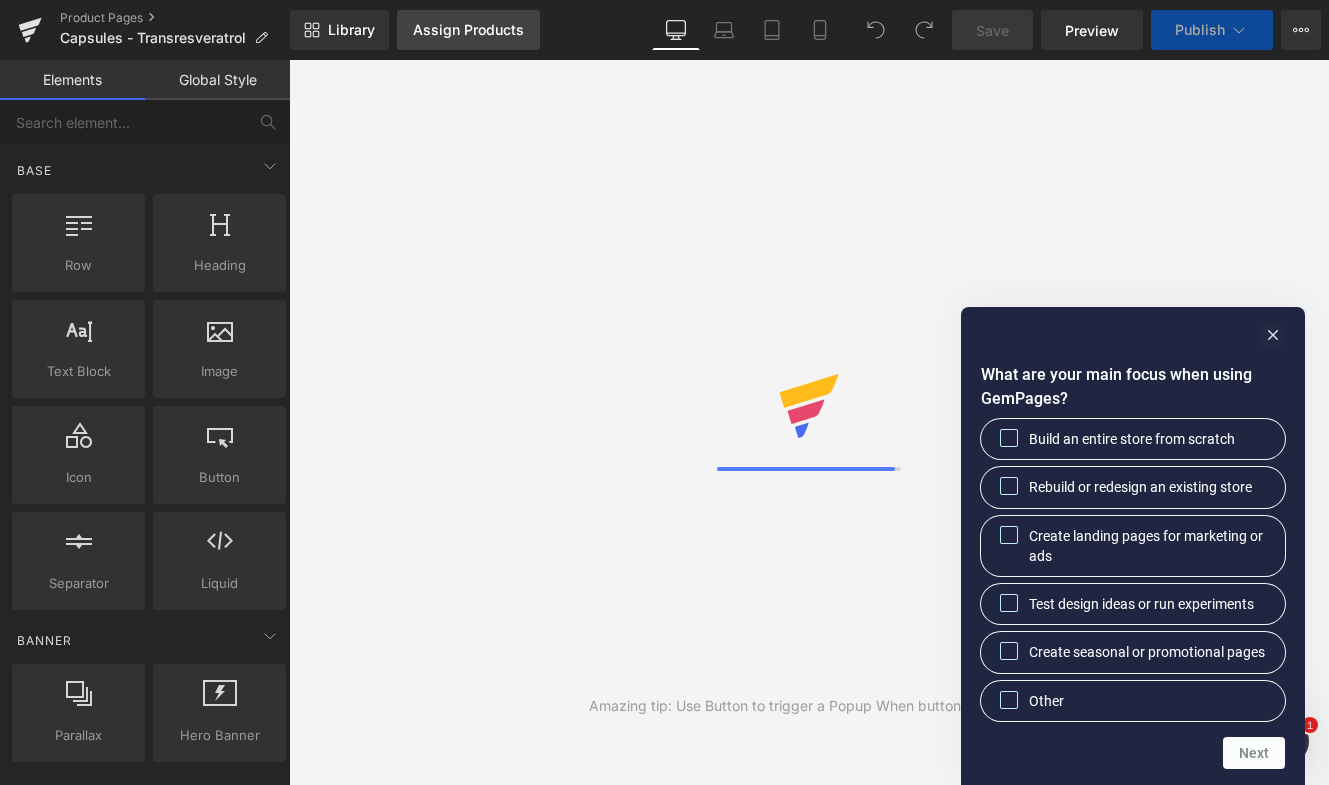 scroll, scrollTop: 0, scrollLeft: 0, axis: both 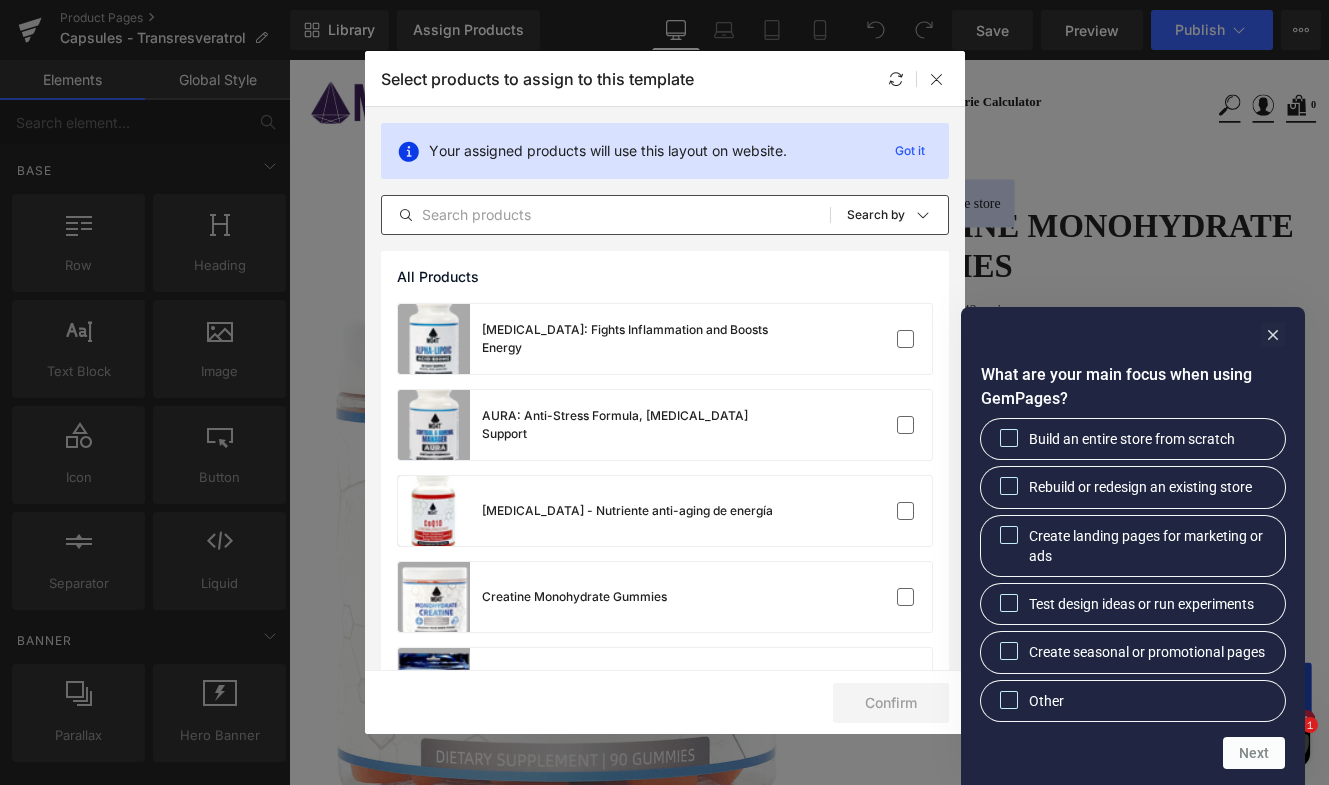 click at bounding box center [606, 215] 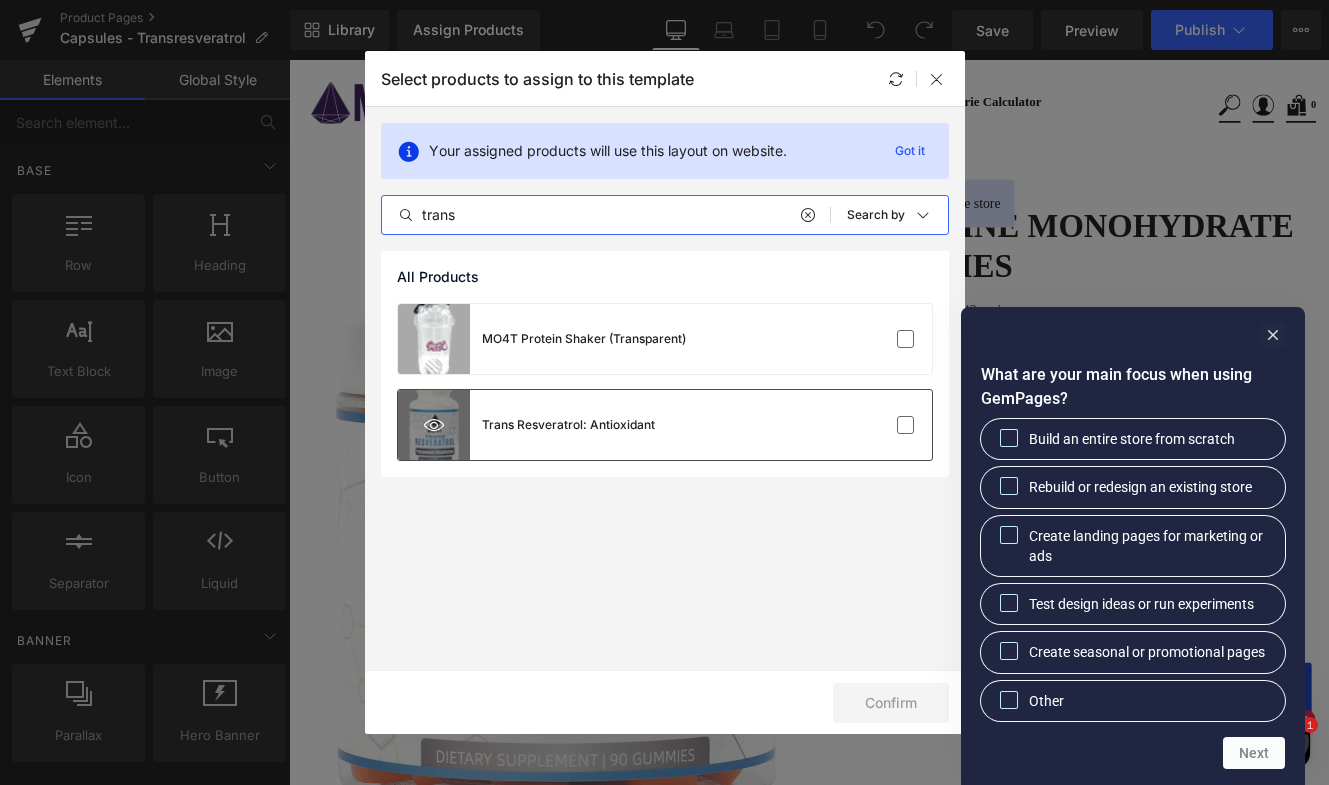 type on "trans" 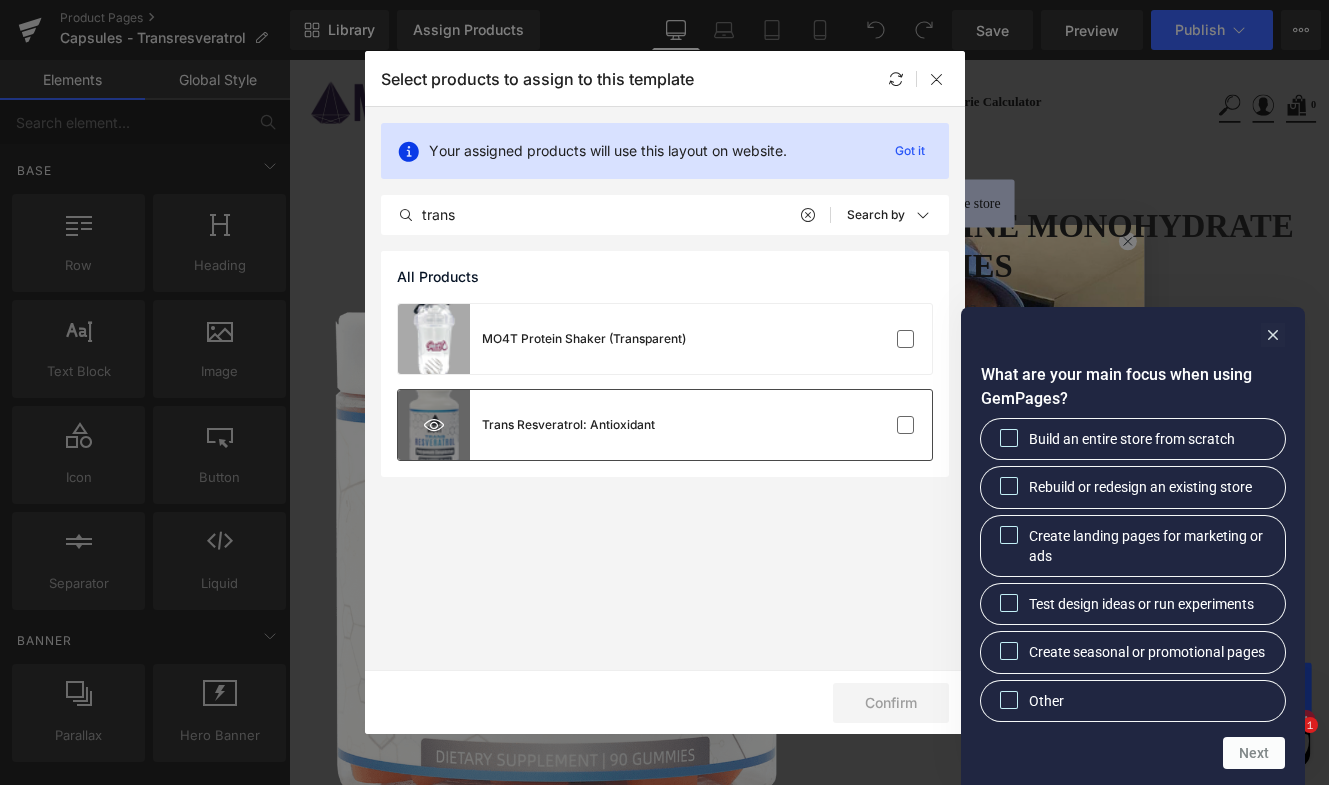 click at bounding box center (434, 425) 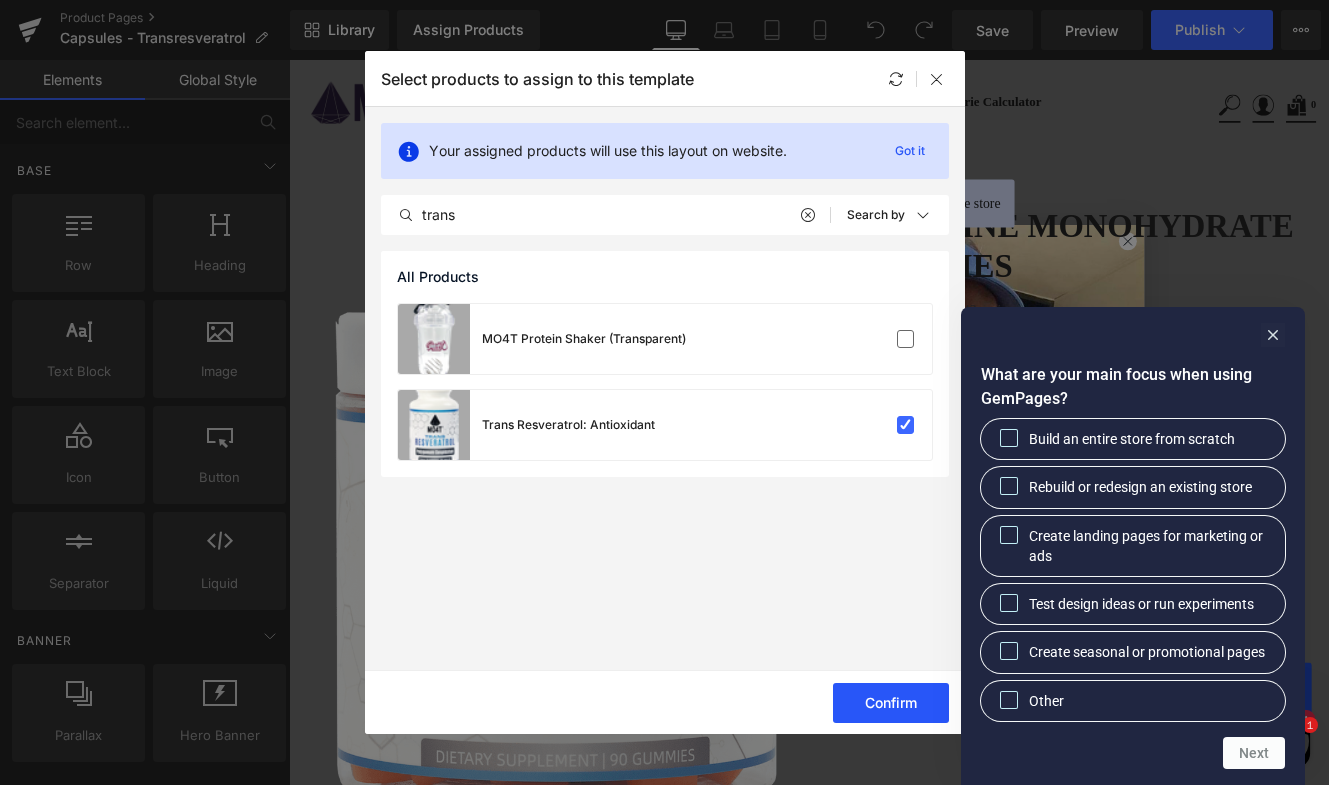 click on "Confirm" at bounding box center [891, 703] 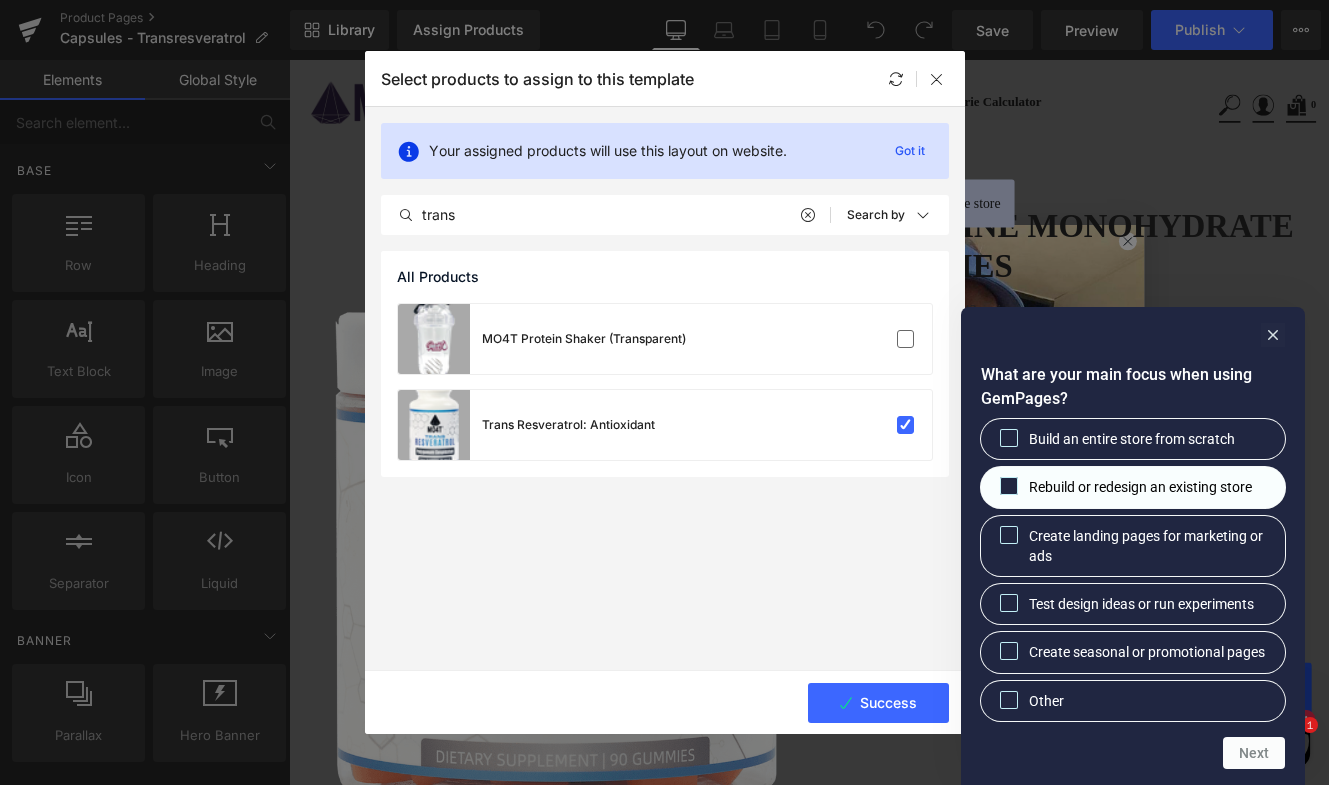 click on "Rebuild or redesign an existing store" at bounding box center [1009, 486] 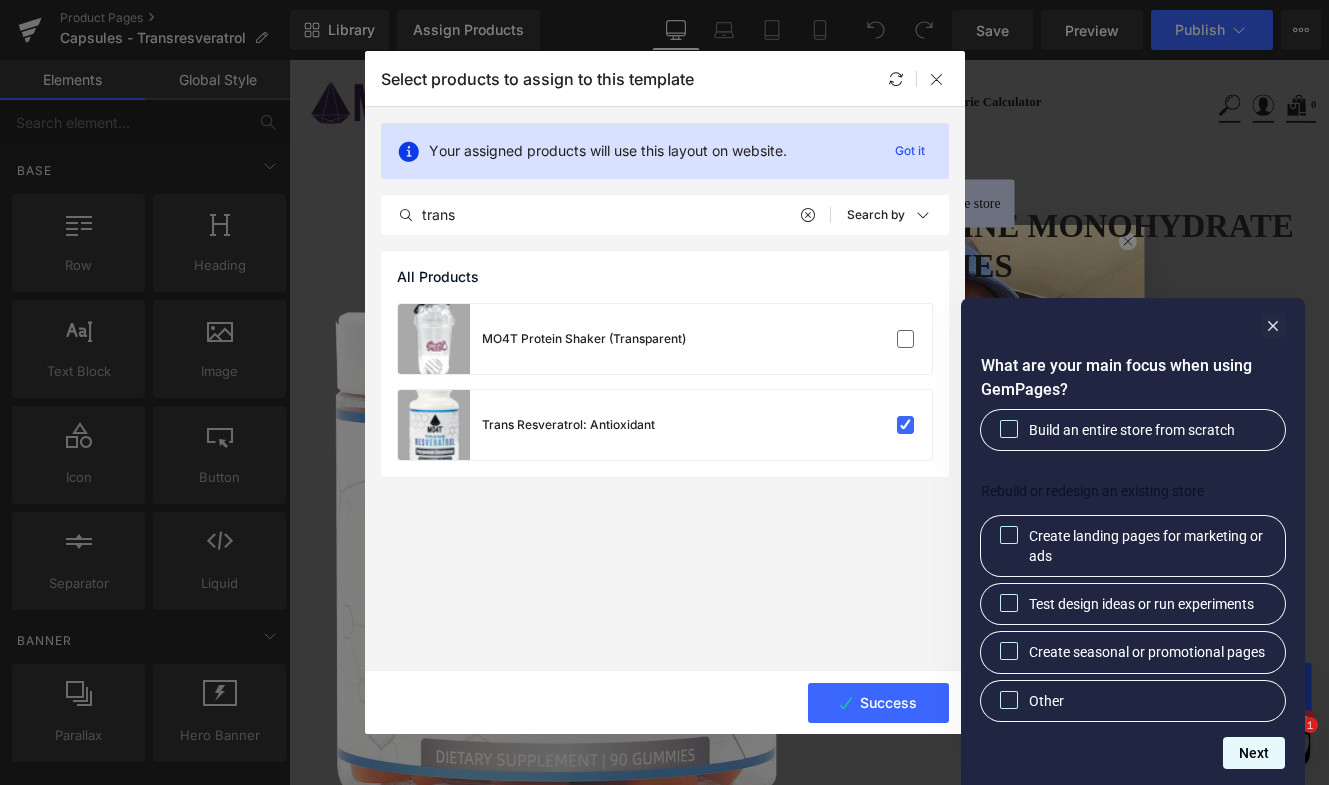 click on "Next" at bounding box center (1254, 753) 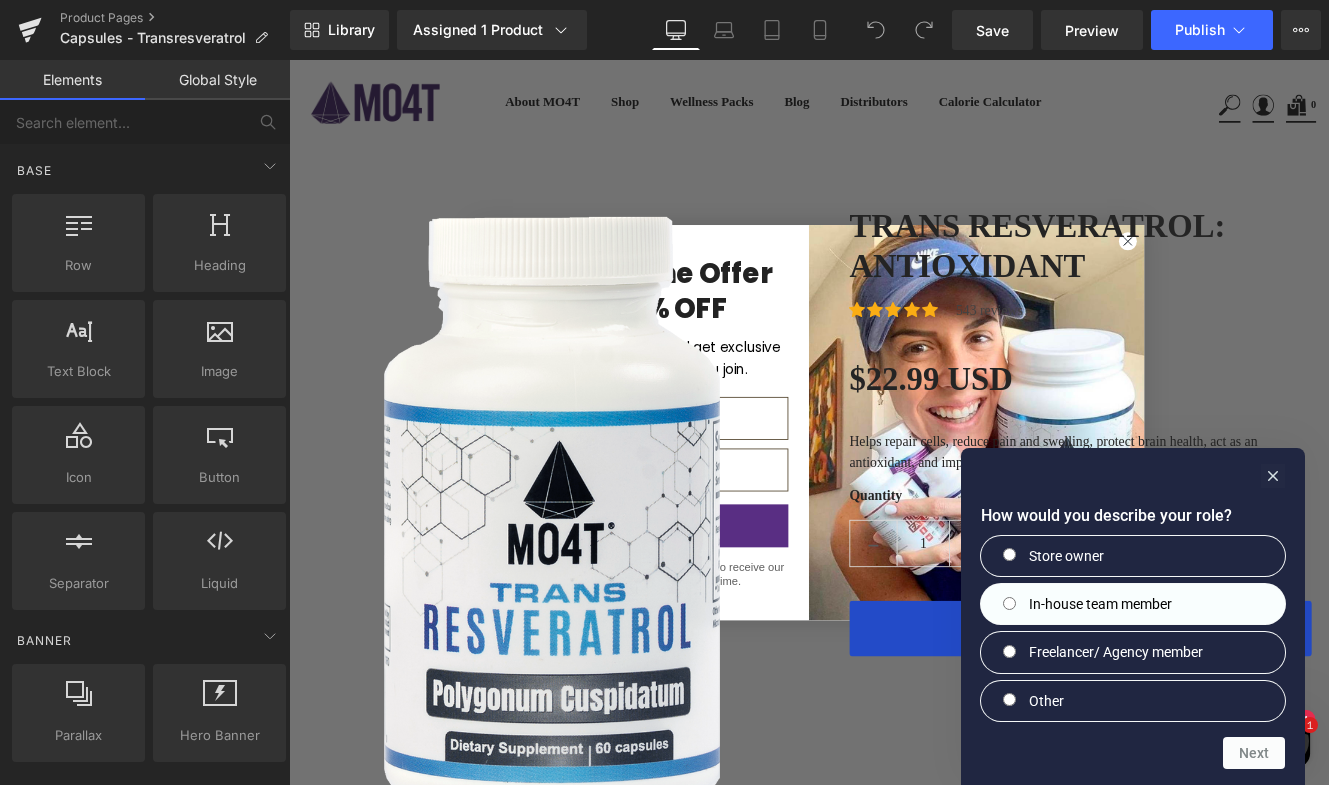 click on "In-house team member" at bounding box center [1100, 604] 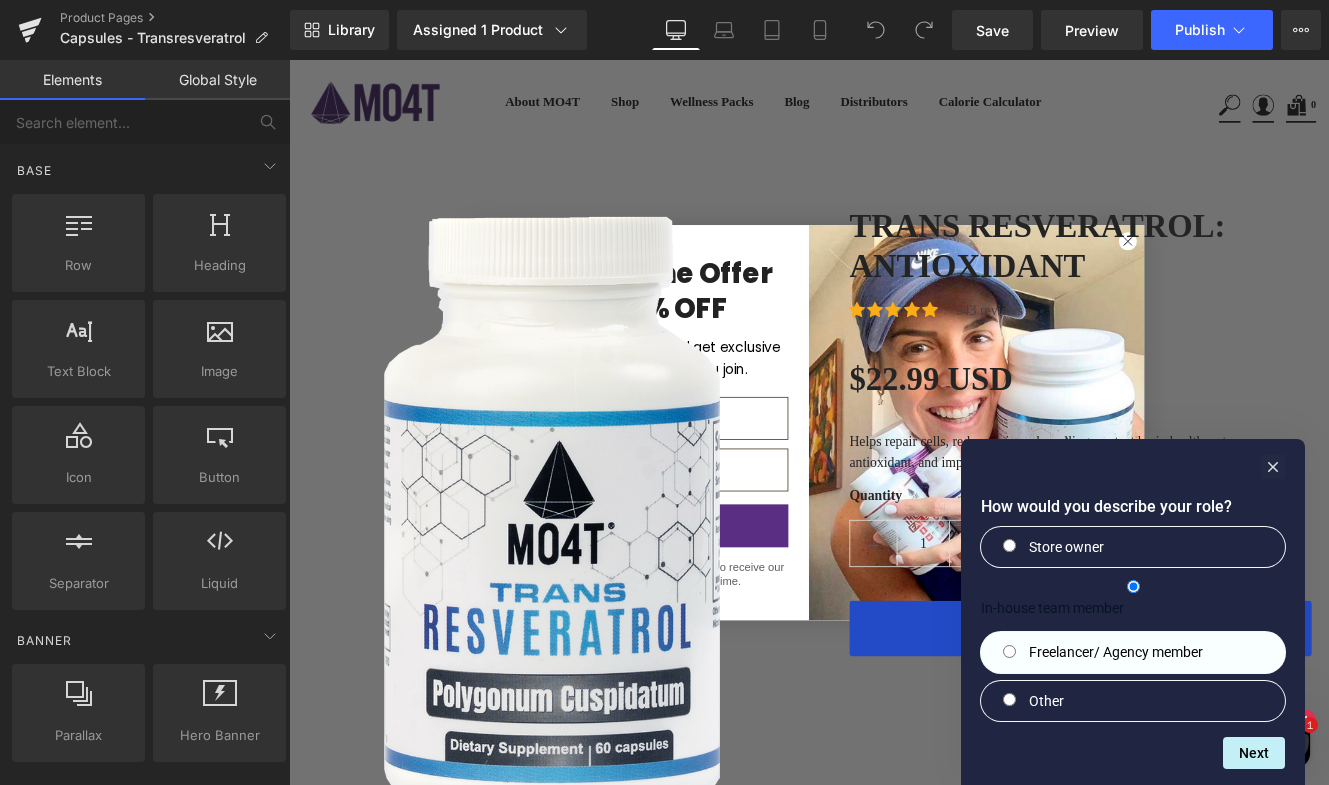 click on "Freelancer/ Agency member" at bounding box center (1116, 652) 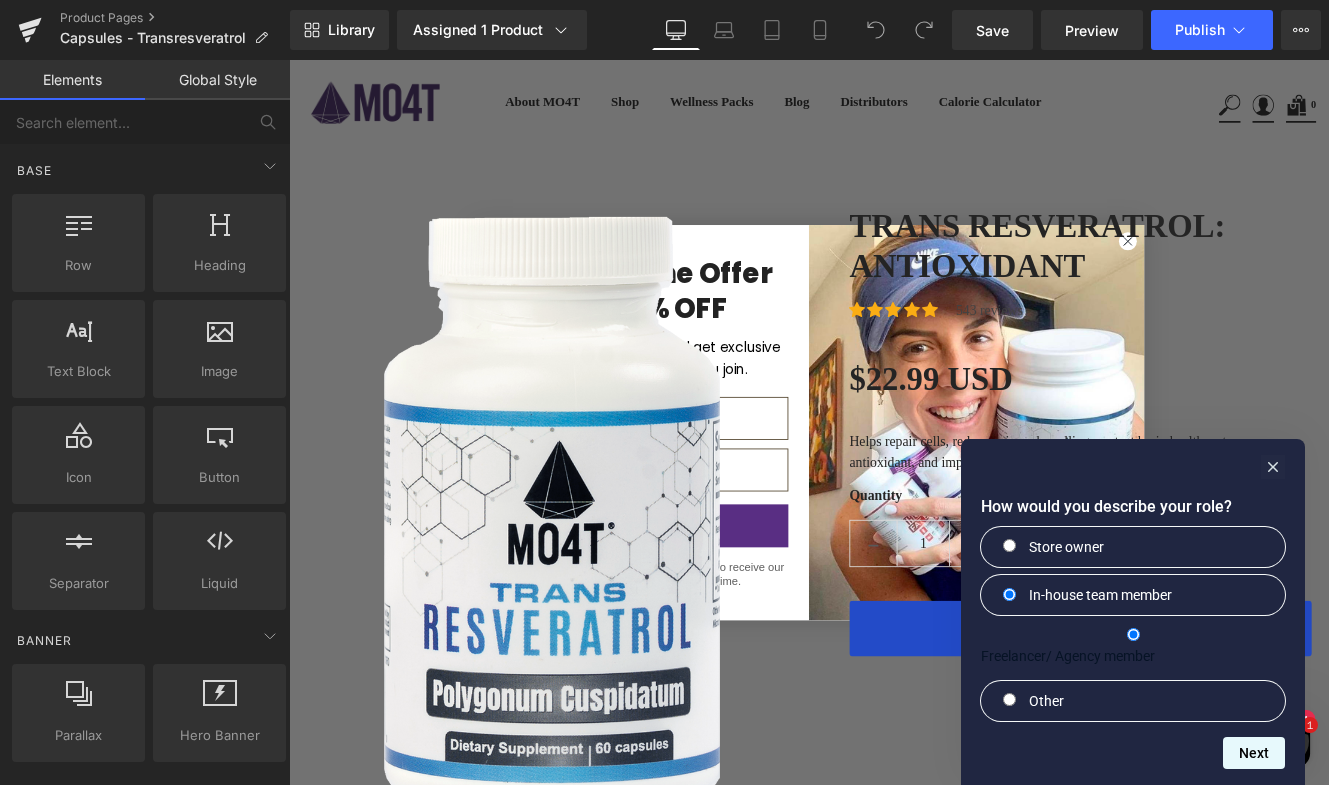 click on "Next" at bounding box center (1254, 753) 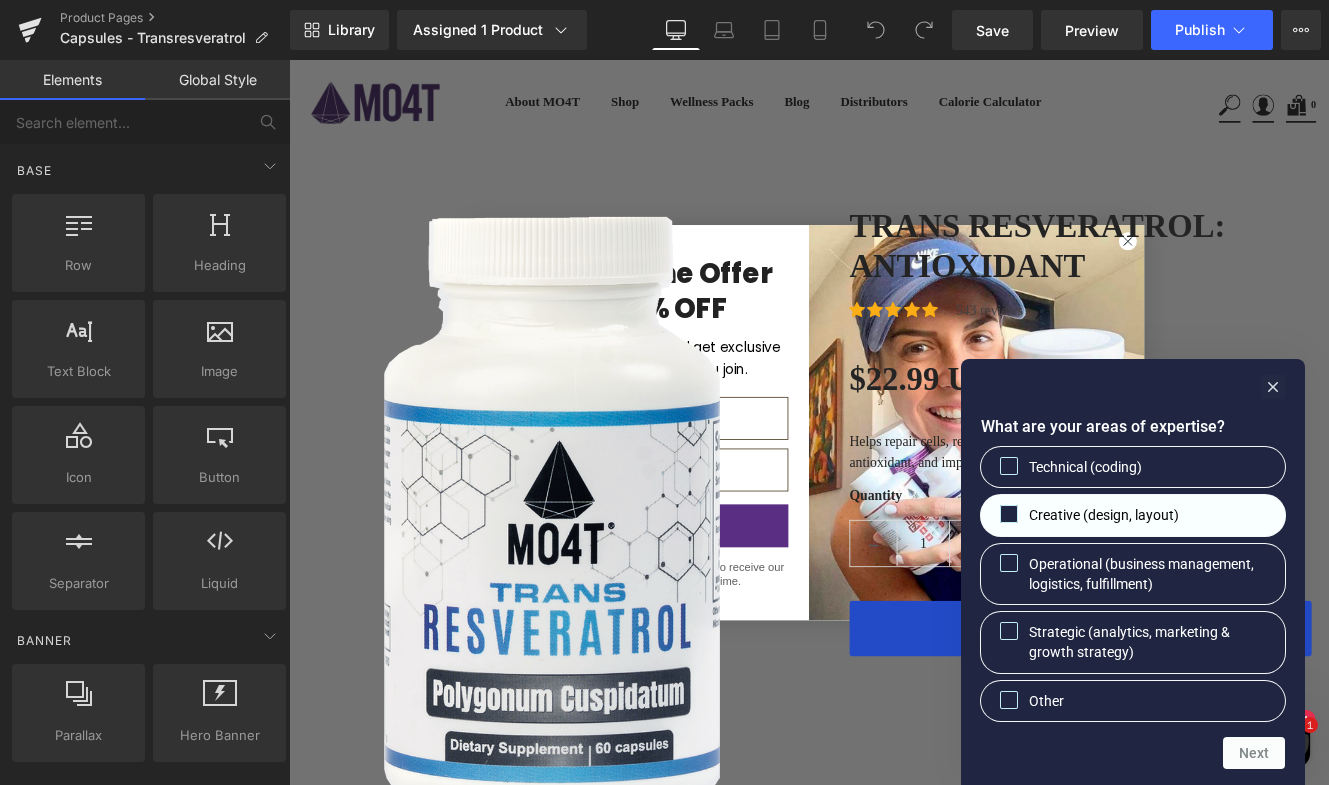 click on "Creative (design, layout)" at bounding box center [1133, 515] 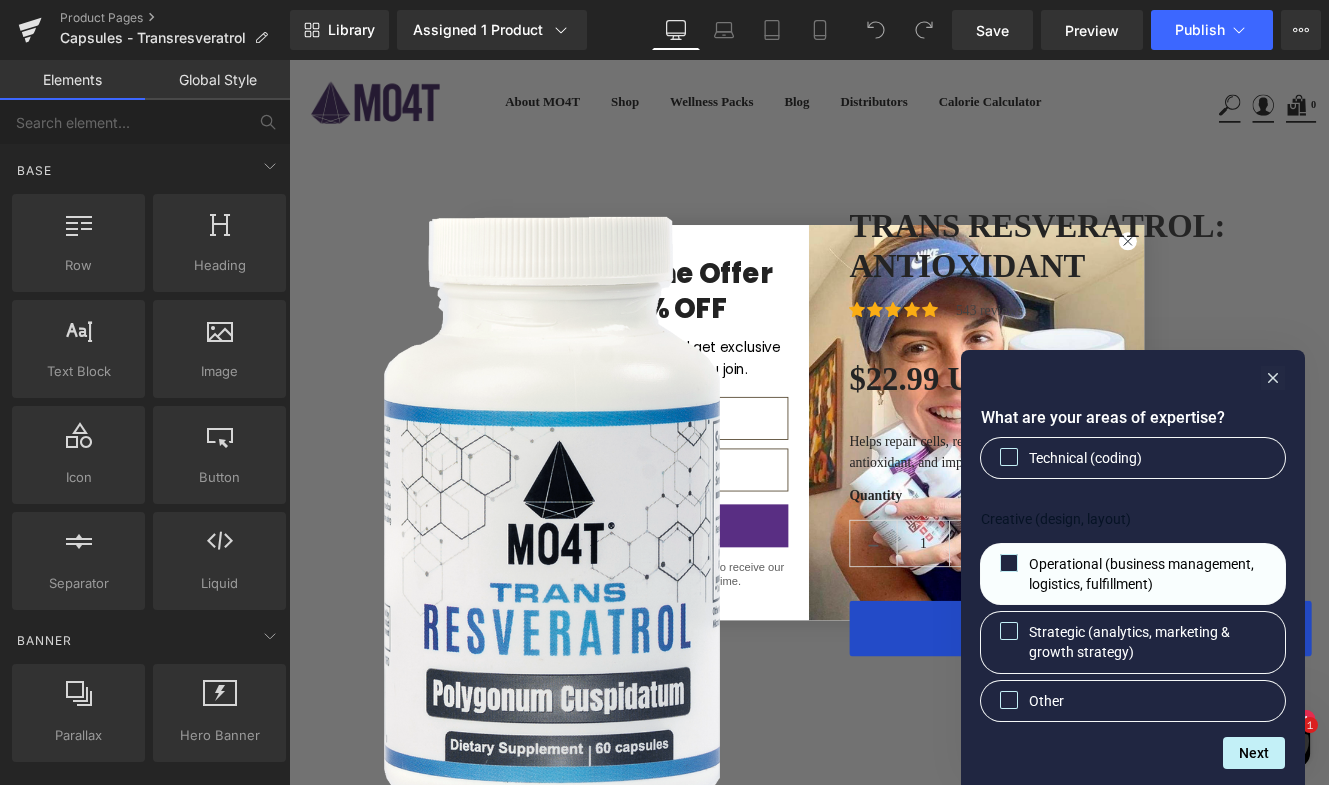 click at bounding box center (1009, 563) 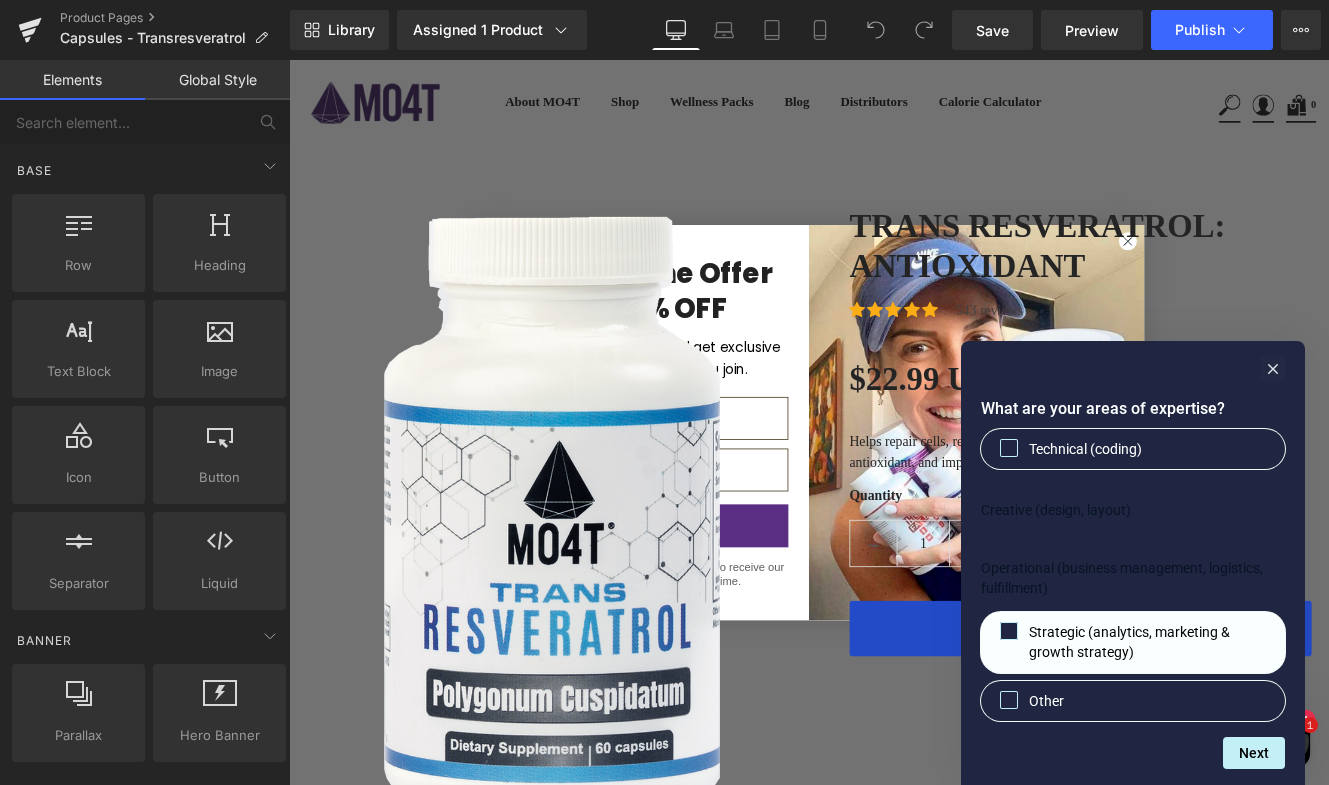 click at bounding box center [1009, 631] 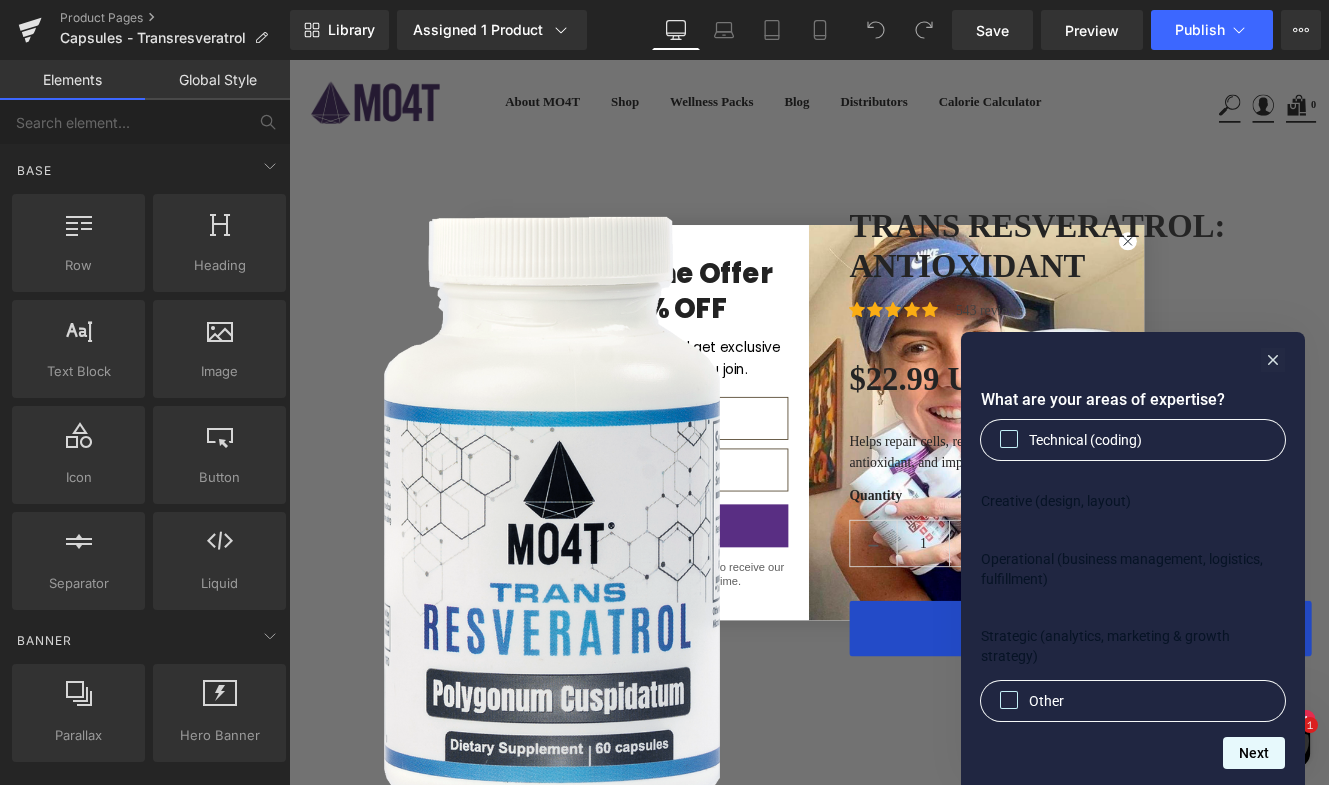 click on "Next" at bounding box center [1254, 753] 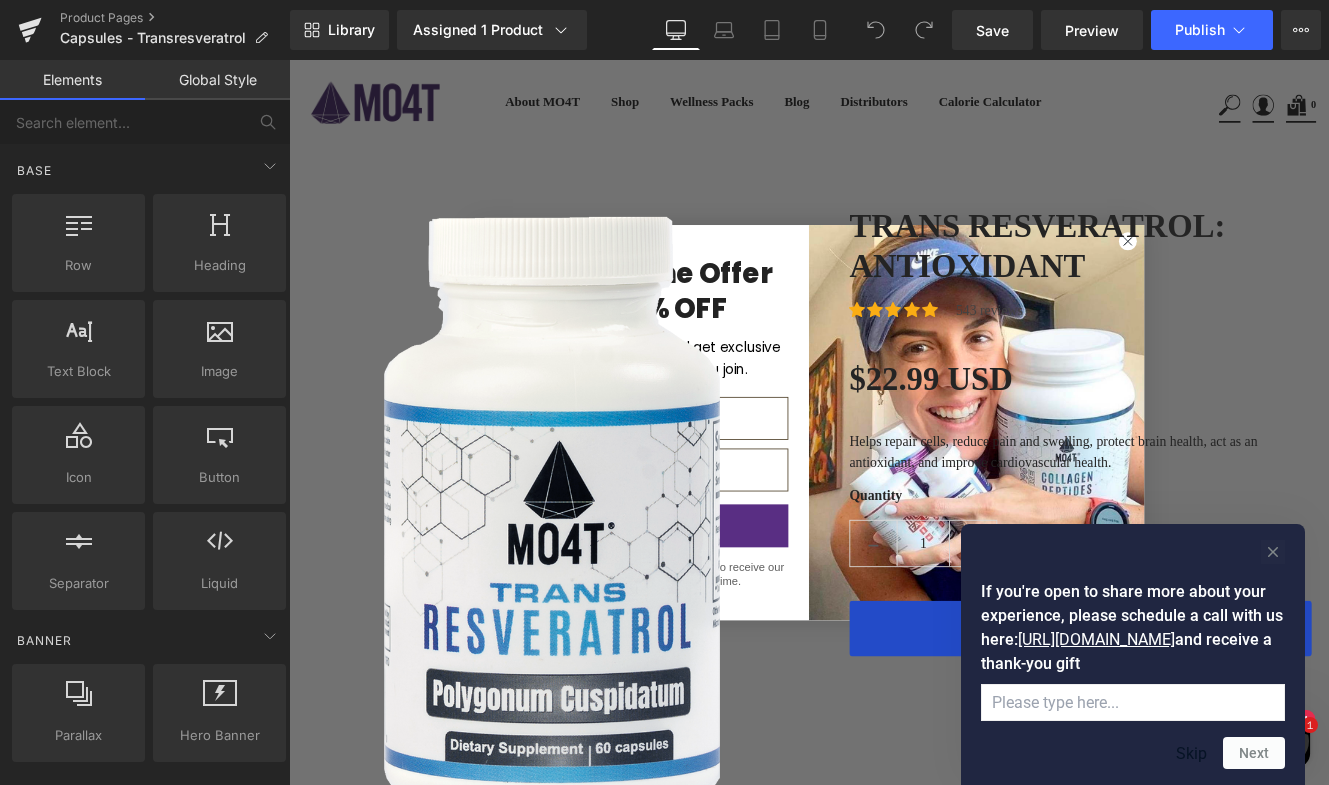 click 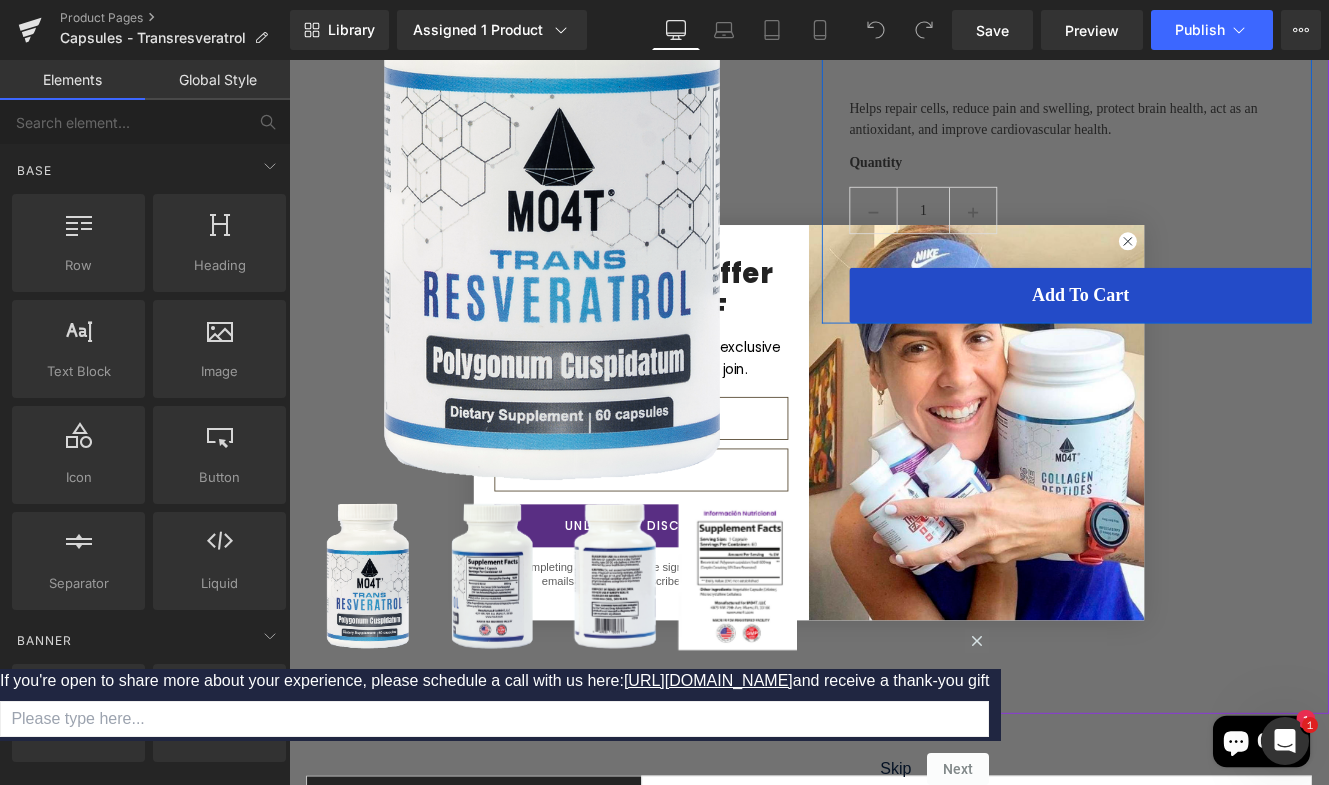scroll, scrollTop: 569, scrollLeft: 0, axis: vertical 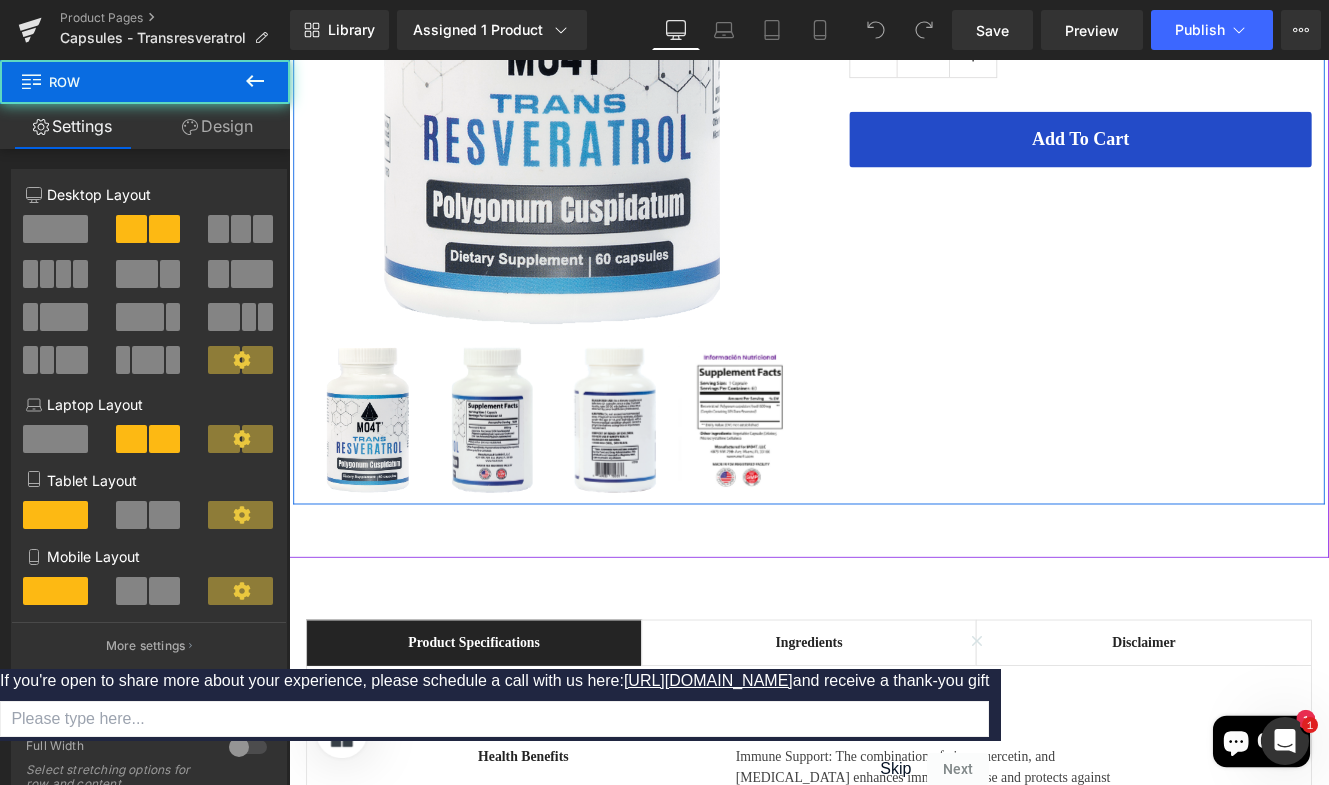 click on "Sale Off
(P) Image
‹ ›" at bounding box center [894, 104] 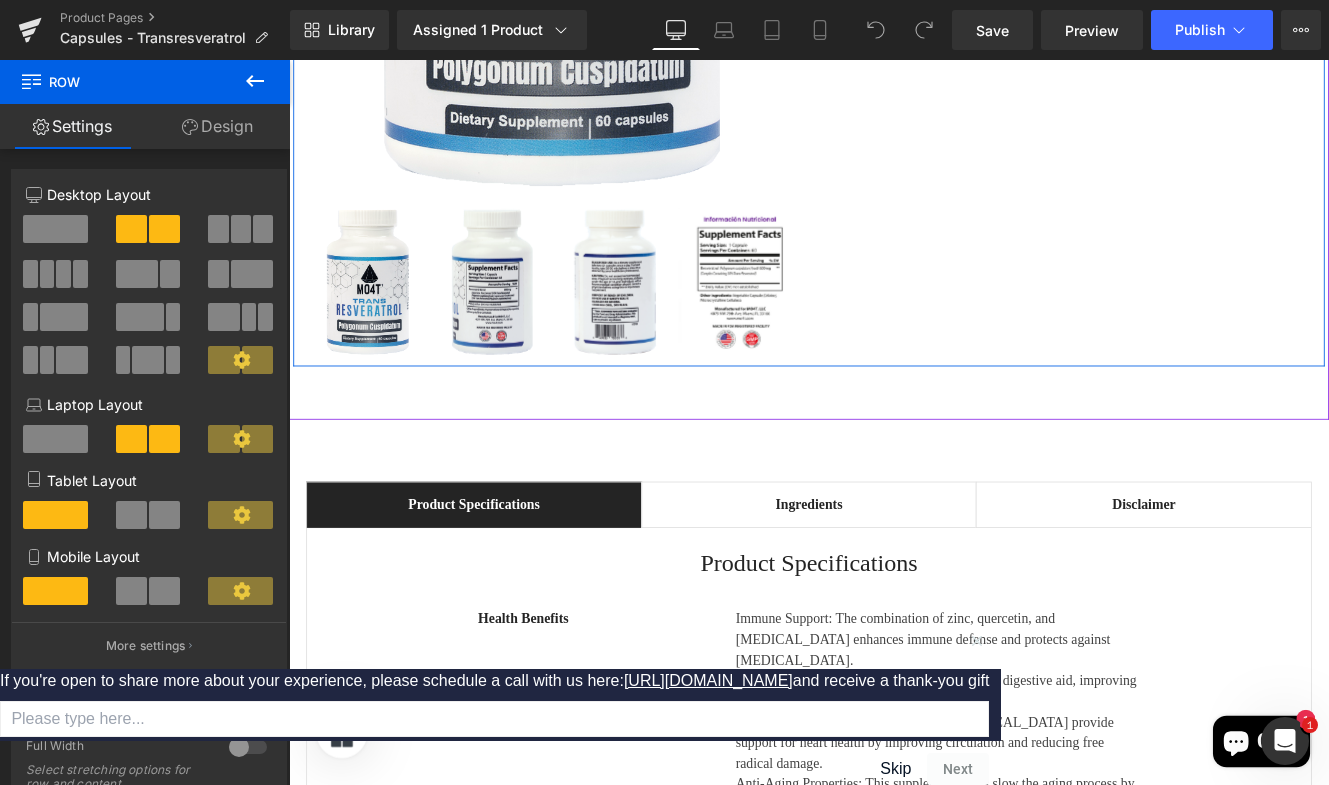 scroll, scrollTop: 874, scrollLeft: 0, axis: vertical 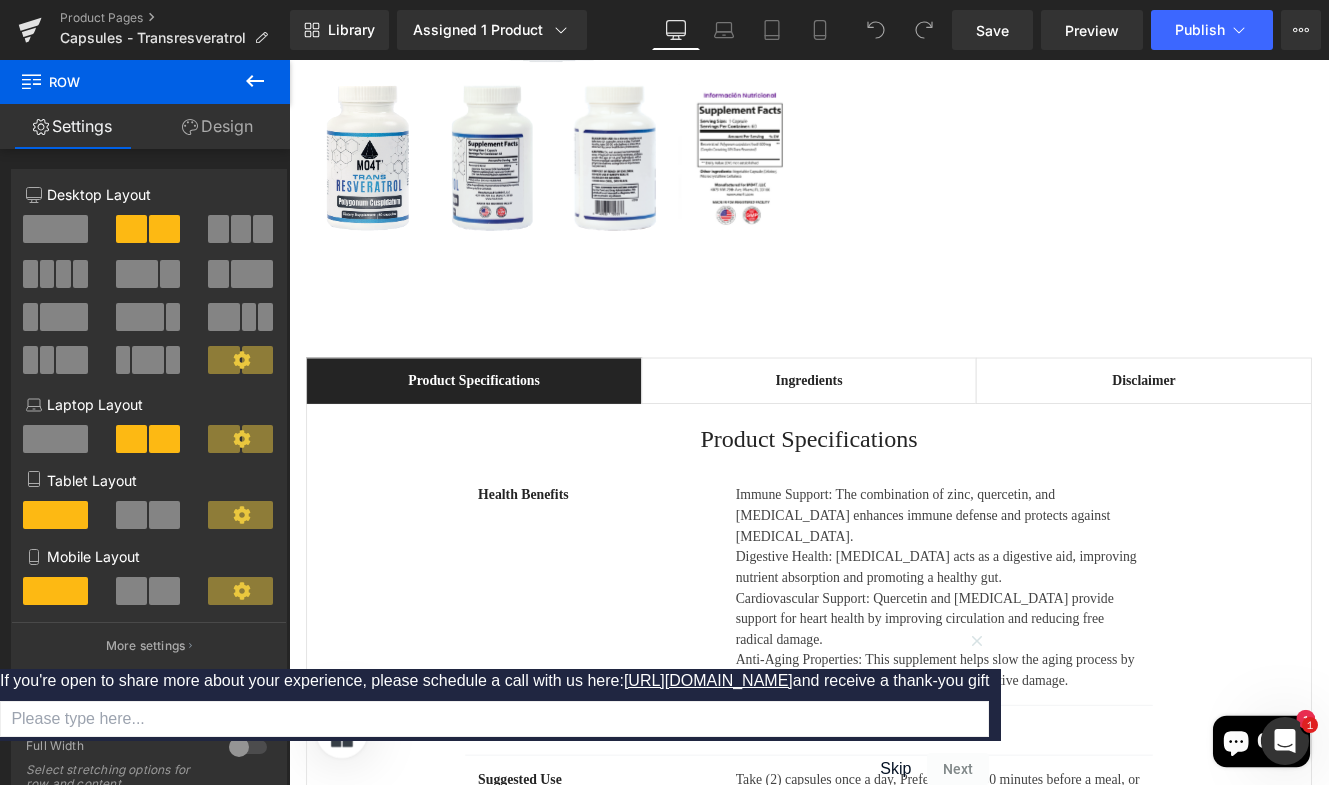 click on "Cardiovascular Support: Quercetin and [MEDICAL_DATA] provide support for heart health by improving circulation and reducing free radical damage." at bounding box center (1044, 710) 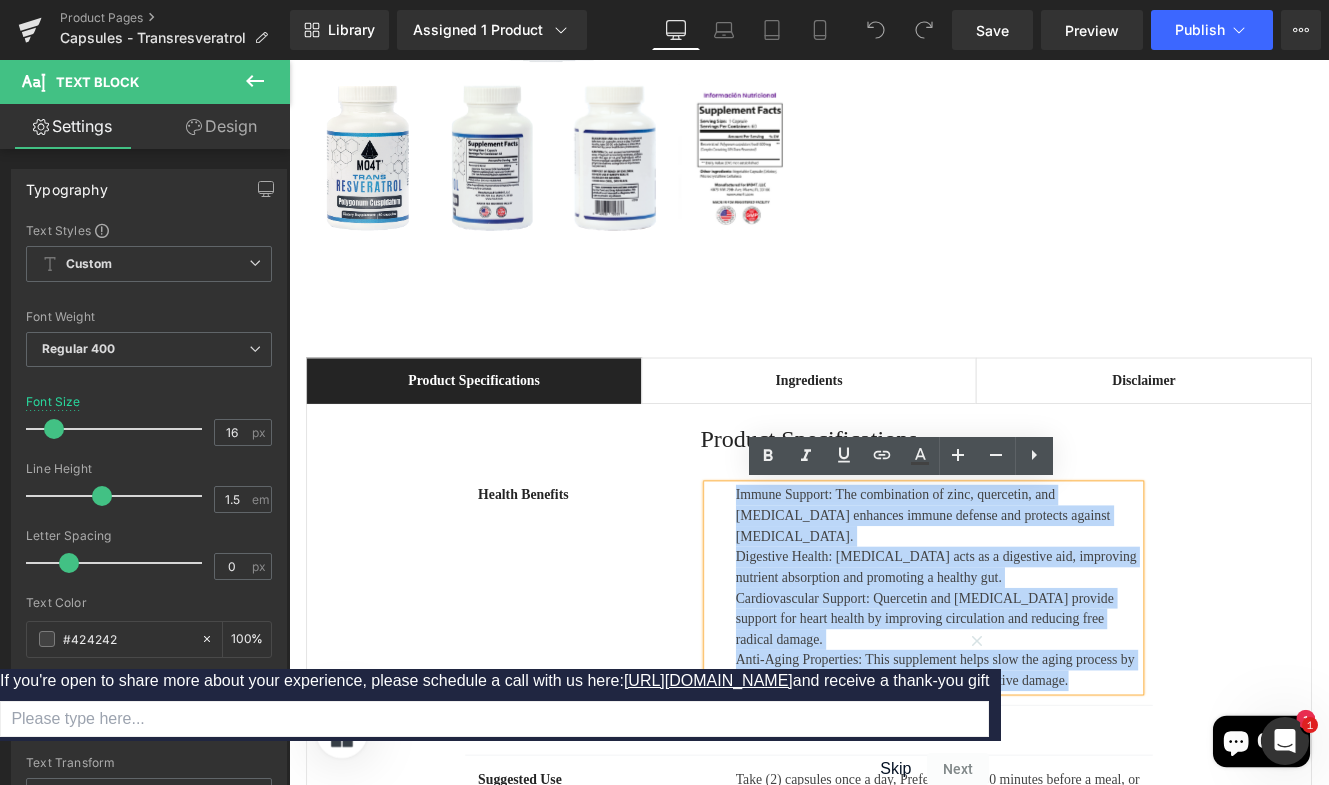 drag, startPoint x: 806, startPoint y: 570, endPoint x: 1208, endPoint y: 723, distance: 430.13138 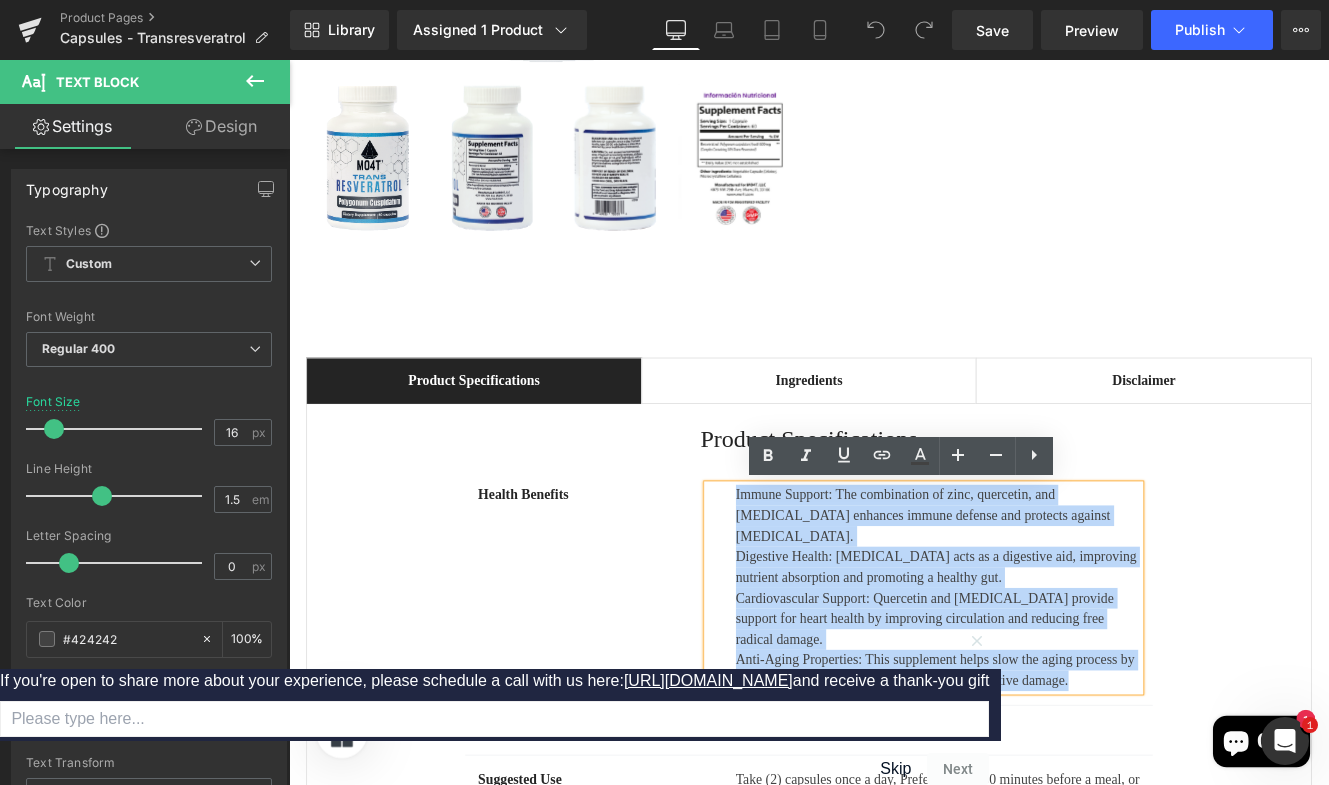 click on "Immune Support: The combination of zinc, quercetin, and [MEDICAL_DATA] enhances immune defense and protects against [MEDICAL_DATA]. Digestive Health: [MEDICAL_DATA] acts as a digestive aid, improving nutrient absorption and promoting a healthy gut. Cardiovascular Support: Quercetin and [MEDICAL_DATA] provide support for heart health by improving circulation and reducing free radical damage. Anti-Aging Properties: This supplement helps slow the aging process by supporting cellular integrity and reducing oxidative damage." at bounding box center (1027, 674) 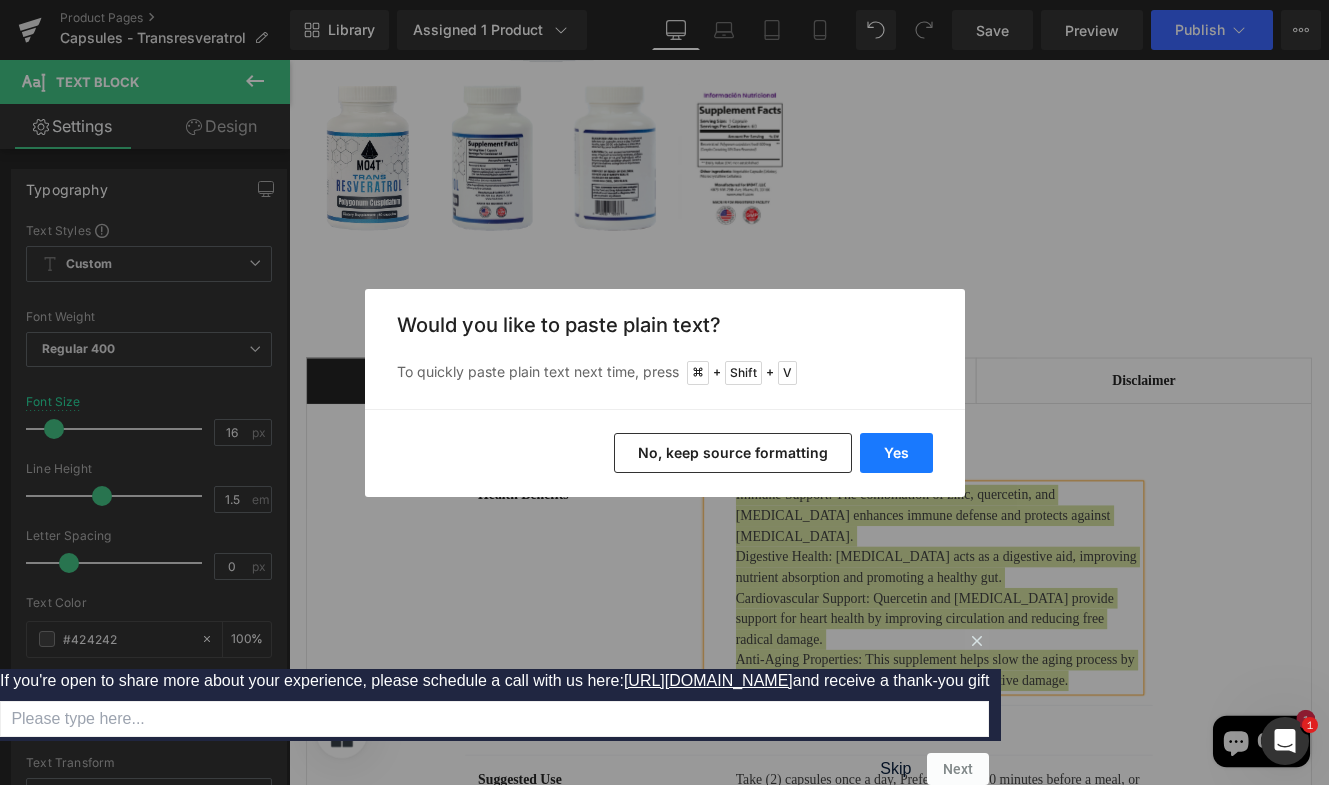 click on "Yes" at bounding box center (896, 453) 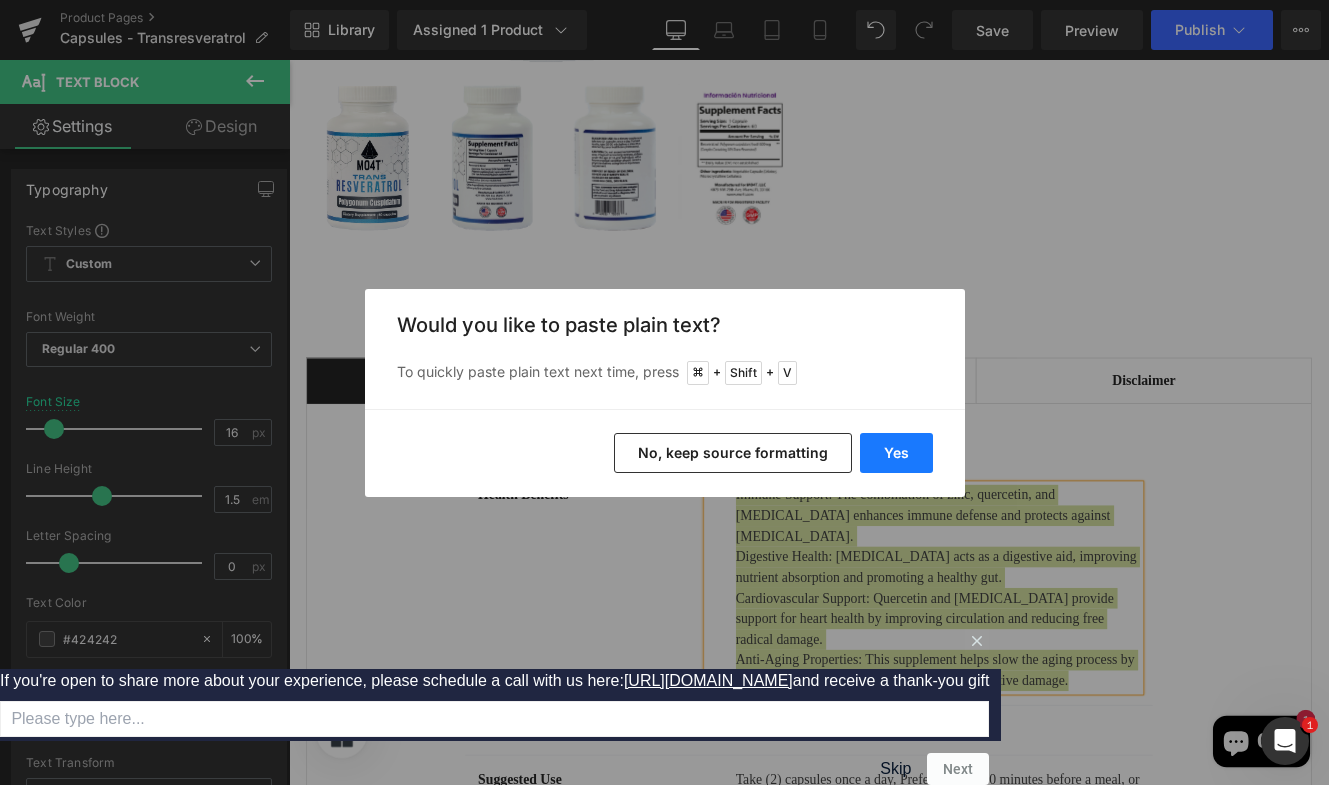 type 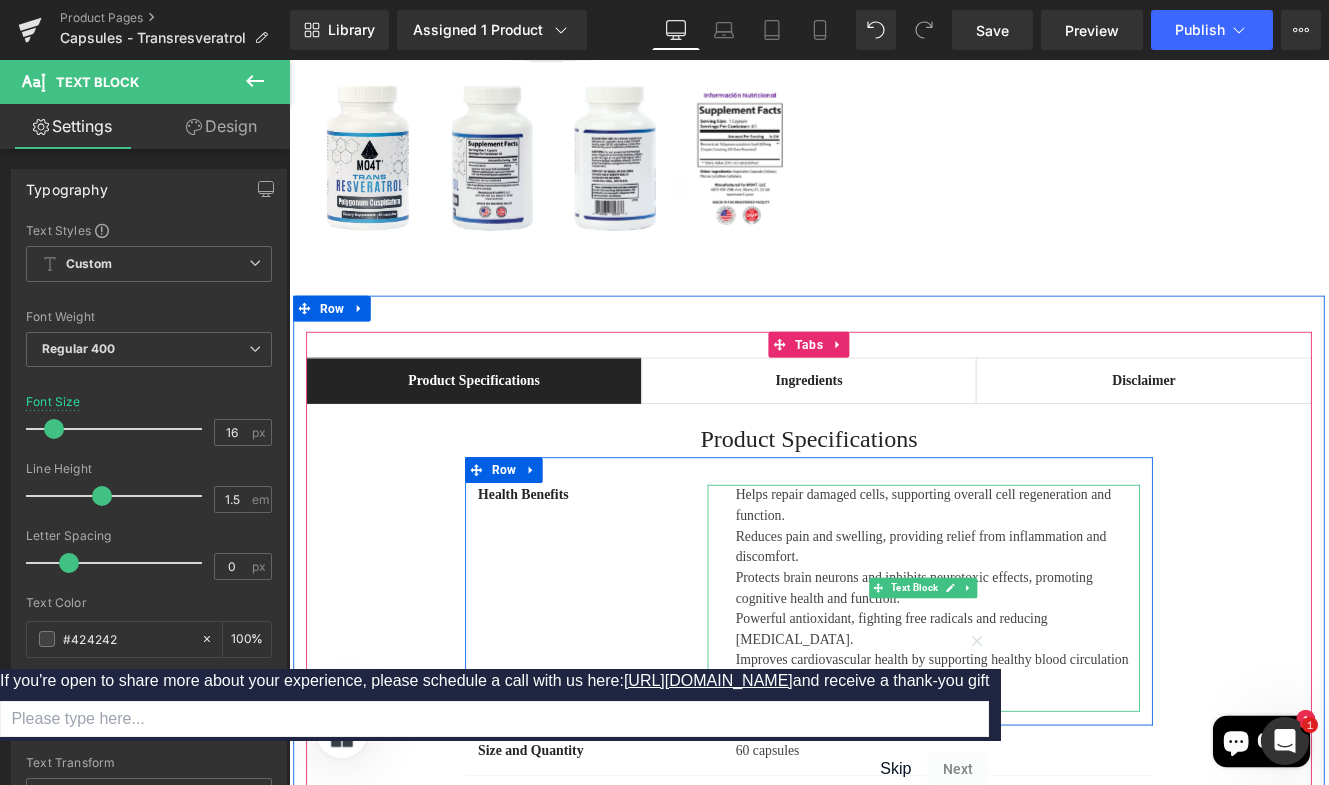 click on "Helps repair damaged cells, supporting overall cell regeneration and function." at bounding box center (1044, 578) 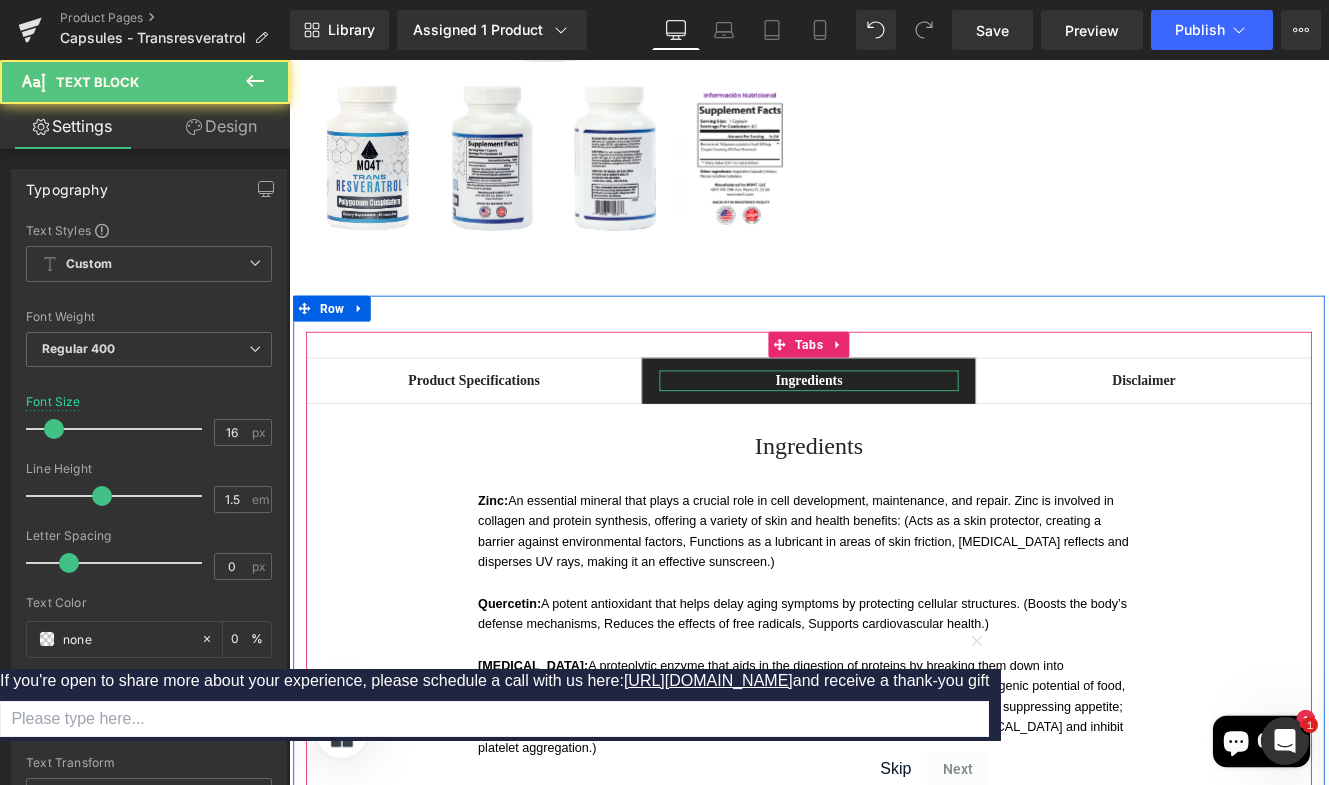 click on "Ingredients" at bounding box center (894, 433) 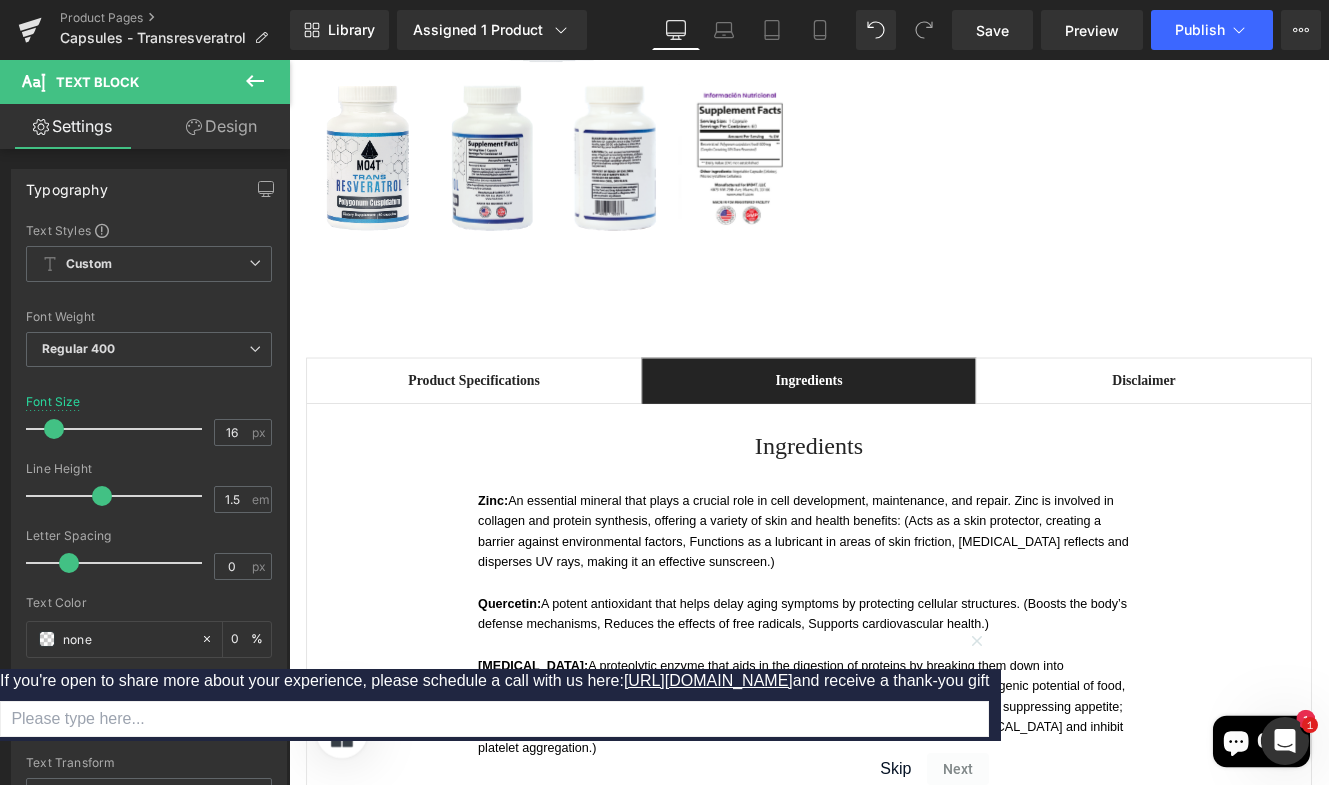 click on "Zinc:  An essential mineral that plays a crucial role in cell development, maintenance, and repair. Zinc is involved in collagen and protein synthesis, offering a variety of skin and health benefits: (Acts as a skin protector, creating a barrier against environmental factors, Functions as a lubricant in areas of skin friction, [MEDICAL_DATA] reflects and disperses UV rays, making it an effective sunscreen.)" at bounding box center (889, 608) 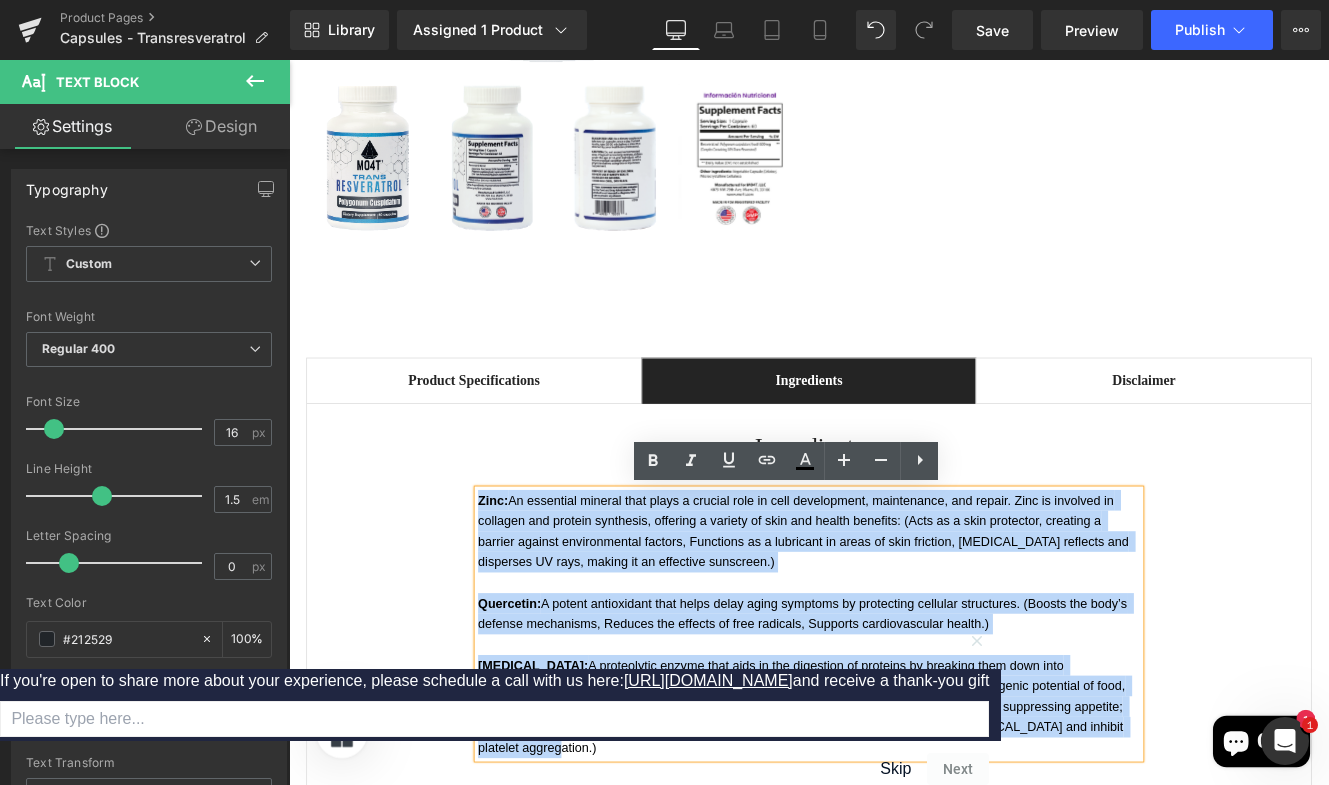 drag, startPoint x: 1201, startPoint y: 839, endPoint x: 511, endPoint y: 543, distance: 750.81024 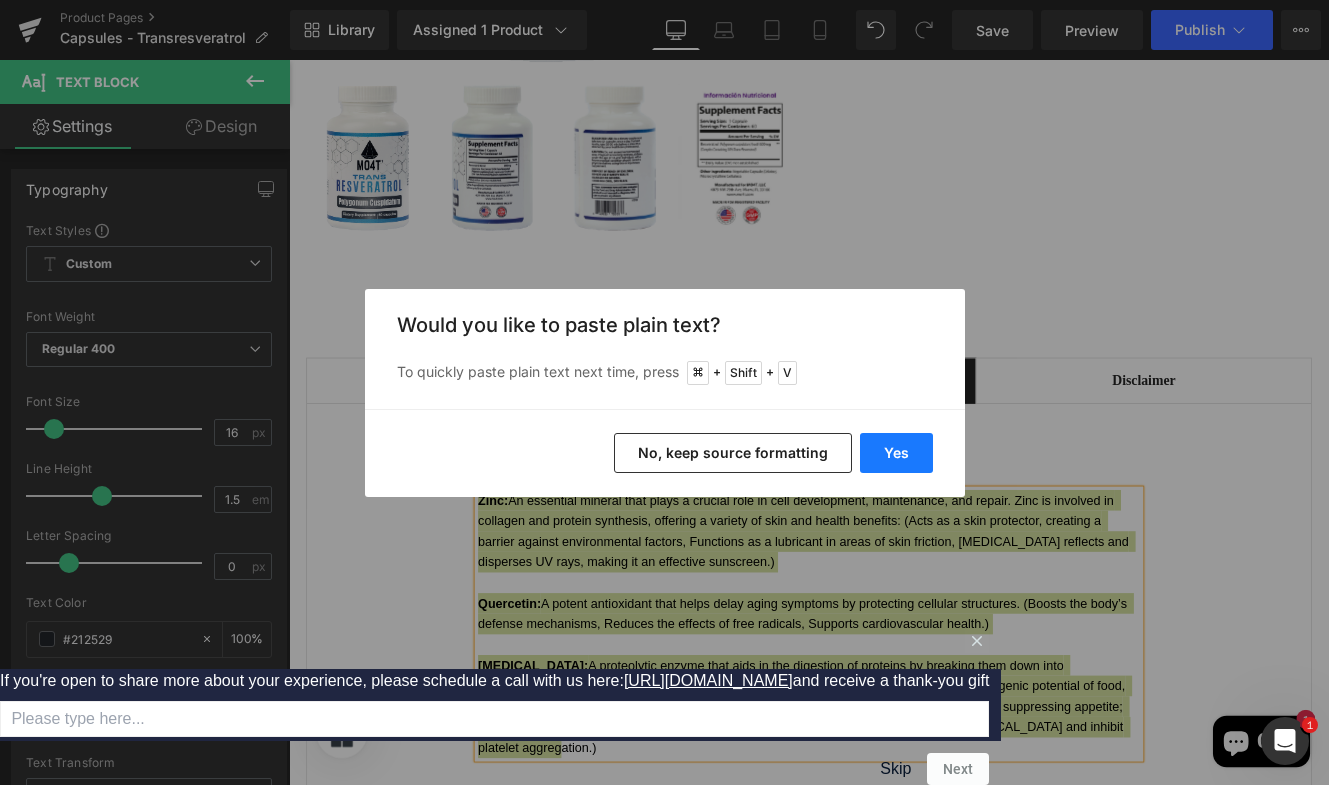 click on "Yes" at bounding box center (896, 453) 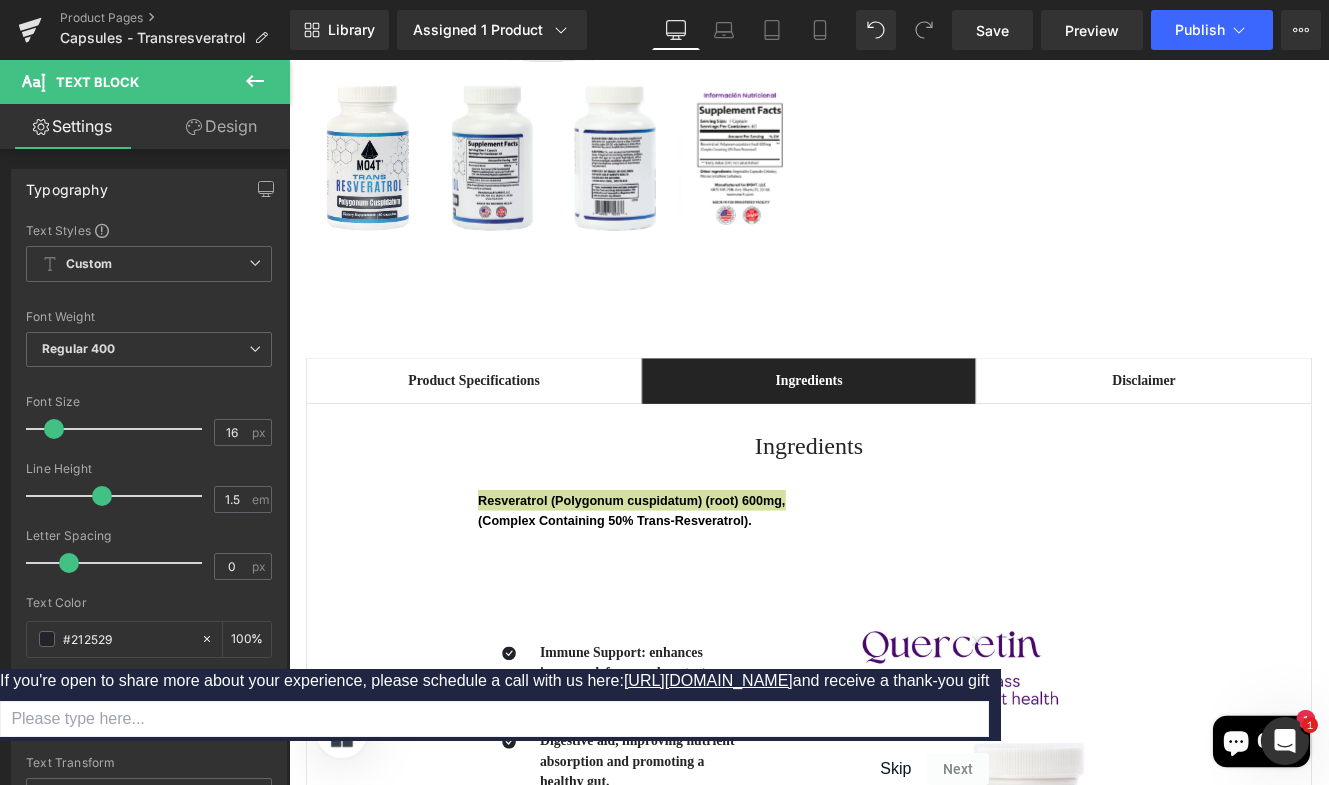 type 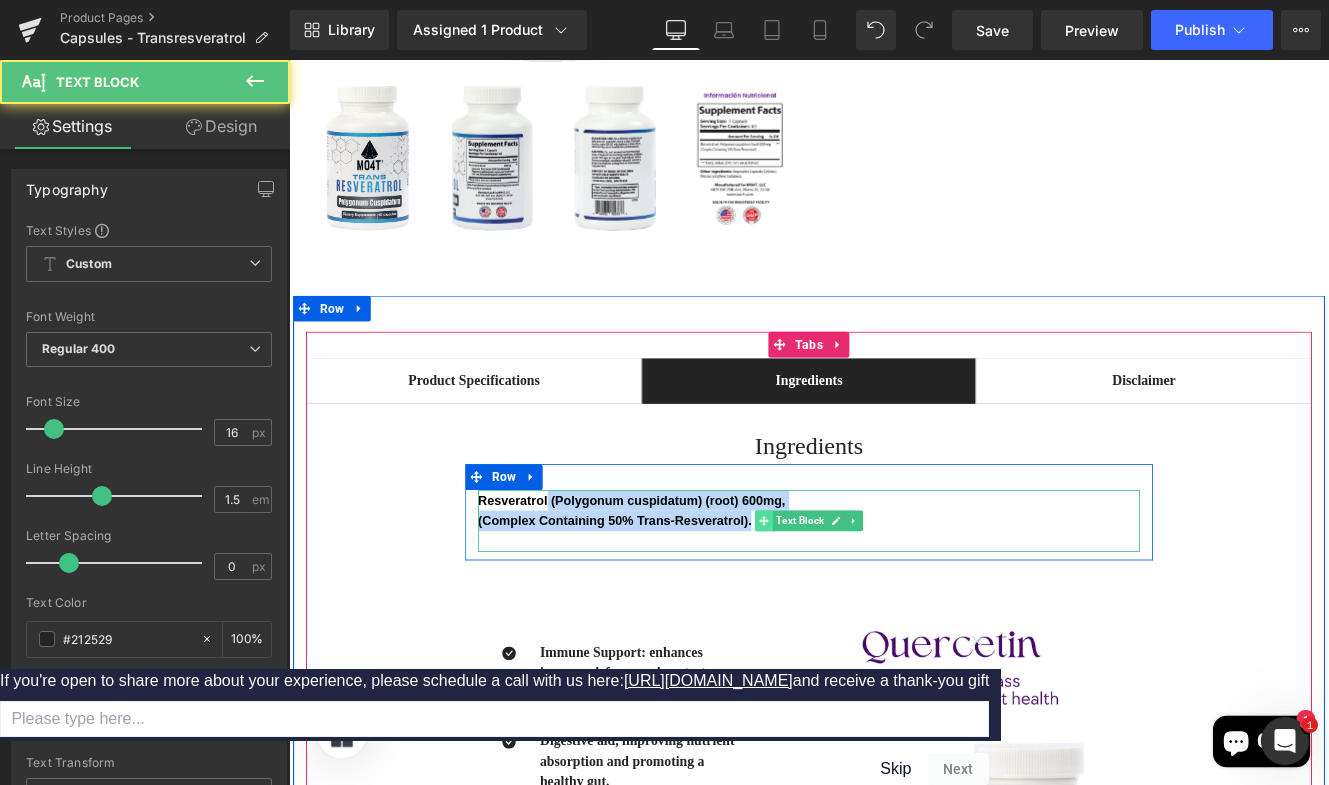 drag, startPoint x: 585, startPoint y: 566, endPoint x: 846, endPoint y: 589, distance: 262.01144 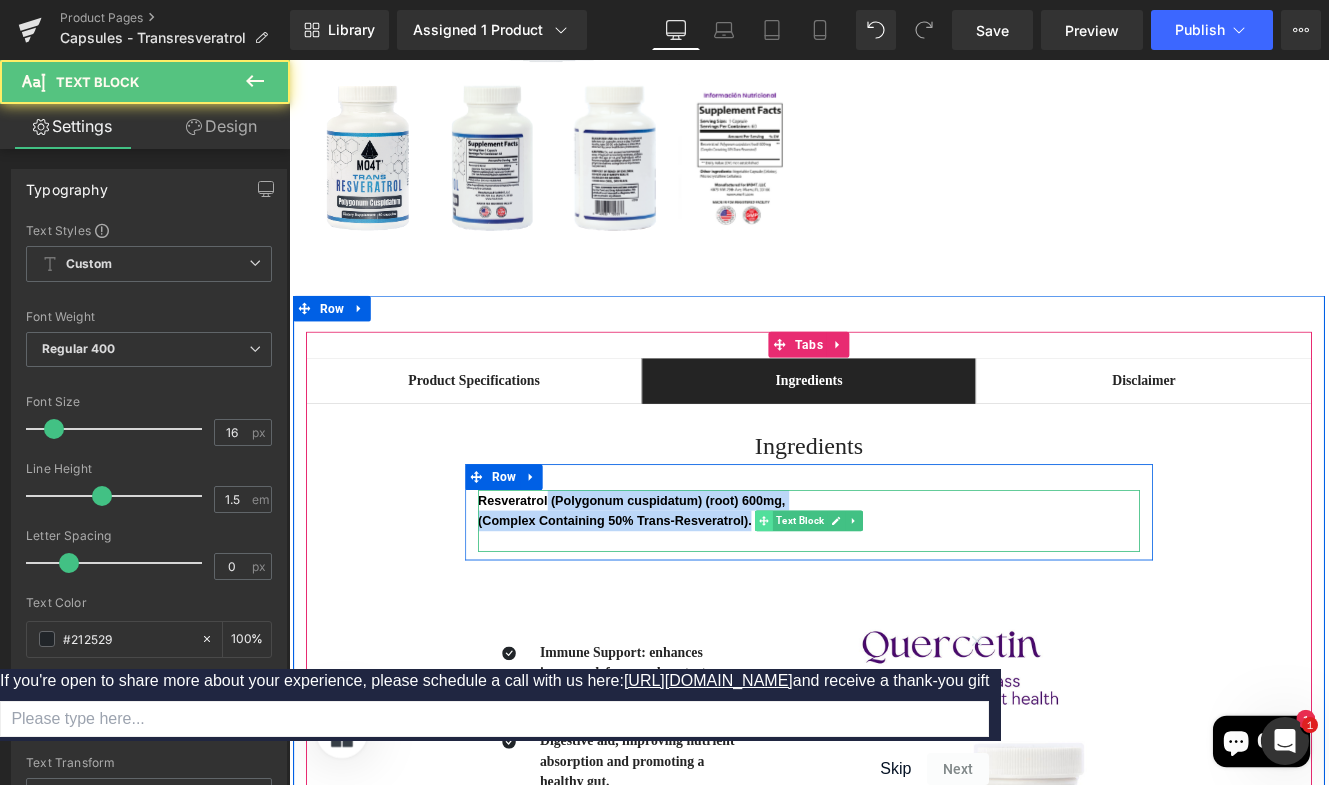 click on "Resveratrol (Polygonum cuspidatum) (root) 600mg, (Complex Containing 50% Trans-Resveratrol).
Text Block" at bounding box center [894, 596] 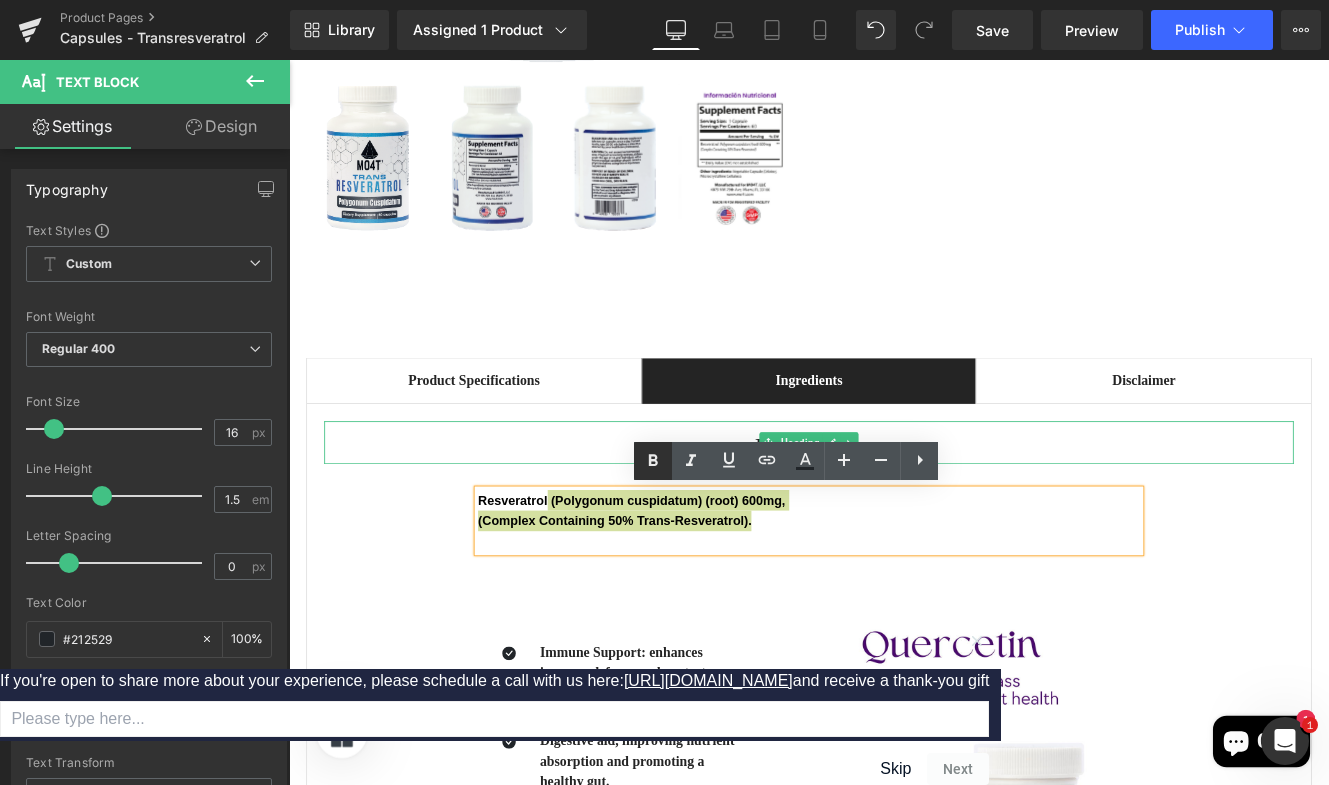 click 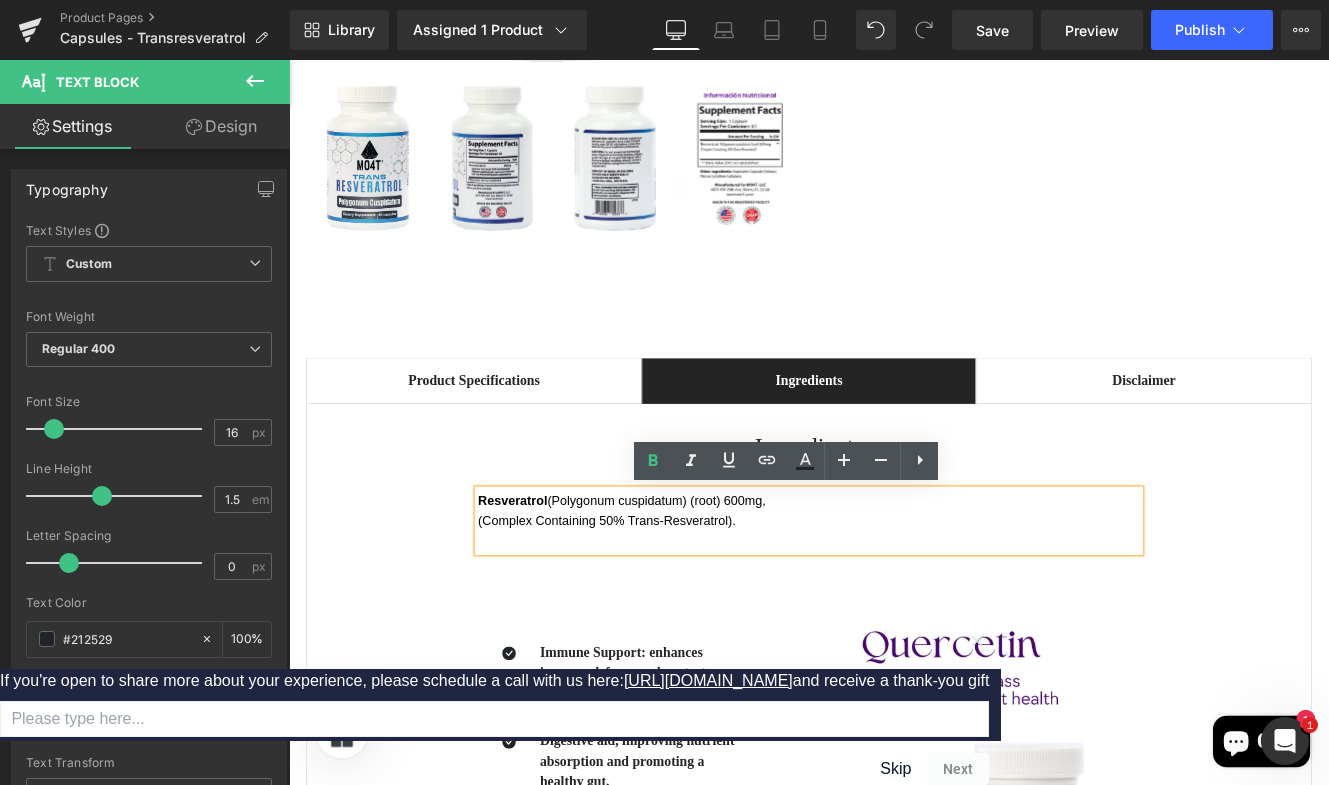 click at bounding box center (894, 620) 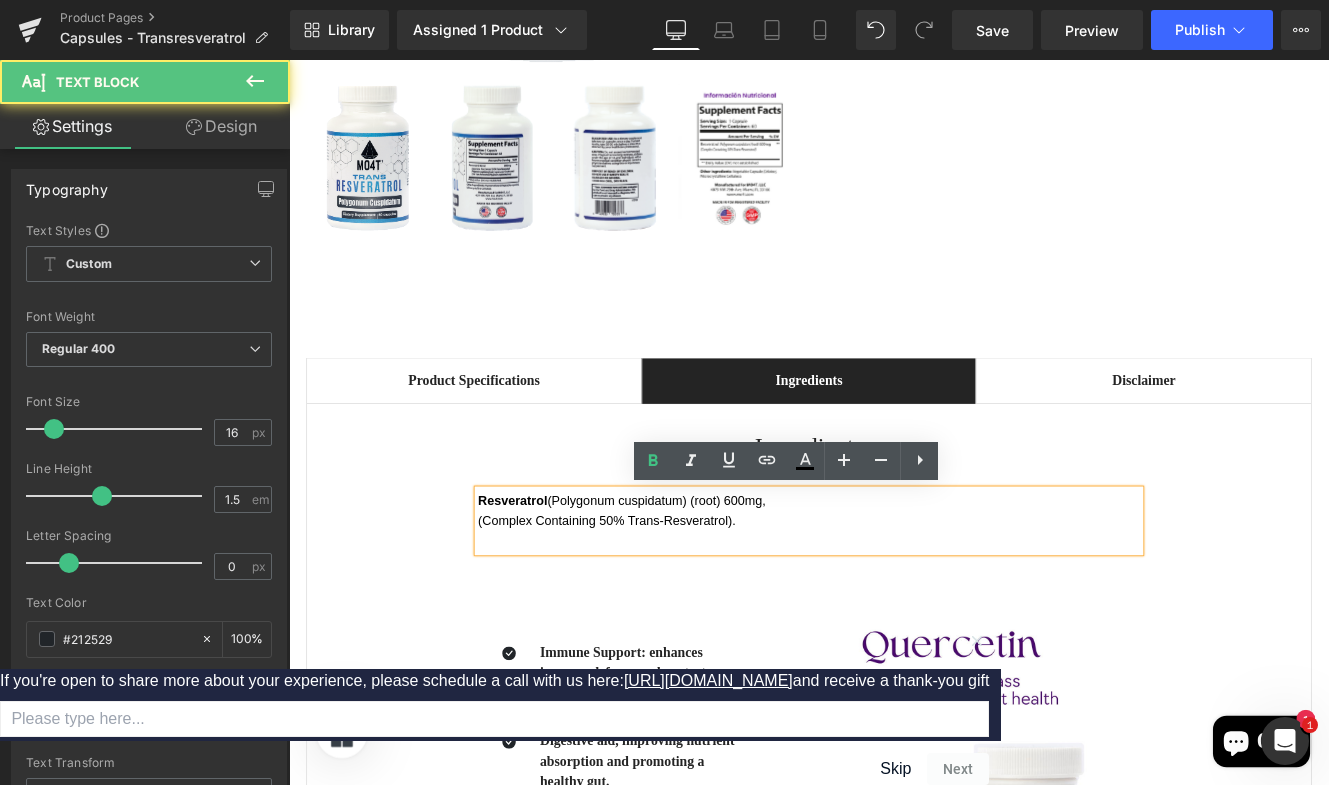 type 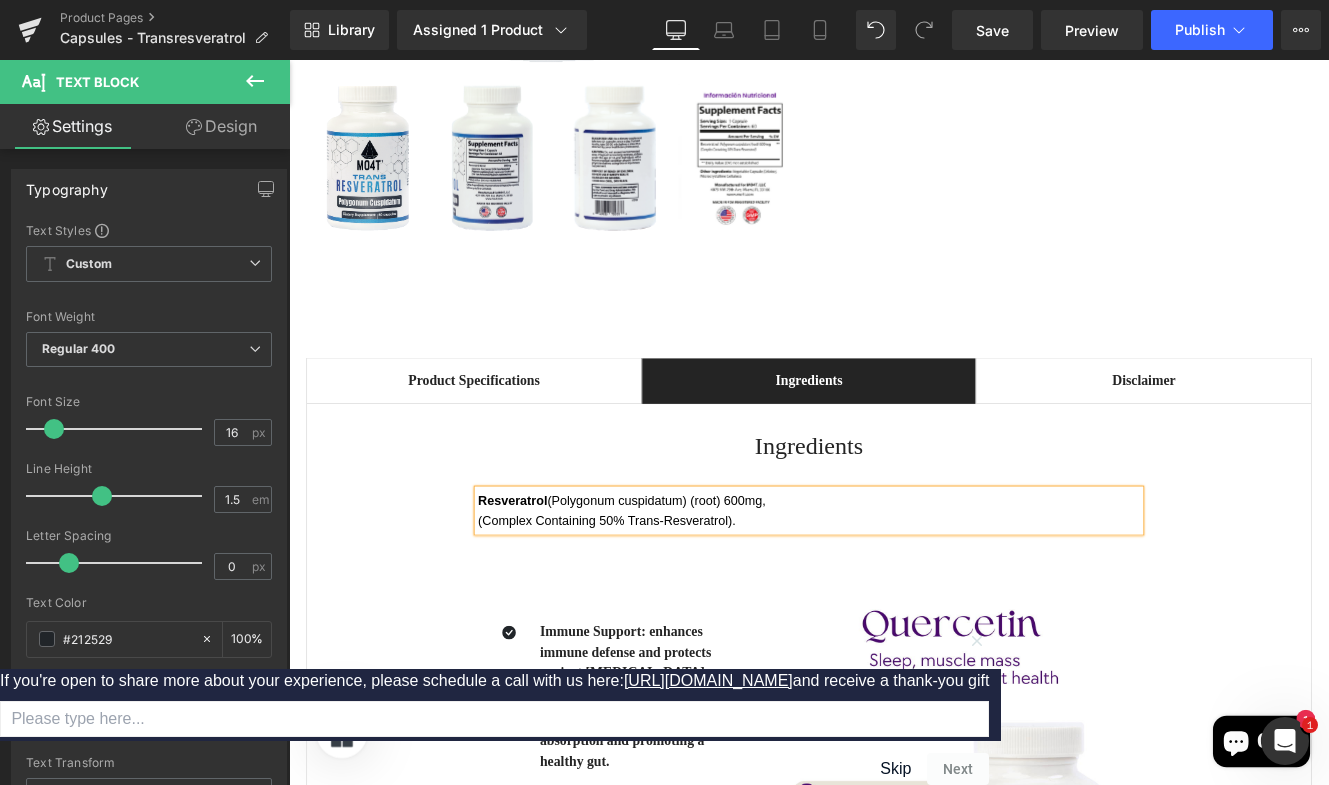 click on "Product Specifications
Text Block" at bounding box center (504, 433) 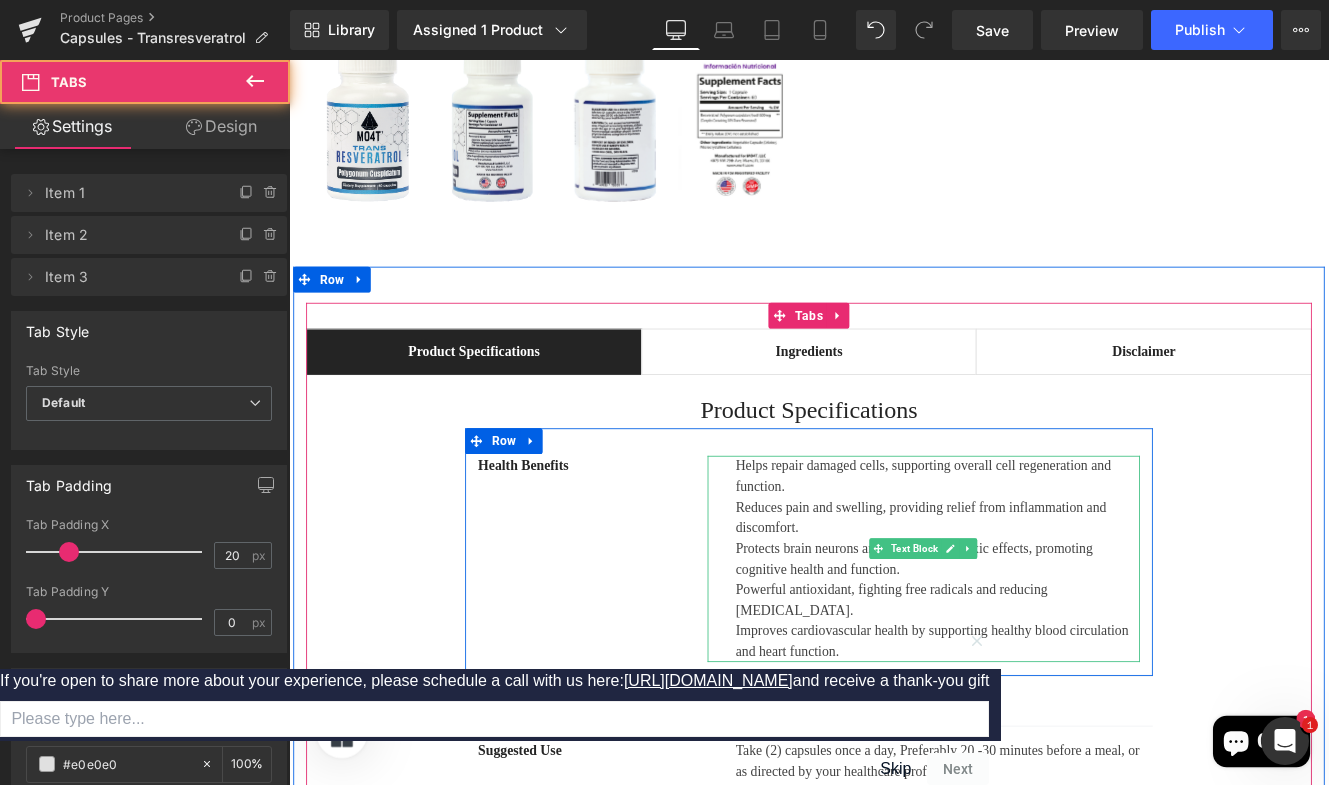 scroll, scrollTop: 1159, scrollLeft: 0, axis: vertical 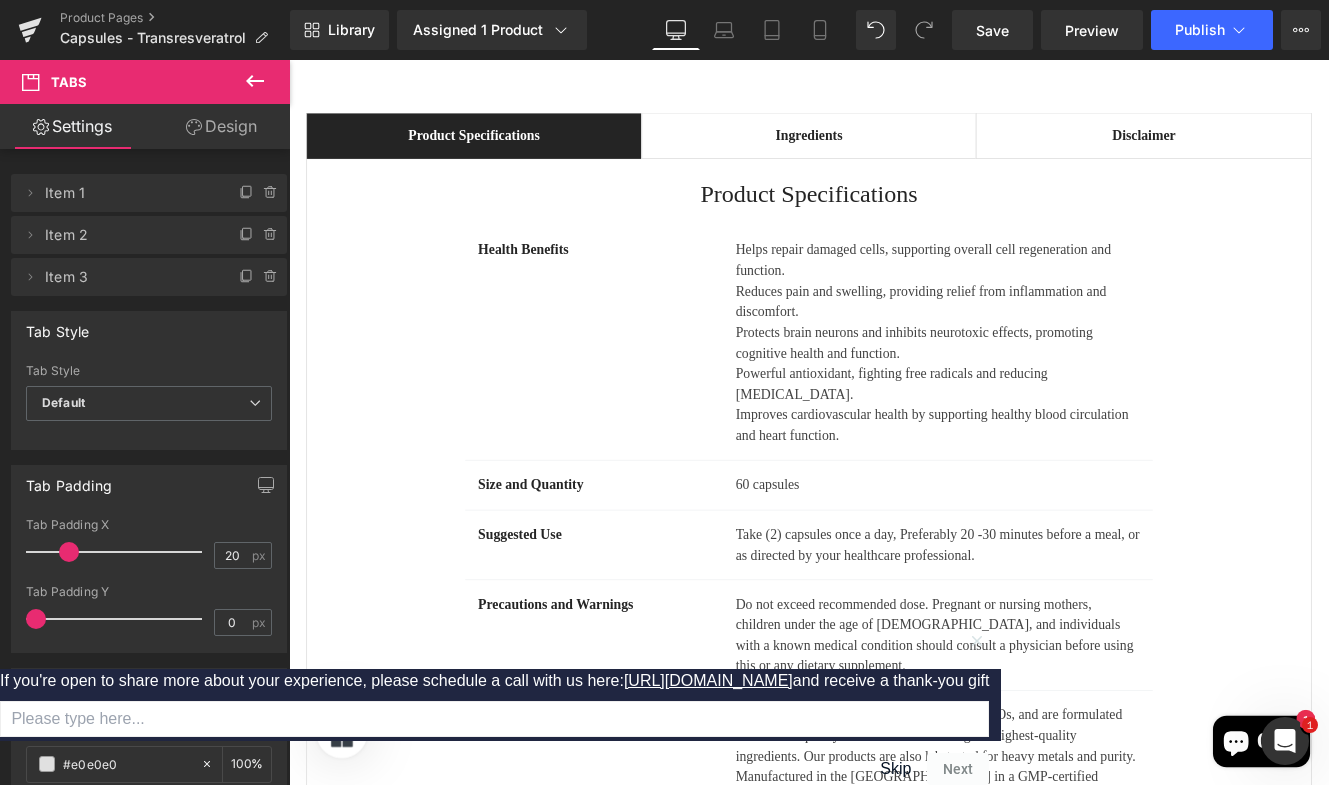 click on "Take (2) capsules once a day, Preferably 20 -30 minutes before a meal, or as directed by your healthcare professional." at bounding box center (1044, 624) 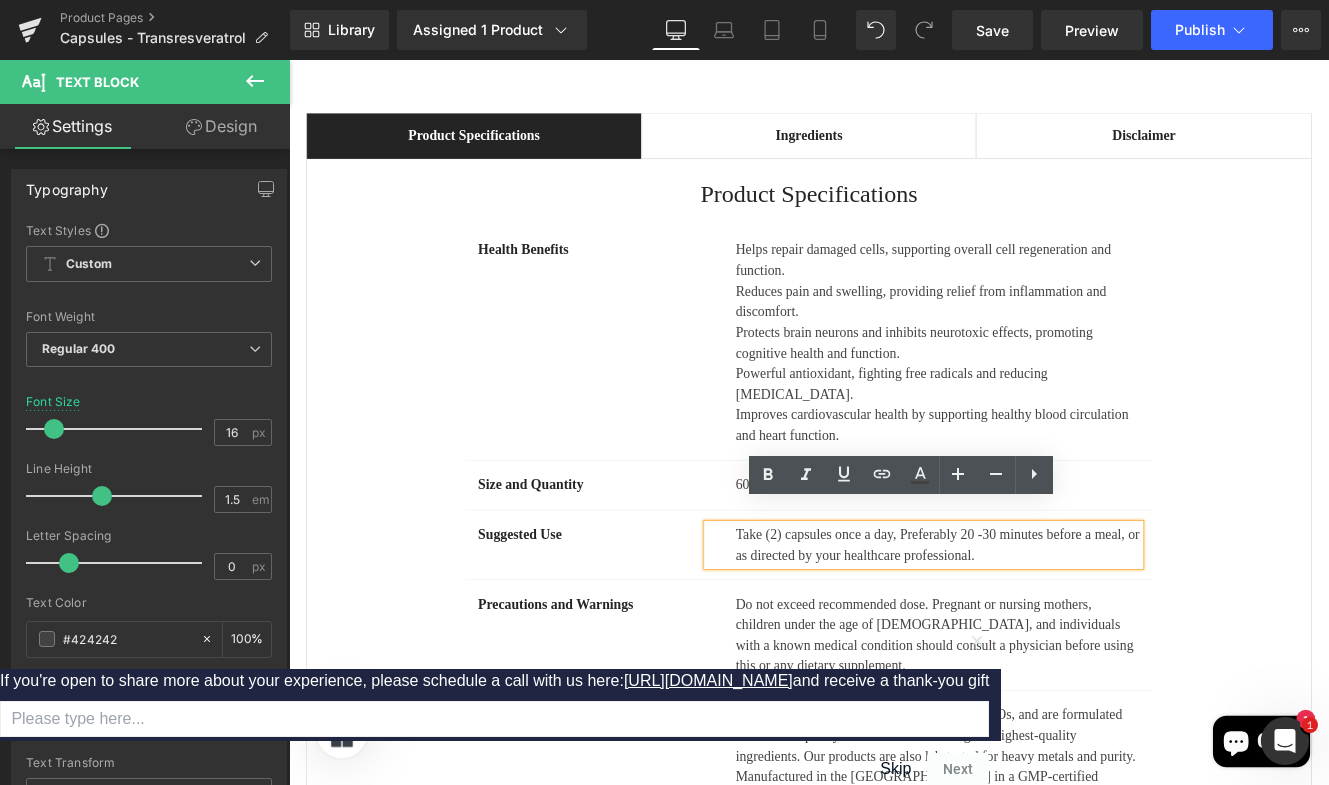 drag, startPoint x: 1141, startPoint y: 601, endPoint x: 773, endPoint y: 588, distance: 368.22955 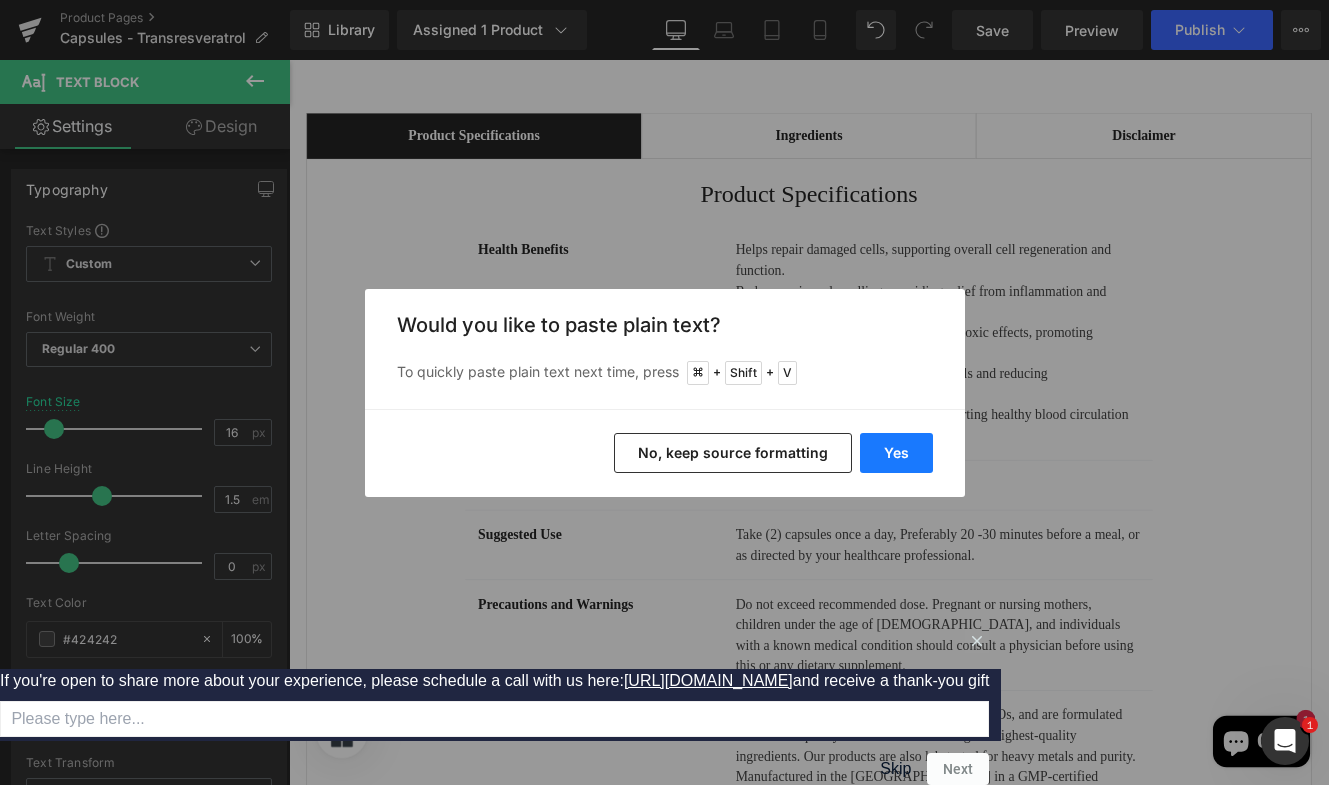 click on "Yes" at bounding box center (896, 453) 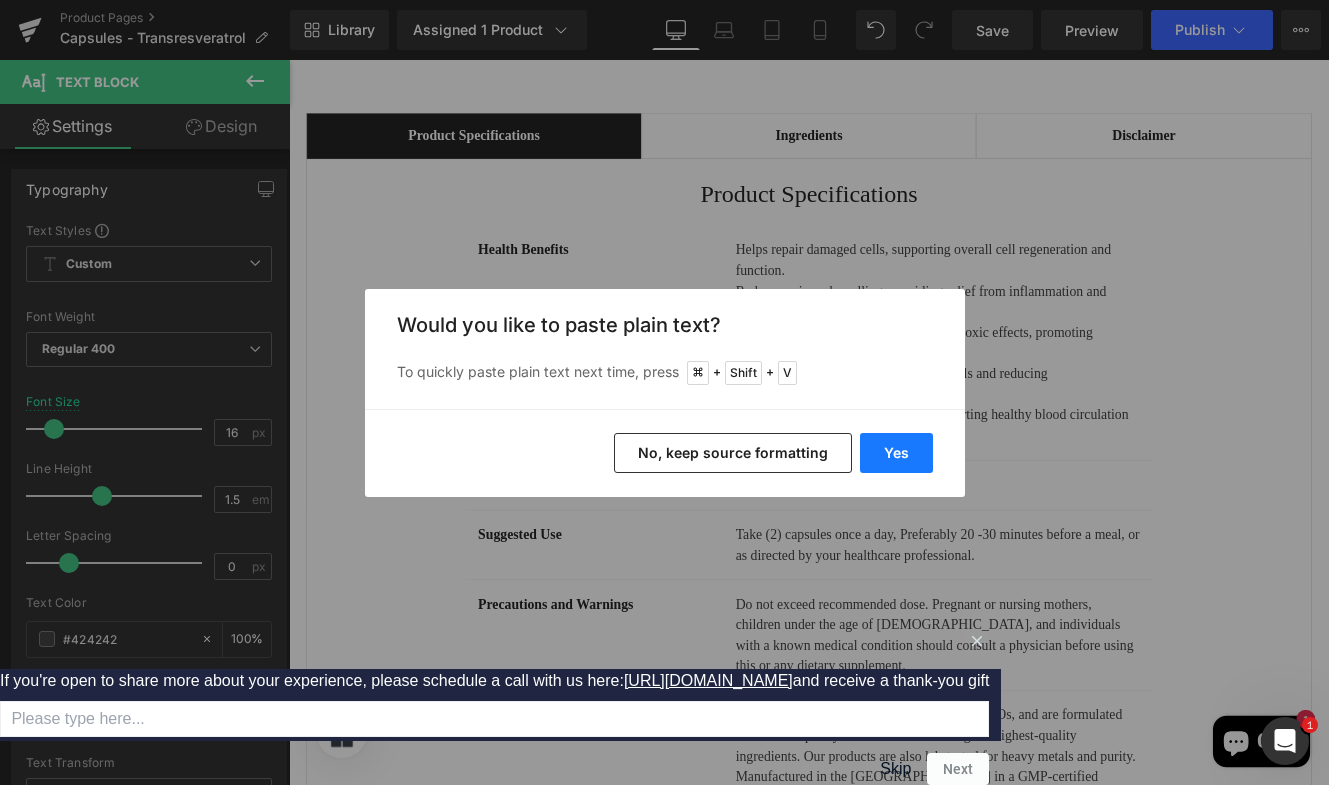 type 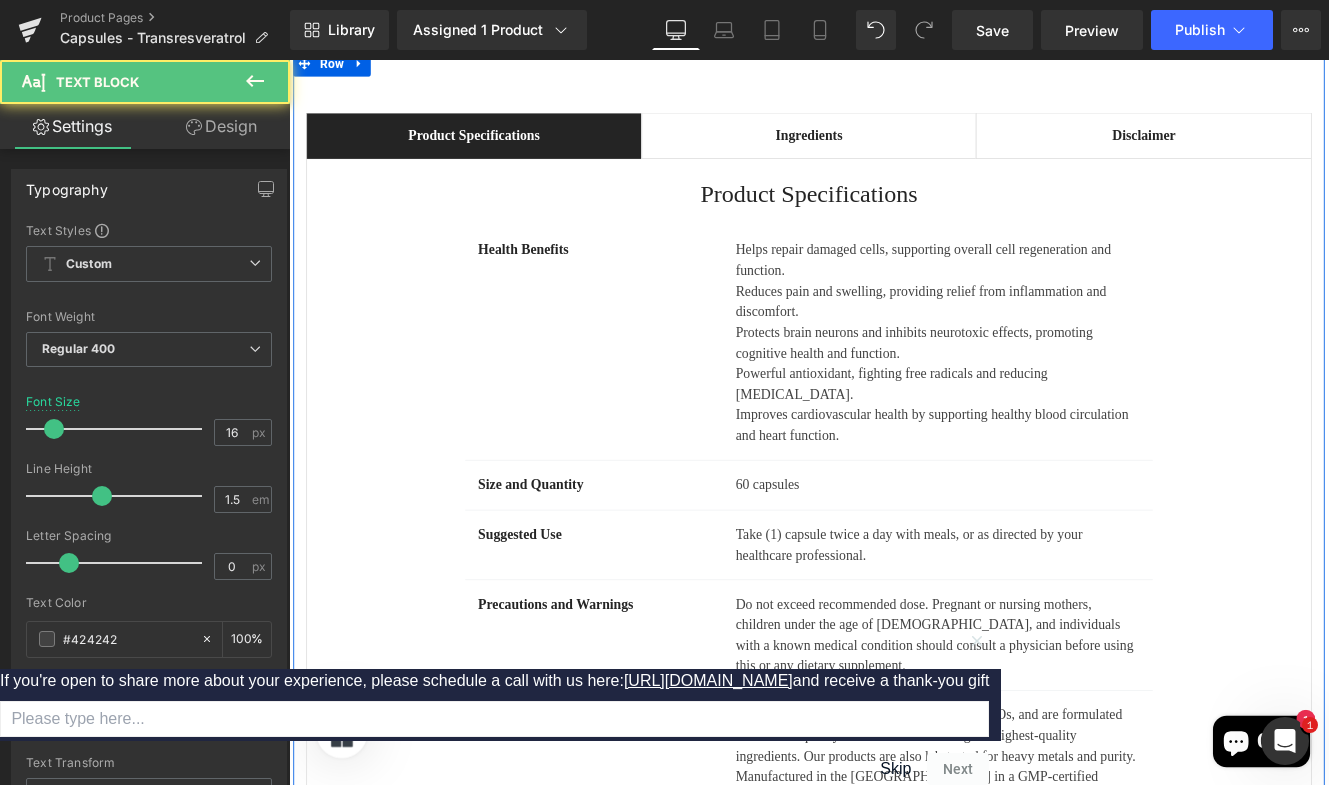 click on "Do not exceed recommended dose. Pregnant or nursing mothers, children under the age of [DEMOGRAPHIC_DATA], and individuals with a known medical condition should consult a physician before using this or any dietary supplement." at bounding box center (1044, 729) 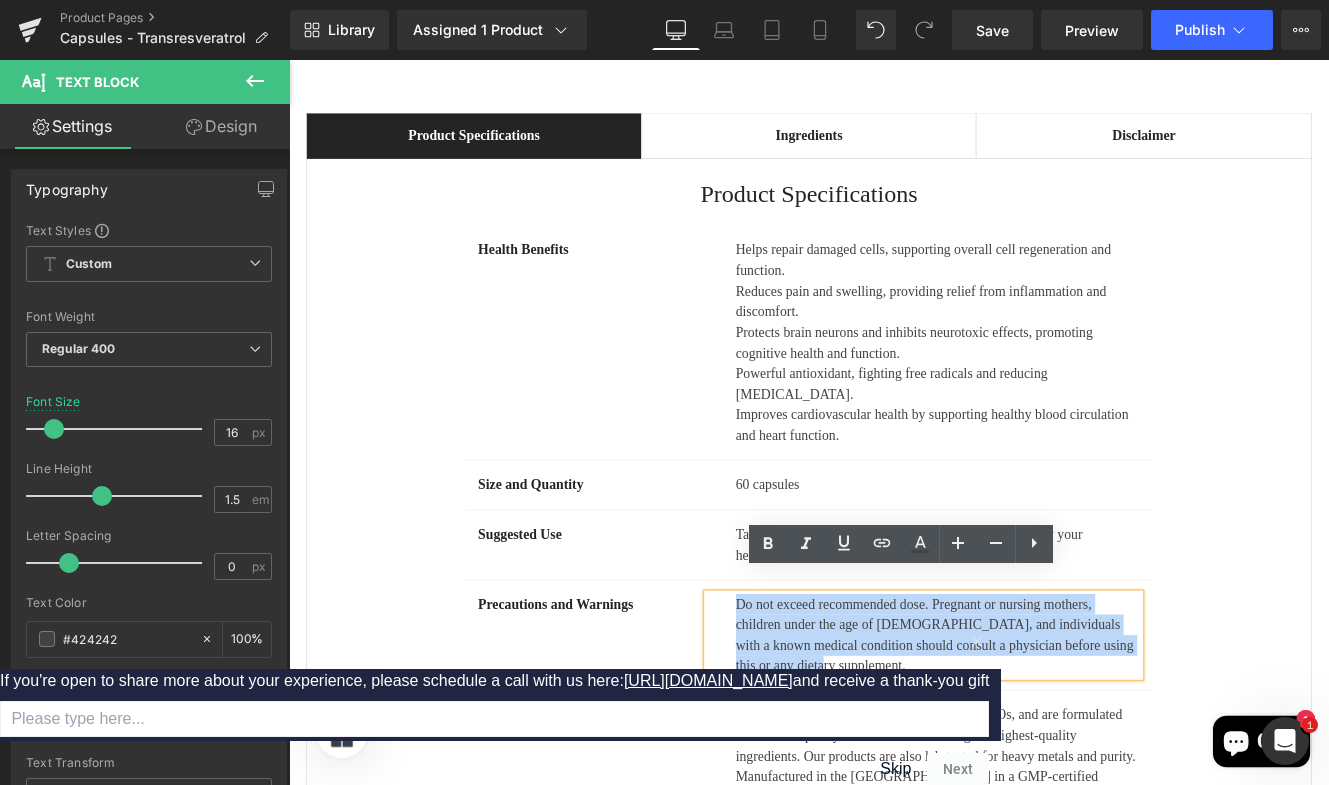 drag, startPoint x: 900, startPoint y: 748, endPoint x: 810, endPoint y: 667, distance: 121.08262 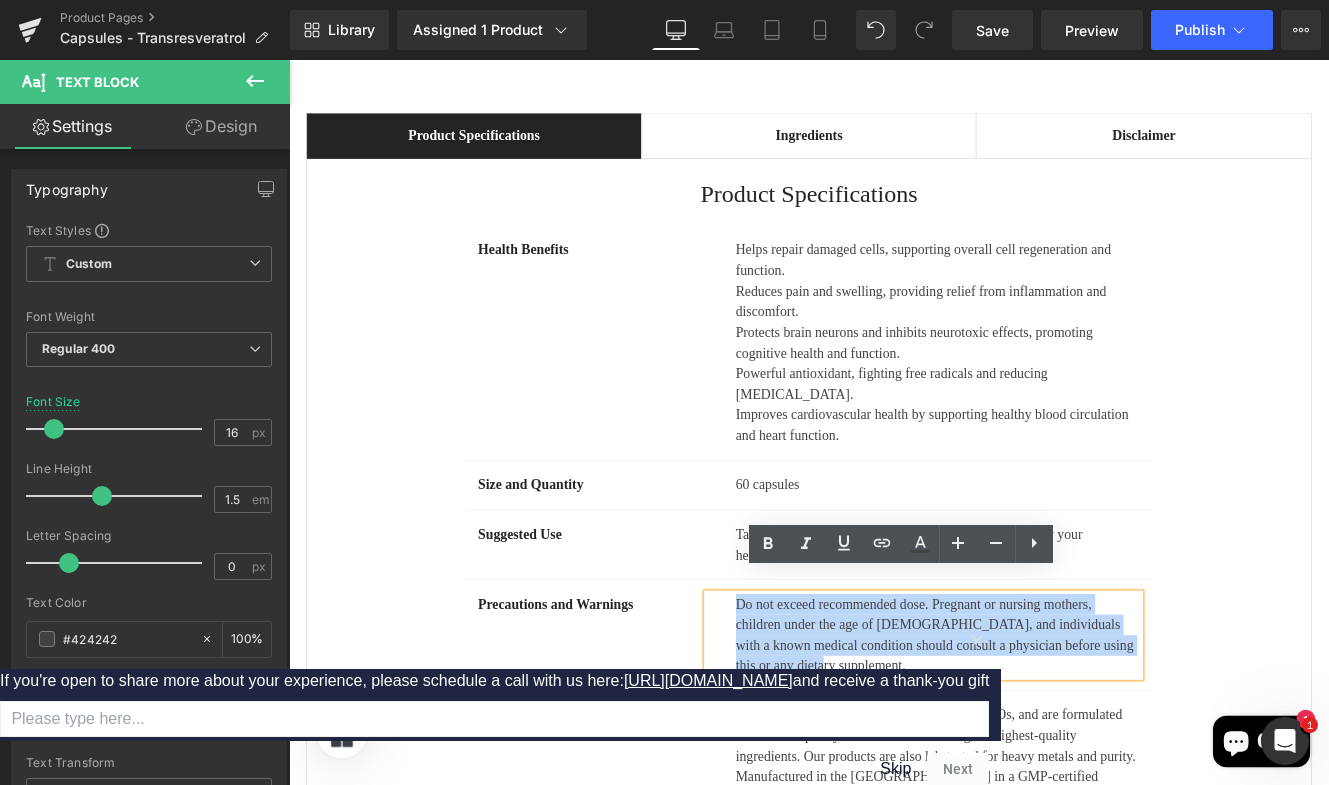 click on "Do not exceed recommended dose. Pregnant or nursing mothers, children under the age of [DEMOGRAPHIC_DATA], and individuals with a known medical condition should consult a physician before using this or any dietary supplement." at bounding box center (1044, 729) 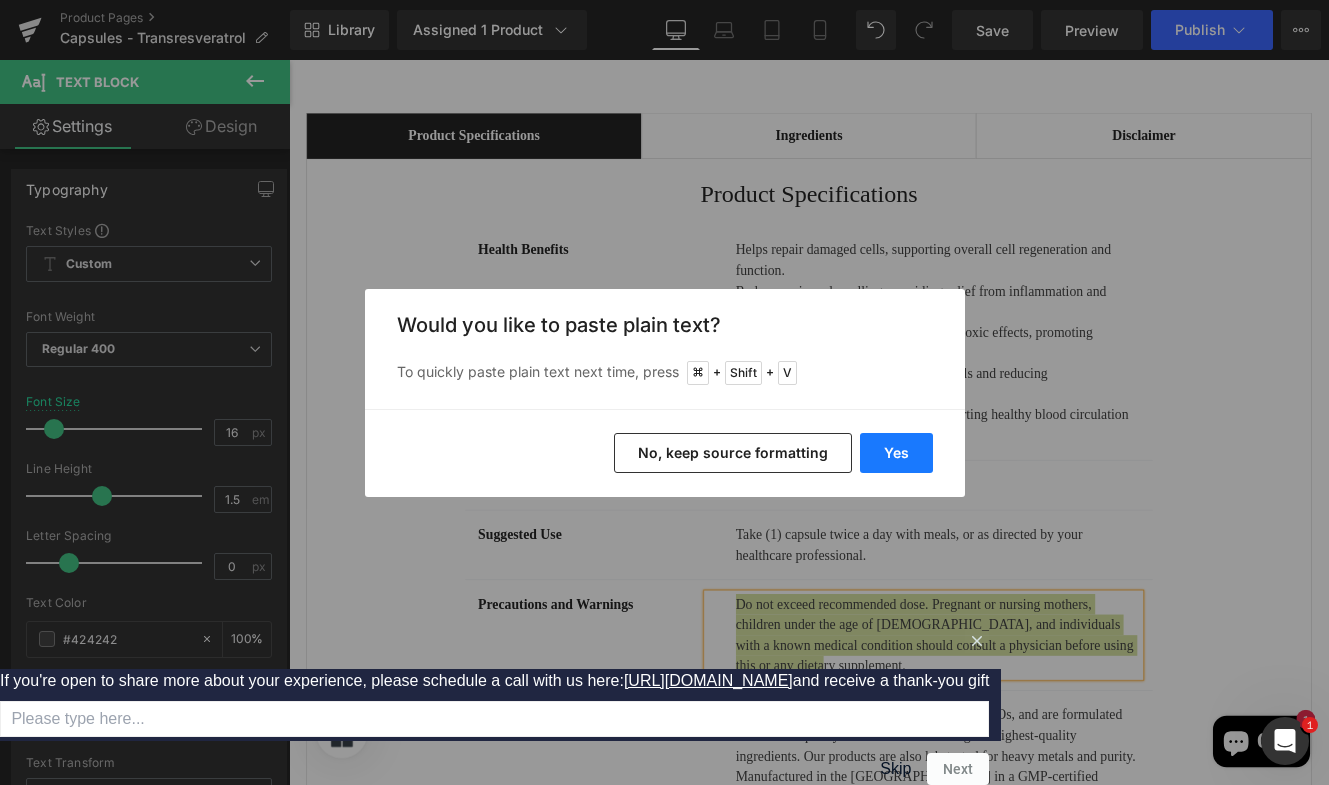 click on "Yes" at bounding box center [896, 453] 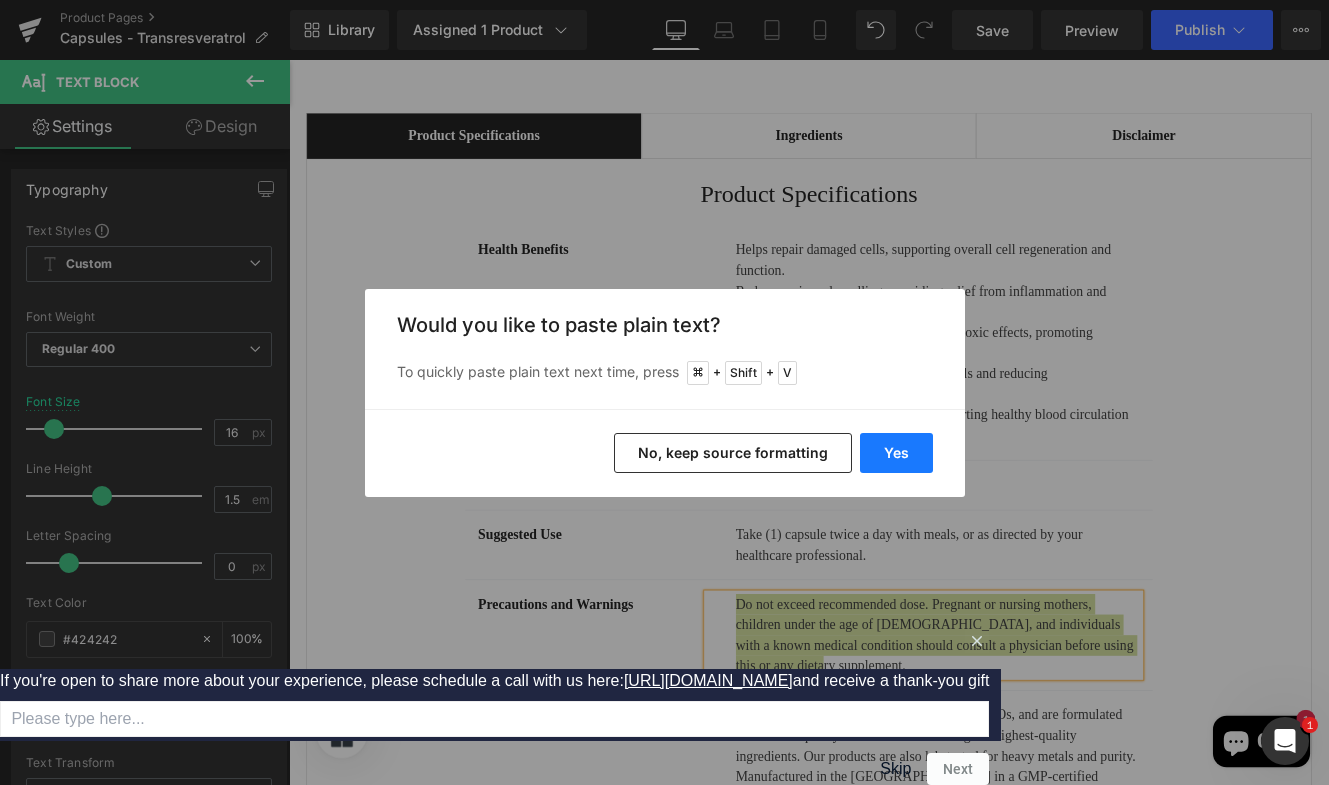 type 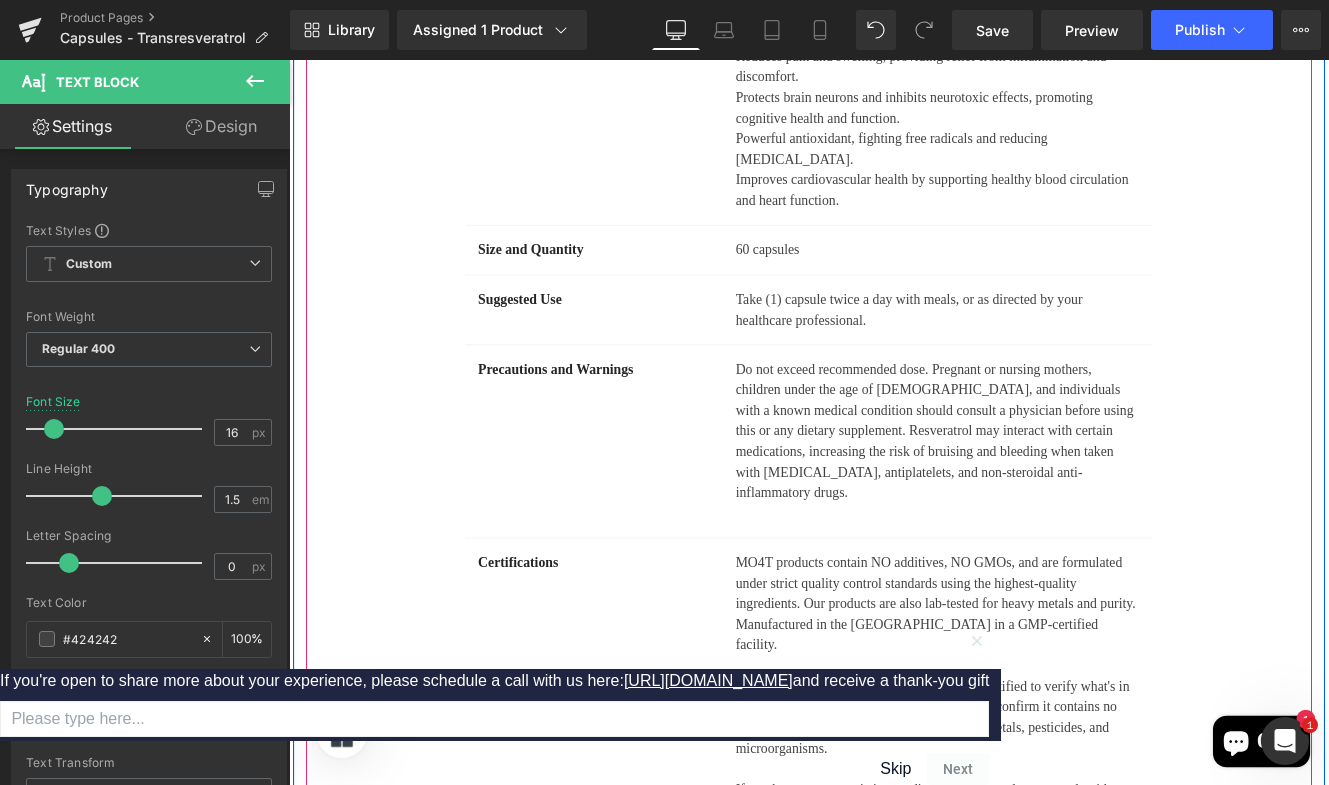 scroll, scrollTop: 1603, scrollLeft: 0, axis: vertical 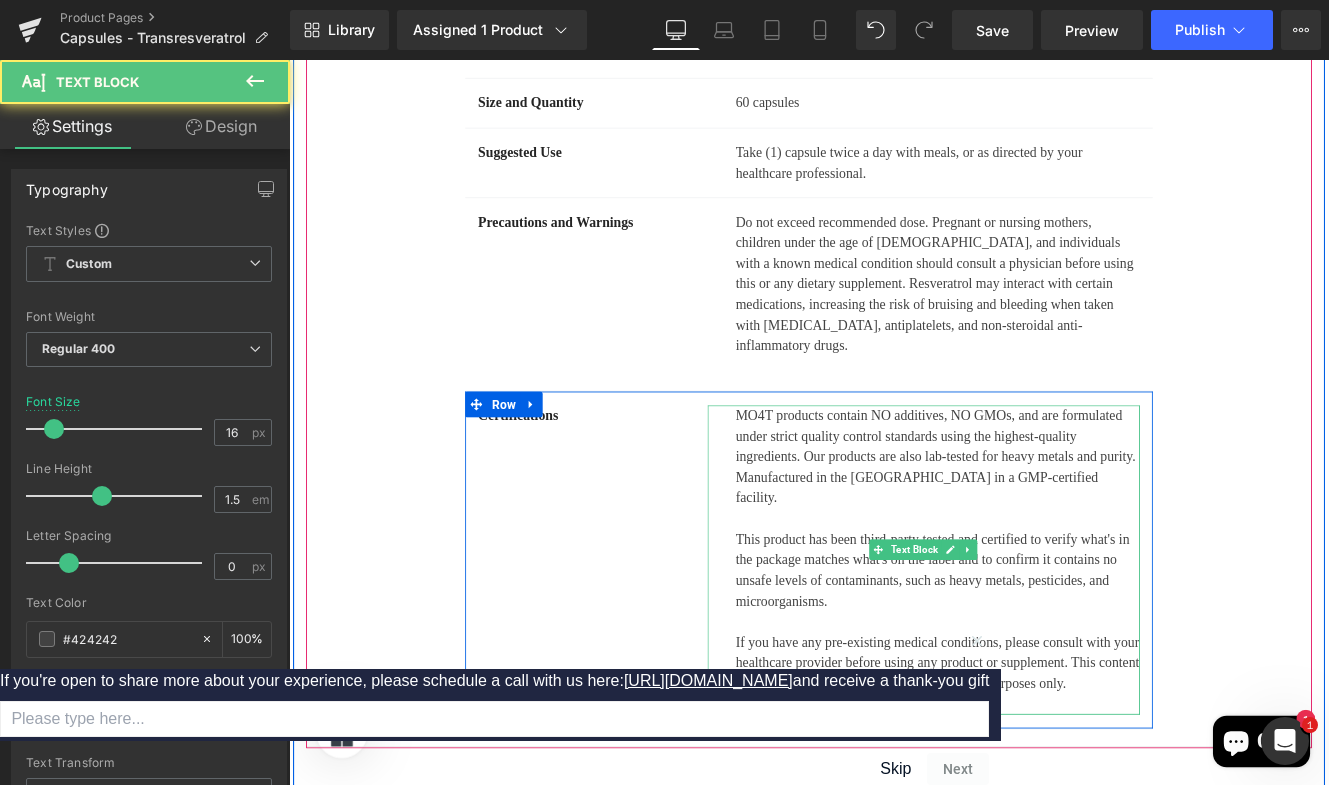 click on "This product has been third-party tested and certified to verify what's in the package matches what's on the label and to confirm it contains no unsafe levels of contaminants, such as heavy metals, pesticides, and microorganisms." at bounding box center (1044, 654) 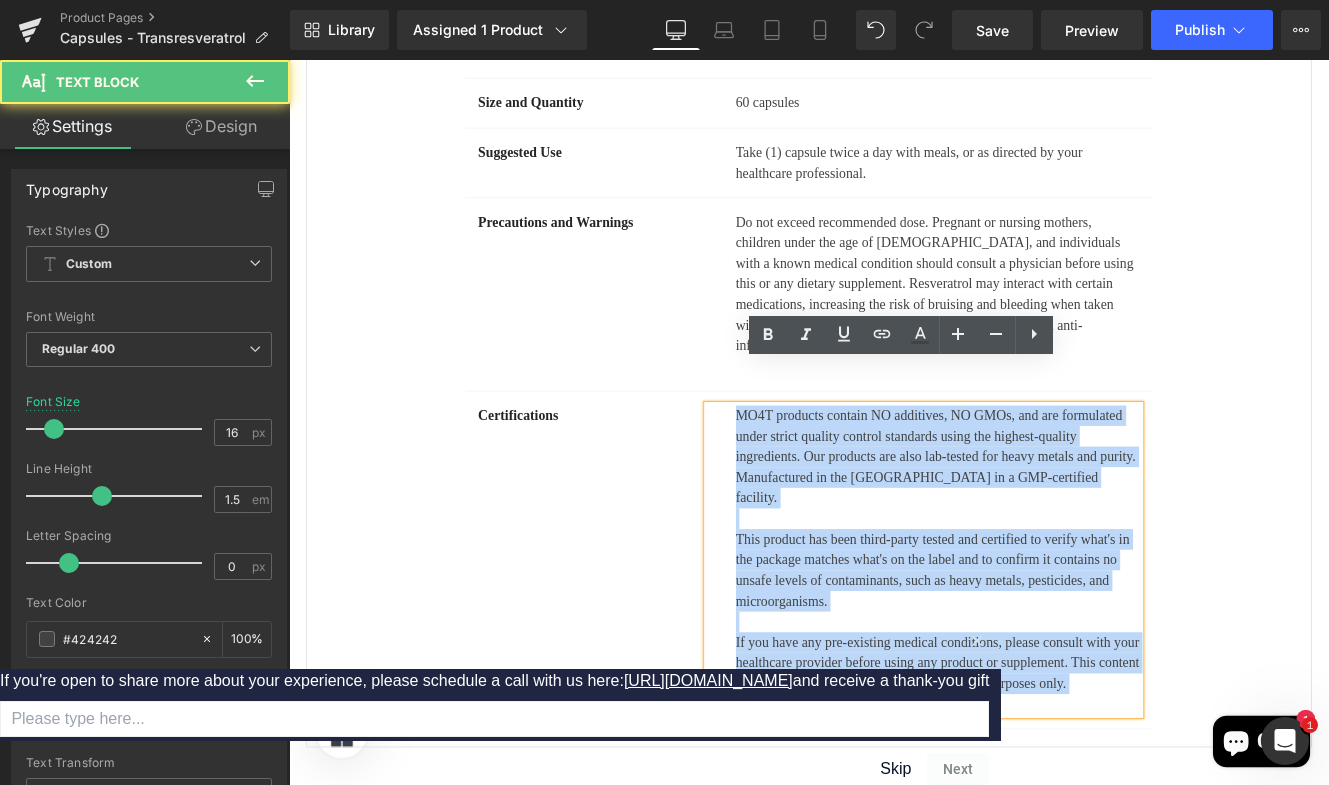 drag, startPoint x: 1198, startPoint y: 743, endPoint x: 810, endPoint y: 408, distance: 512.61 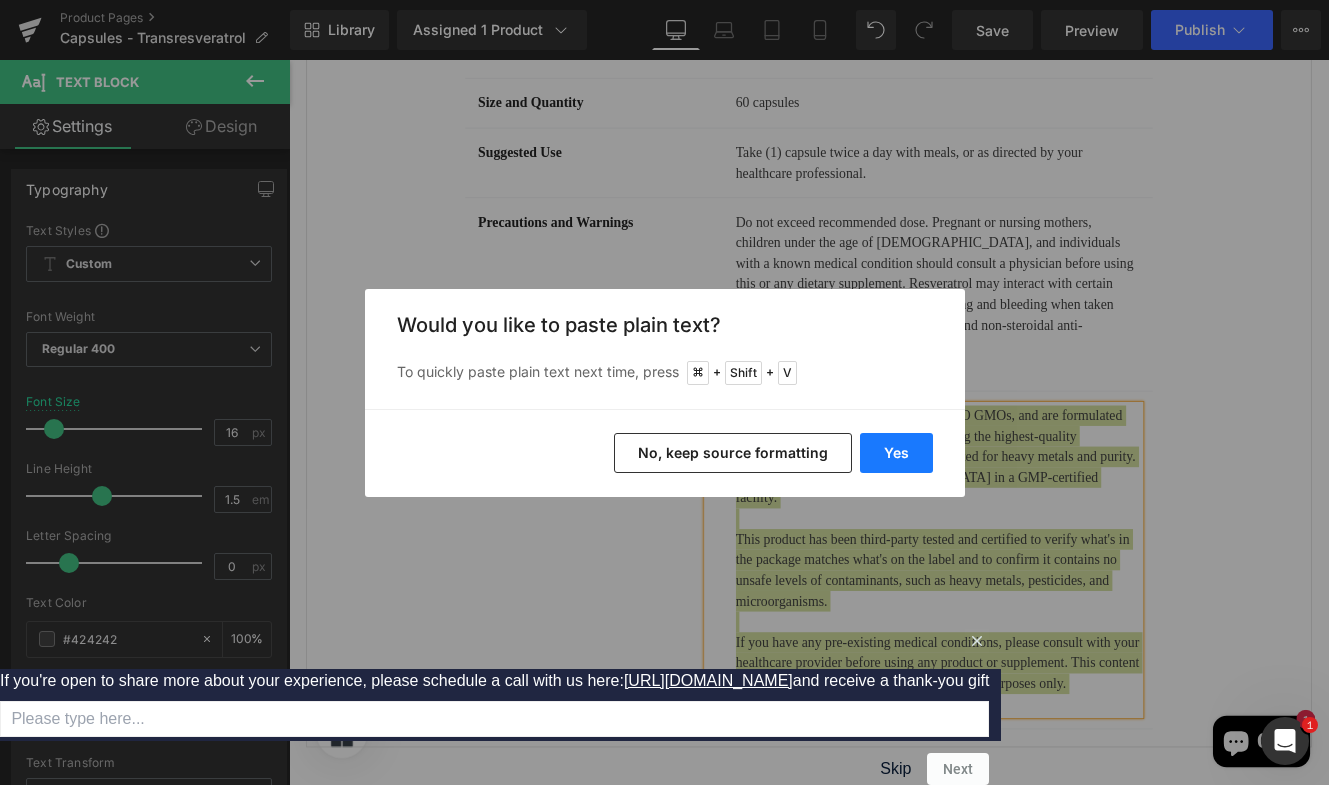 click on "Yes" at bounding box center (896, 453) 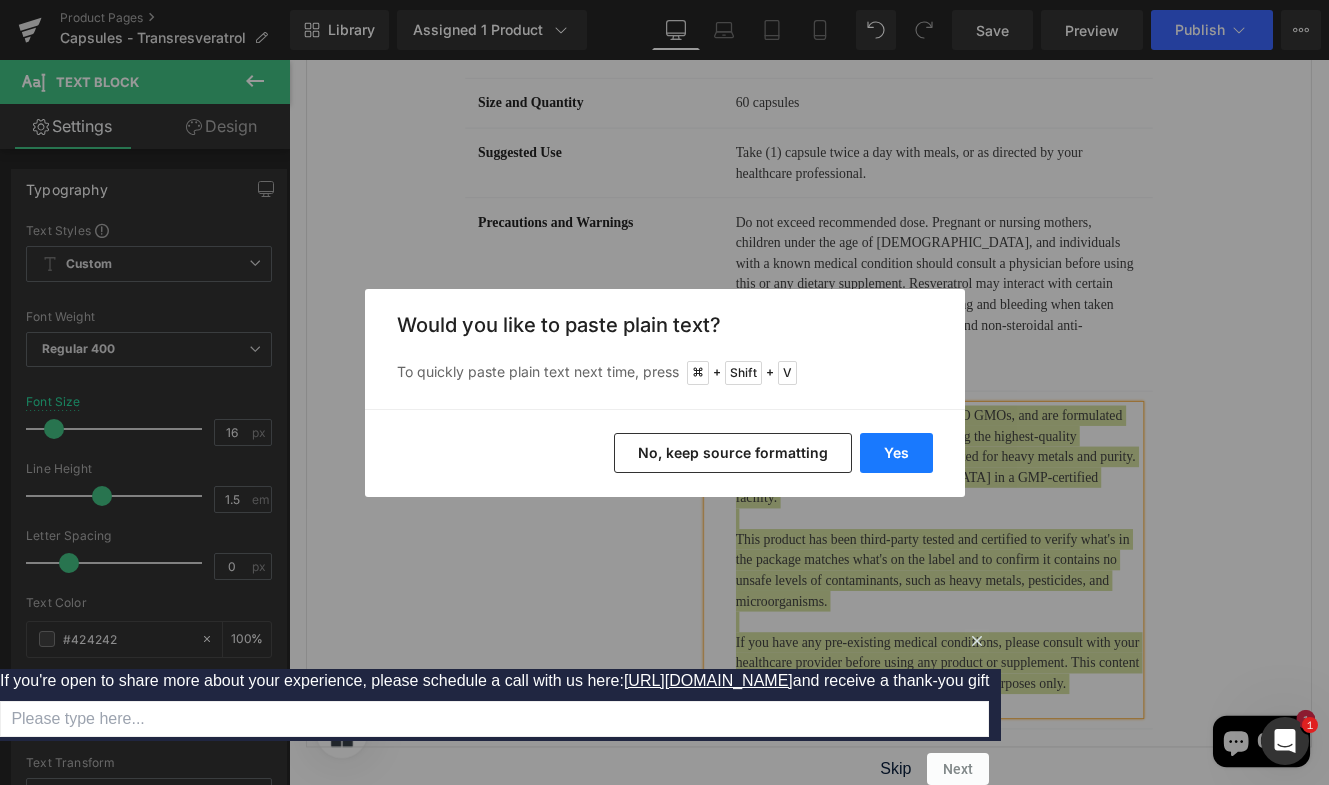 type 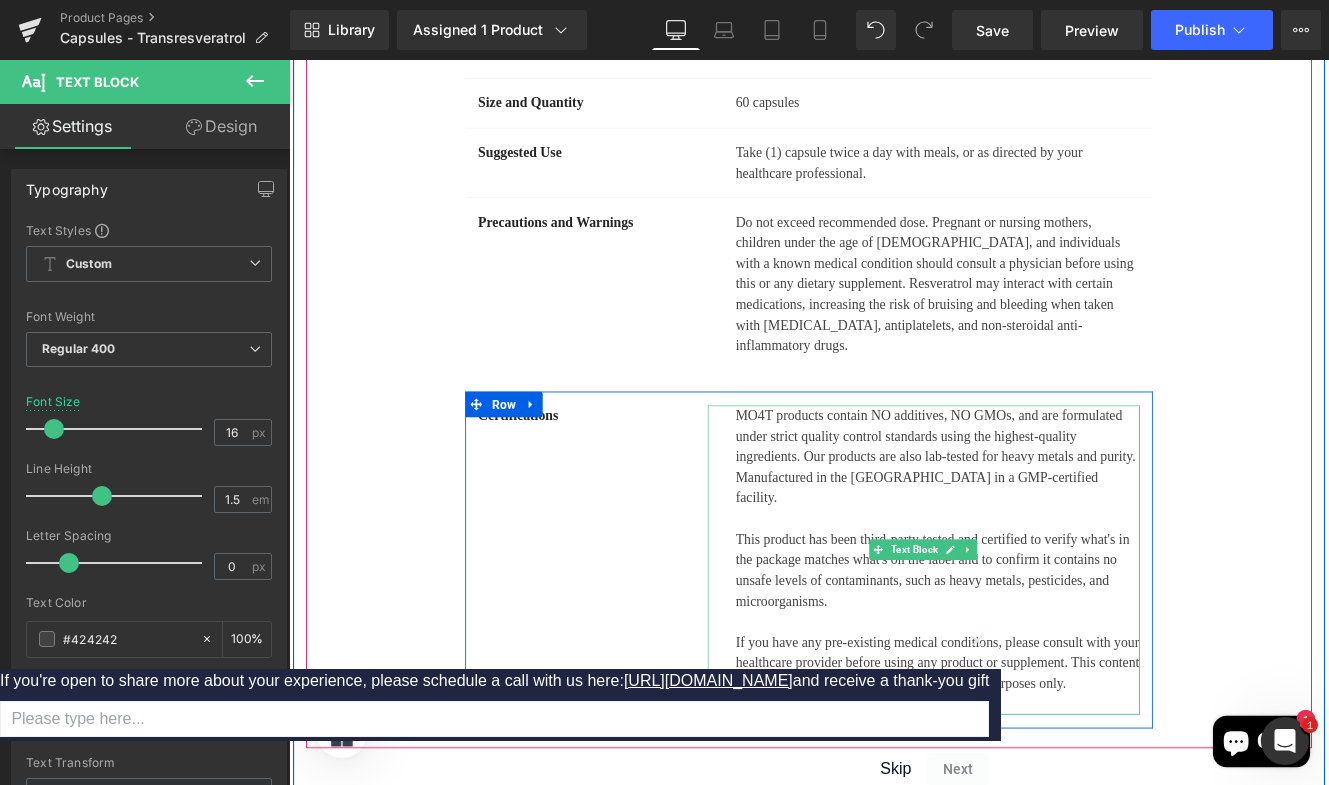 click at bounding box center [1044, 810] 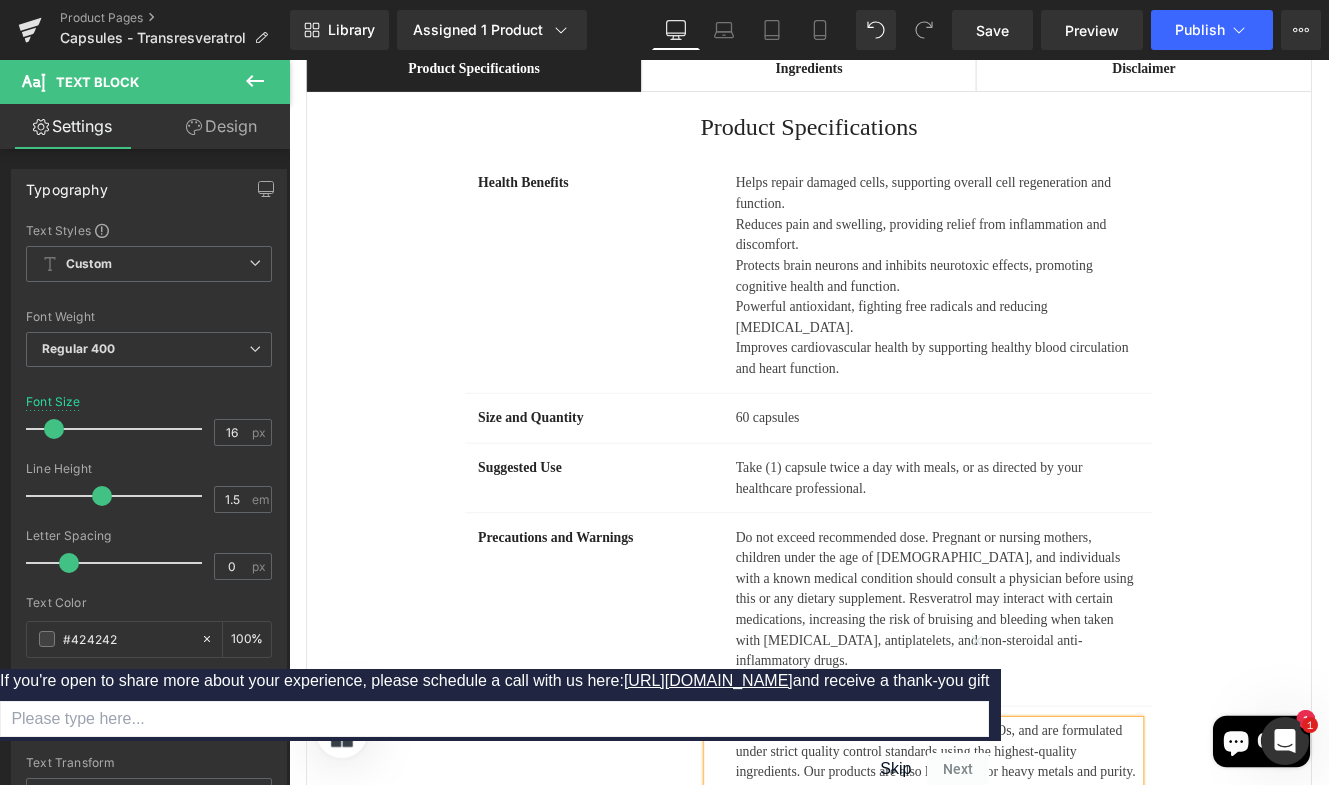 scroll, scrollTop: 1042, scrollLeft: 0, axis: vertical 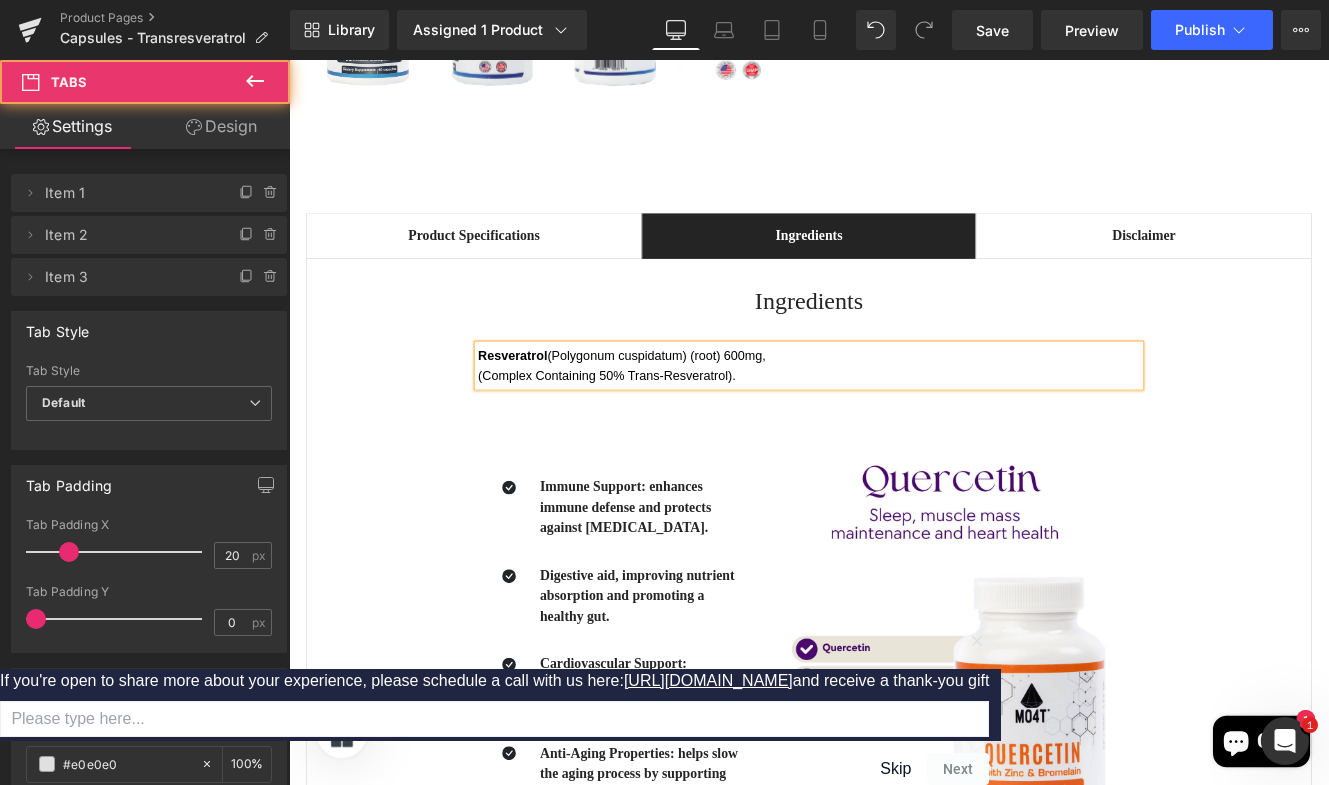 click on "Ingredients
Text Block" at bounding box center [894, 265] 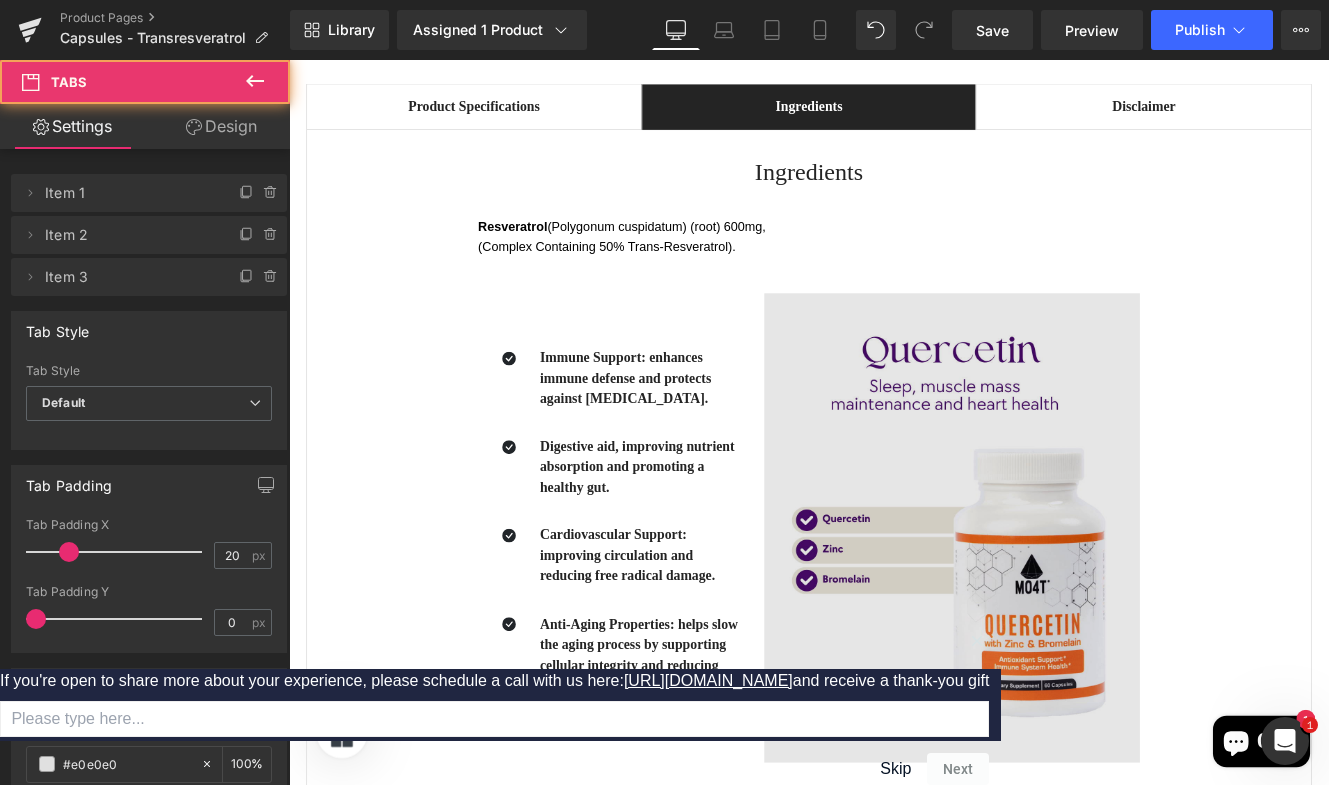 scroll, scrollTop: 1300, scrollLeft: 0, axis: vertical 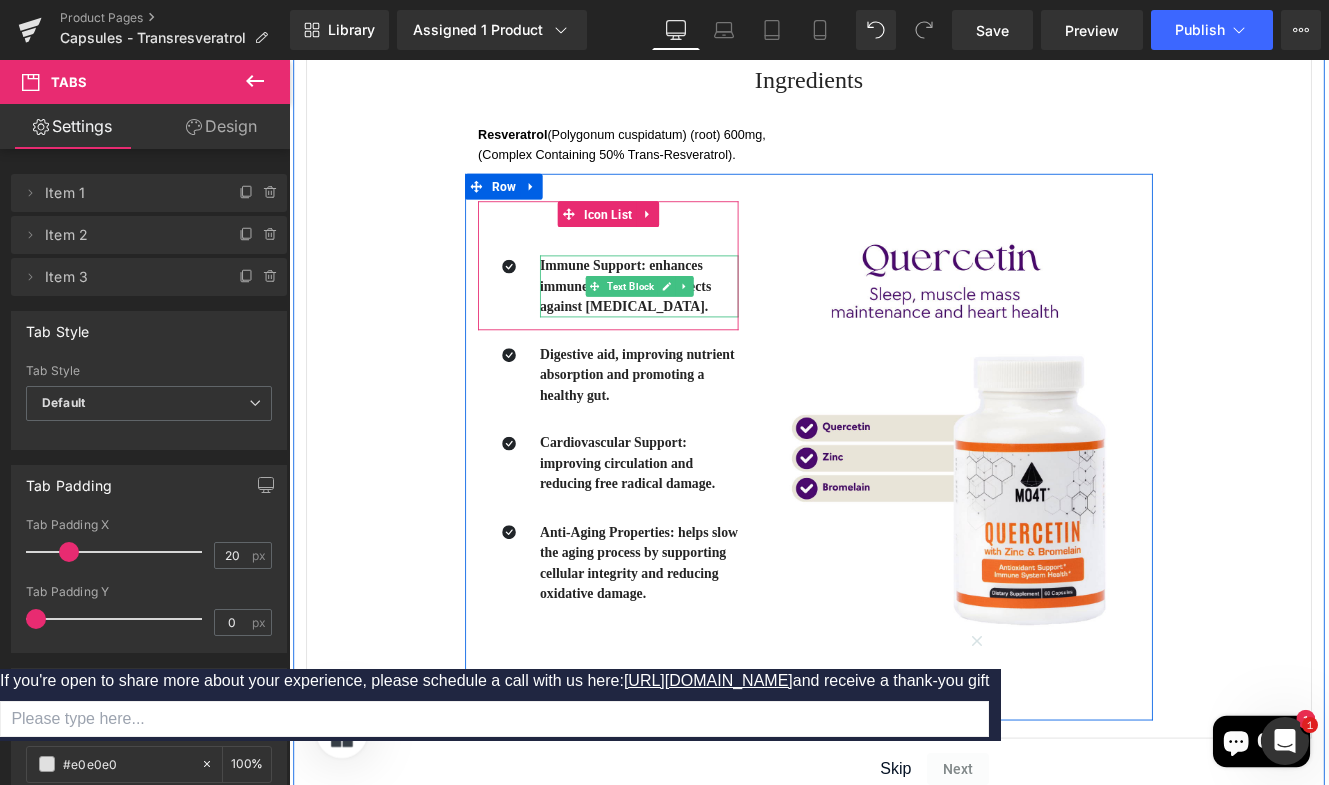 click on "Text Block" at bounding box center [686, 323] 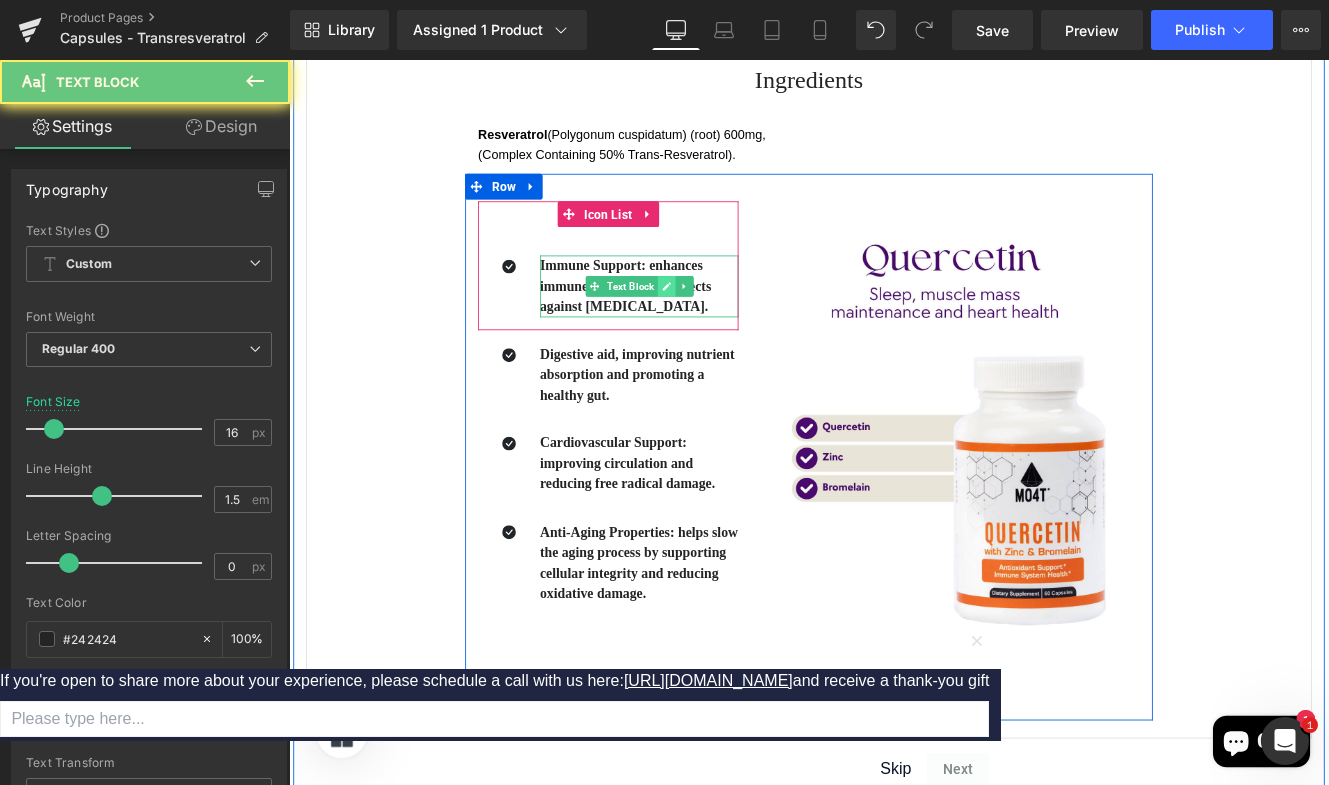 click 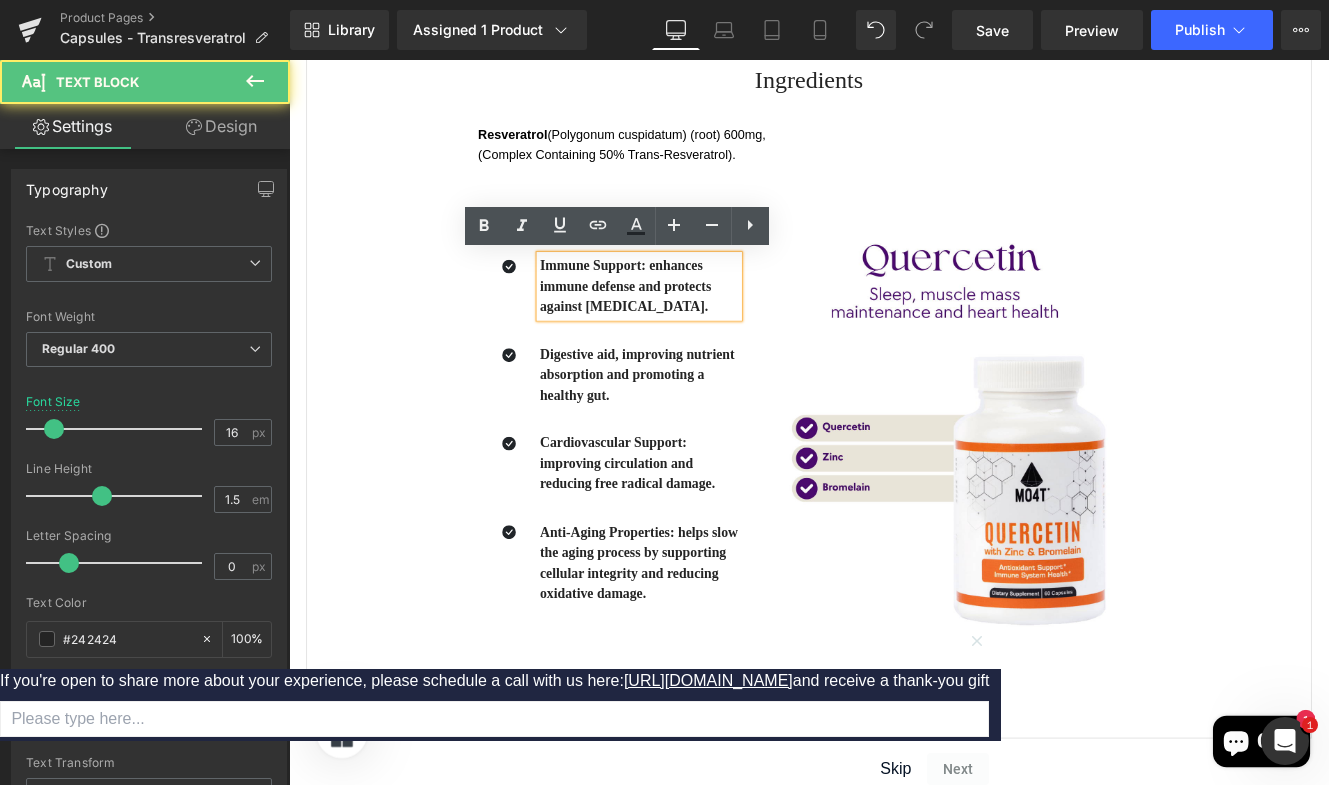 drag, startPoint x: 761, startPoint y: 350, endPoint x: 566, endPoint y: 296, distance: 202.33882 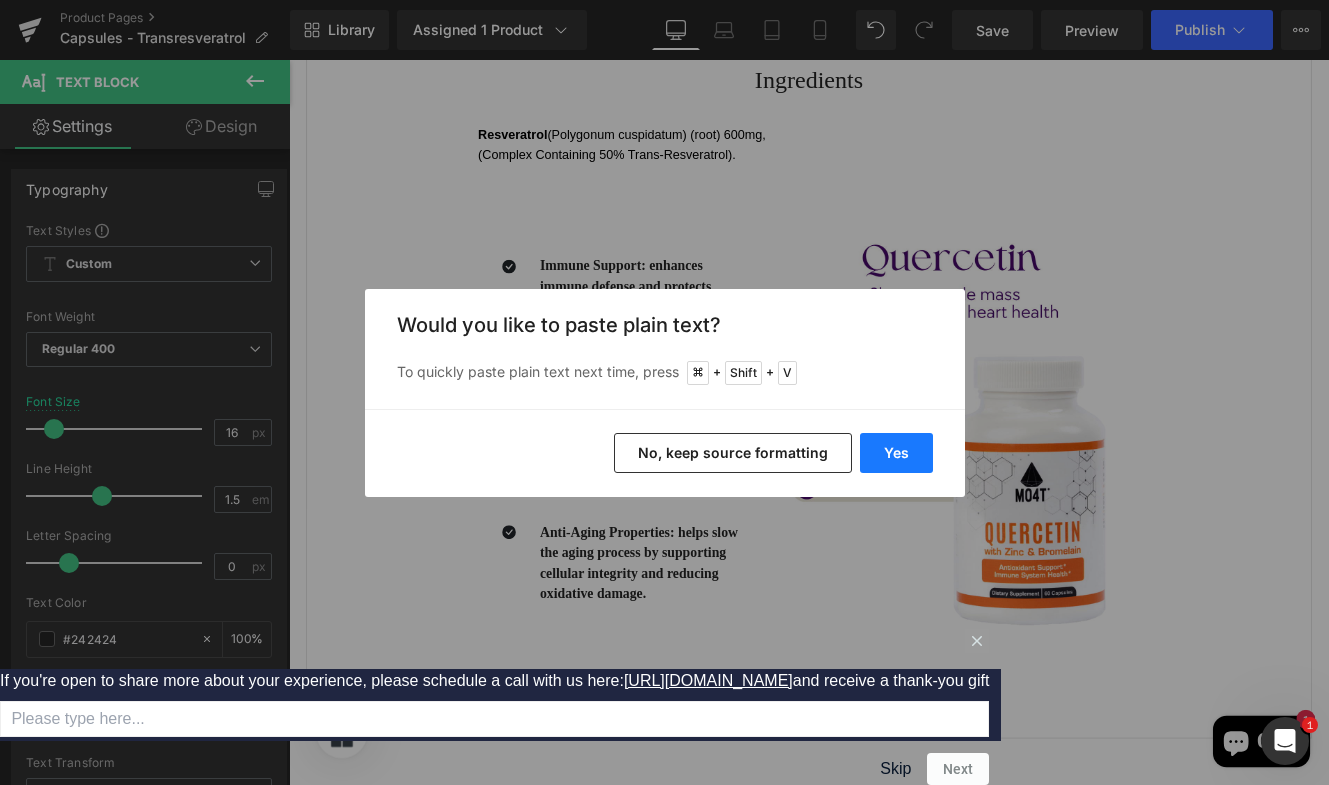 click on "Yes" at bounding box center [896, 453] 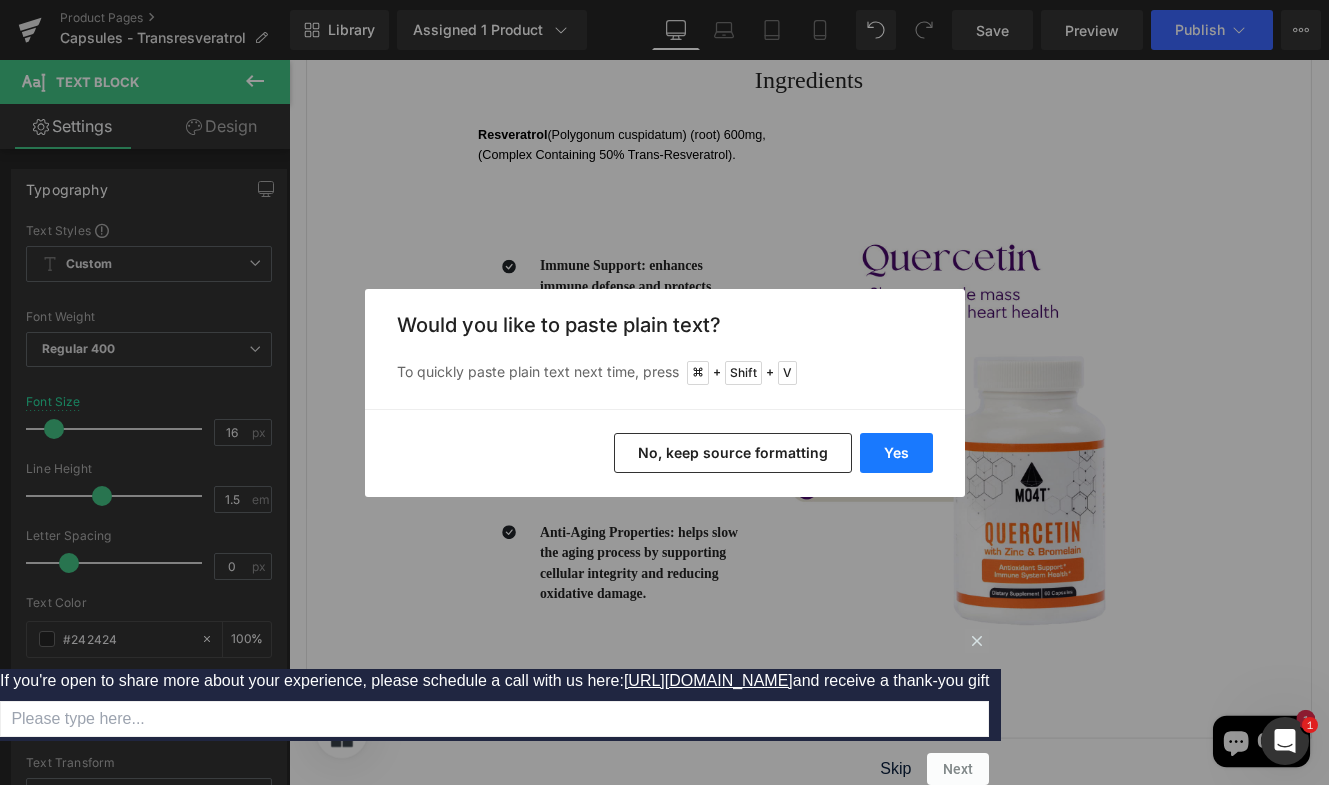 type 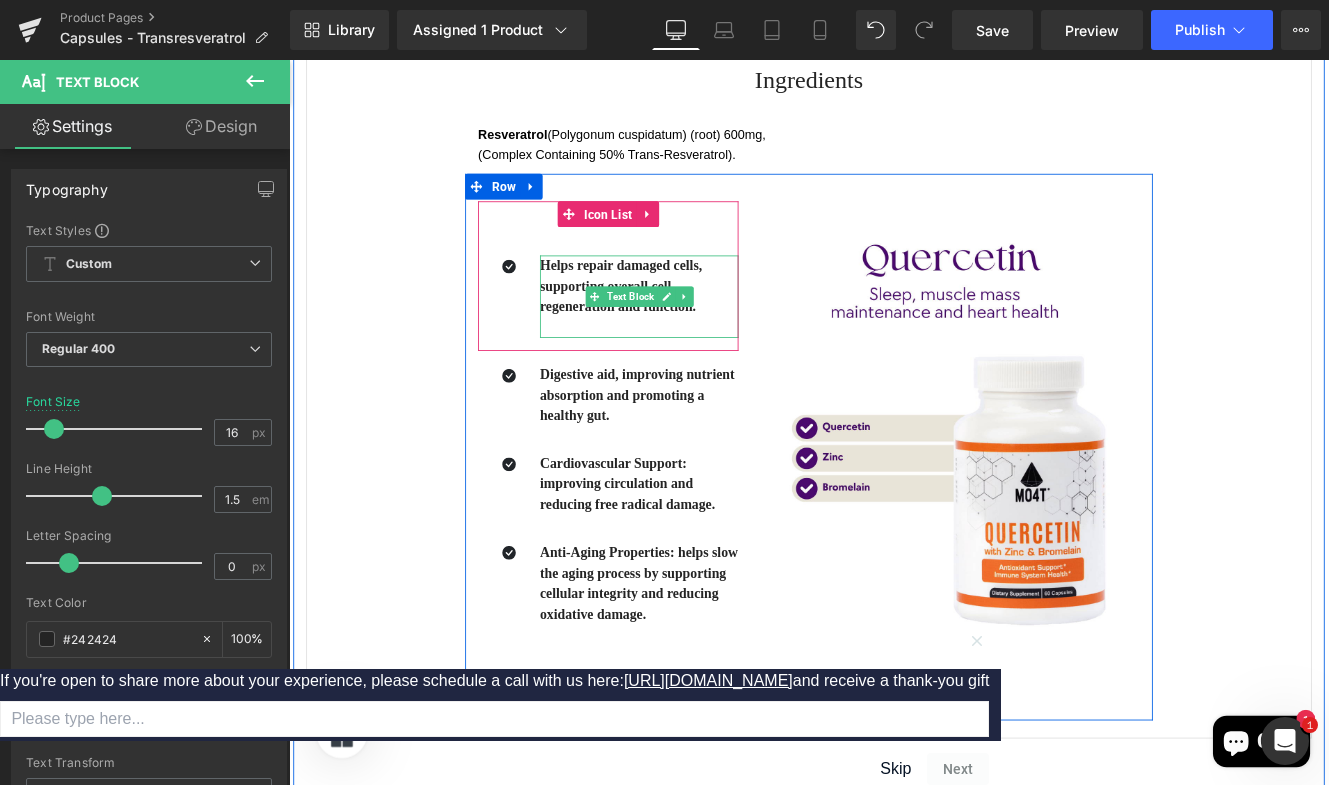 click at bounding box center [696, 371] 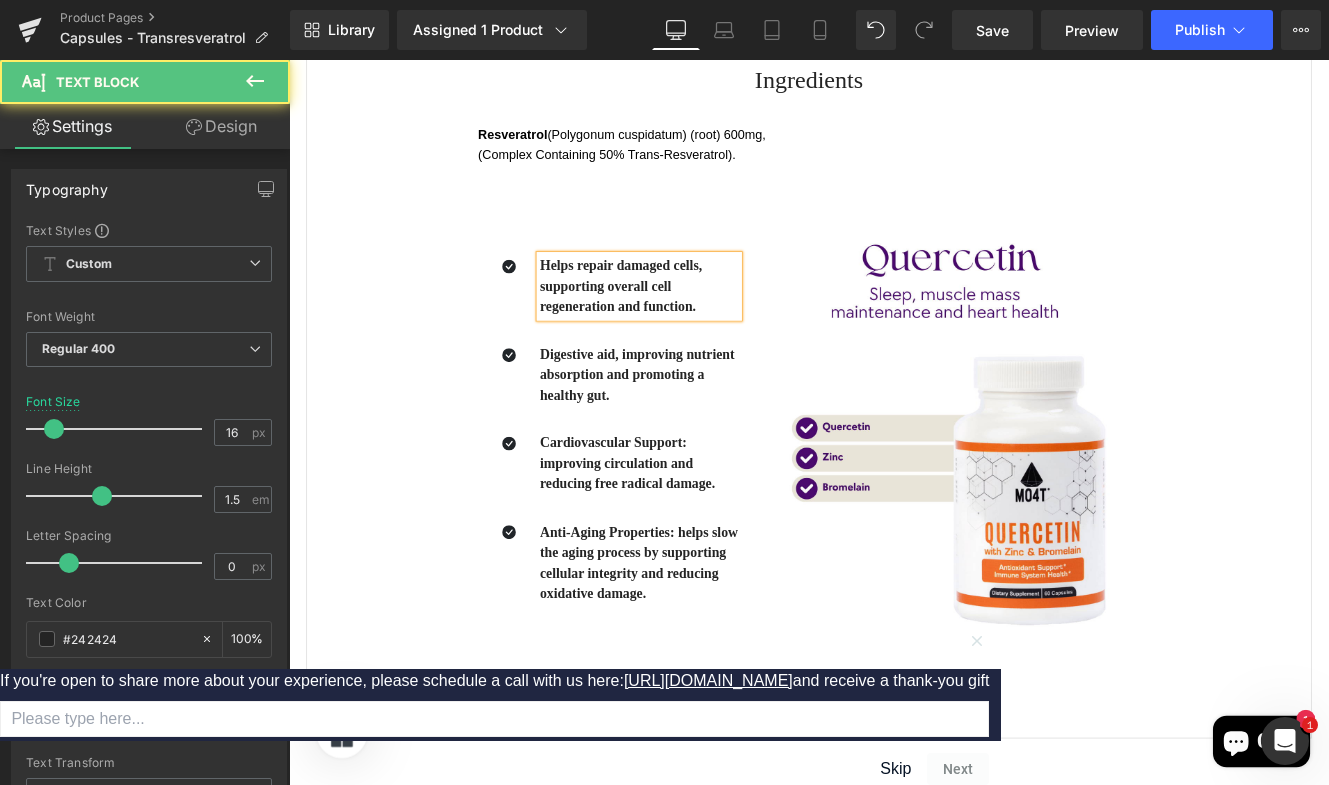 click on "Digestive aid, improving nutrient absorption and promoting a healthy gut." at bounding box center [696, 426] 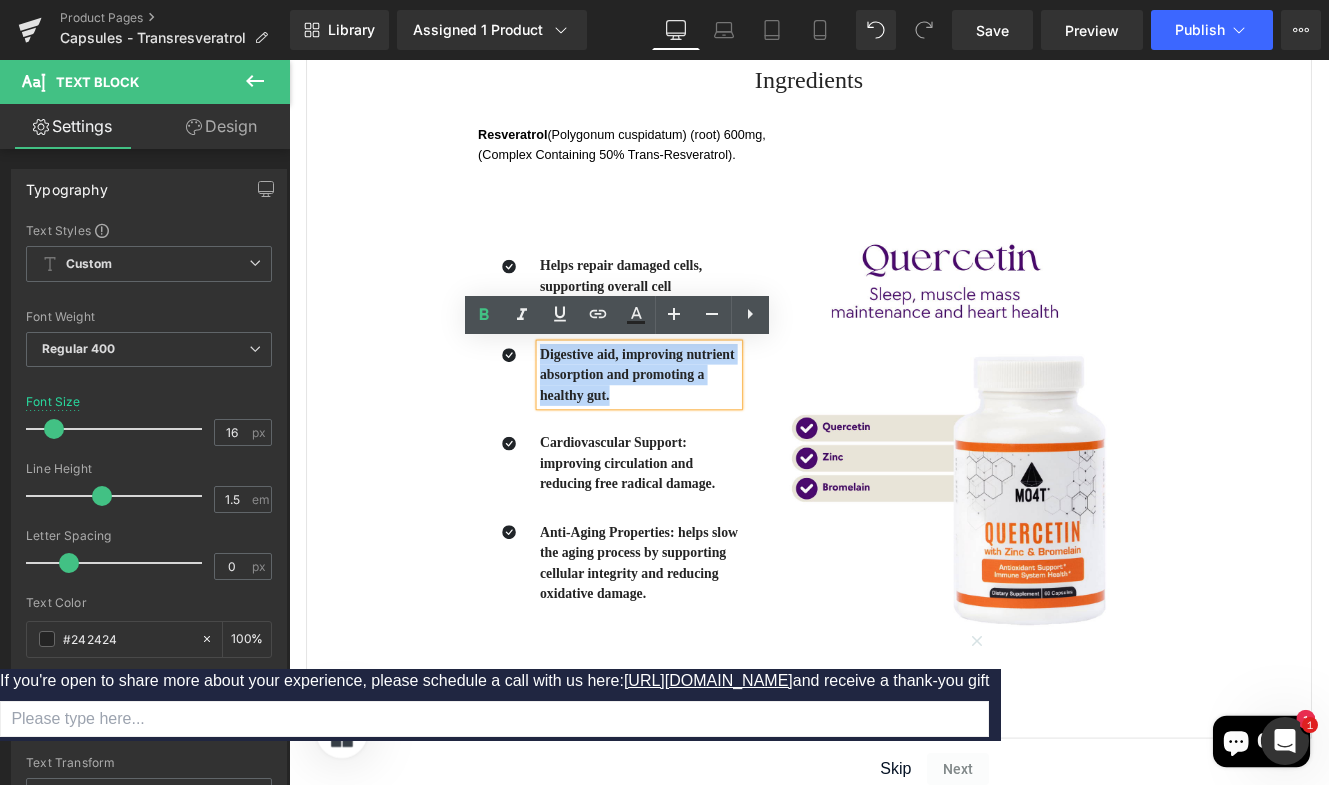 drag, startPoint x: 667, startPoint y: 444, endPoint x: 581, endPoint y: 394, distance: 99.47864 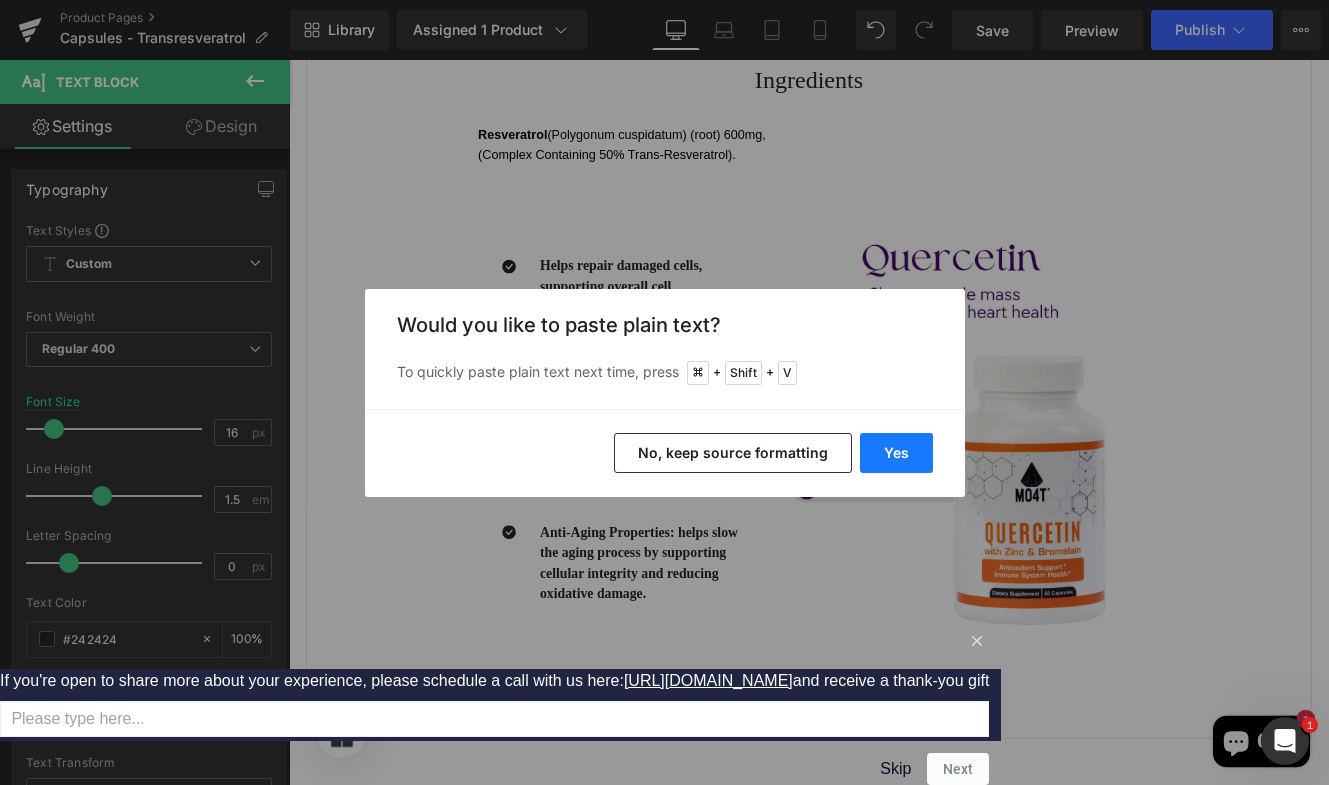 click on "Yes" at bounding box center (896, 453) 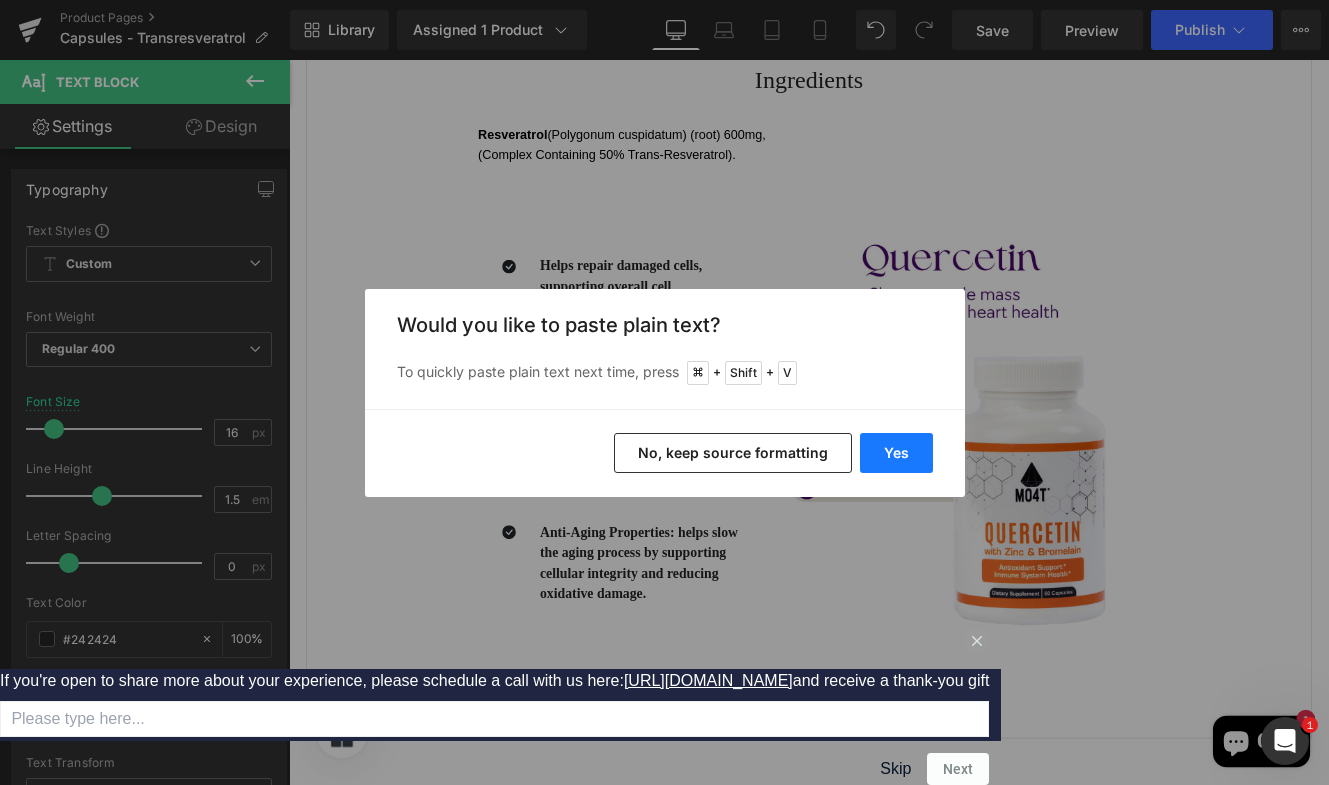 type 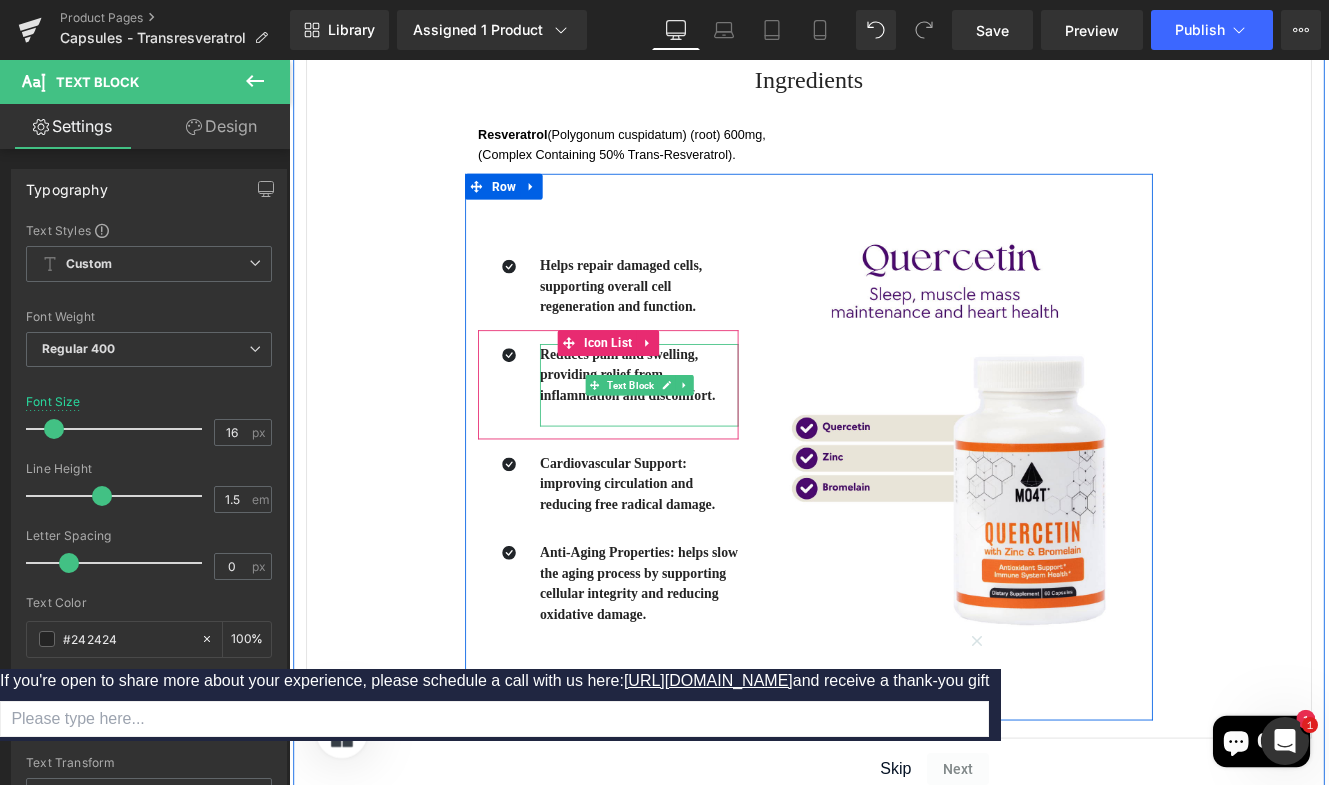 click at bounding box center (696, 474) 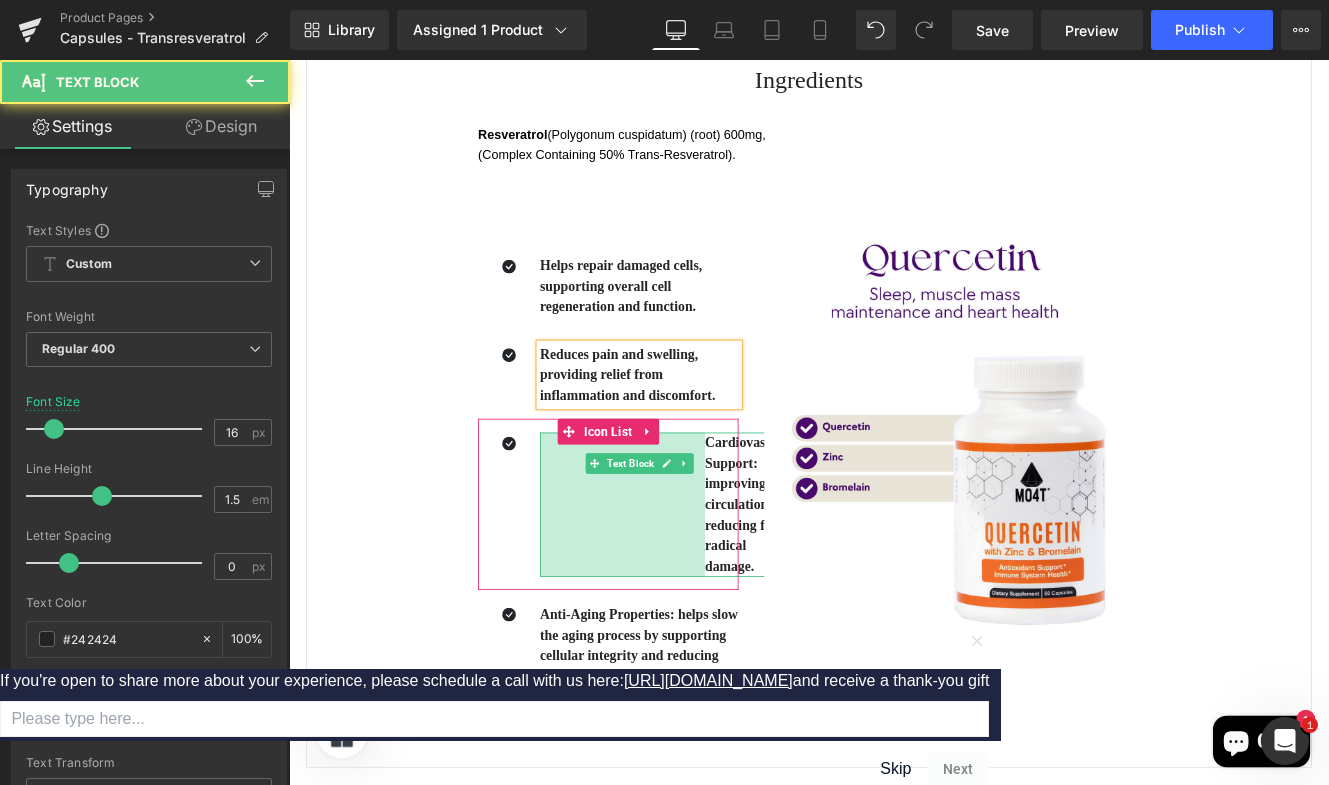 drag, startPoint x: 581, startPoint y: 507, endPoint x: 773, endPoint y: 554, distance: 197.66891 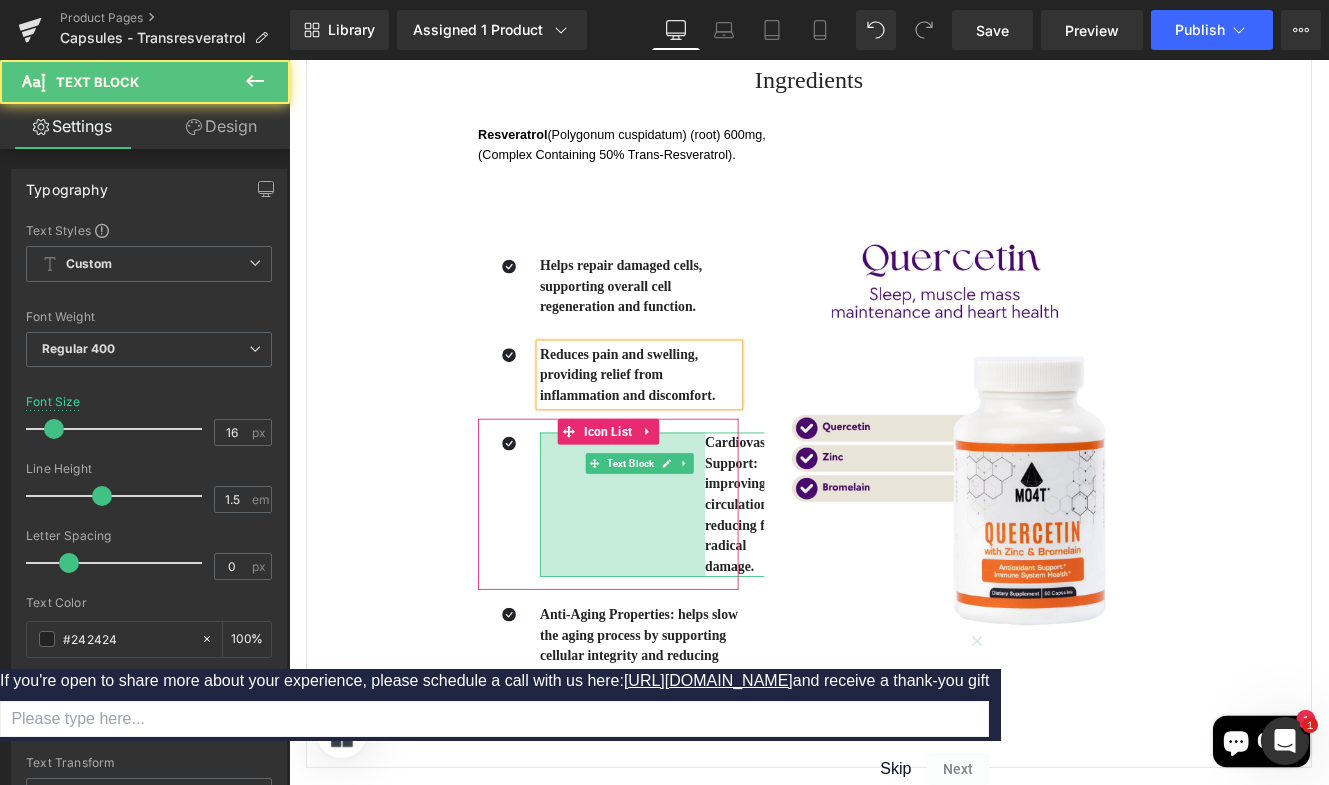 click on "Cardiovascular Support: improving circulation and reducing free radical damage.
Text Block       192px" at bounding box center [729, 577] 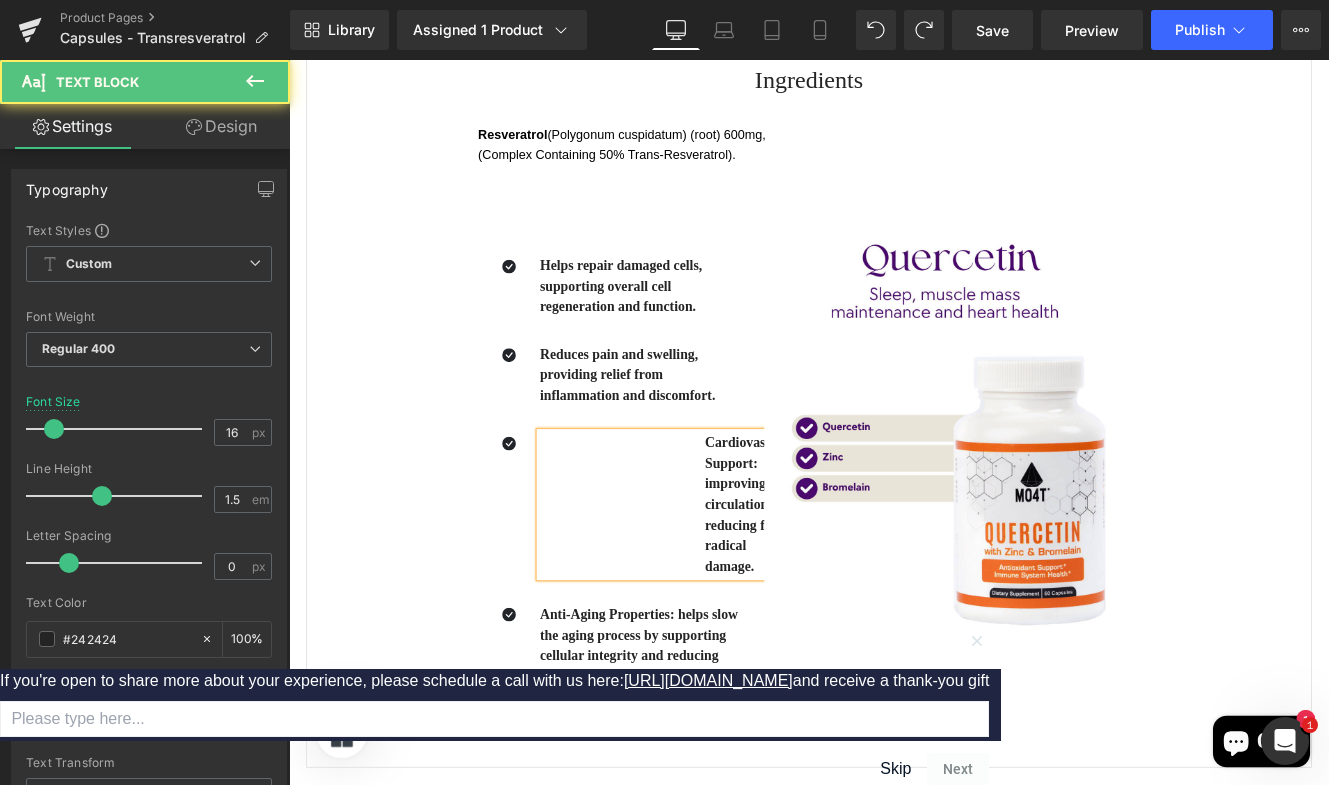 click on "Cardiovascular Support: improving circulation and reducing free radical damage." at bounding box center [825, 576] 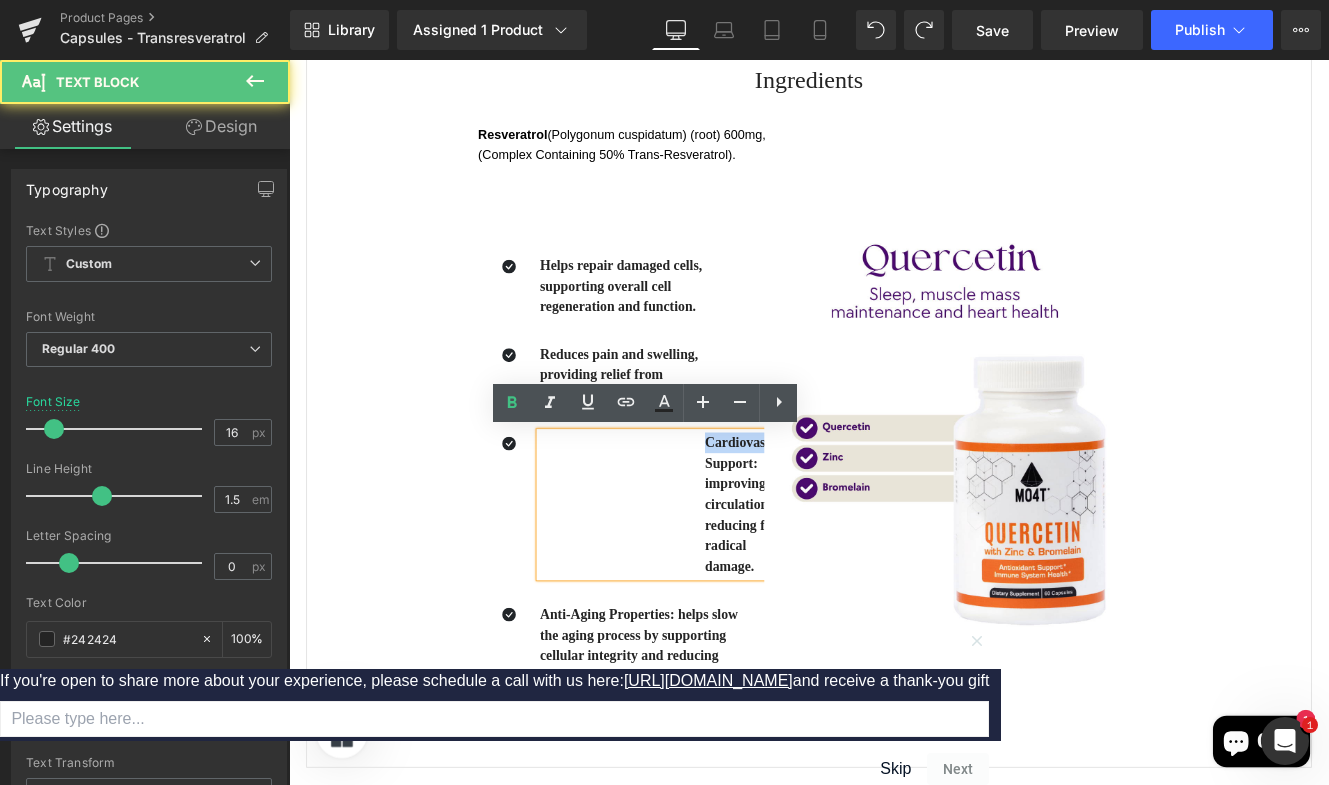 drag, startPoint x: 770, startPoint y: 508, endPoint x: 564, endPoint y: 522, distance: 206.47517 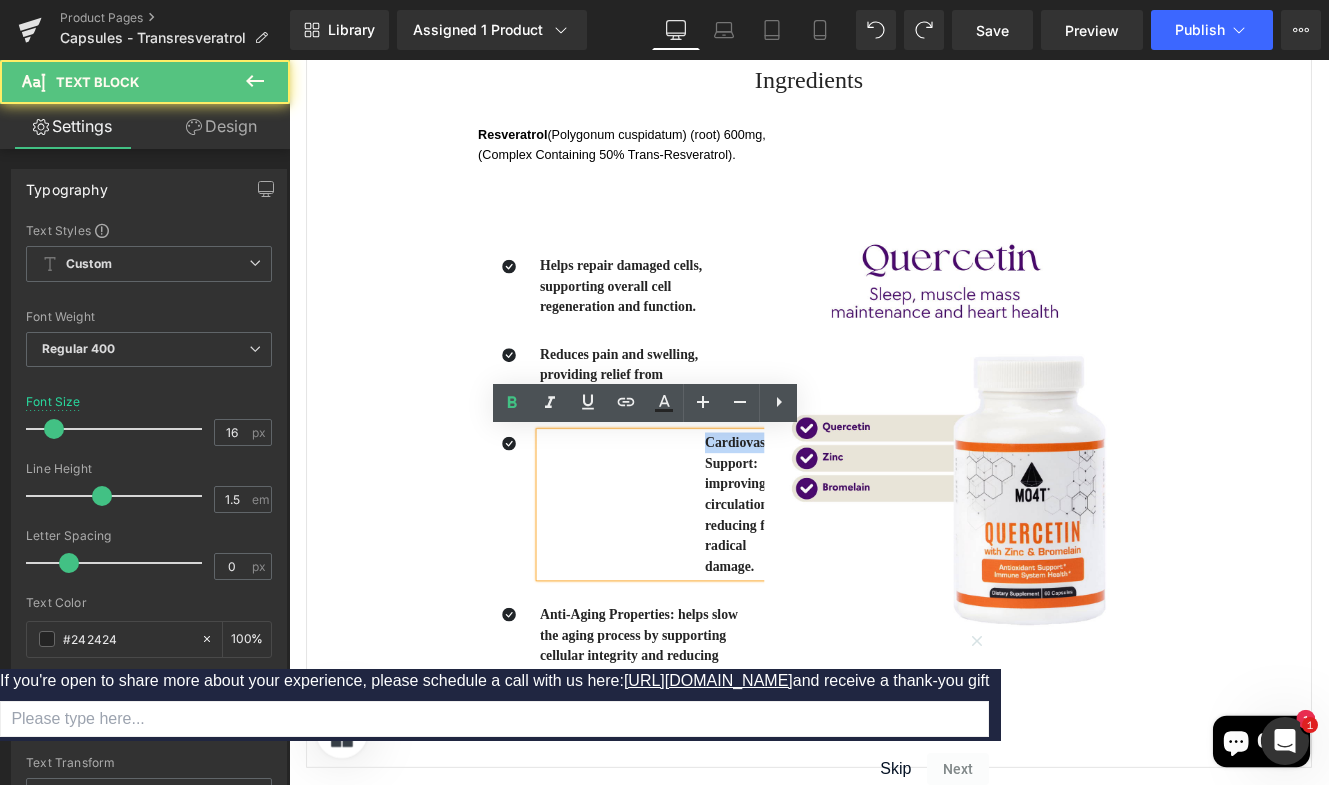 click on "Icon
Cardiovascular Support: improving circulation and reducing free radical damage.
Text Block" at bounding box center [693, 577] 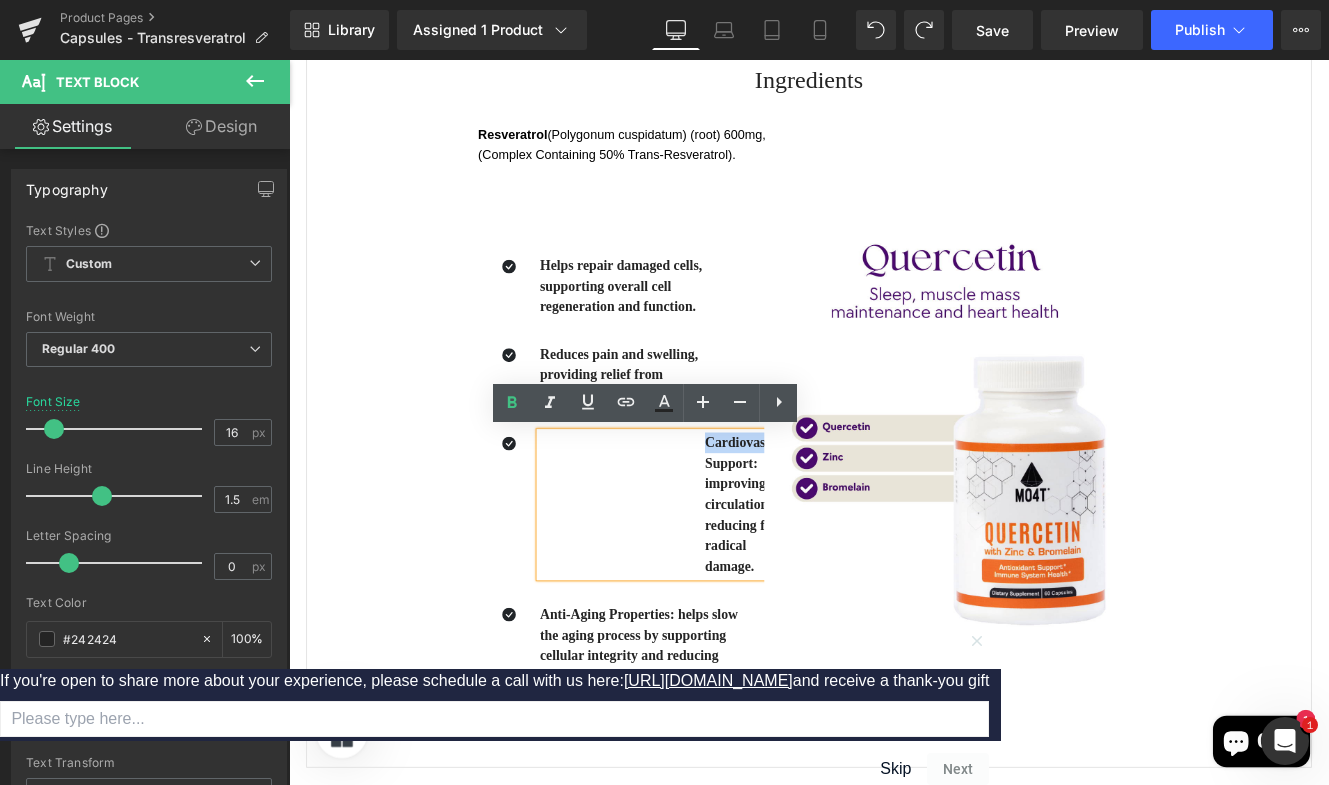 click on "Cardiovascular Support: improving circulation and reducing free radical damage." at bounding box center [729, 577] 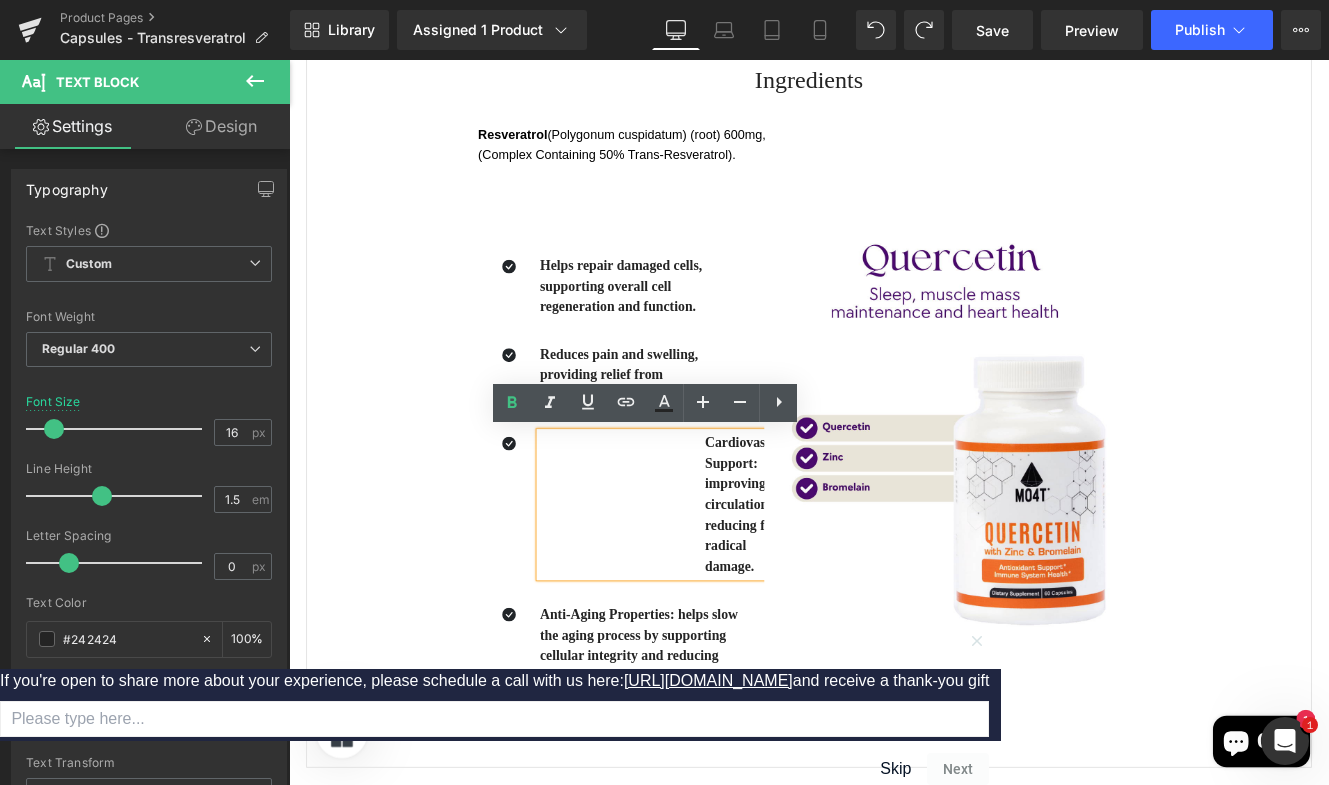 click on "Icon
Cardiovascular Support: improving circulation and reducing free radical damage.
Text Block
Icon List" at bounding box center (660, 576) 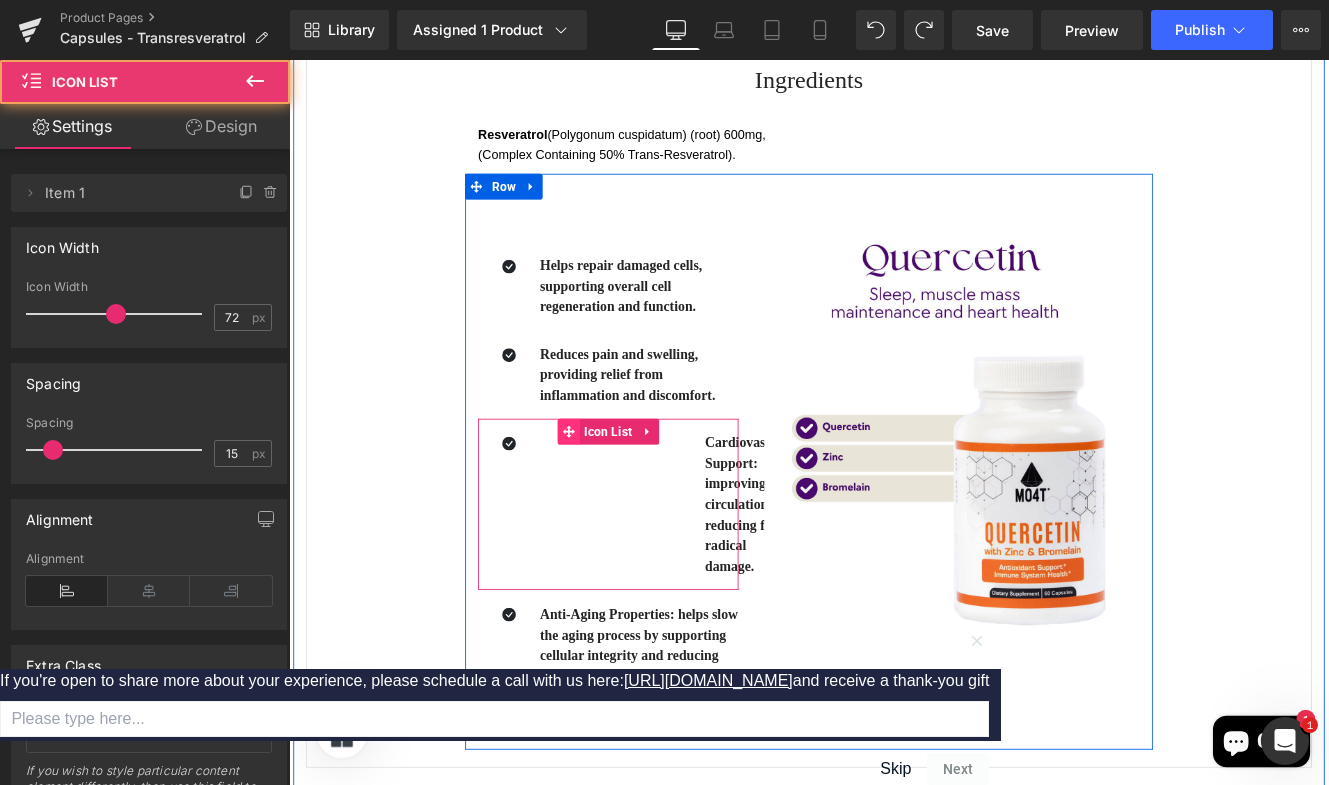 click at bounding box center [614, 492] 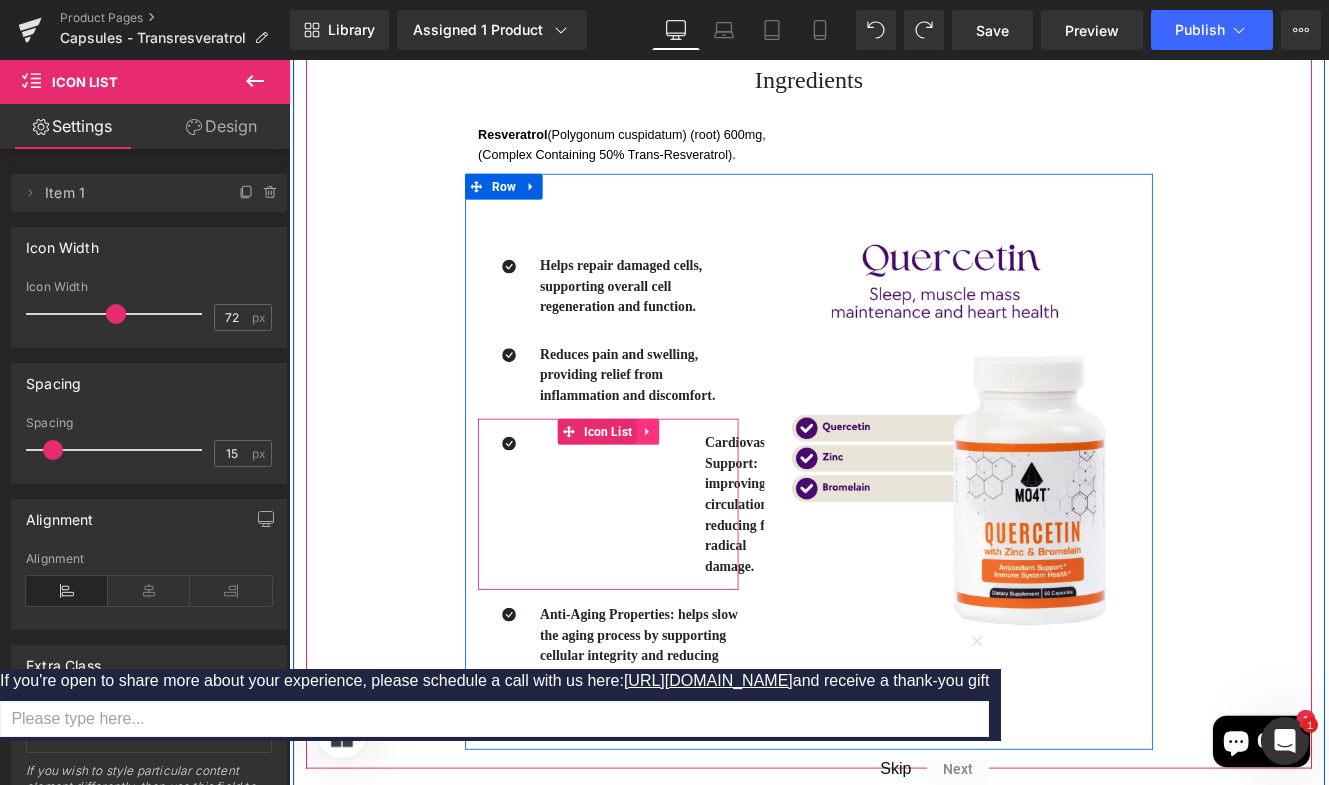 click 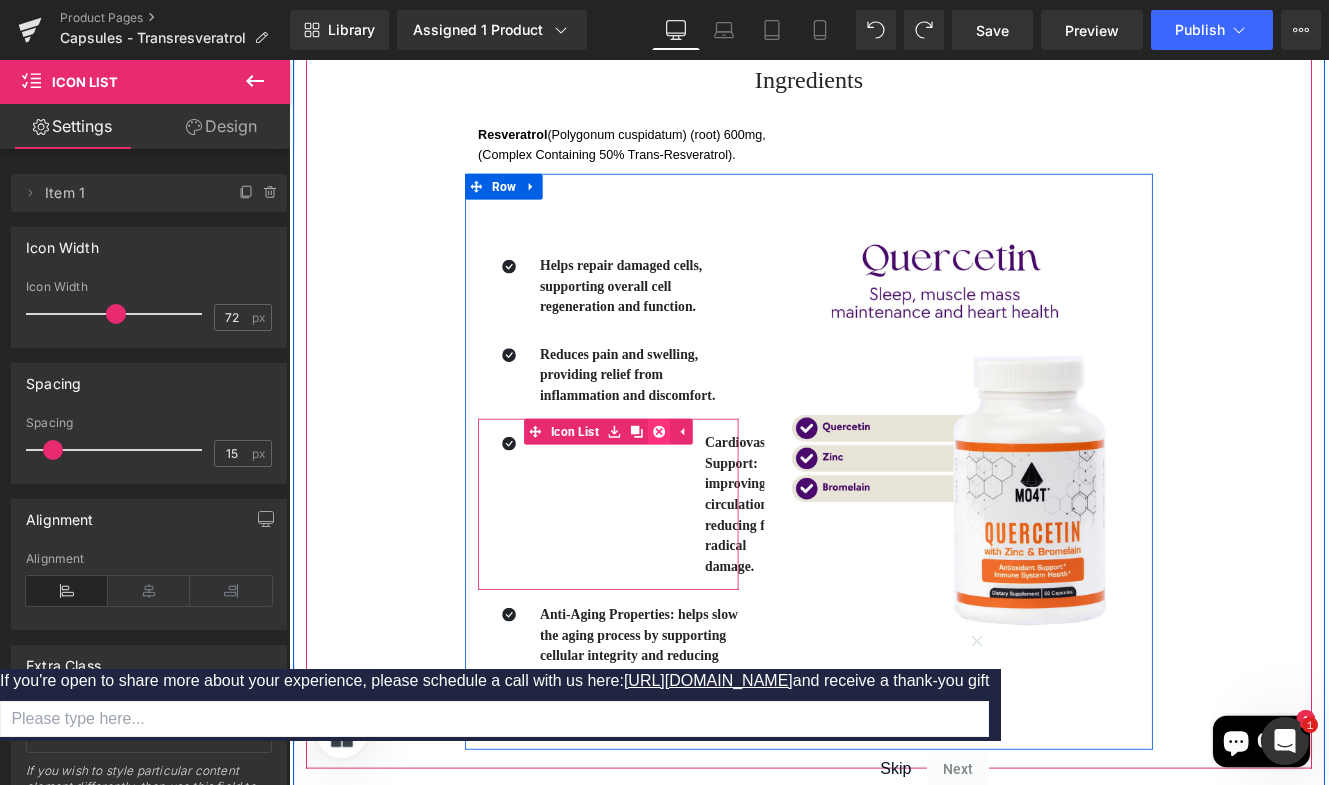 click 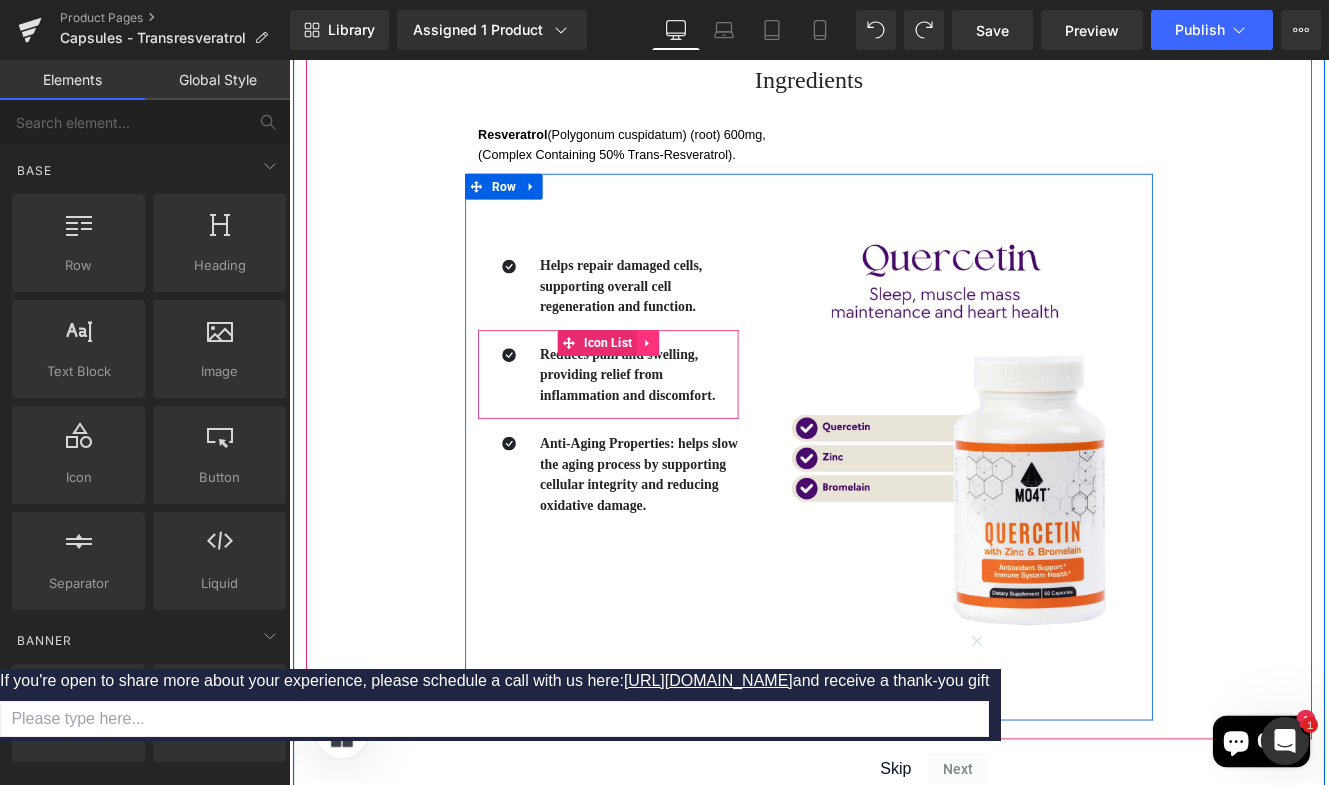 click 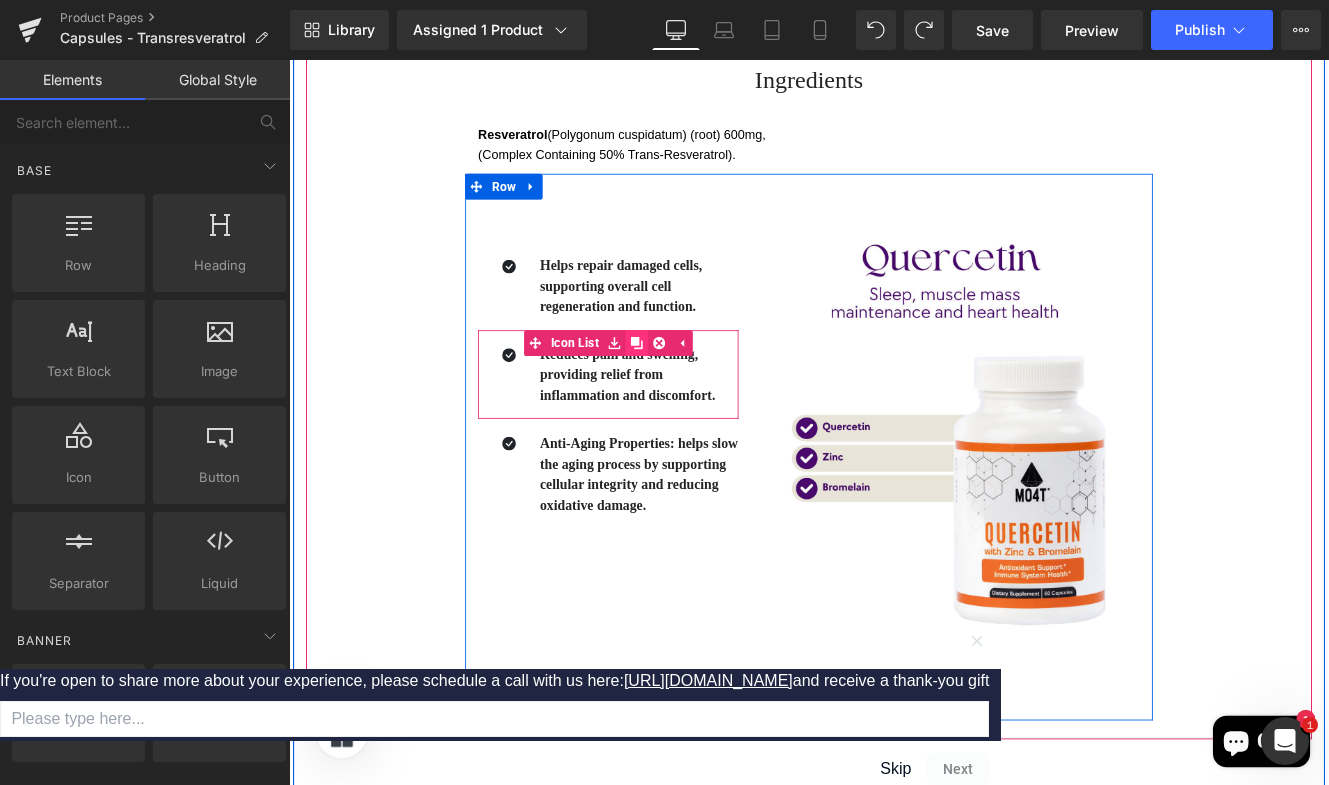 click 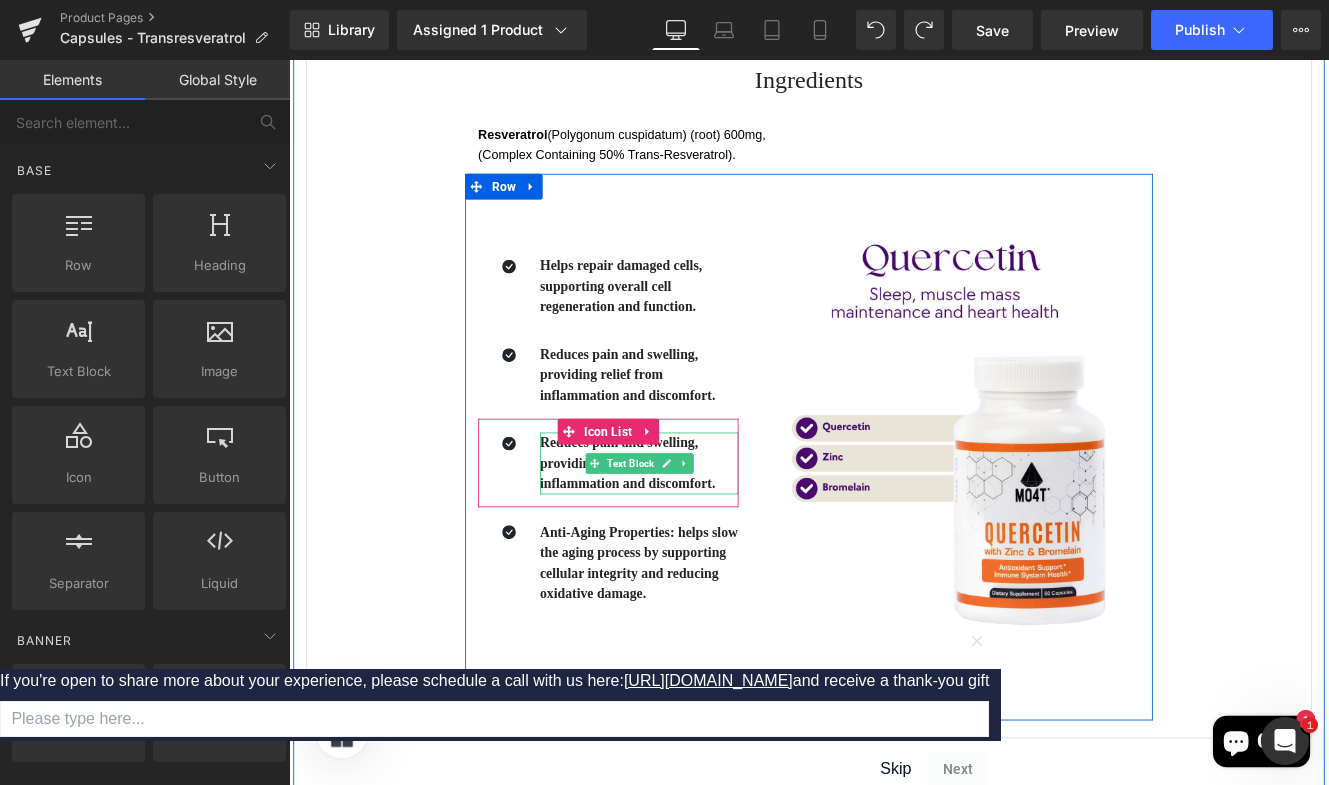 click on "Reduces pain and swelling, providing relief from inflammation and discomfort." at bounding box center [696, 529] 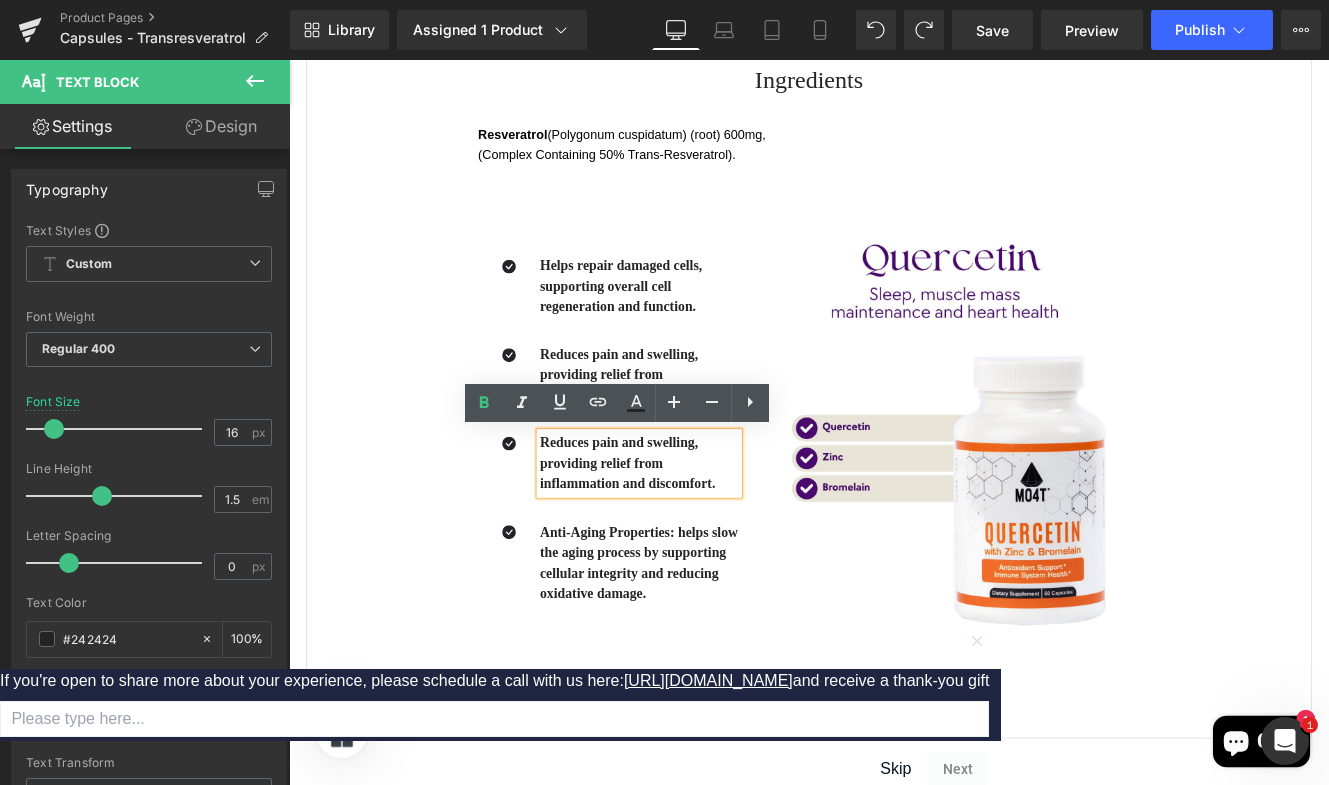 drag, startPoint x: 581, startPoint y: 507, endPoint x: 783, endPoint y: 551, distance: 206.73654 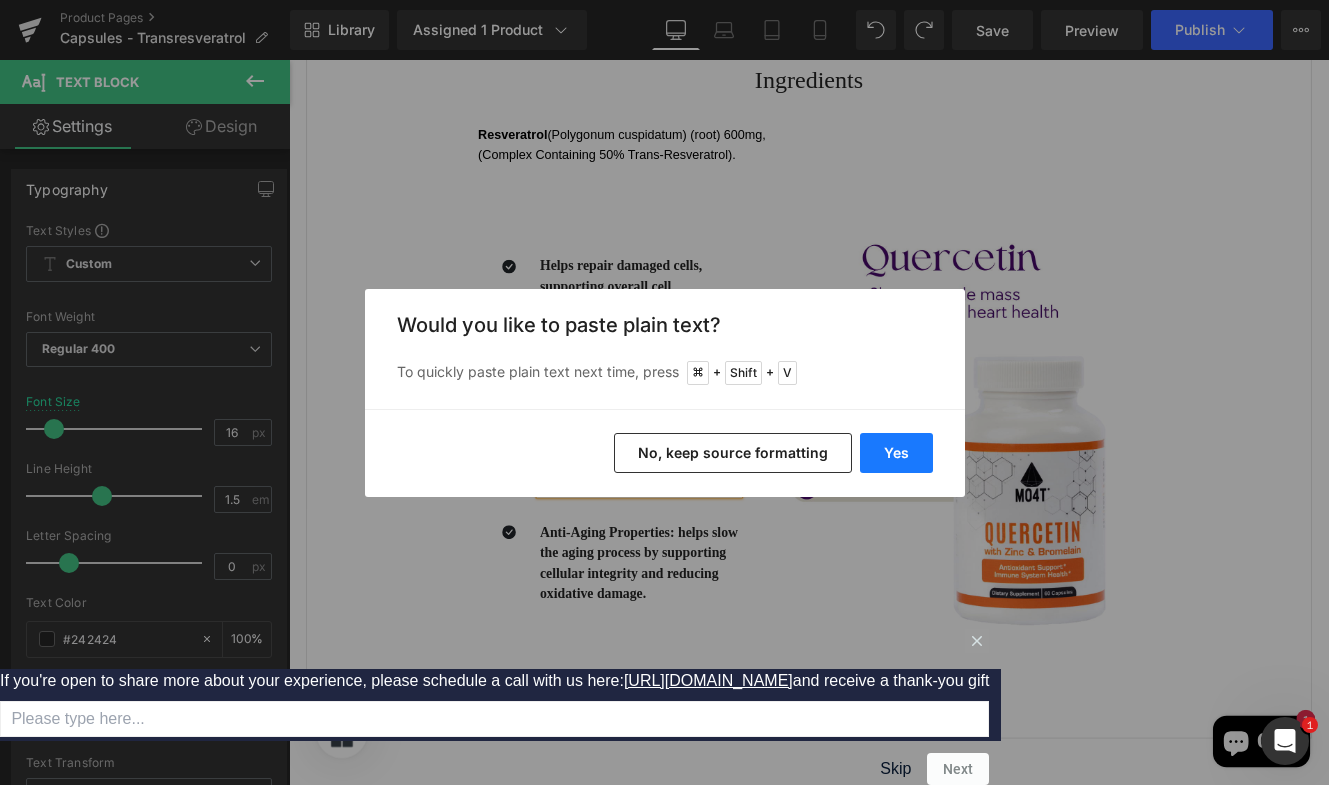 click on "Yes" at bounding box center [896, 453] 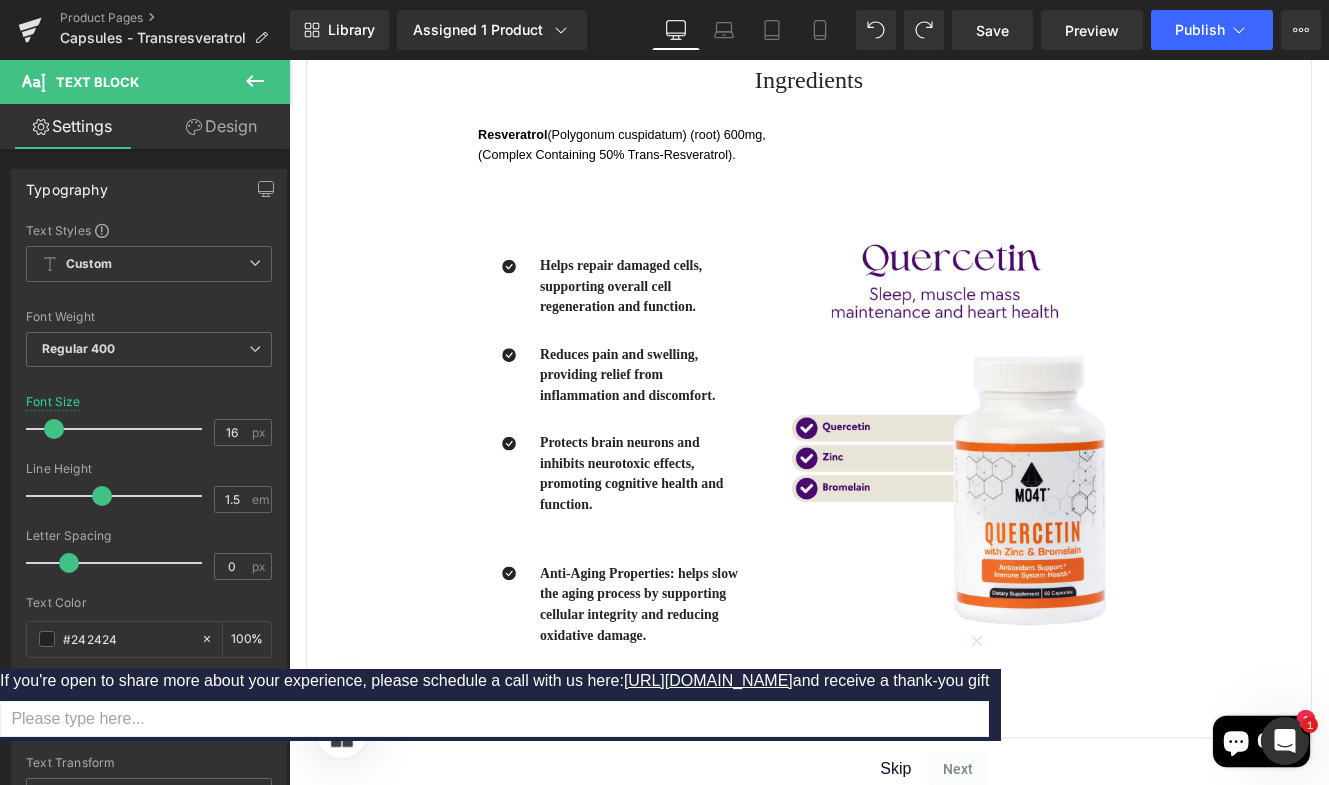 type 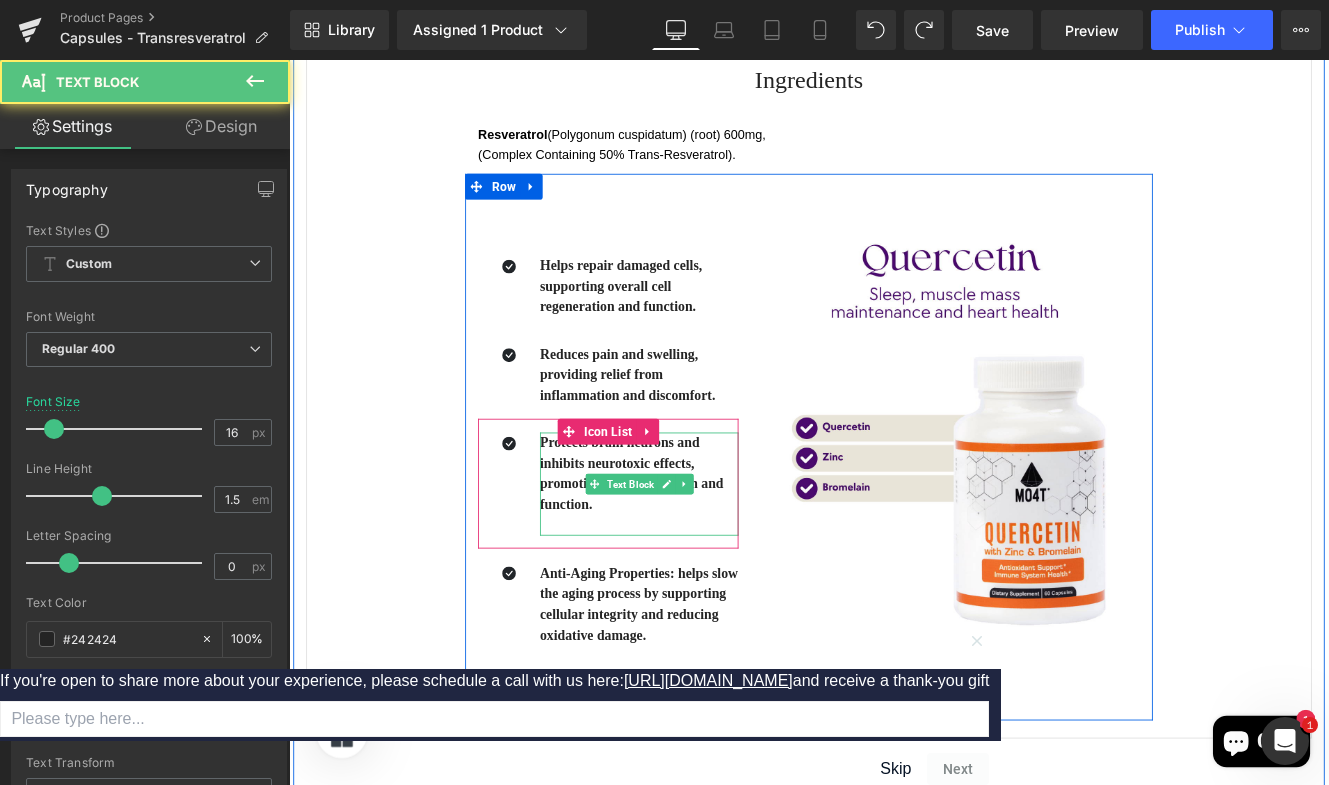click on "Protects brain neurons and inhibits neurotoxic effects, promoting cognitive health and function." at bounding box center [688, 540] 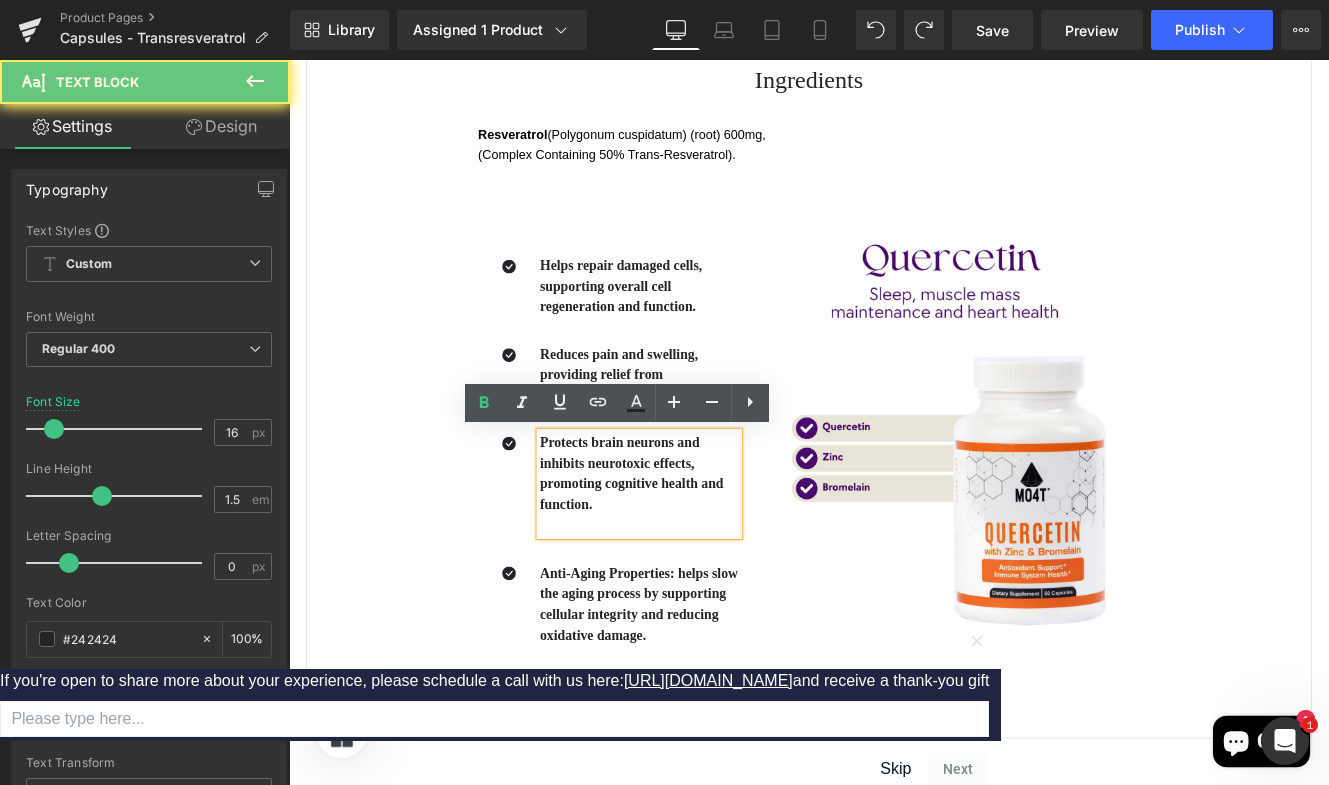 click at bounding box center [696, 601] 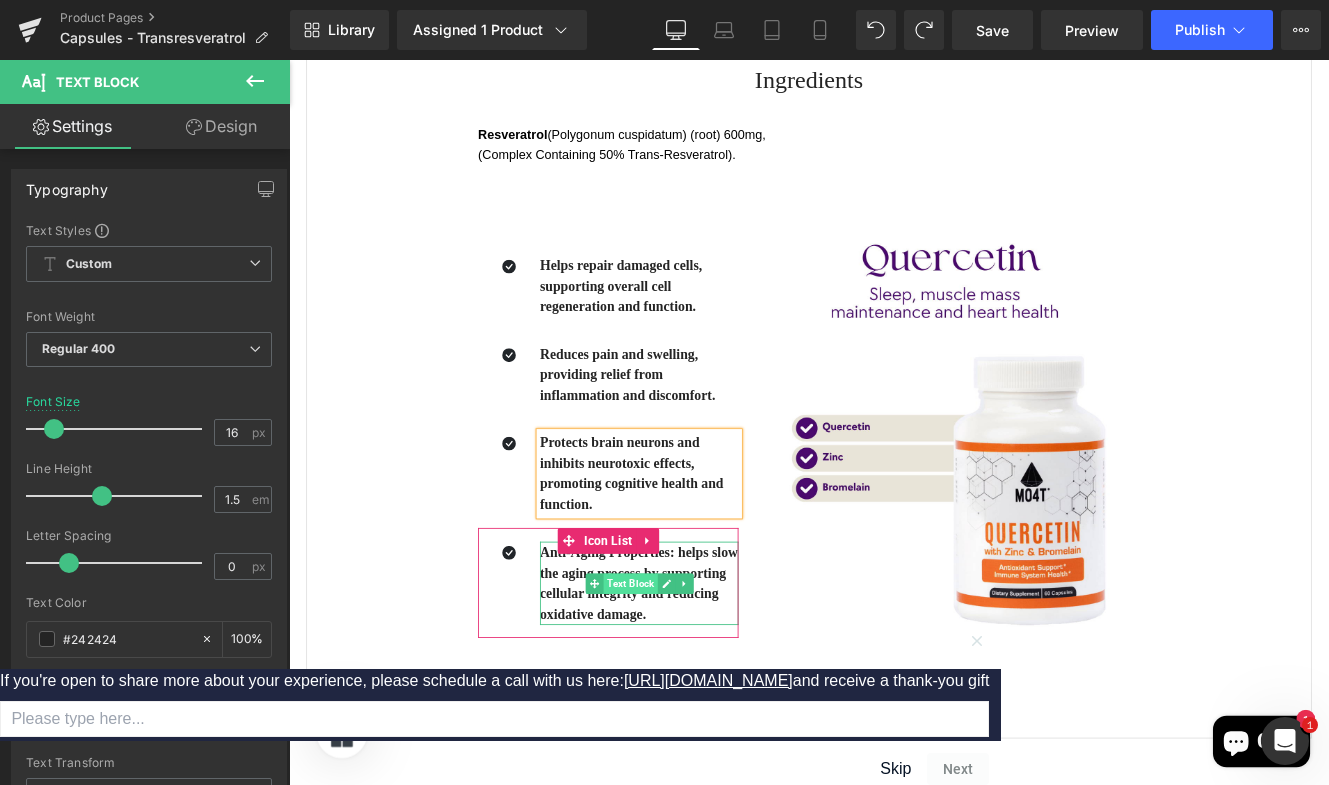 click on "Text Block" at bounding box center (686, 669) 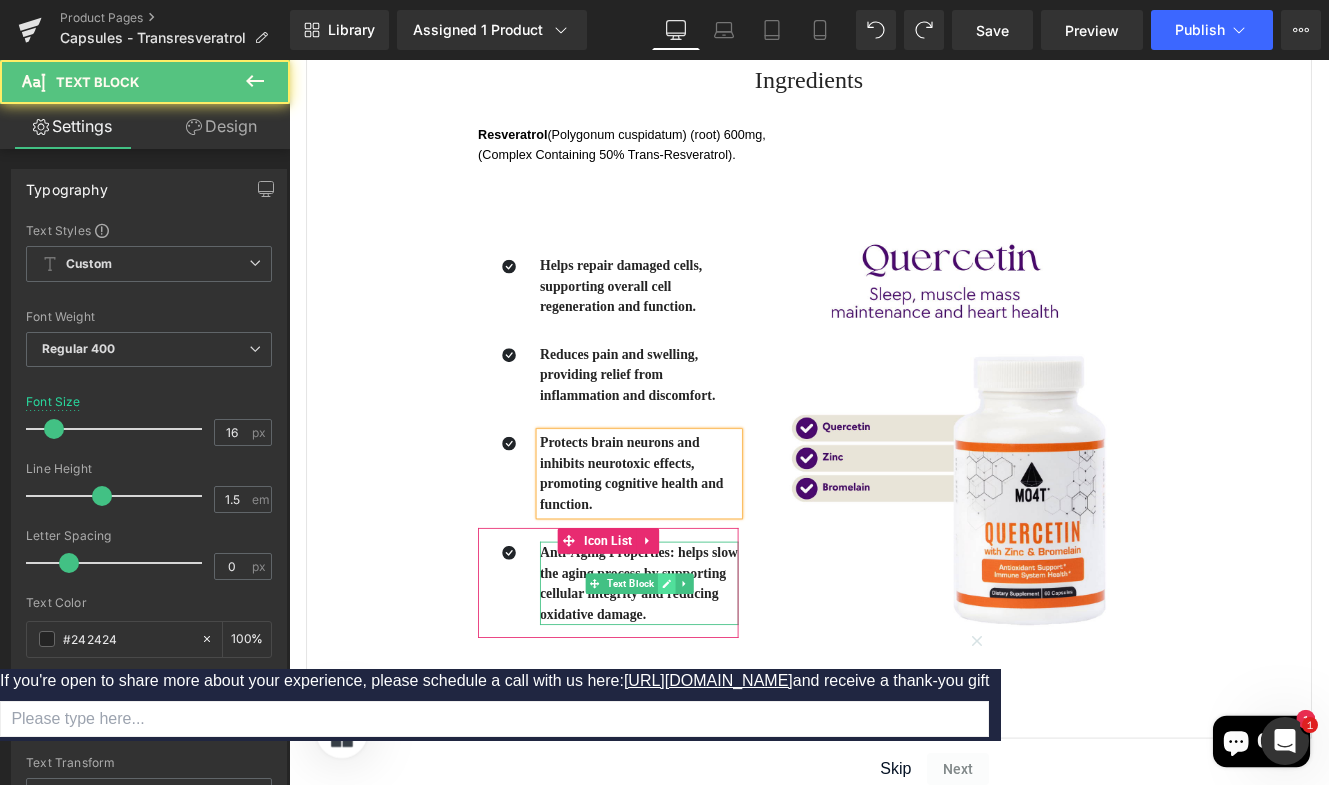 click at bounding box center [728, 669] 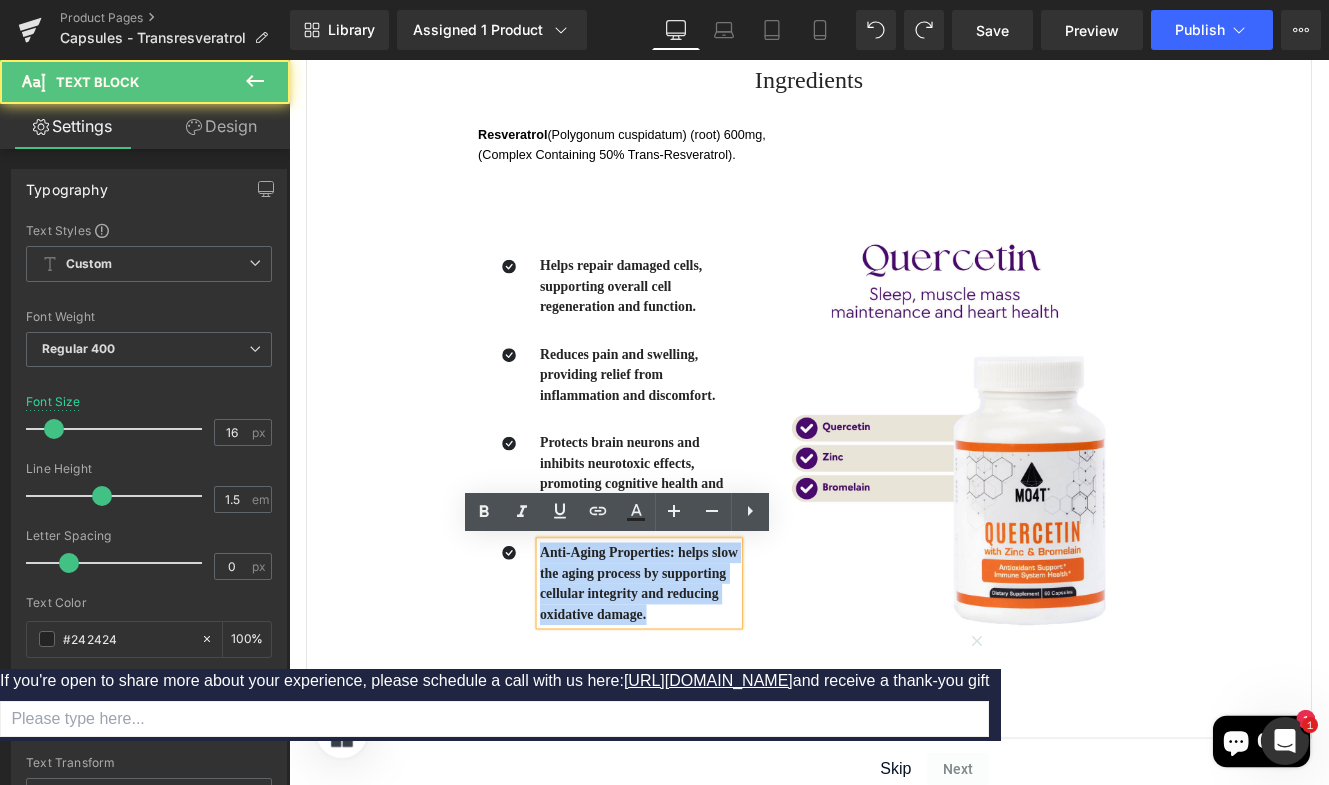 drag, startPoint x: 704, startPoint y: 703, endPoint x: 569, endPoint y: 628, distance: 154.43445 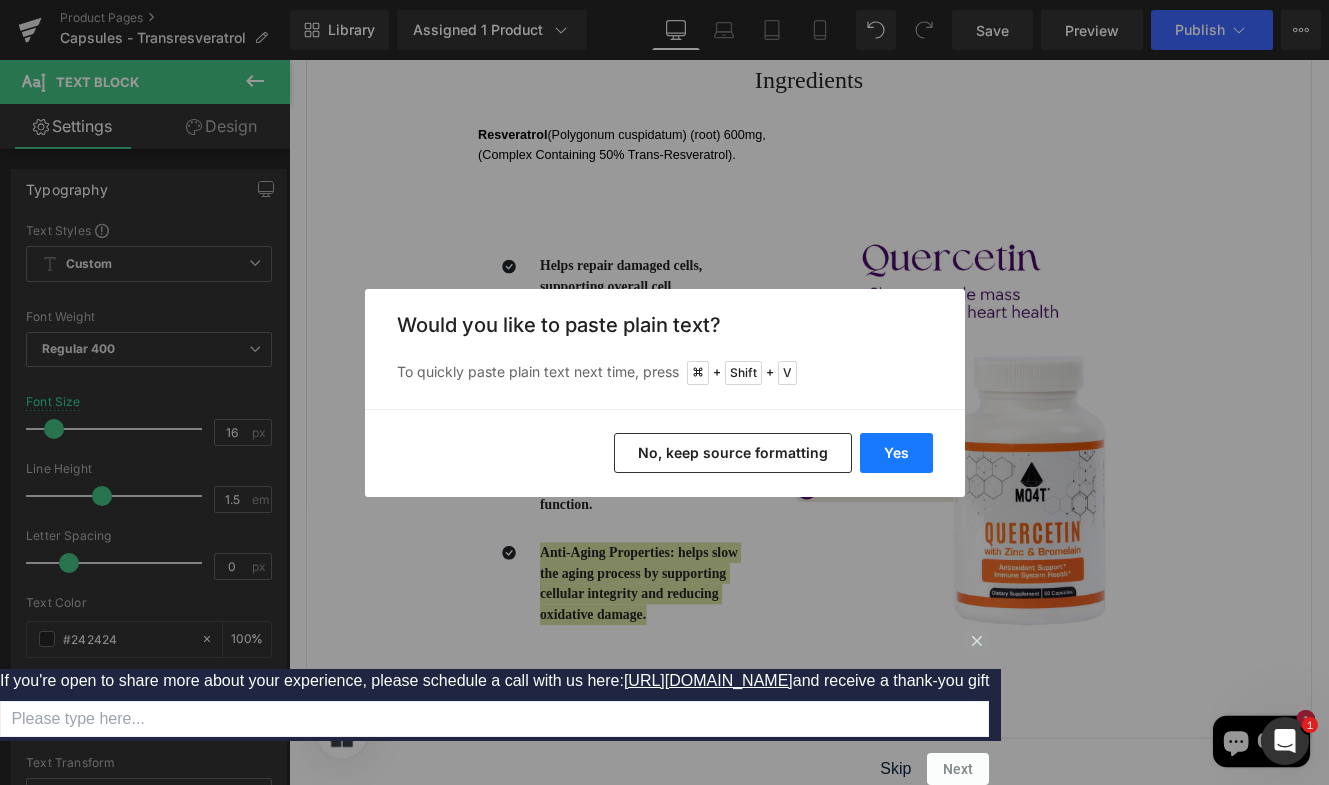 click on "Yes" at bounding box center [896, 453] 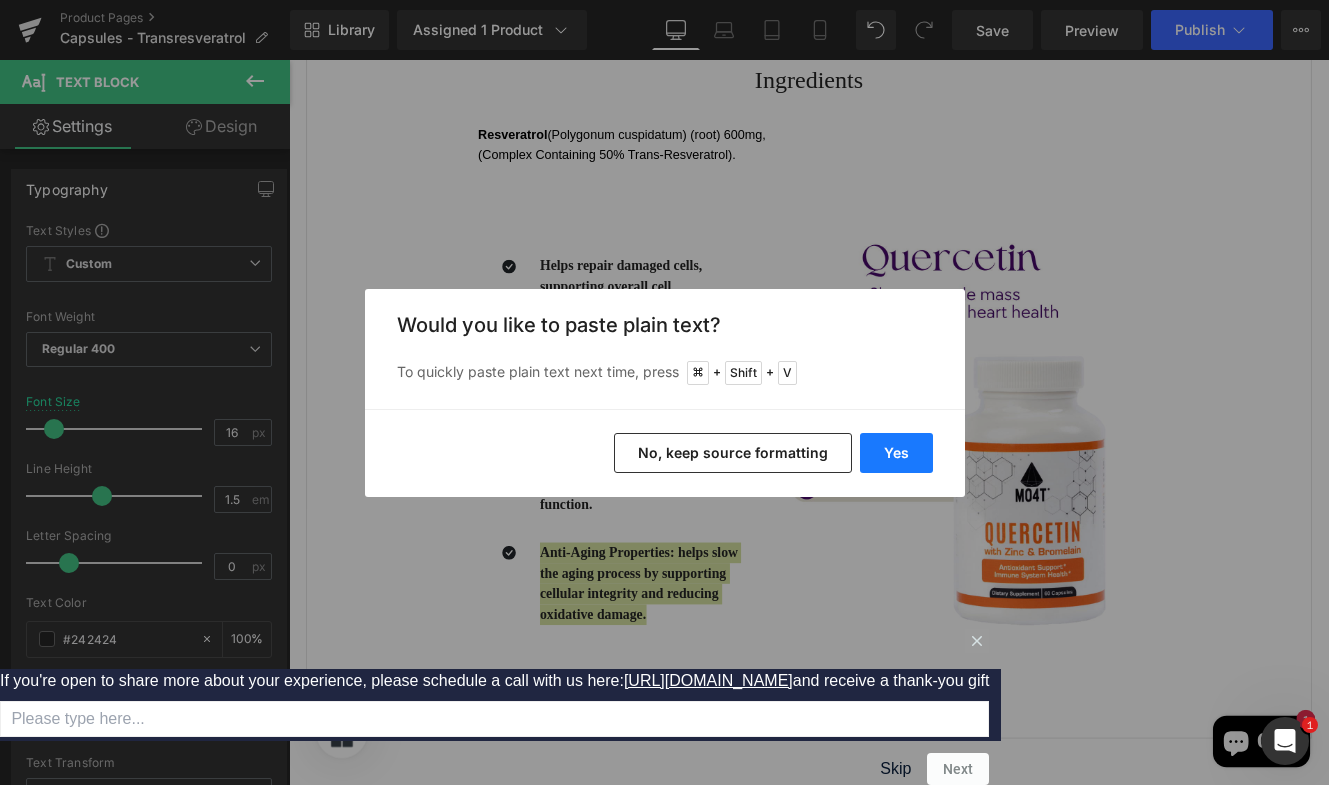 type 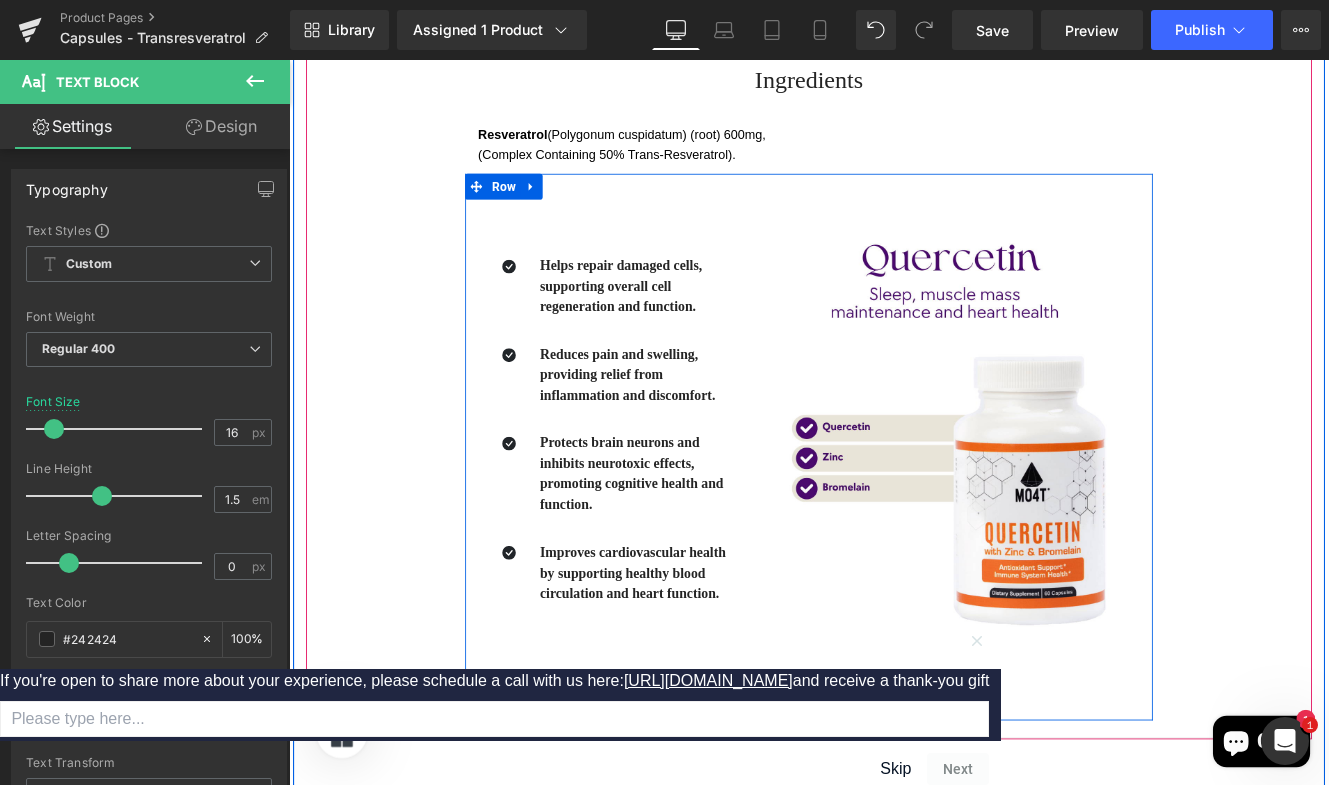 click on "Text Block" at bounding box center (686, 669) 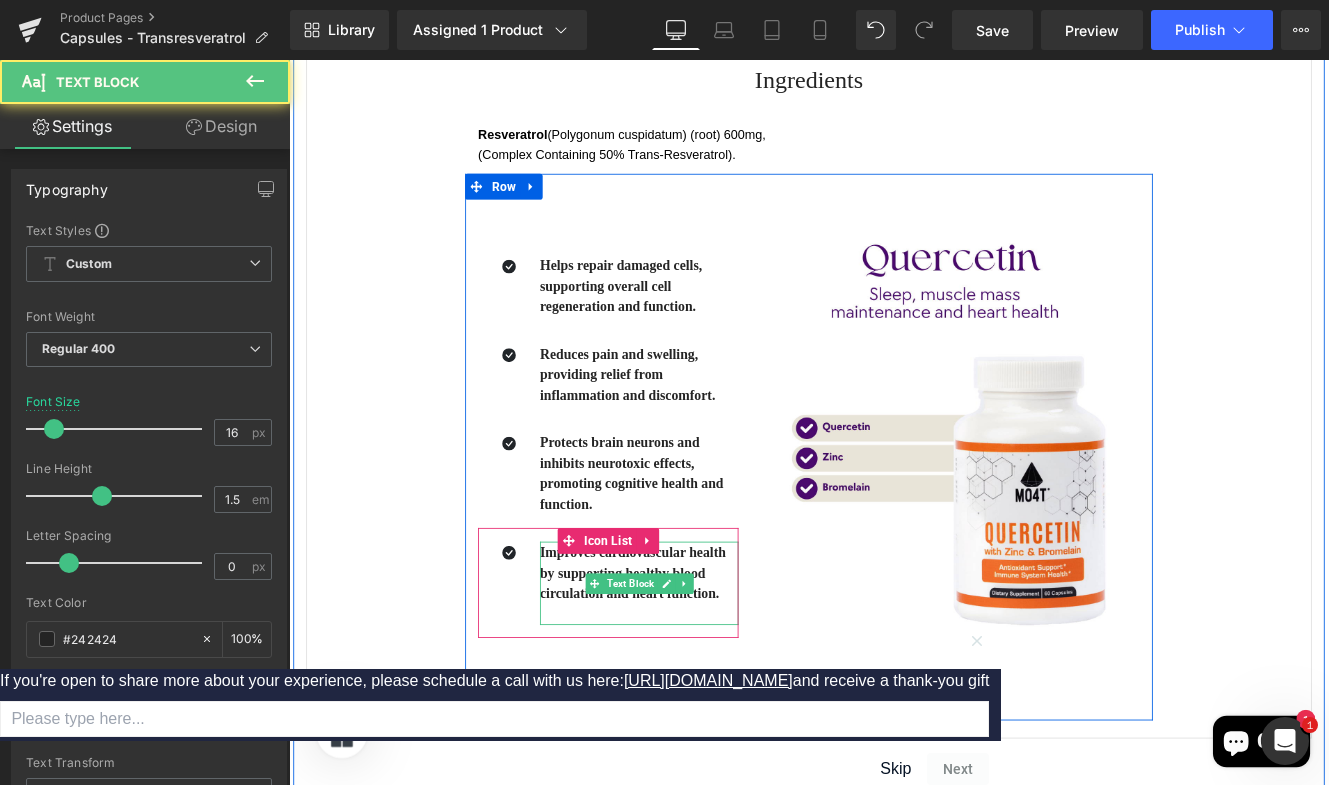 click at bounding box center [696, 705] 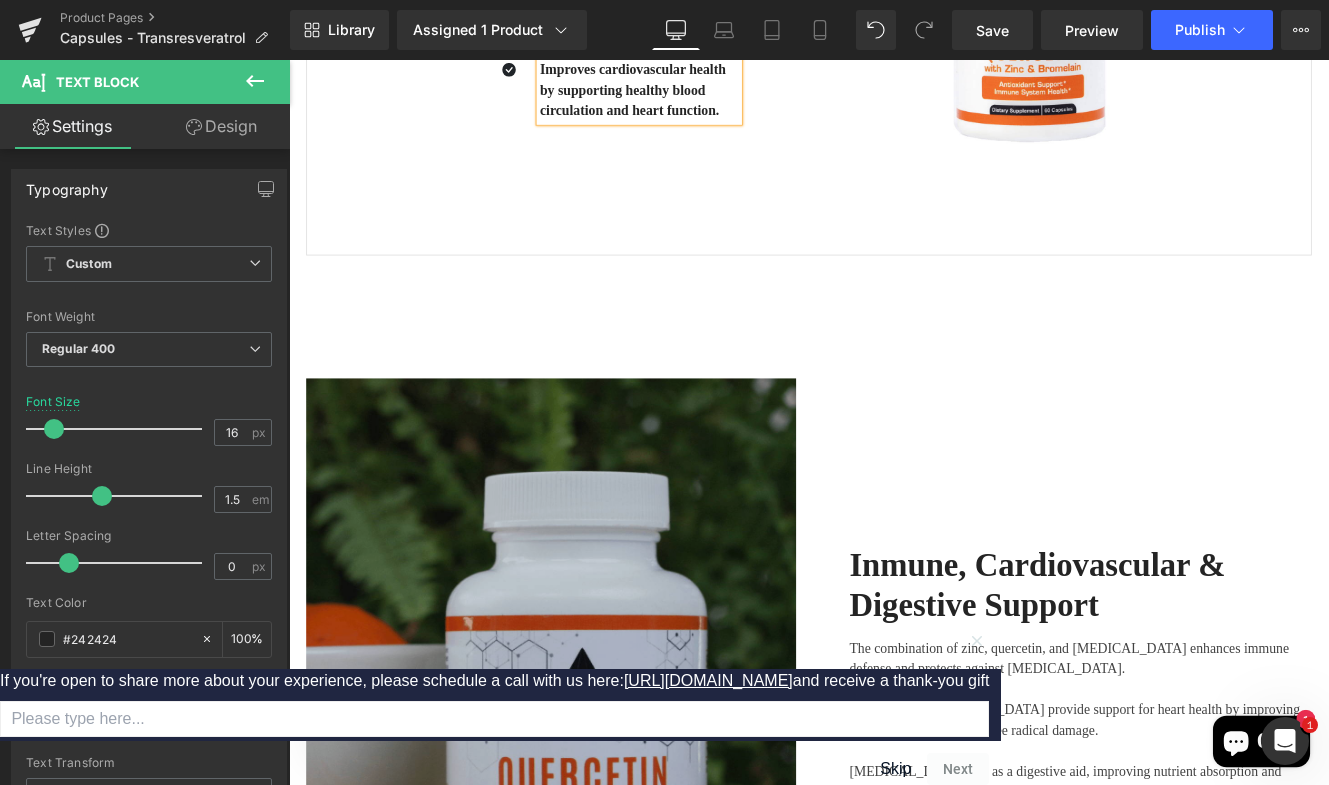 scroll, scrollTop: 1897, scrollLeft: 0, axis: vertical 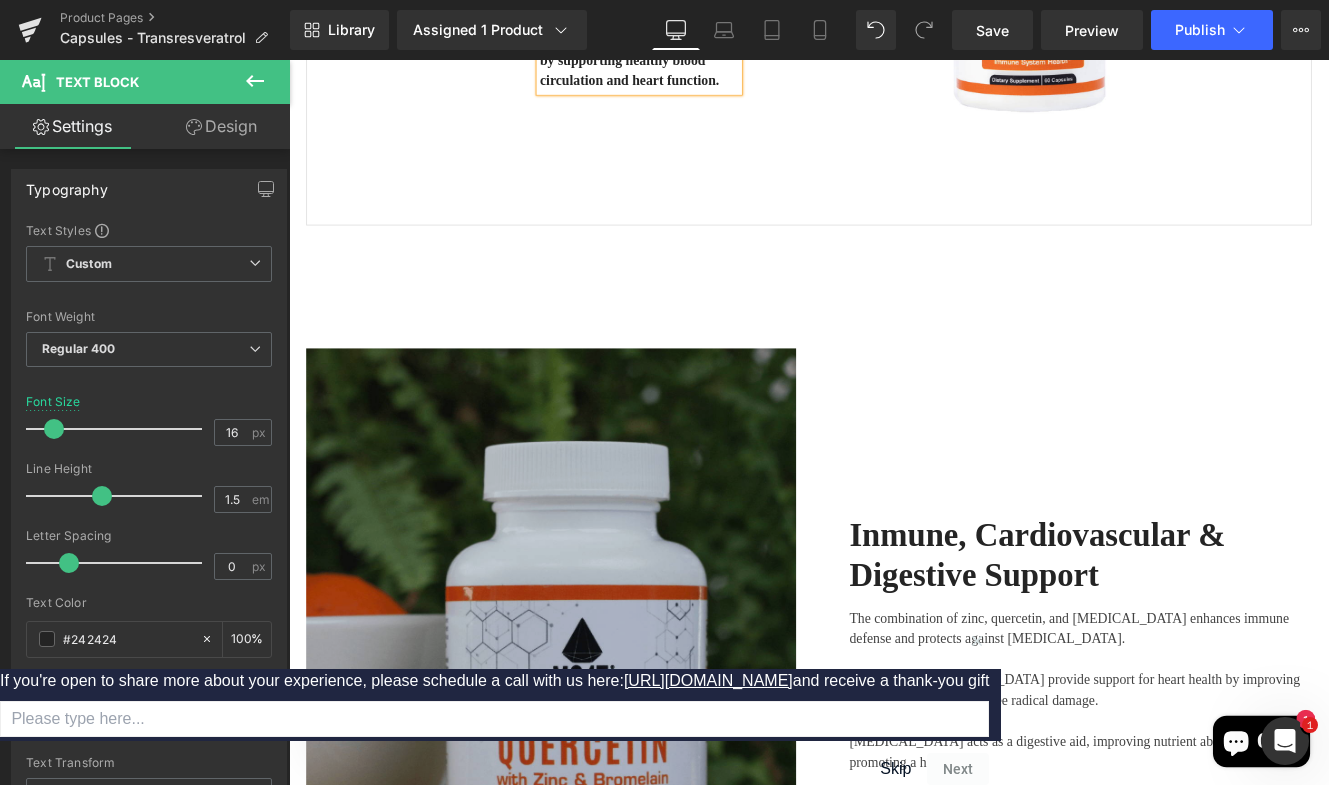 click at bounding box center (594, 751) 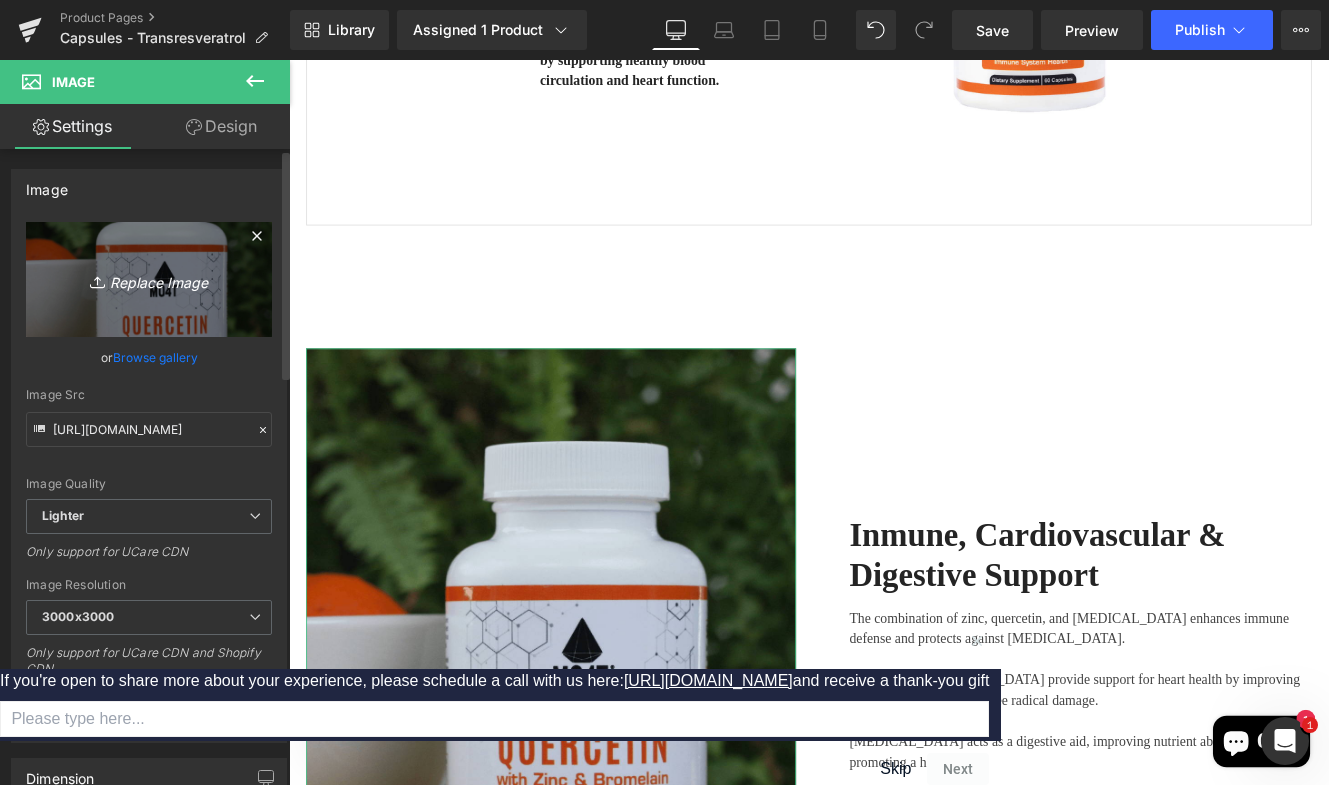 click on "Replace Image" at bounding box center [149, 279] 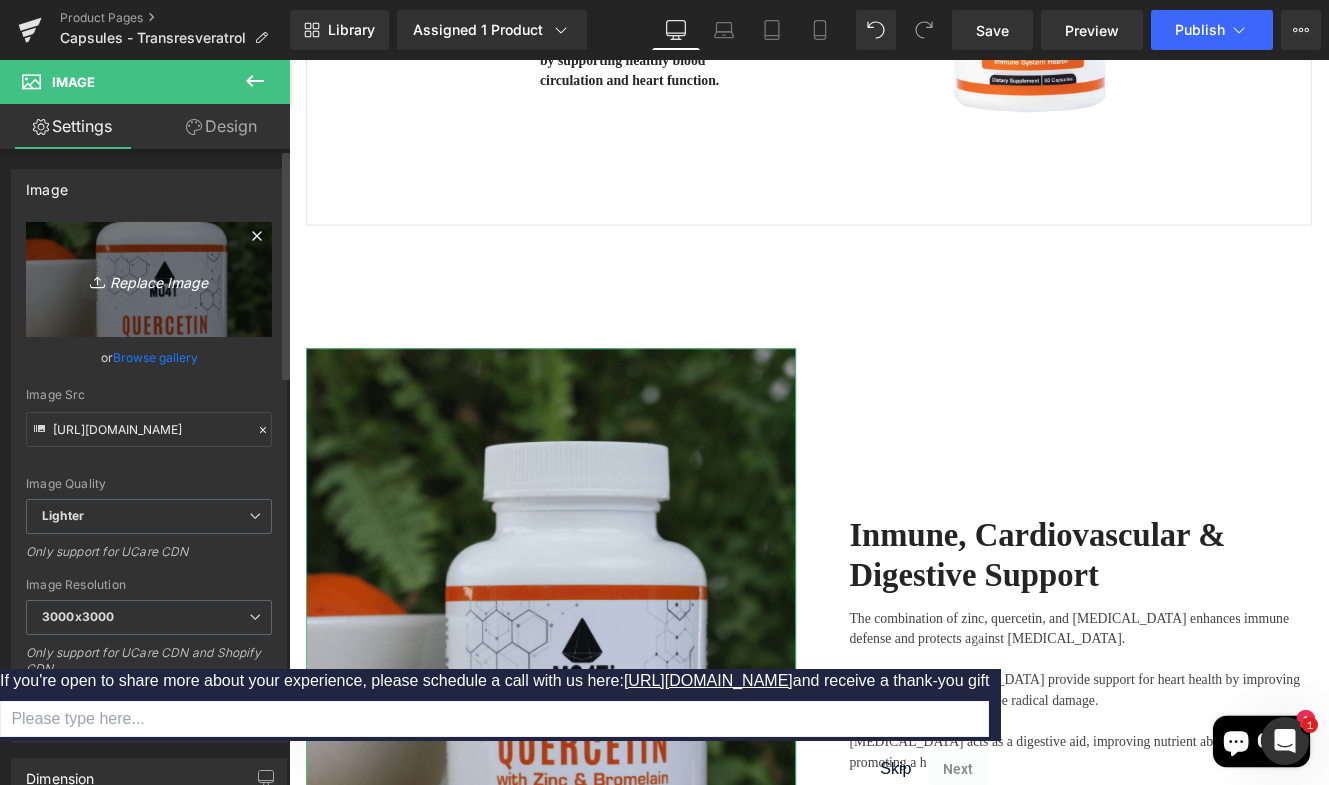 type on "C:\fakepath\trans6.png" 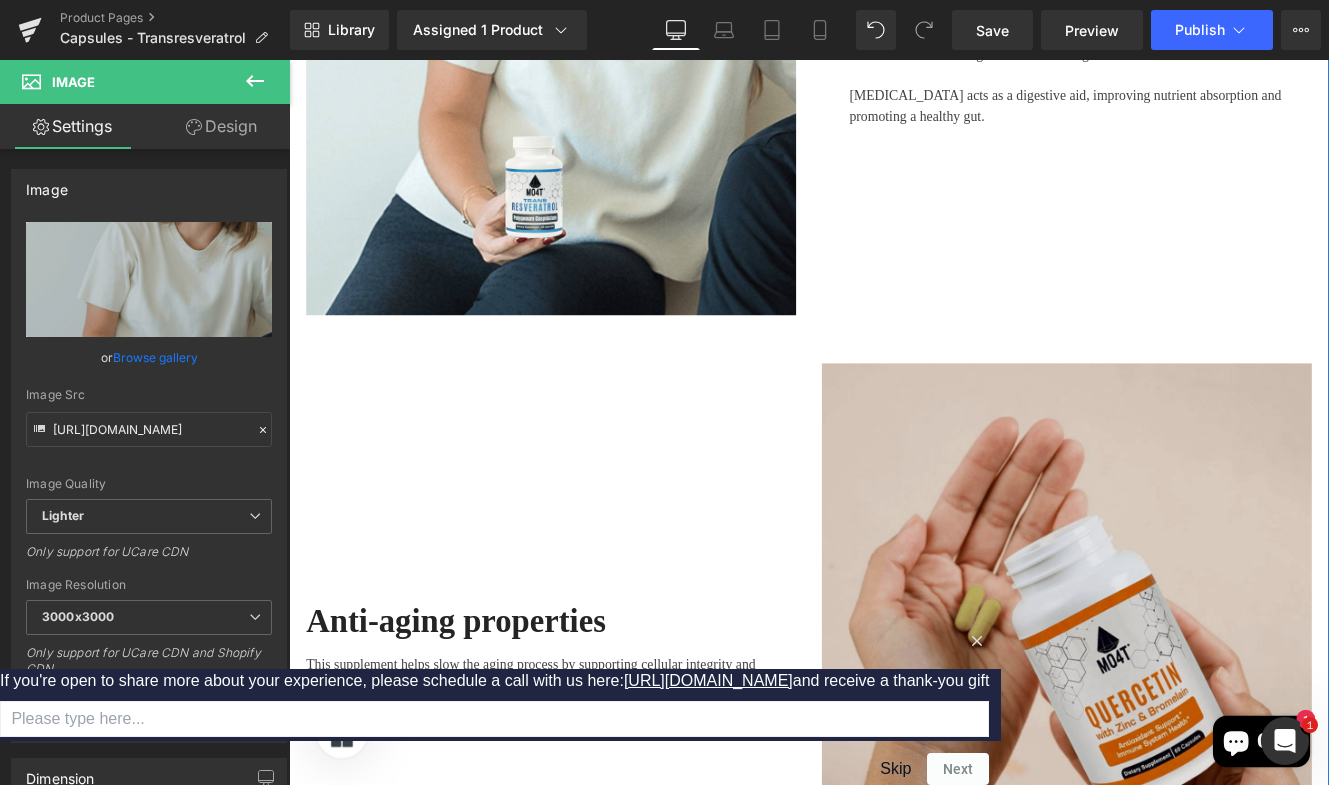 scroll, scrollTop: 2817, scrollLeft: 0, axis: vertical 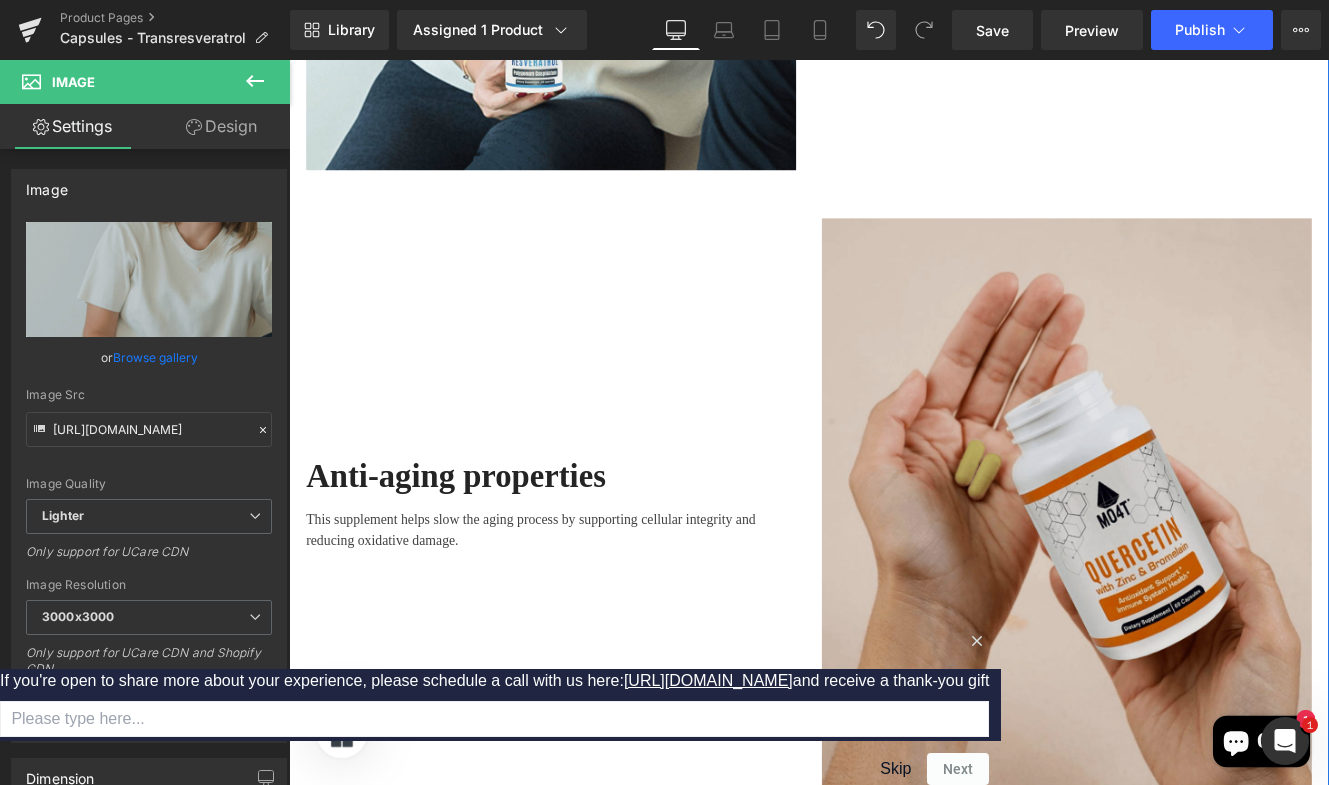 click at bounding box center [1194, 600] 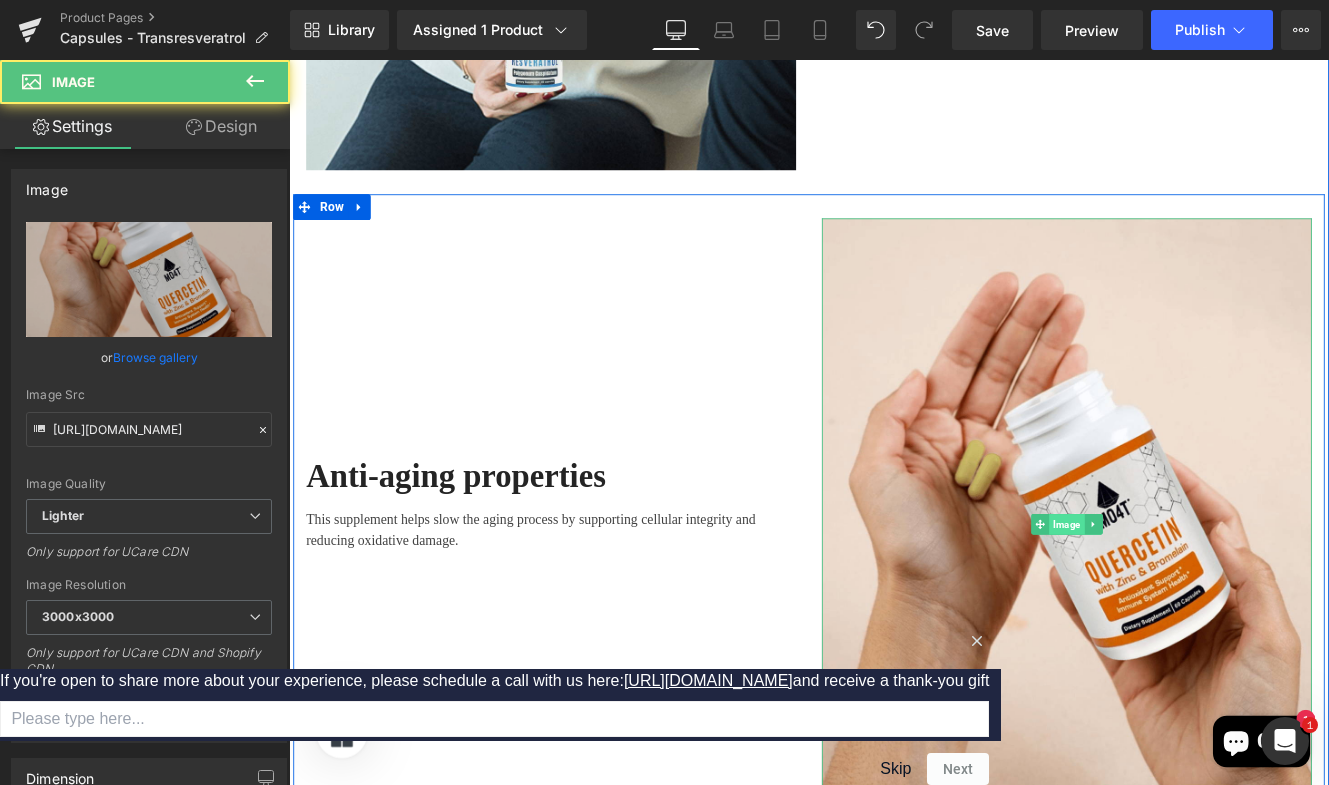 click on "Image" at bounding box center [1193, 600] 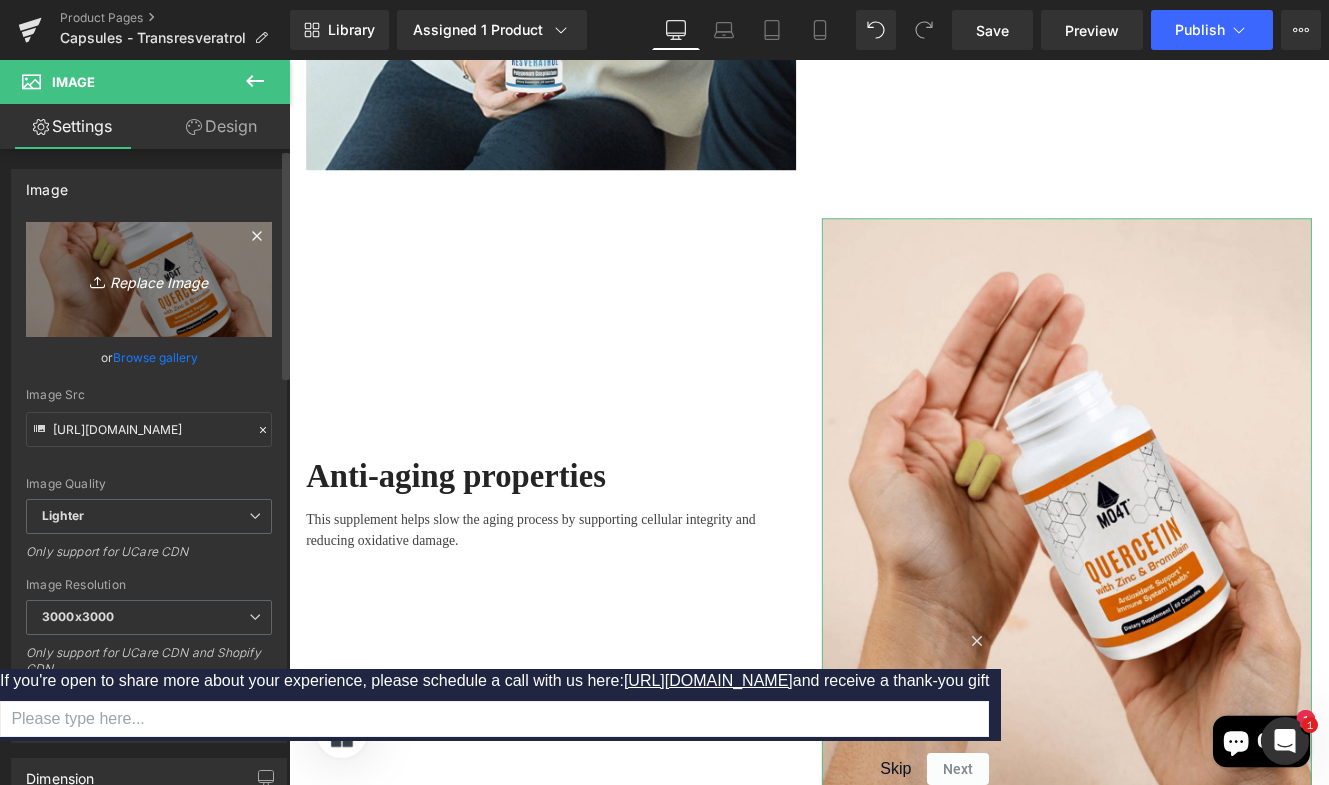 click on "Replace Image" at bounding box center (149, 279) 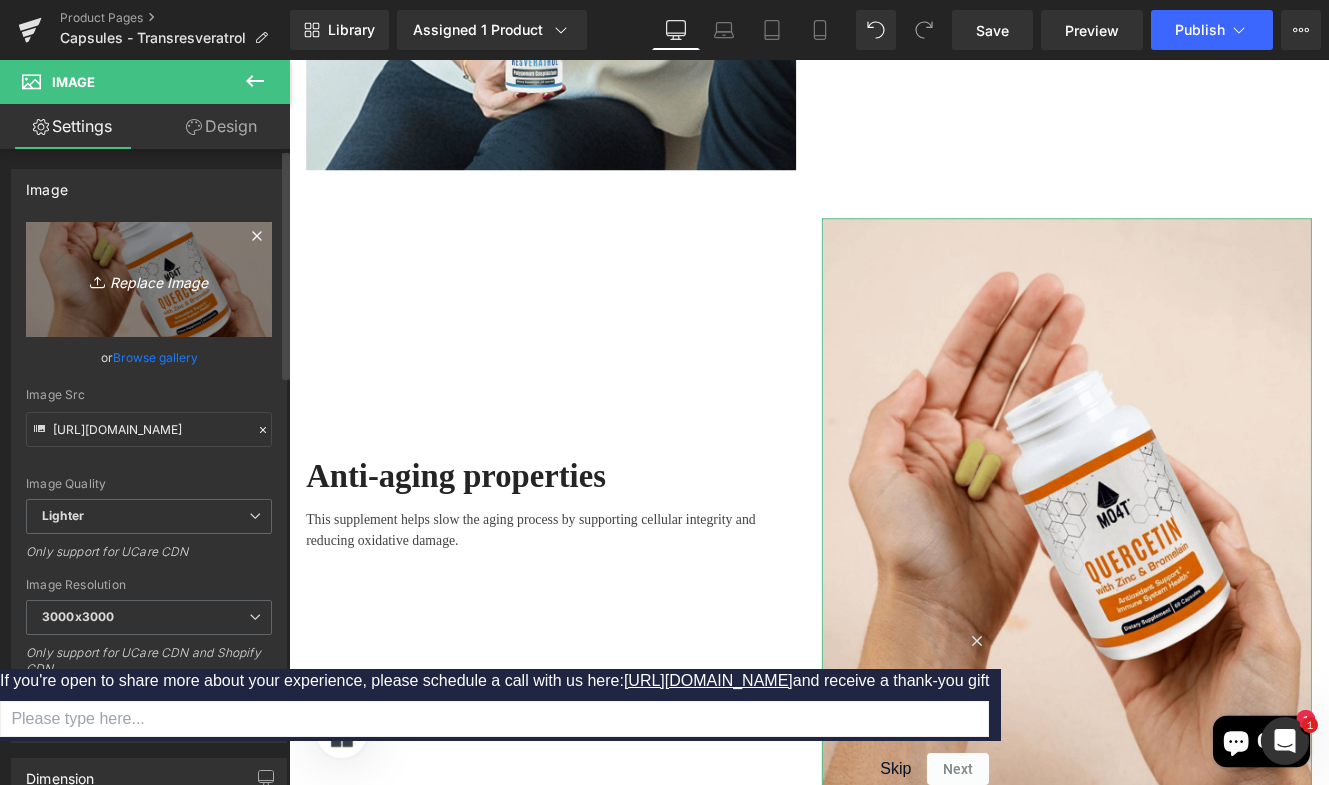 type on "C:\fakepath\trans5.png" 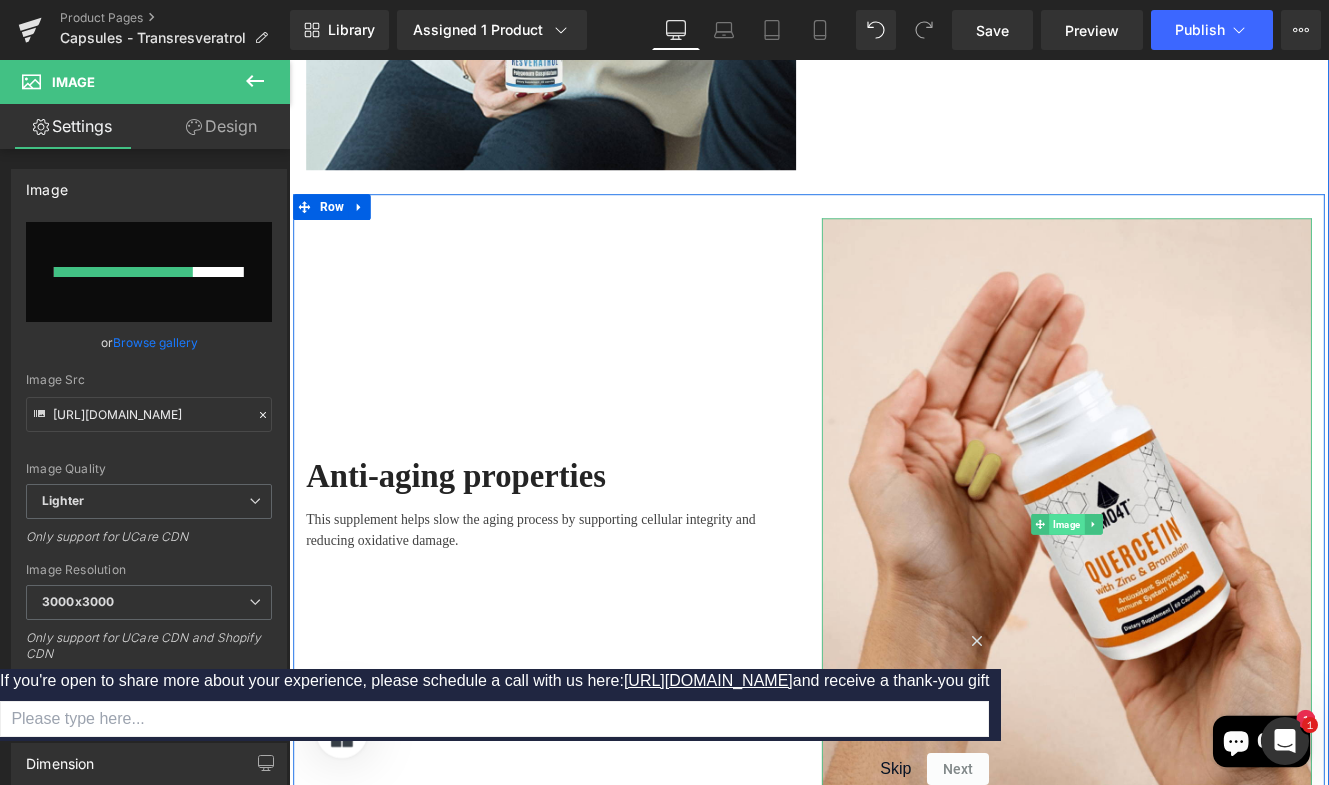 click on "Image" at bounding box center [1193, 600] 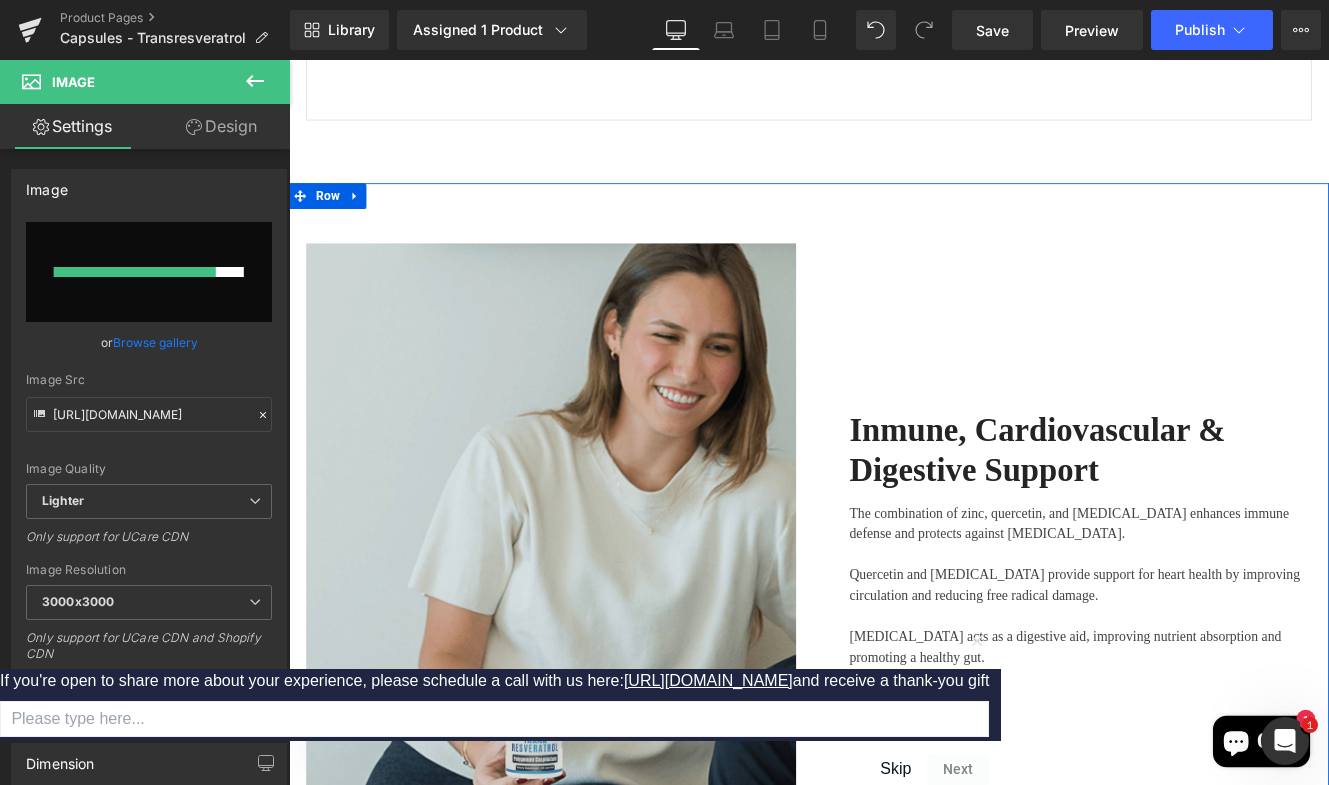 scroll, scrollTop: 2152, scrollLeft: 0, axis: vertical 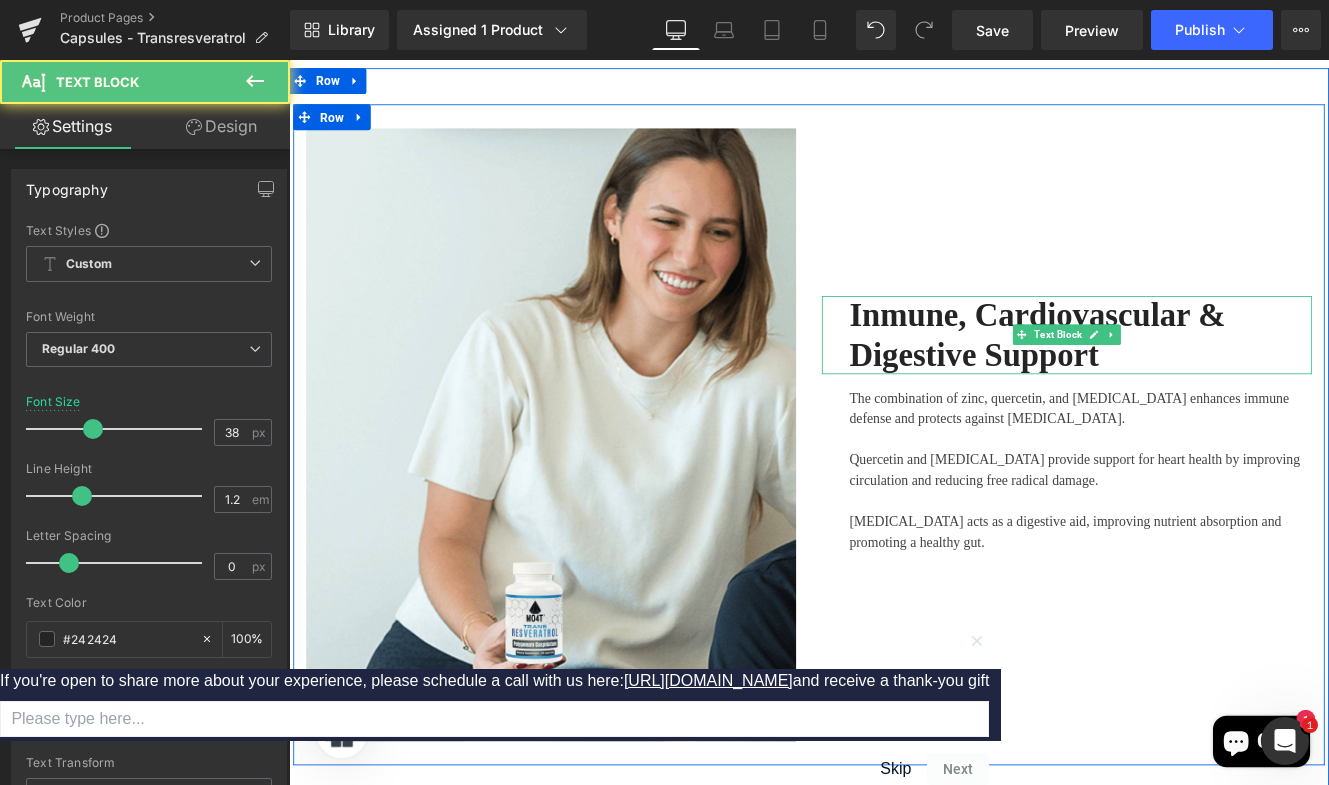 click on "Inmune, Cardiovascular & Digestive Support" at bounding box center [1159, 380] 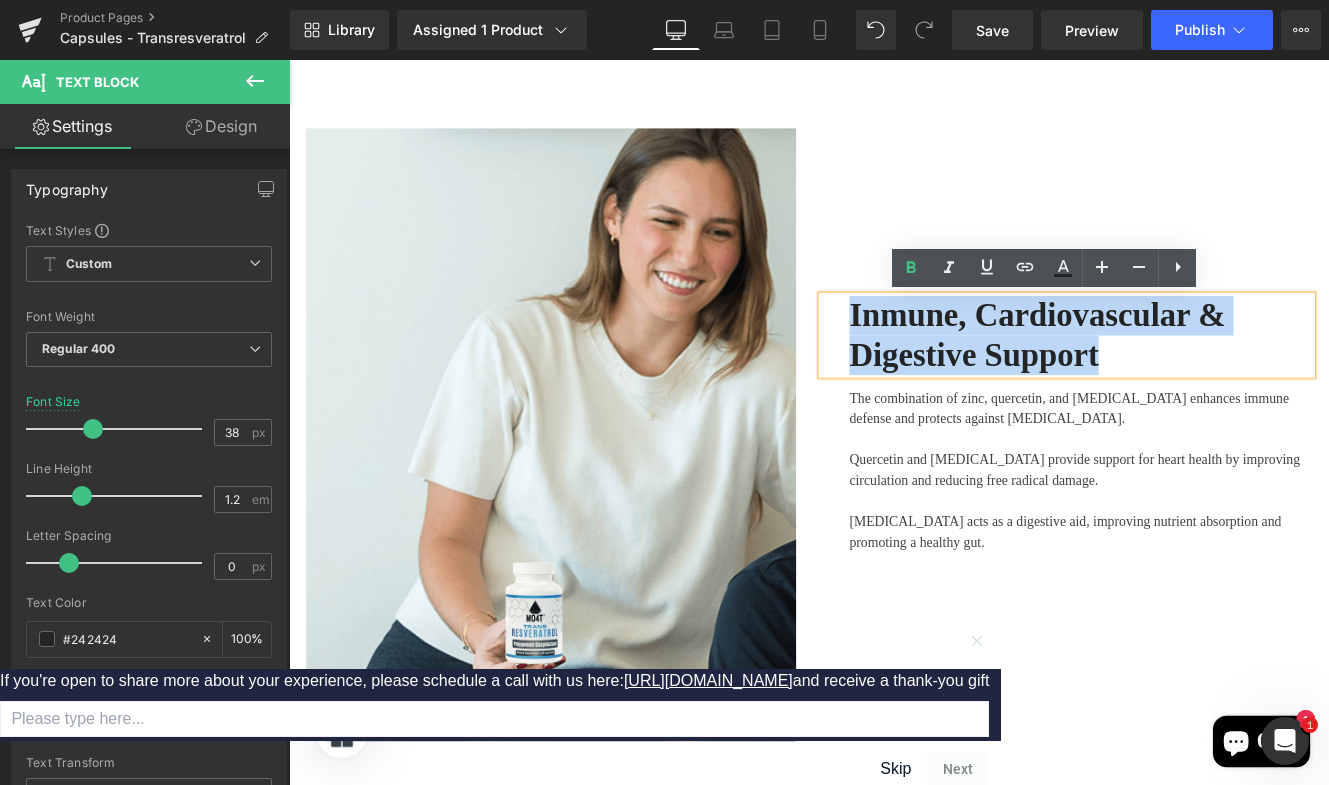drag, startPoint x: 1250, startPoint y: 400, endPoint x: 943, endPoint y: 355, distance: 310.28052 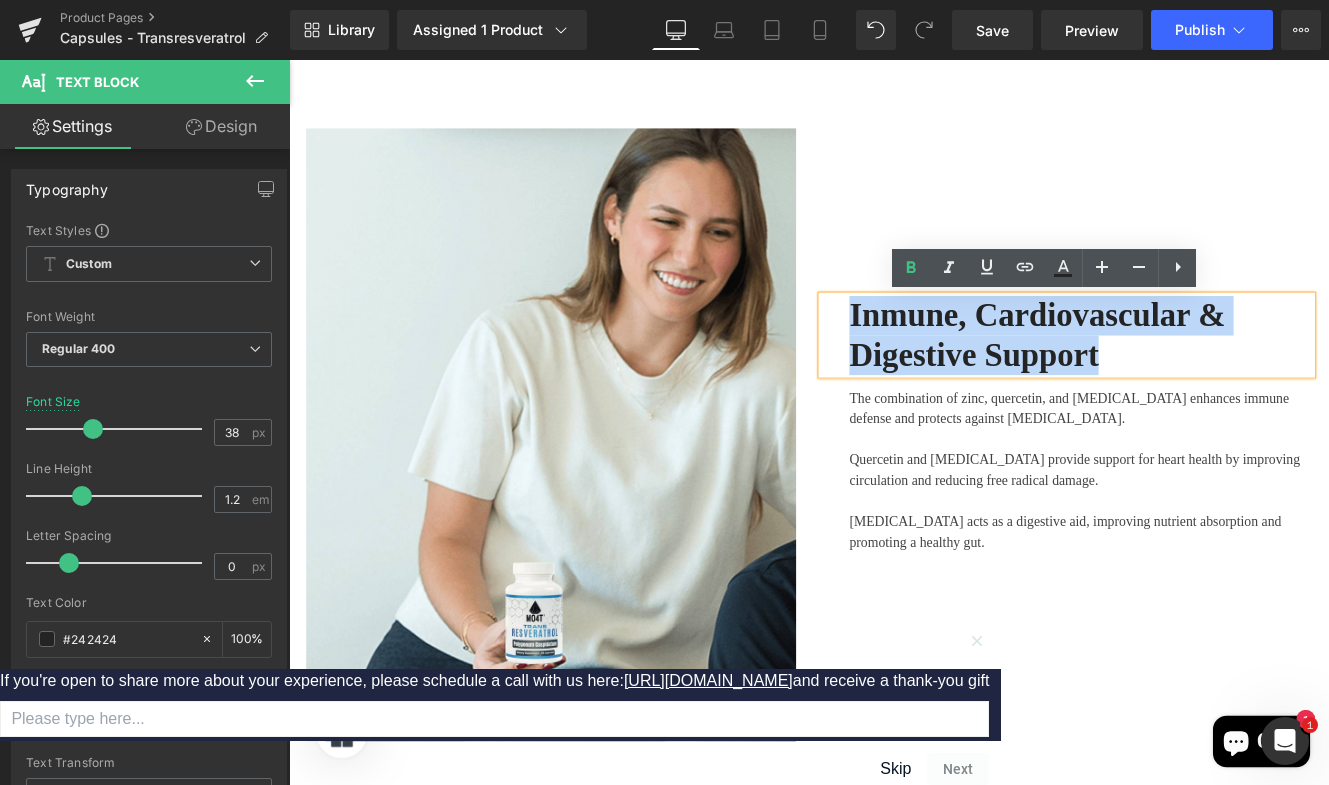 click on "Inmune, Cardiovascular & Digestive Support" at bounding box center [1210, 380] 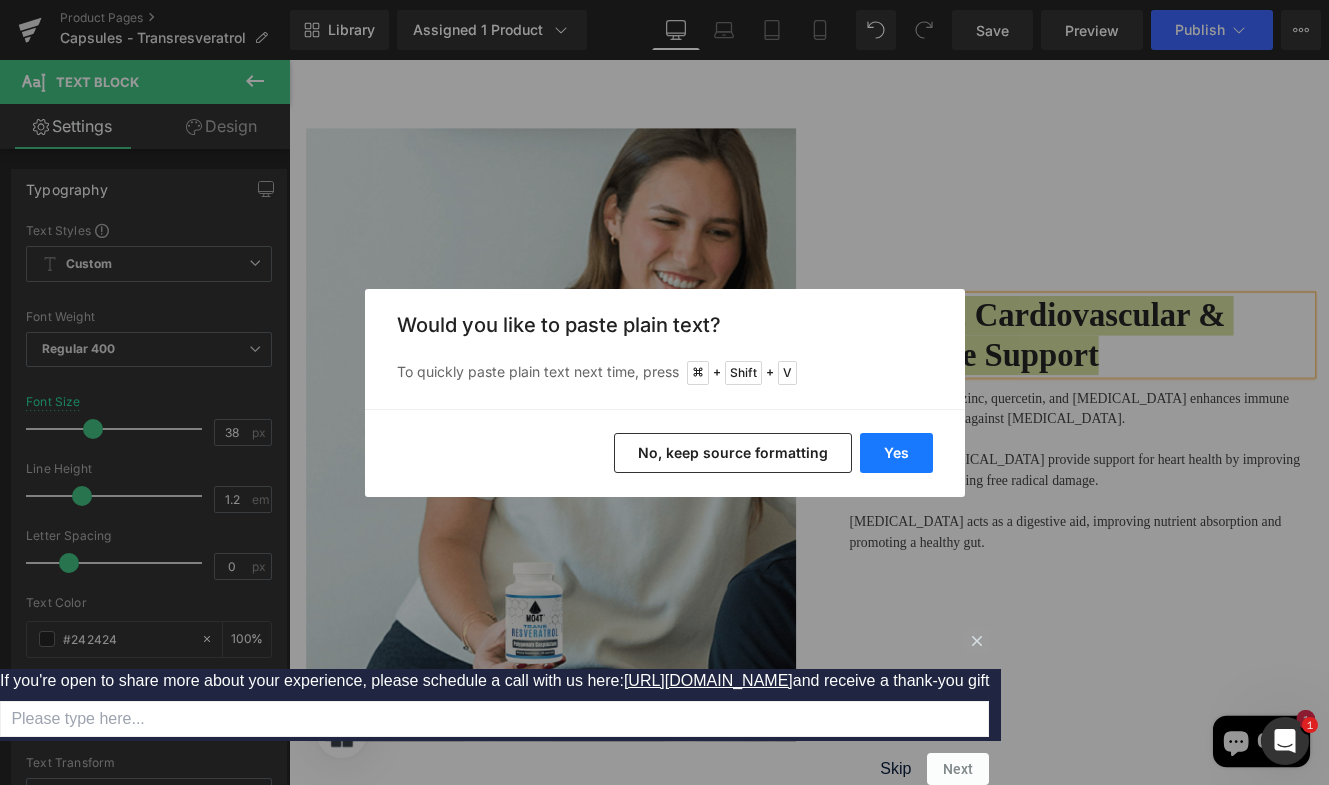 click on "Yes" at bounding box center (896, 453) 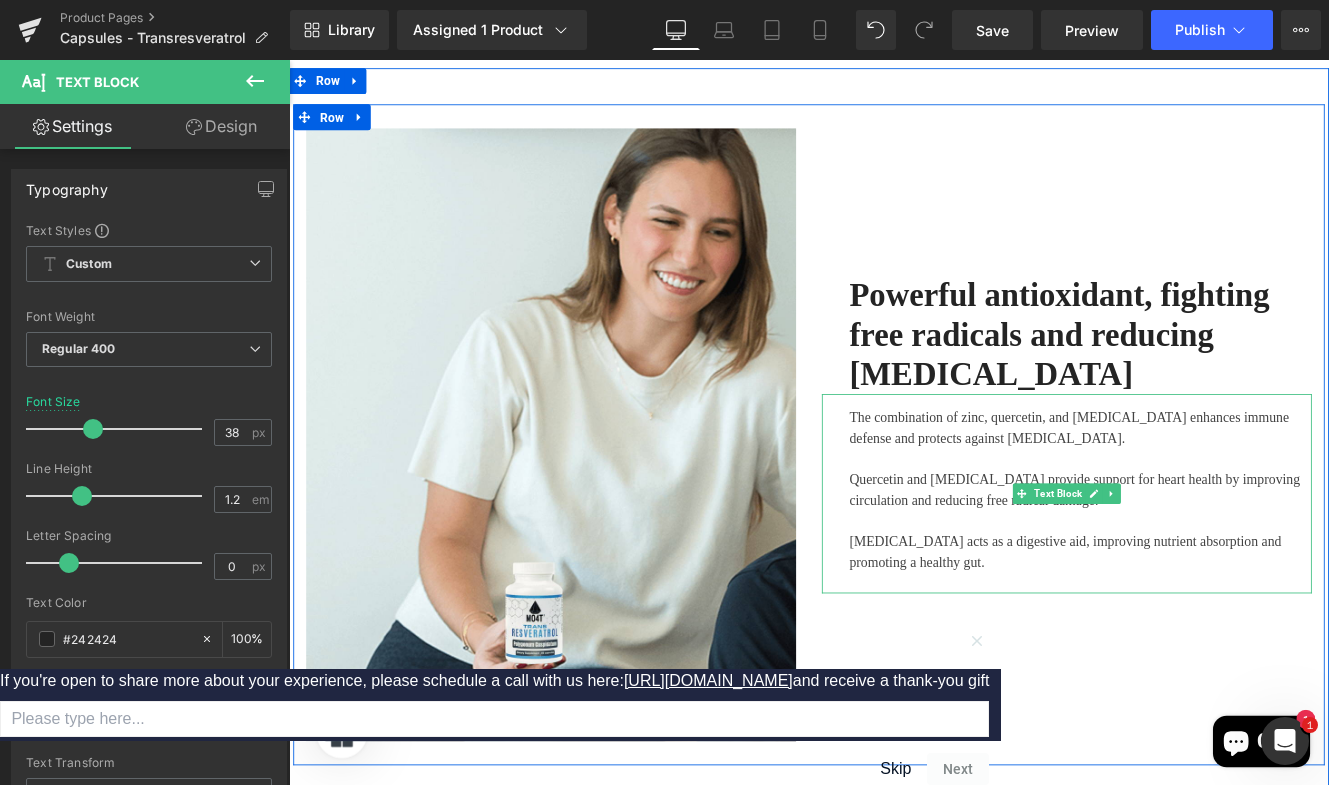 click on "The combination of zinc, quercetin, and [MEDICAL_DATA] enhances immune defense and protects against [MEDICAL_DATA]." at bounding box center (1210, 489) 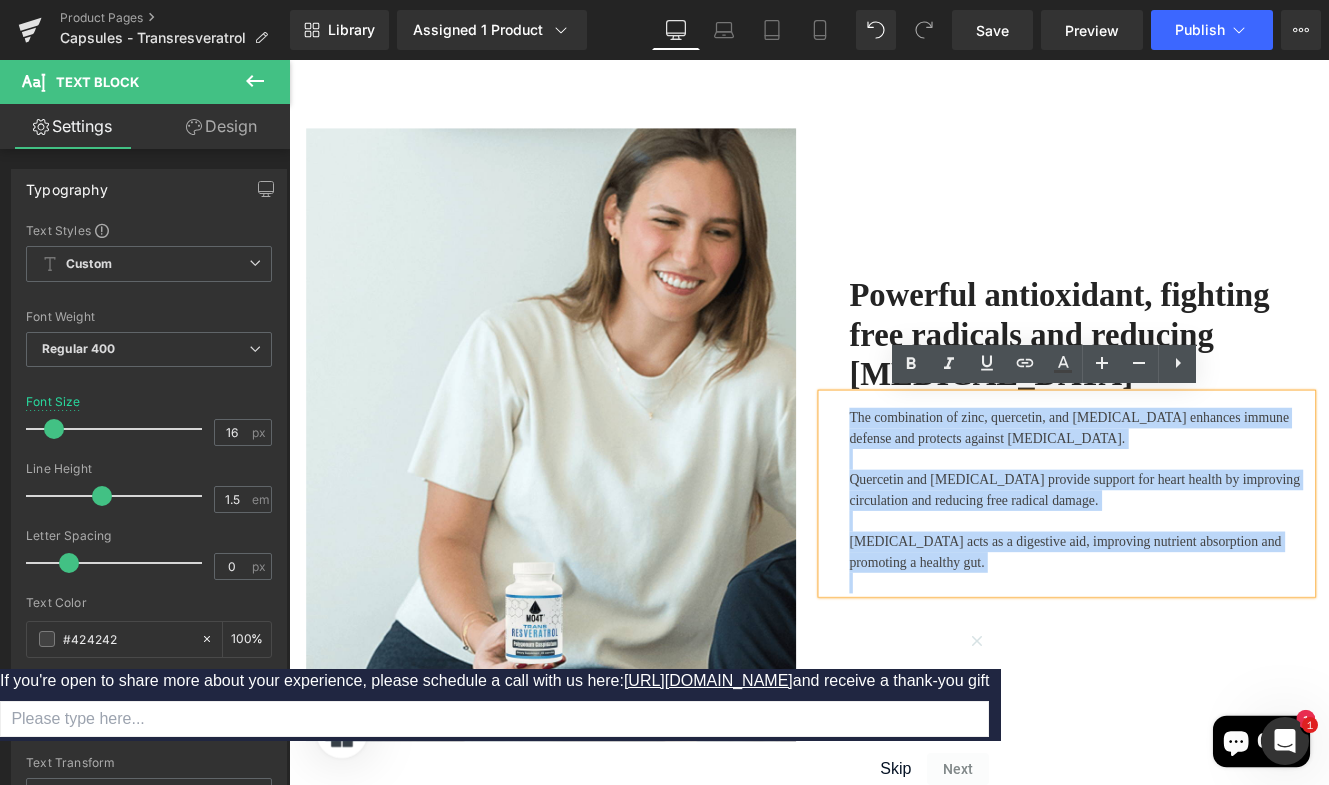 drag, startPoint x: 1048, startPoint y: 668, endPoint x: 884, endPoint y: 469, distance: 257.87012 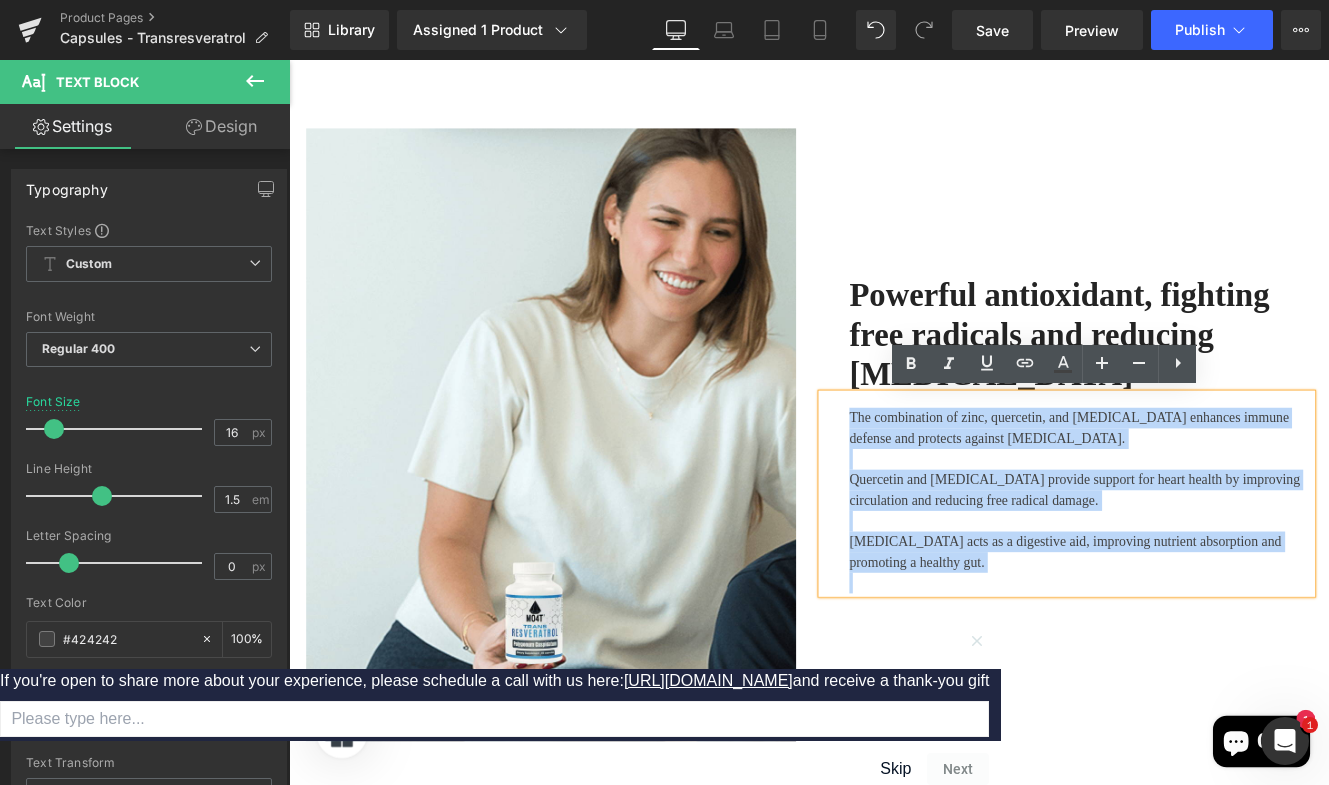 click on "Image         Powerful antioxidant, fighting free radicals and reducing [MEDICAL_DATA] Text Block         The combination of zinc, quercetin, and [MEDICAL_DATA] enhances immune defense and protects against [MEDICAL_DATA]. Quercetin and [MEDICAL_DATA] provide support for heart health by improving circulation and reducing free radical damage. [MEDICAL_DATA] acts as a digestive aid, improving nutrient absorption and promoting a healthy gut. Text Block         Row" at bounding box center [894, 496] 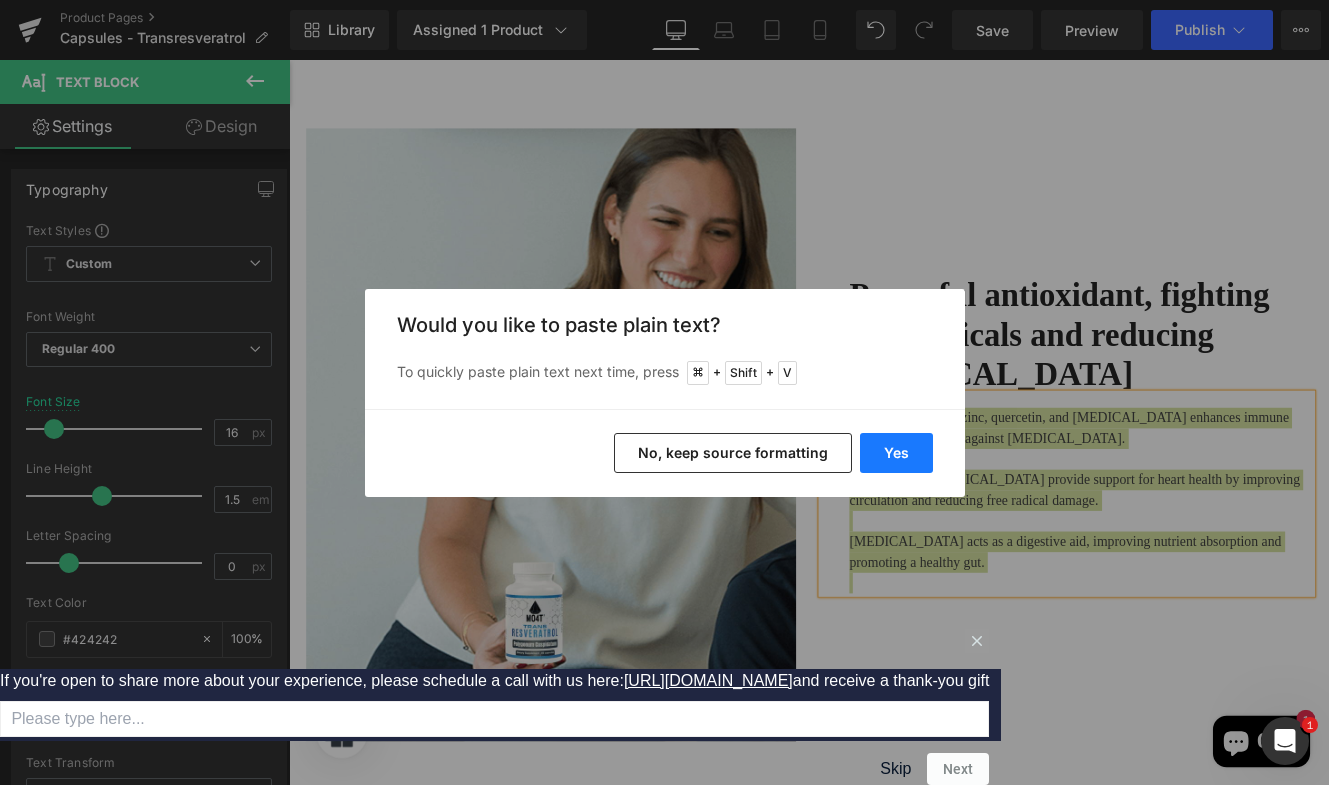 click on "Yes" at bounding box center (896, 453) 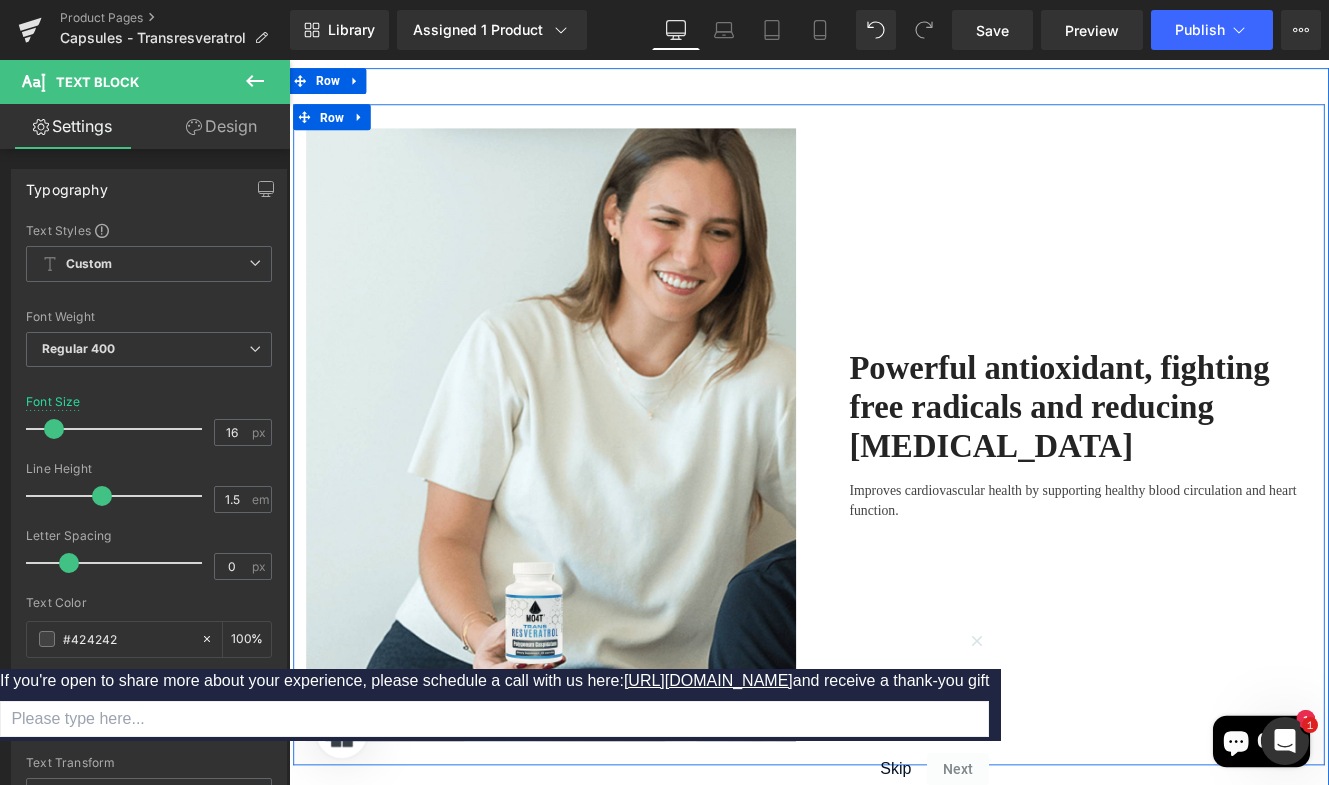 click on "Powerful antioxidant, fighting free radicals and reducing [MEDICAL_DATA]" at bounding box center (1185, 463) 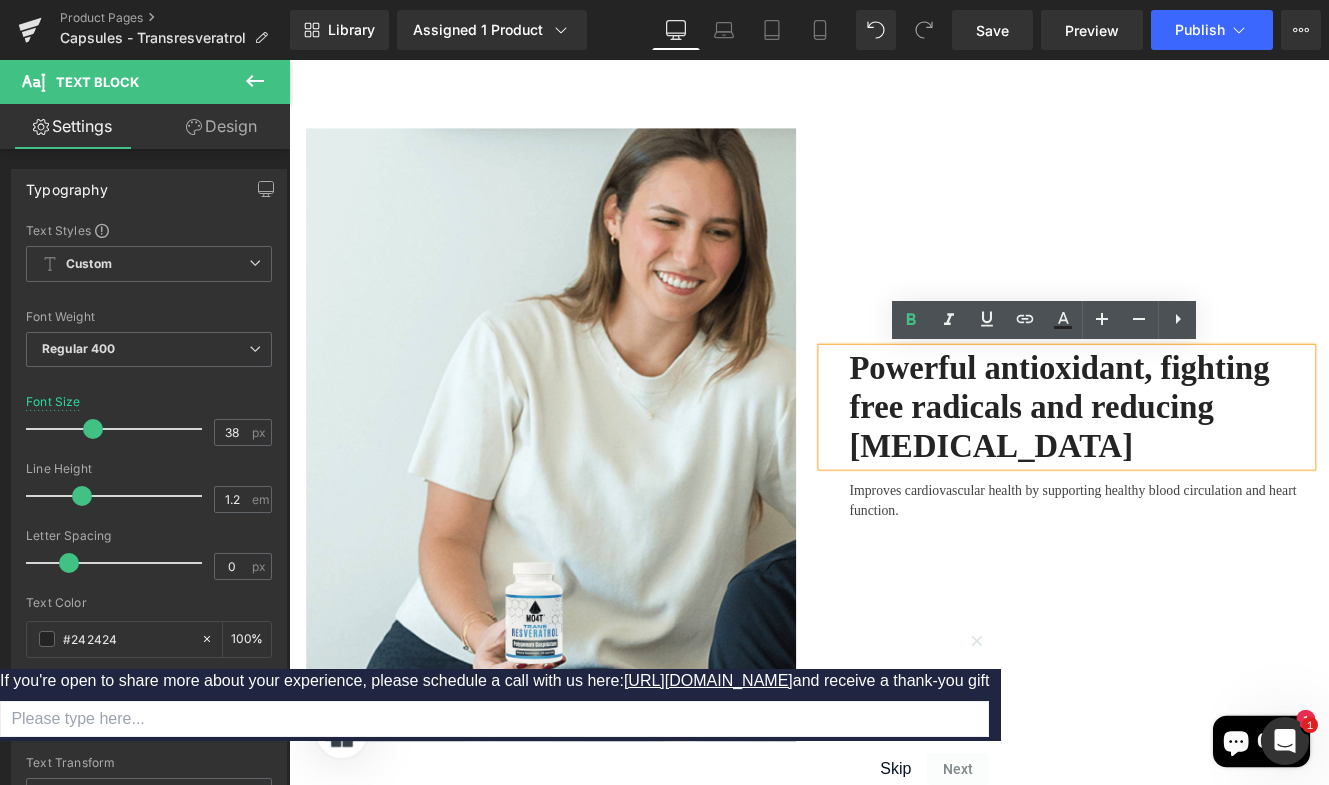 drag, startPoint x: 1209, startPoint y: 517, endPoint x: 1221, endPoint y: 386, distance: 131.54848 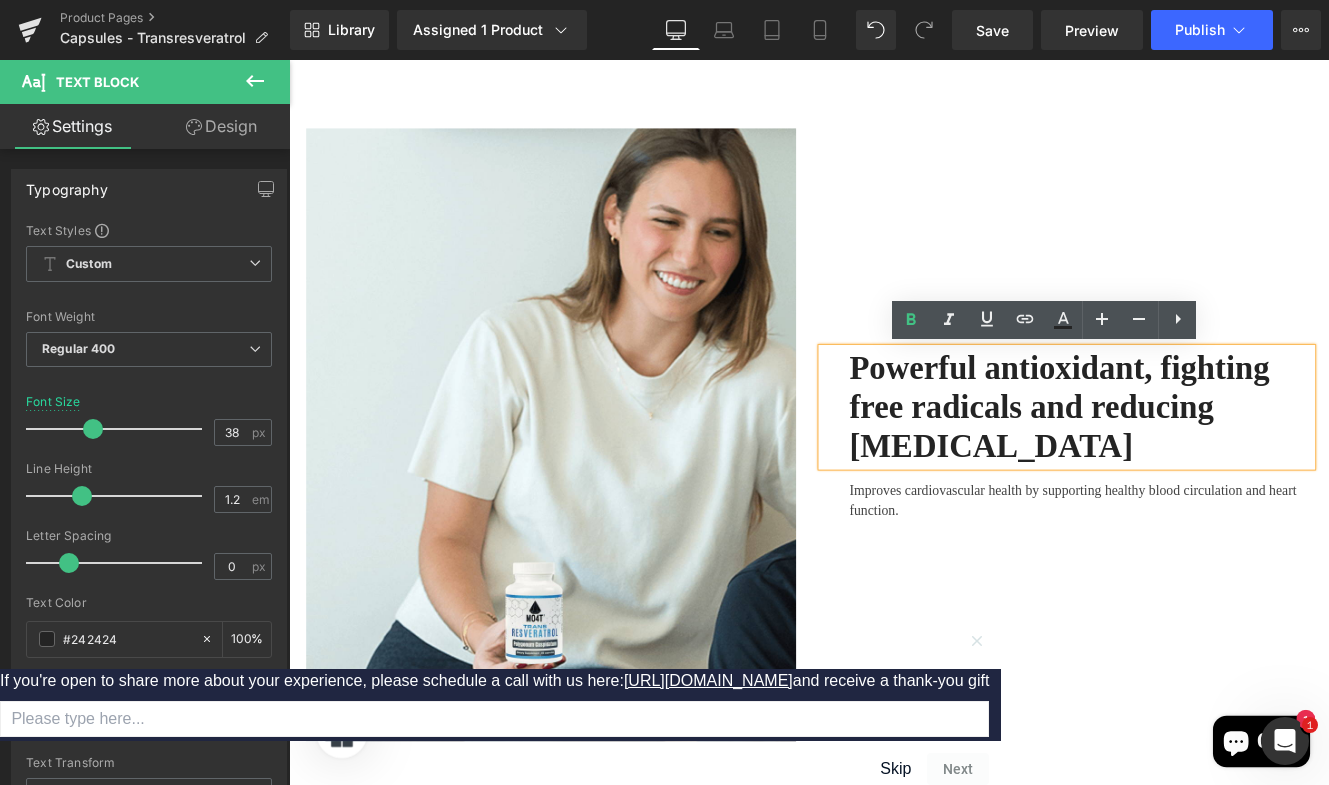 click on "Powerful antioxidant, fighting free radicals and reducing [MEDICAL_DATA]" at bounding box center (1210, 464) 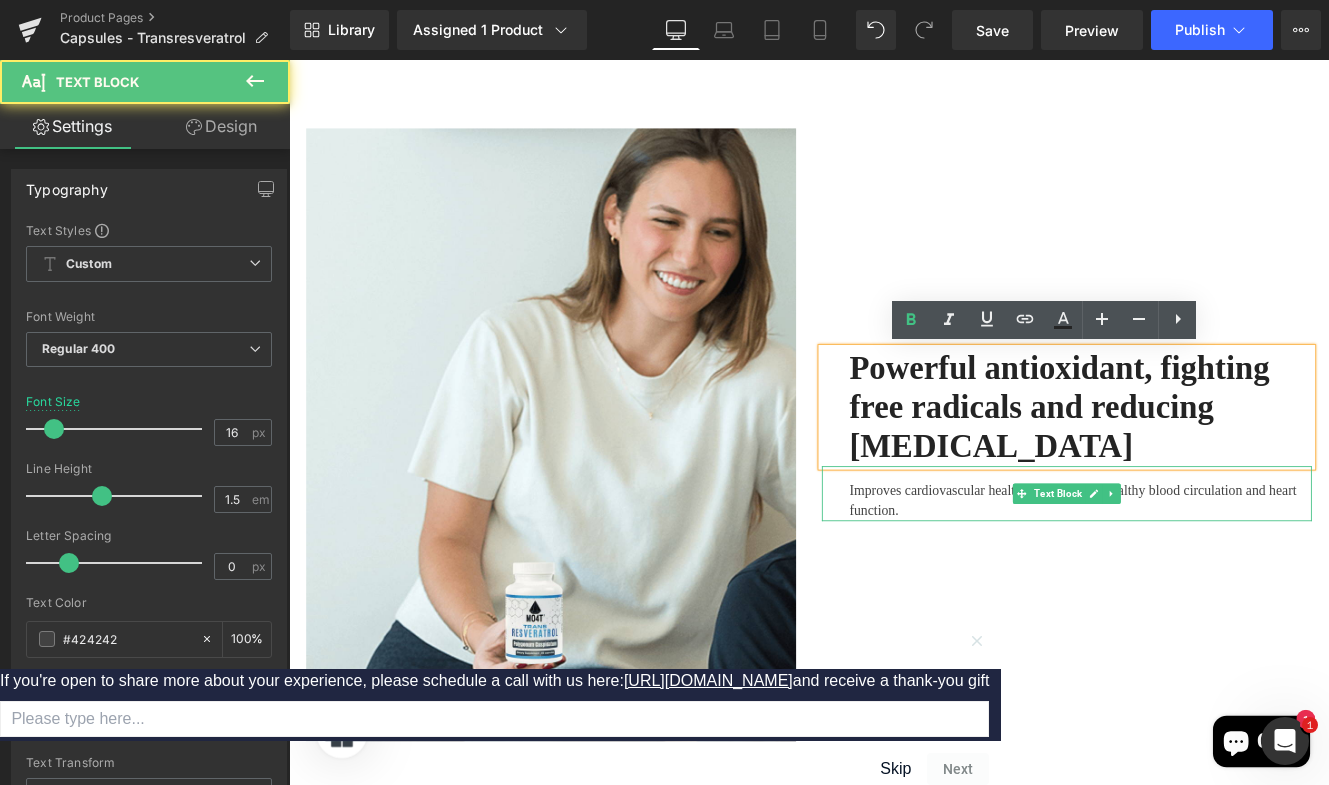 click on "Improves cardiovascular health by supporting healthy blood circulation and heart function." at bounding box center [1210, 573] 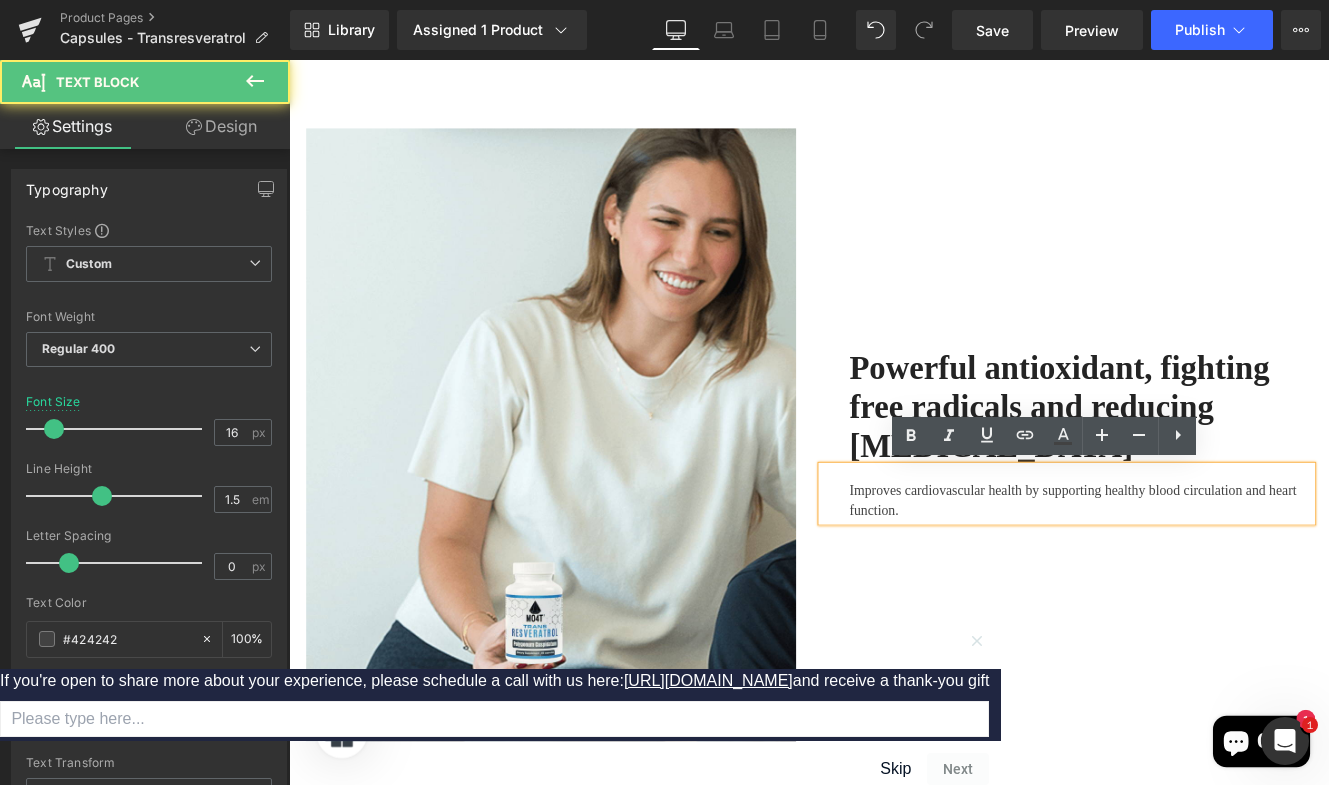 click on "Improves cardiovascular health by supporting healthy blood circulation and heart function." at bounding box center [1210, 573] 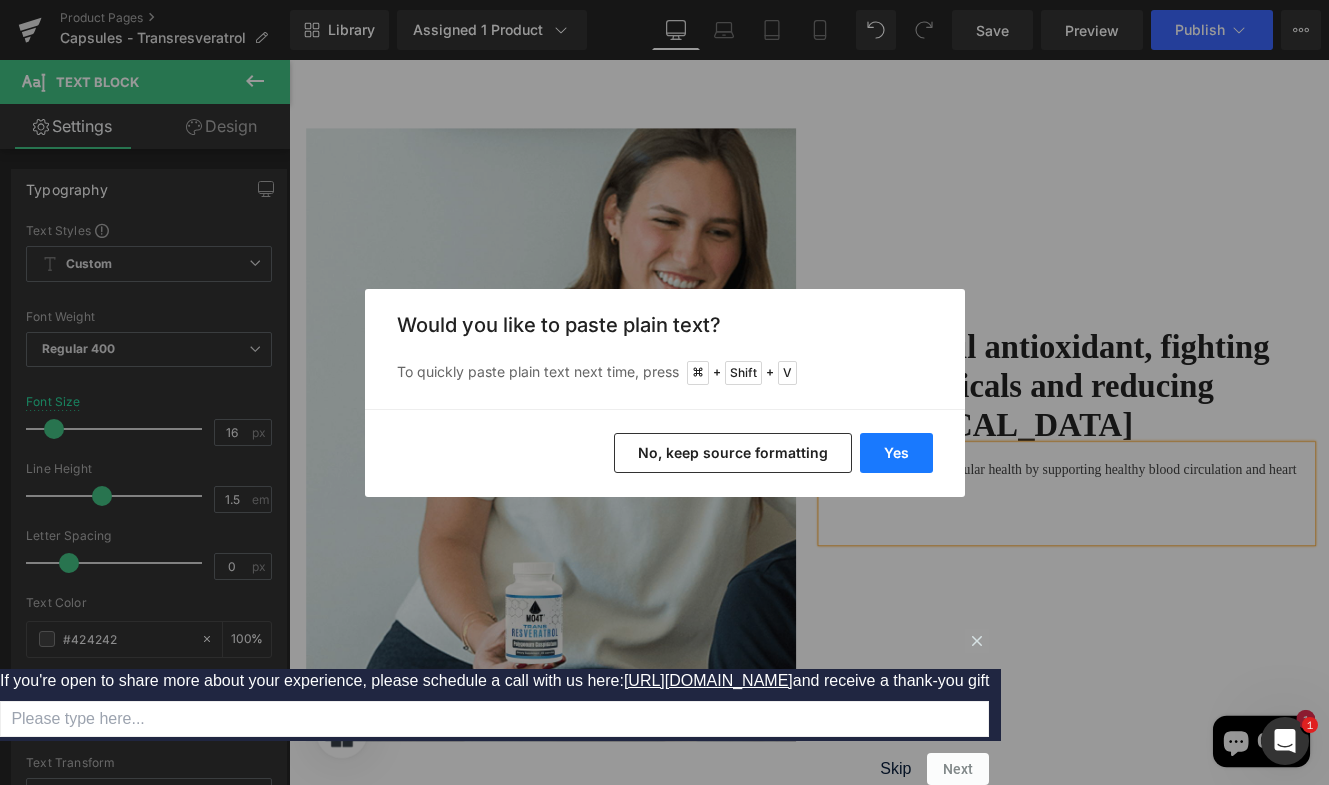click on "Yes" at bounding box center [896, 453] 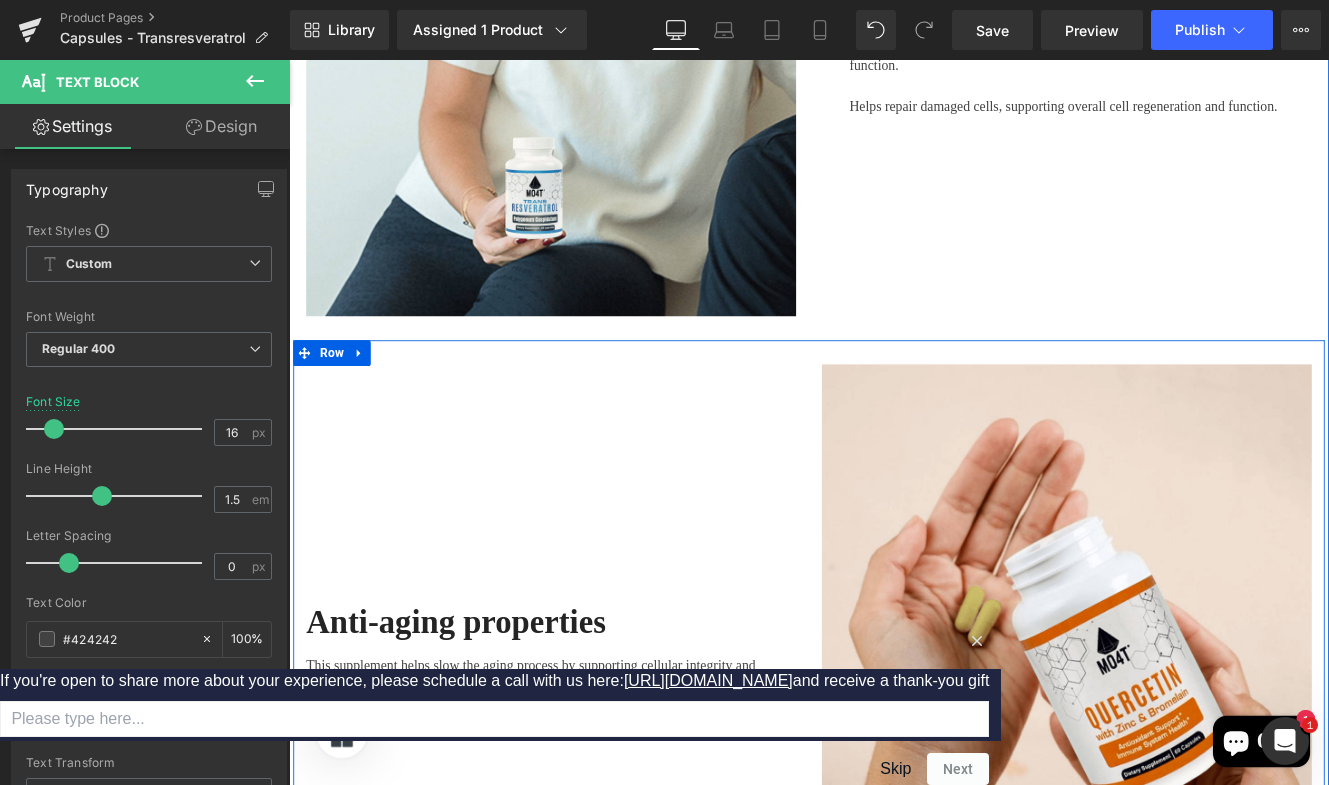 scroll, scrollTop: 2692, scrollLeft: 0, axis: vertical 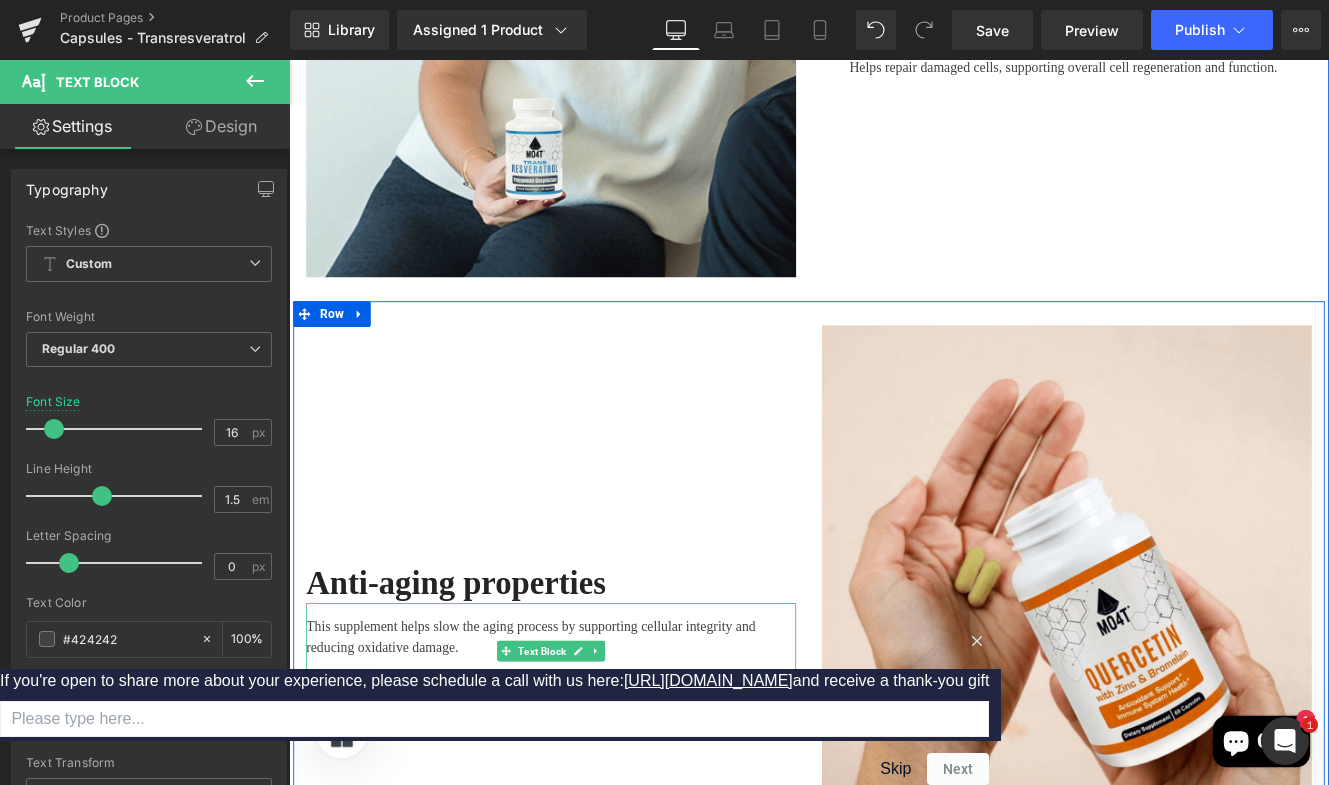click on "This supplement helps slow the aging process by supporting cellular integrity and reducing oxidative damage." at bounding box center (570, 731) 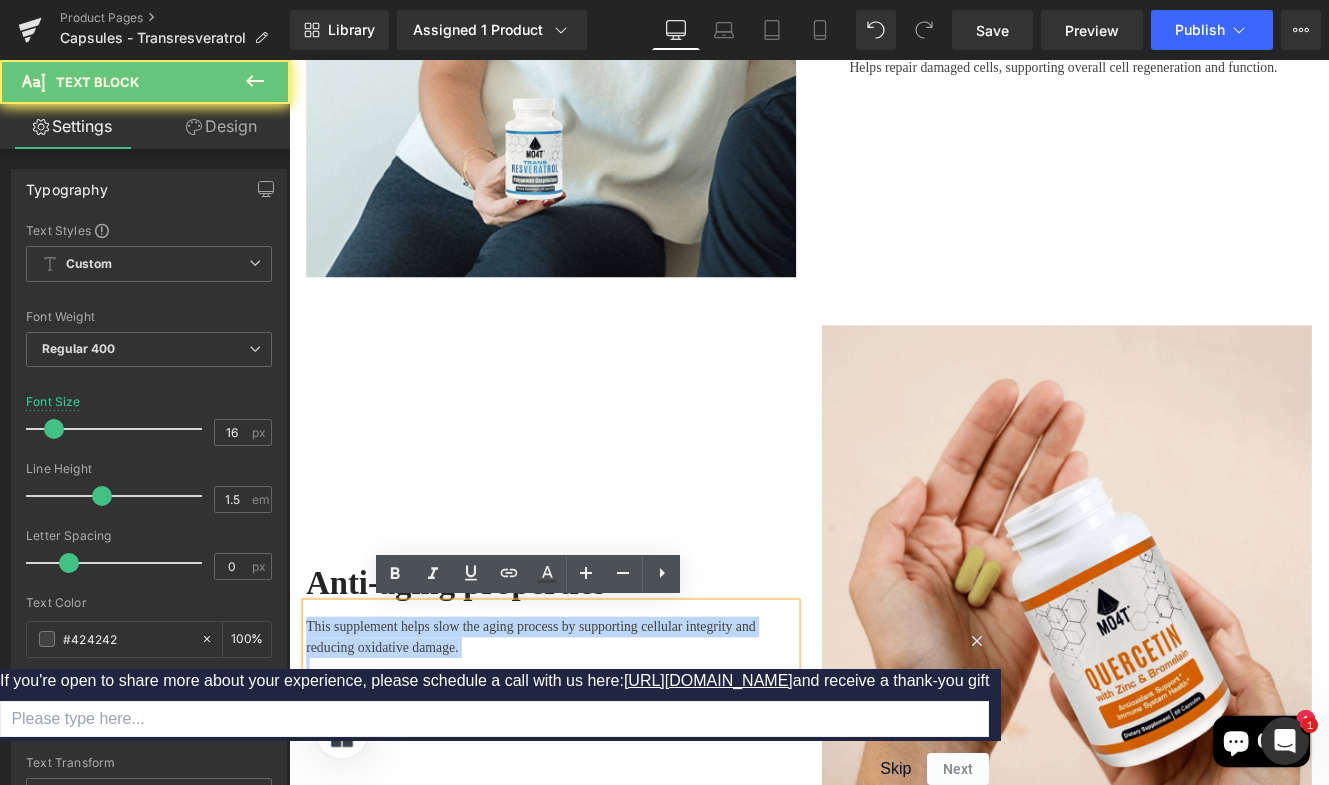 drag, startPoint x: 495, startPoint y: 756, endPoint x: 571, endPoint y: 674, distance: 111.8034 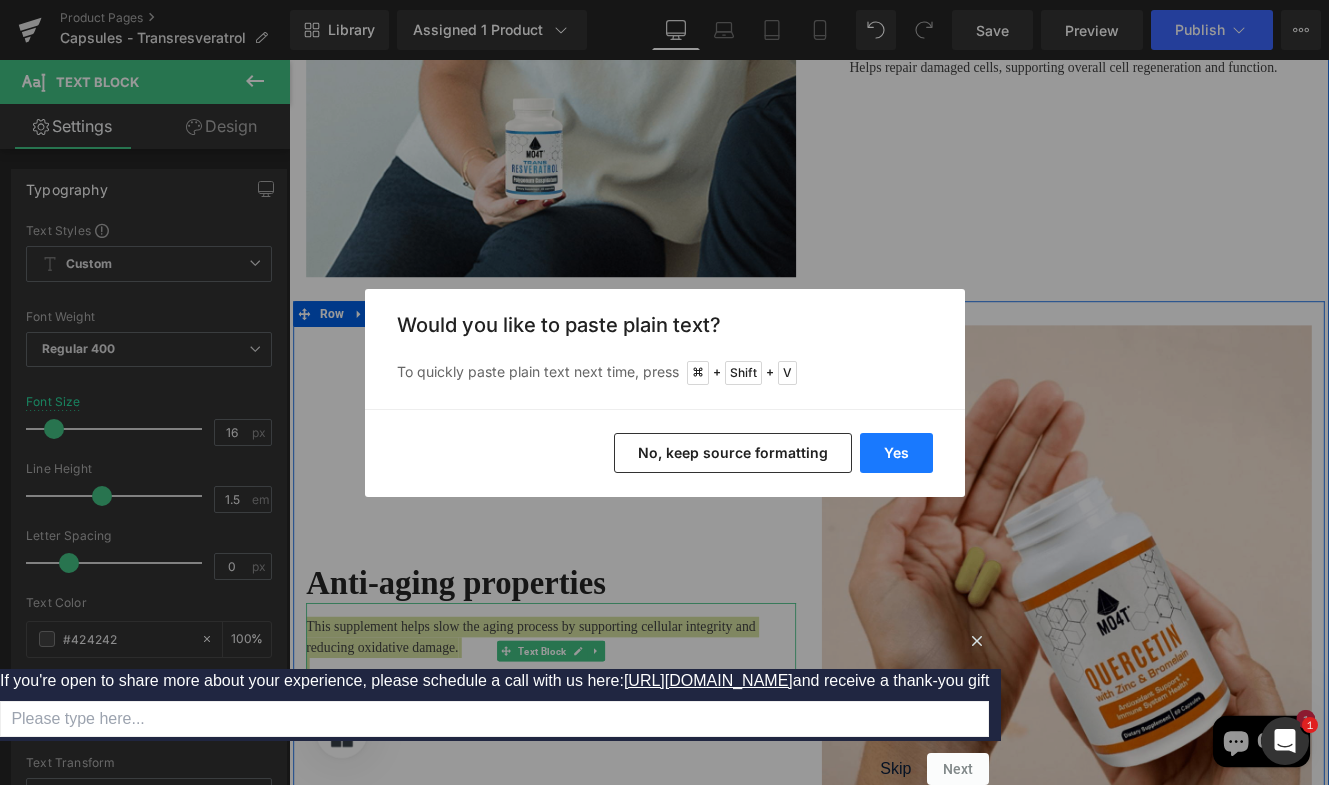 drag, startPoint x: 778, startPoint y: 465, endPoint x: 879, endPoint y: 466, distance: 101.00495 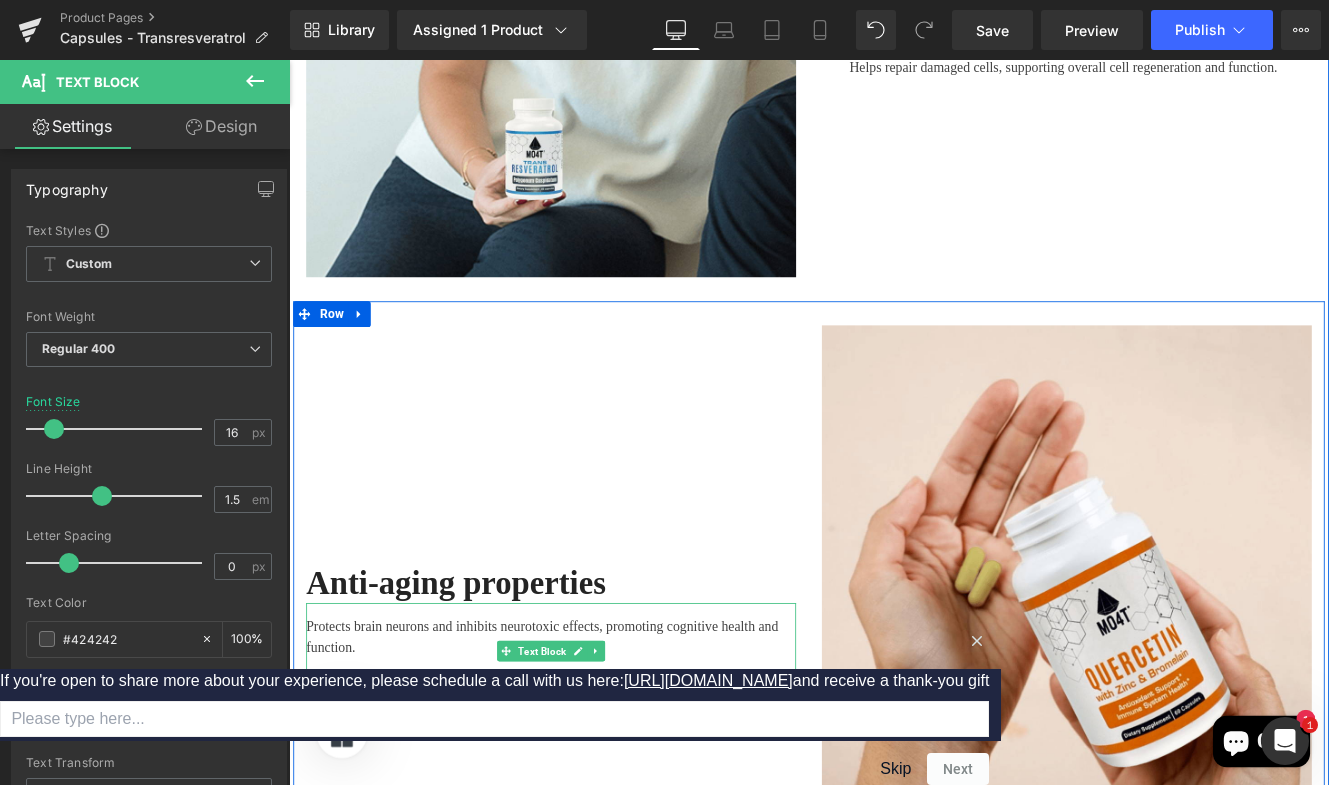 click on "Protects brain neurons and inhibits neurotoxic effects, promoting cognitive health and function." at bounding box center [594, 732] 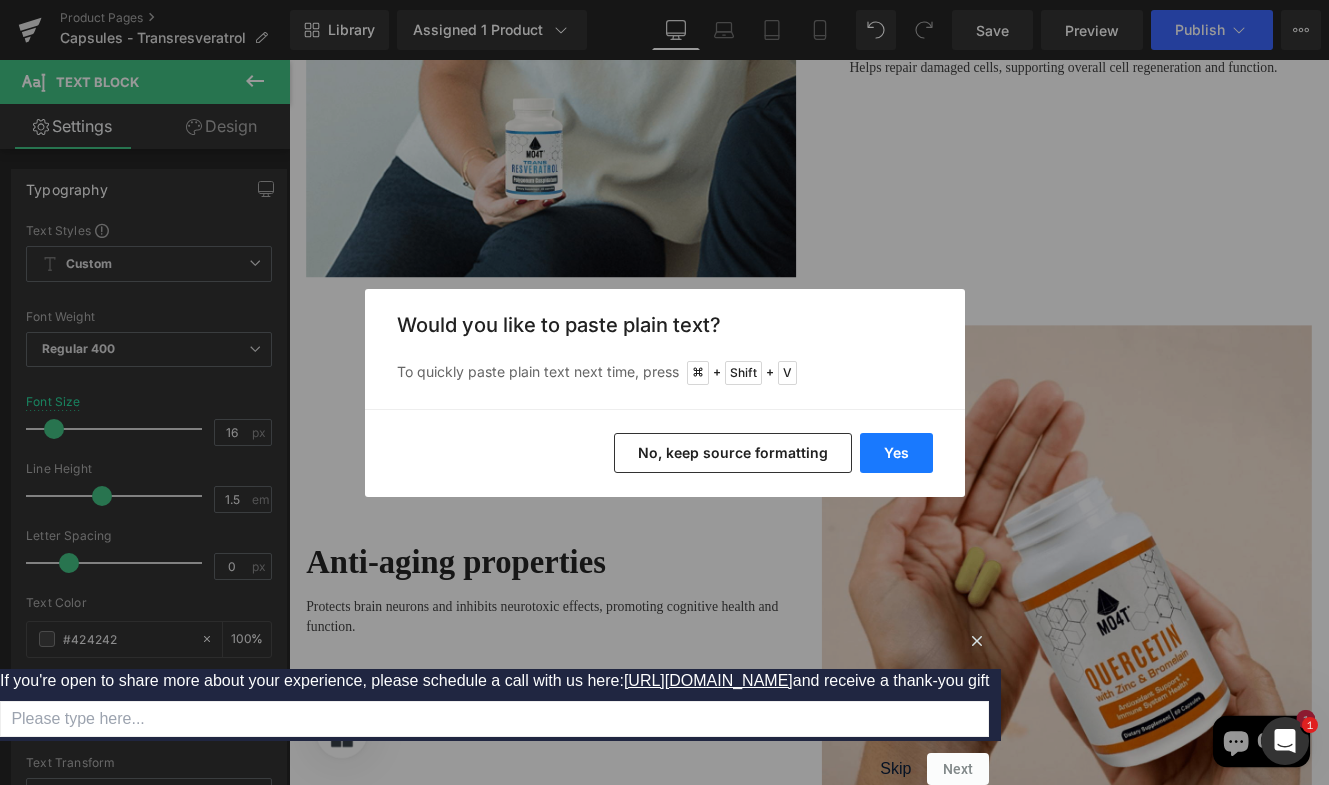 drag, startPoint x: 903, startPoint y: 452, endPoint x: 116, endPoint y: 662, distance: 814.5361 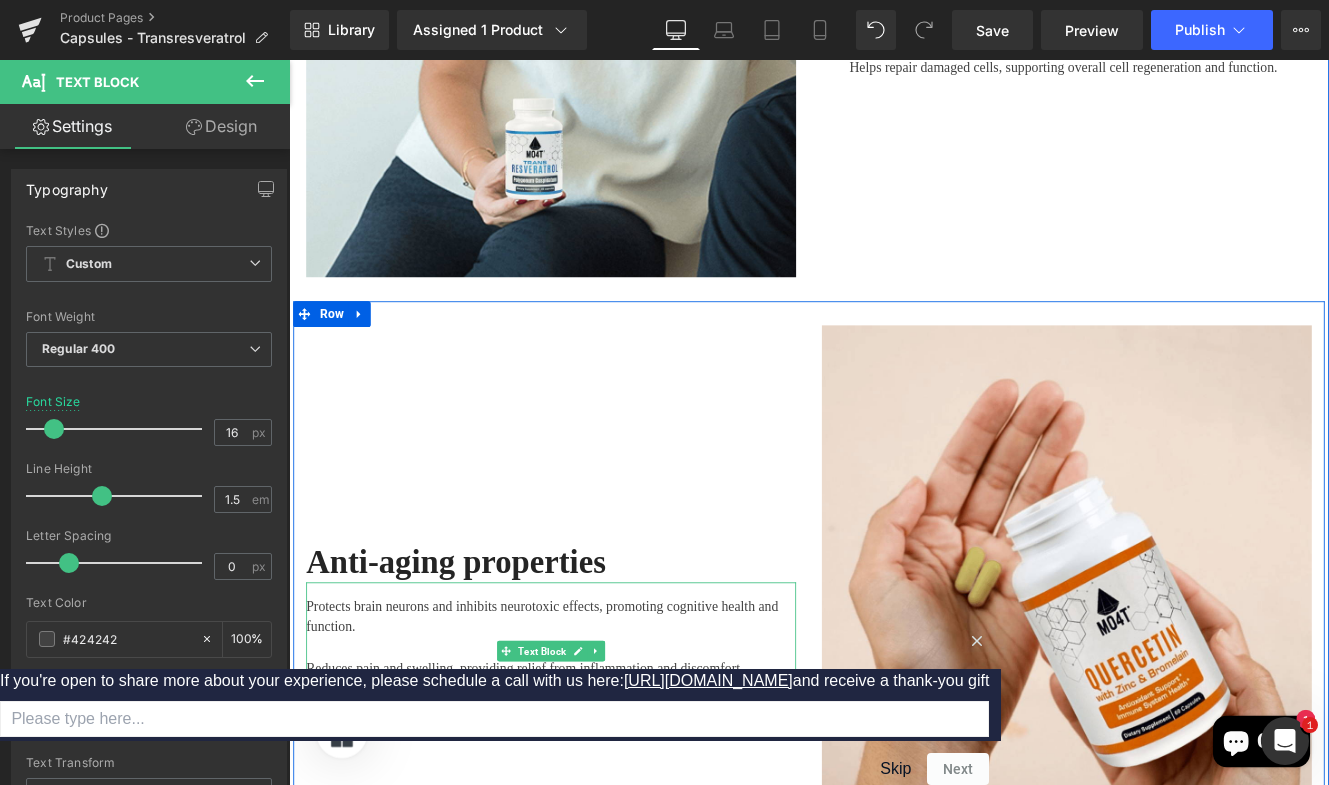 click at bounding box center [594, 792] 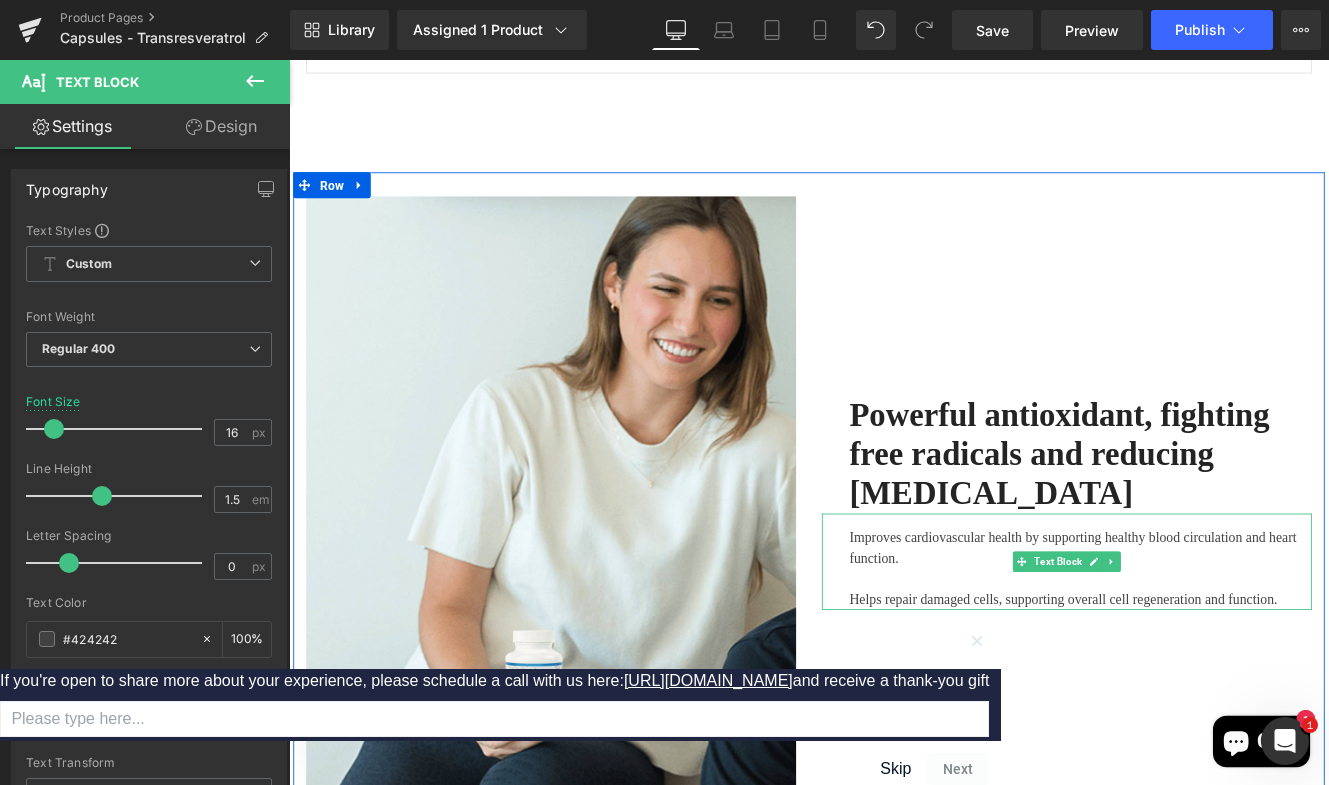 scroll, scrollTop: 2106, scrollLeft: 0, axis: vertical 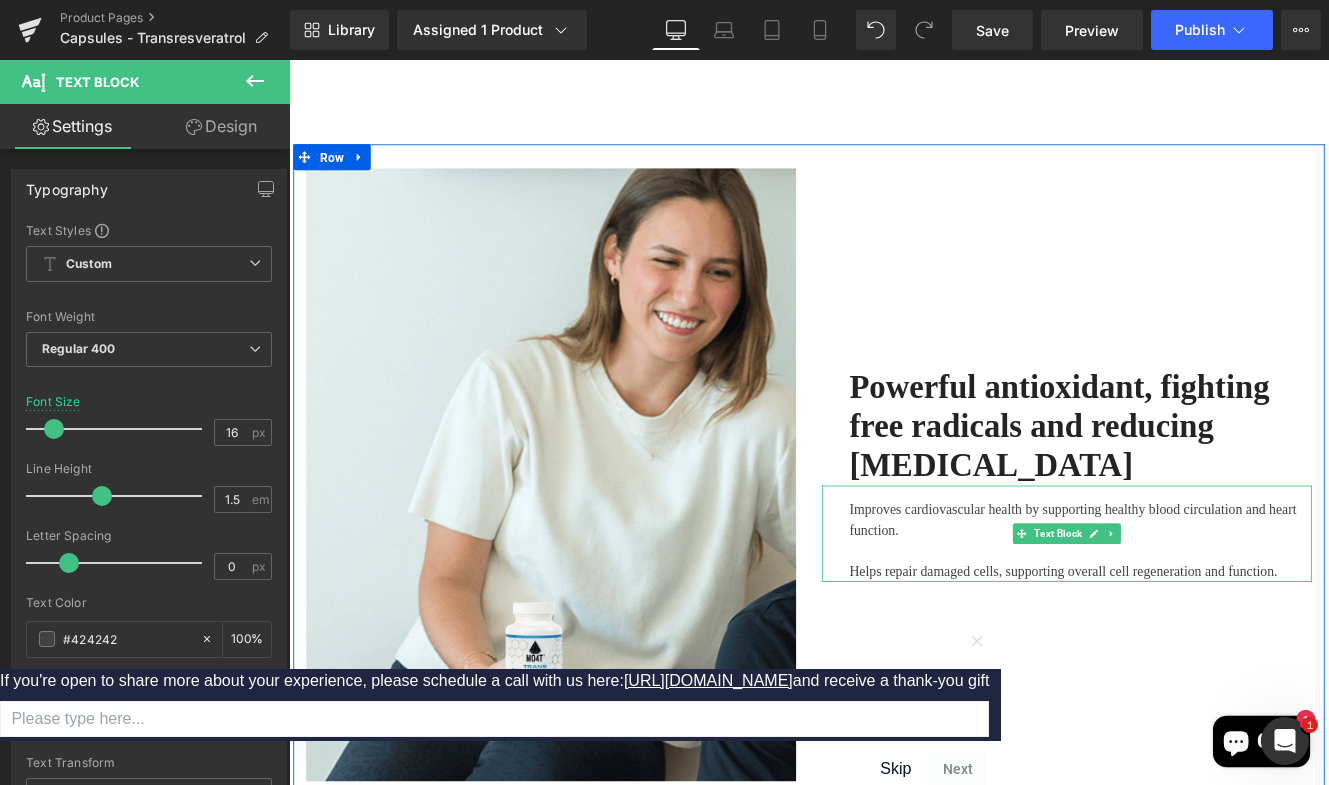 click on "Improves cardiovascular health by supporting healthy blood circulation and heart function." at bounding box center (1210, 595) 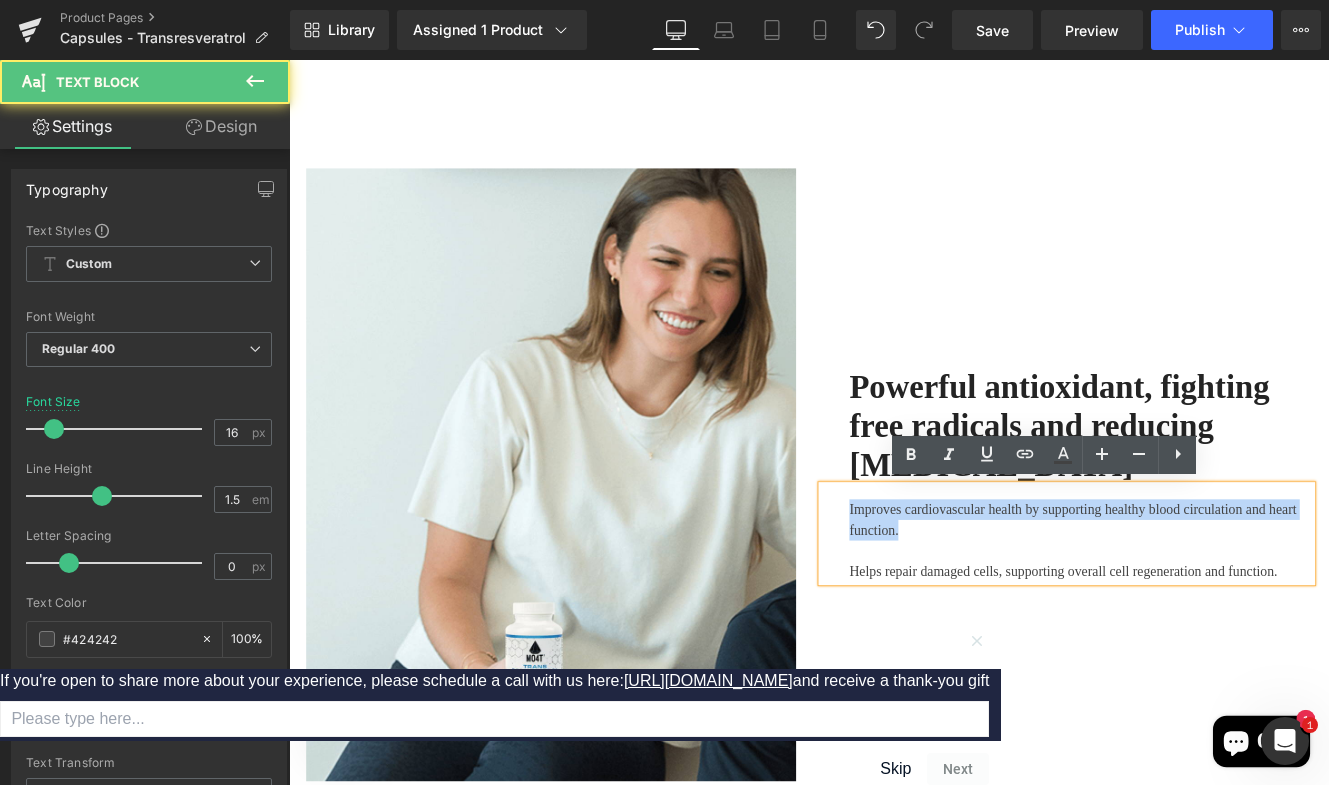 drag, startPoint x: 1000, startPoint y: 606, endPoint x: 927, endPoint y: 585, distance: 75.96052 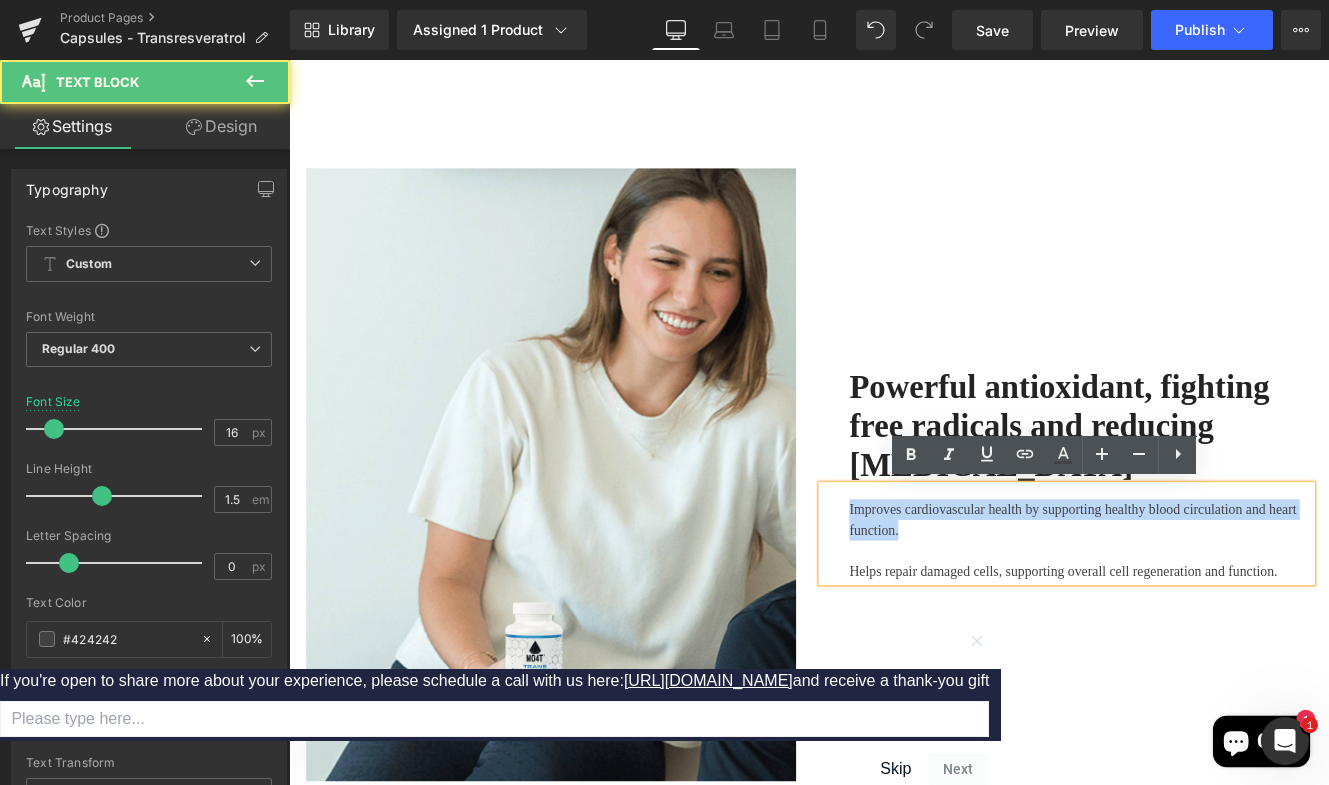 click on "Improves cardiovascular health by supporting healthy blood circulation and heart function. Helps repair damaged cells, supporting overall cell regeneration and function." at bounding box center [1194, 611] 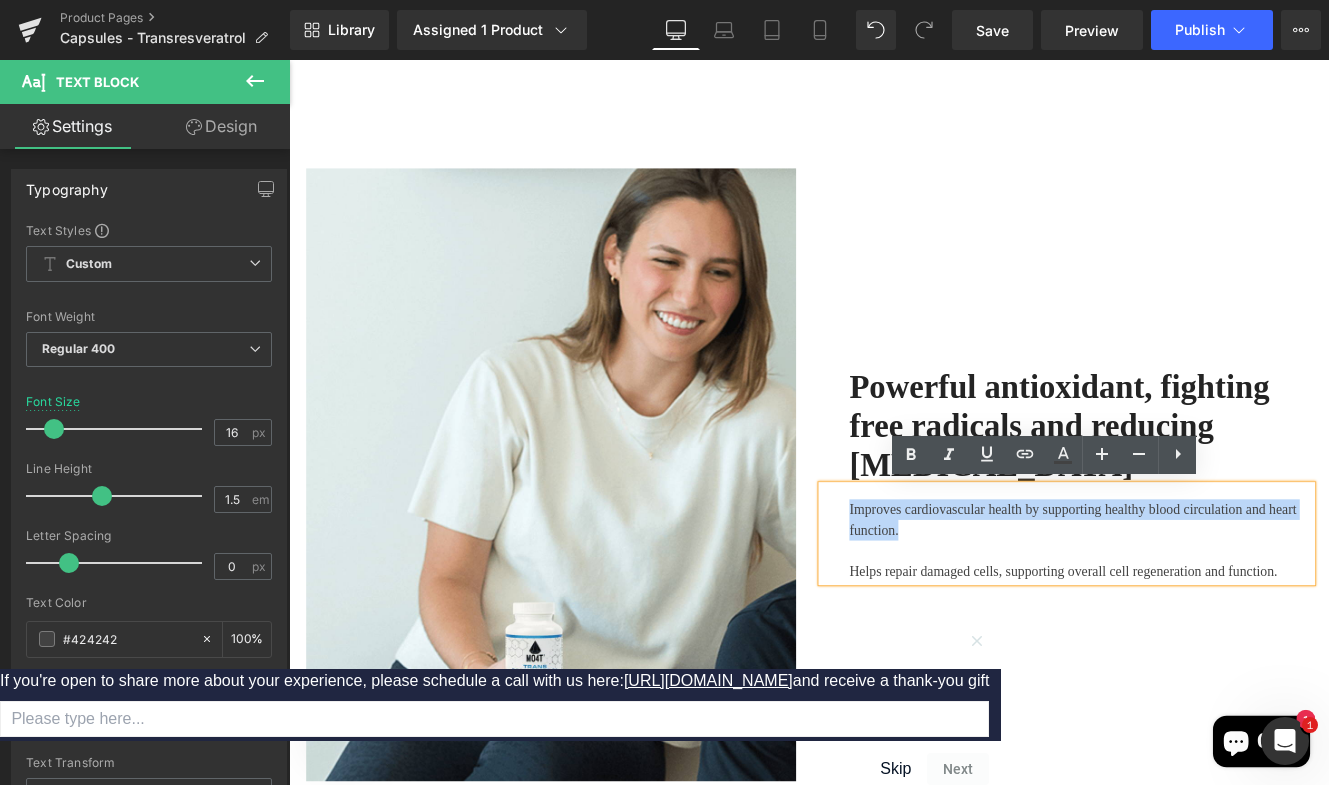 copy on "Improves cardiovascular health by supporting healthy blood circulation and heart function." 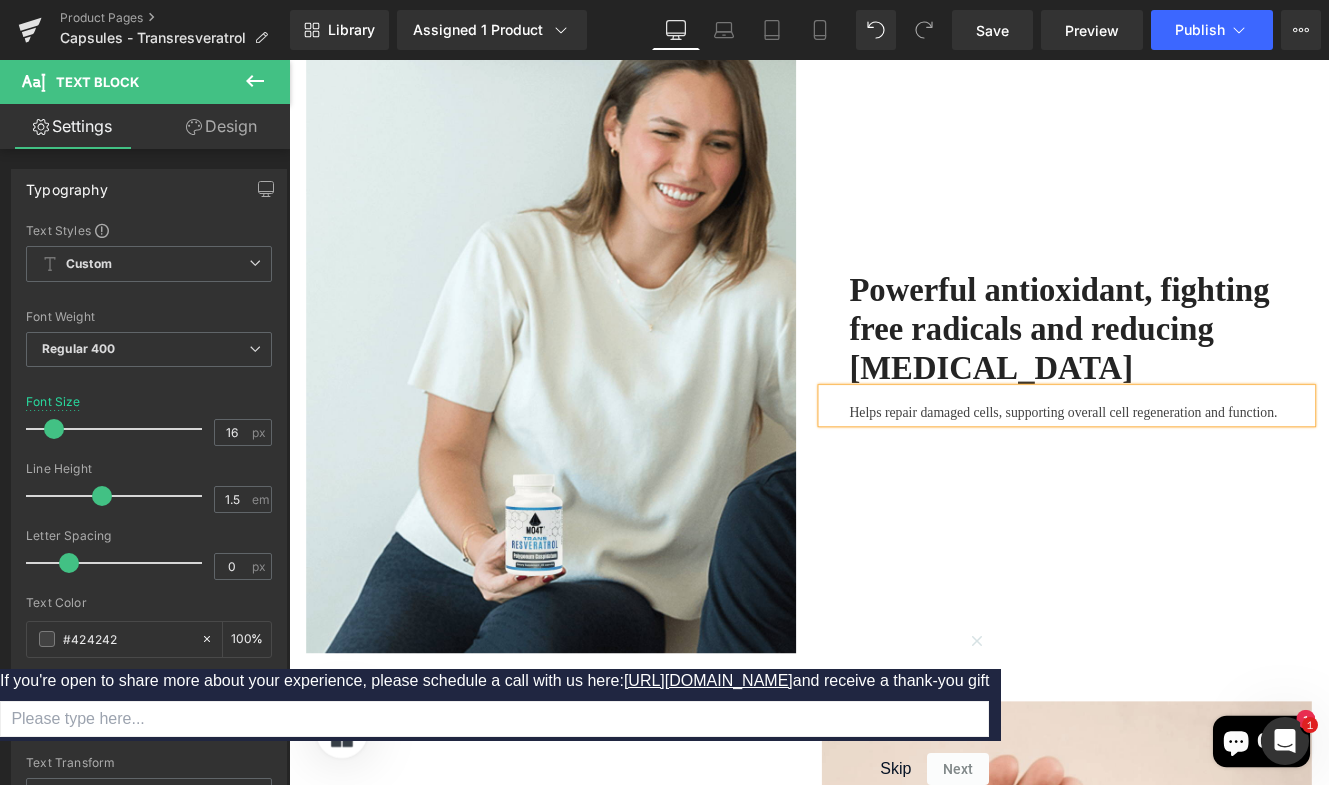 scroll, scrollTop: 2660, scrollLeft: 0, axis: vertical 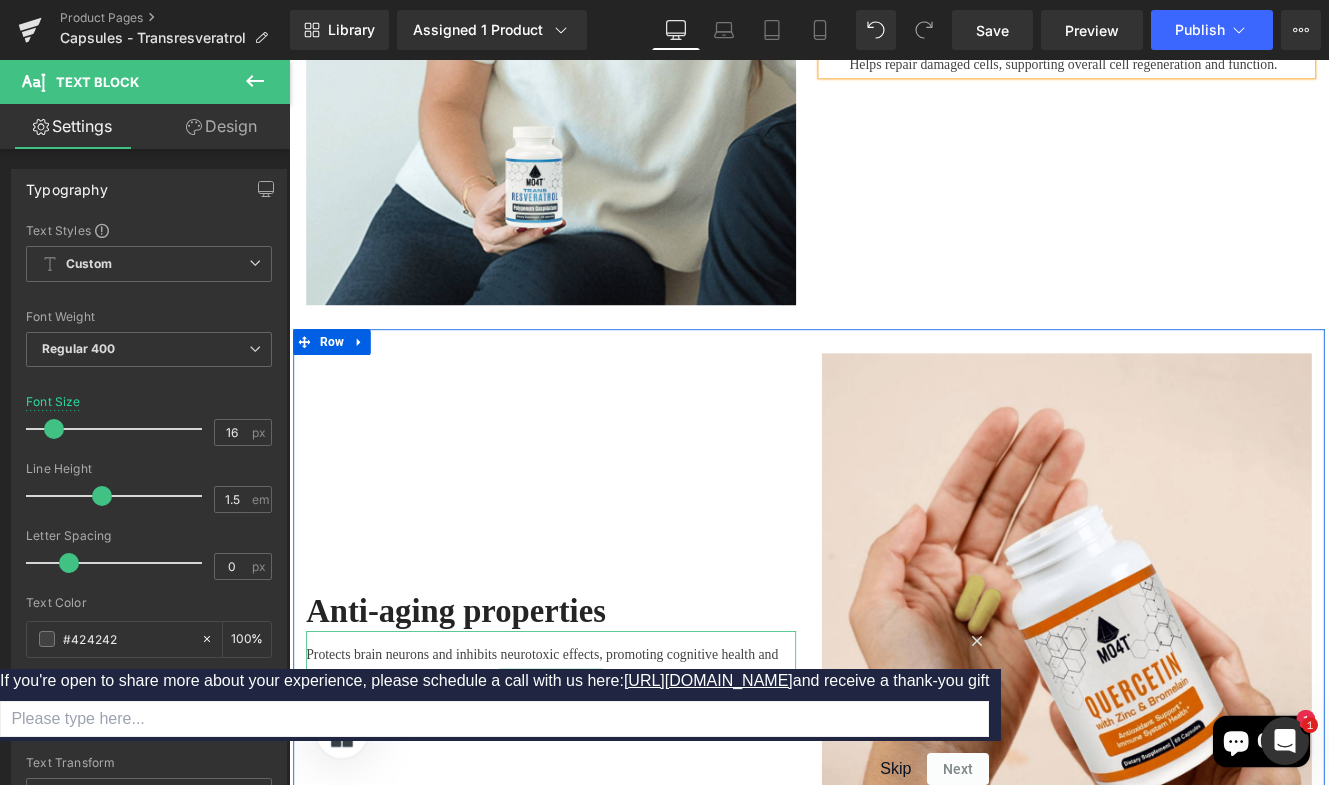 click on "Reduces pain and swelling, providing relief from inflammation and discomfort." at bounding box center (594, 824) 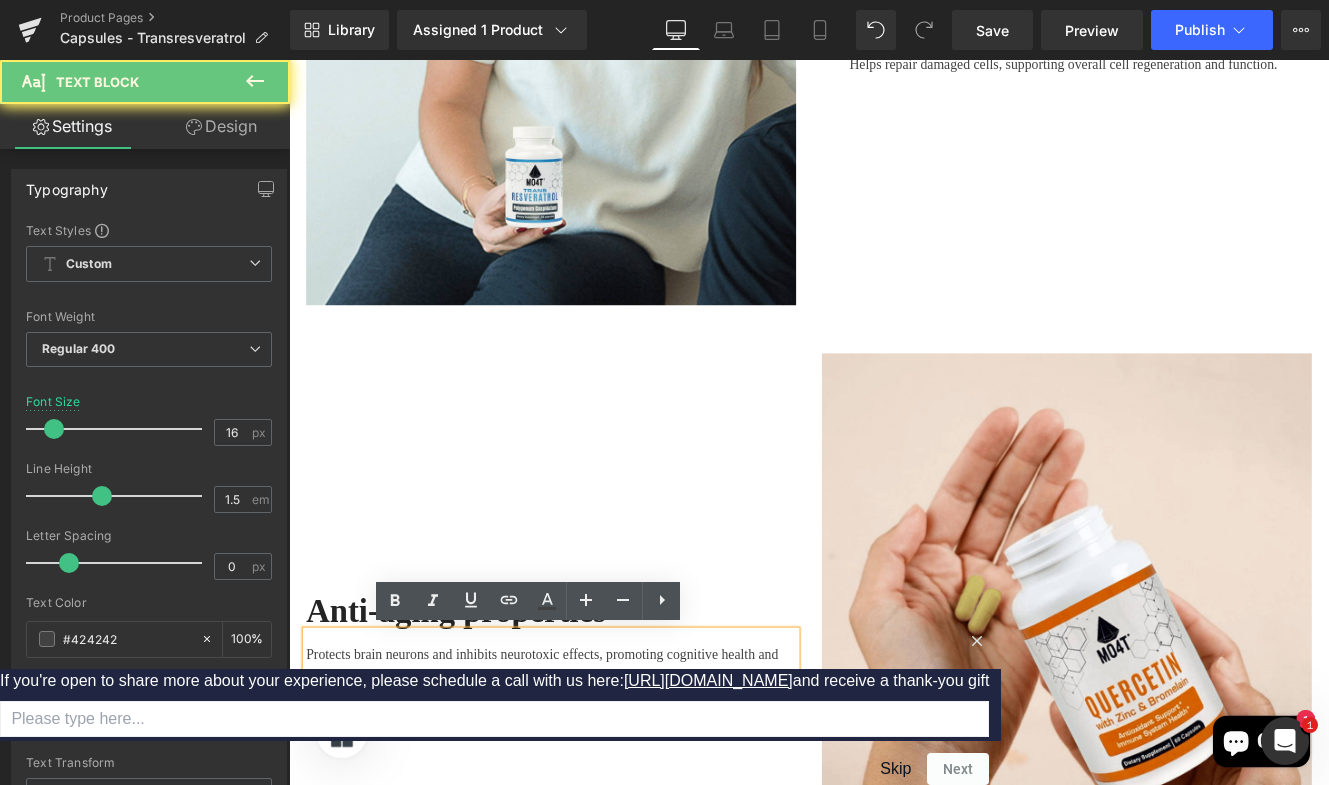click on "Reduces pain and swelling, providing relief from inflammation and discomfort." at bounding box center [594, 824] 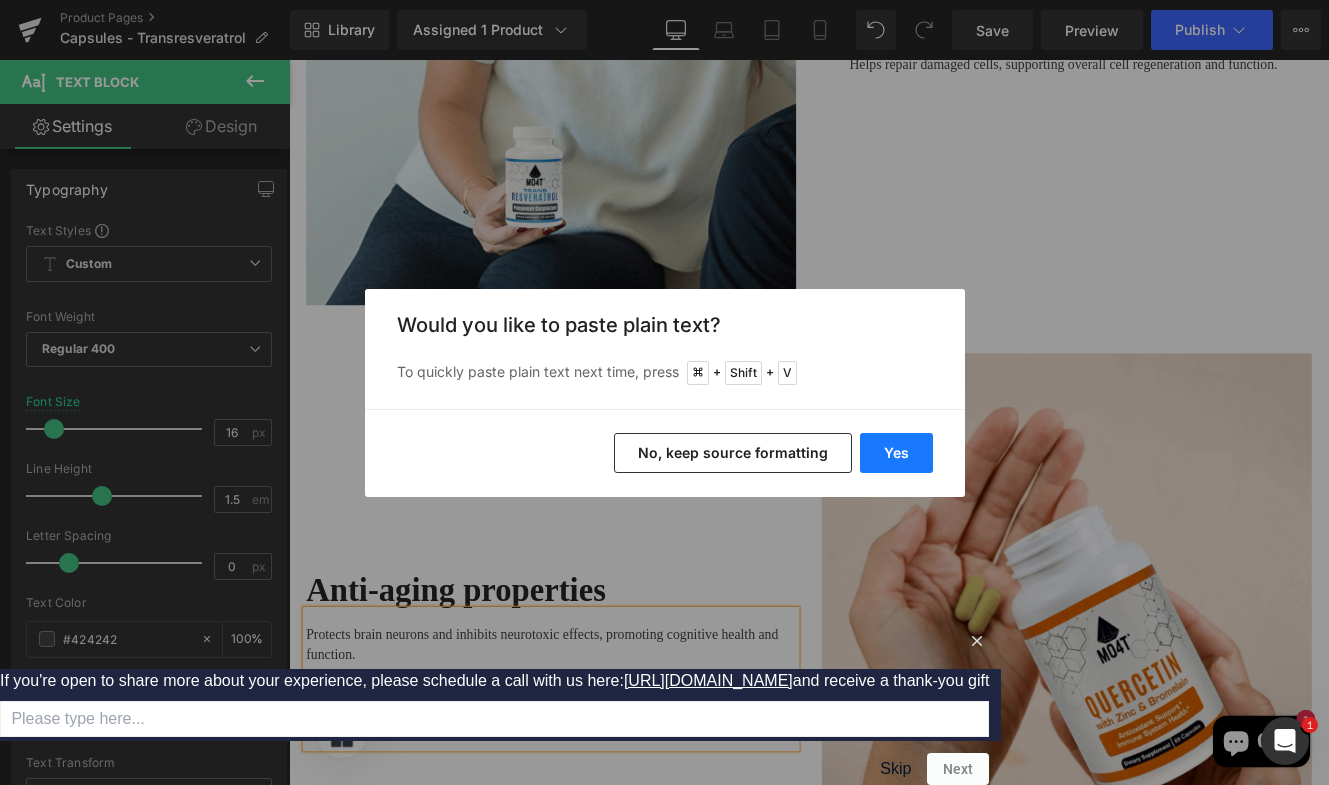 click on "Yes" at bounding box center [896, 453] 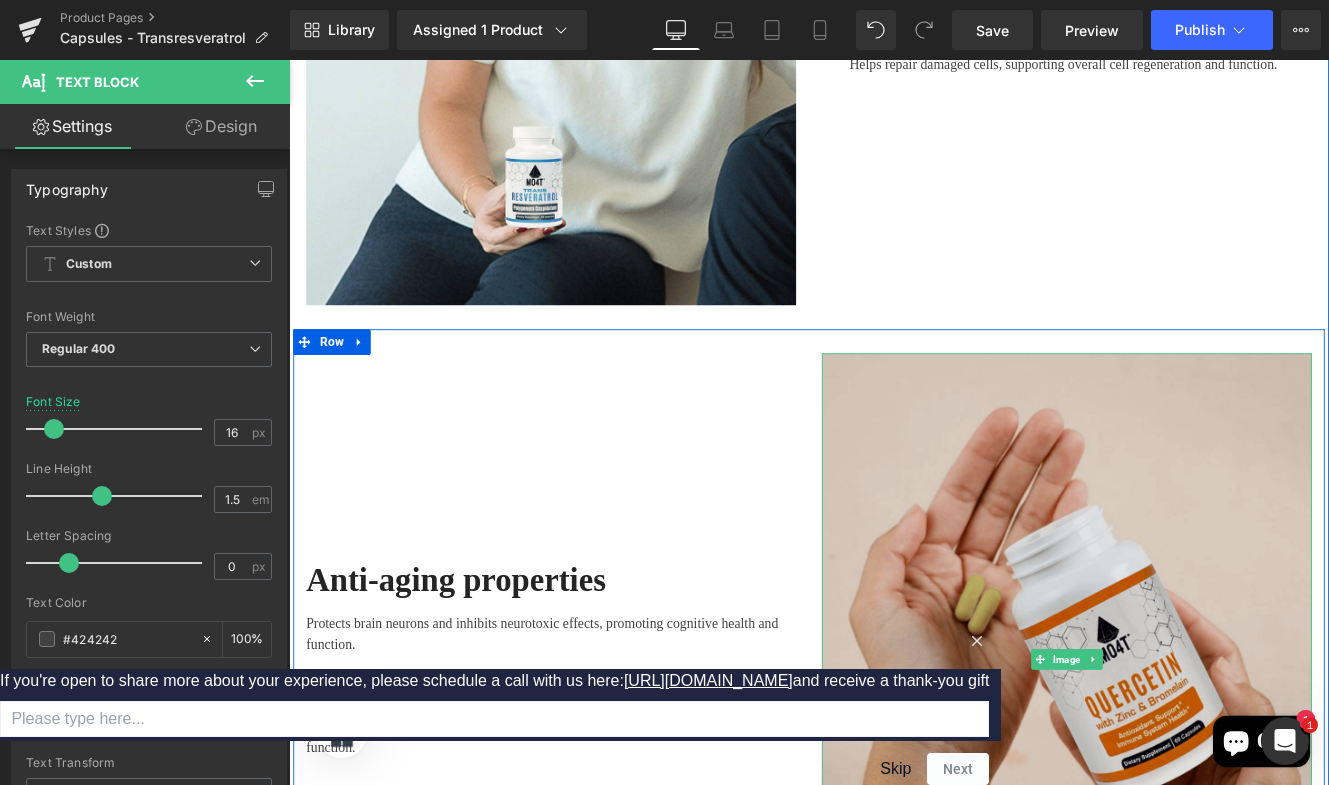 click at bounding box center [1194, 757] 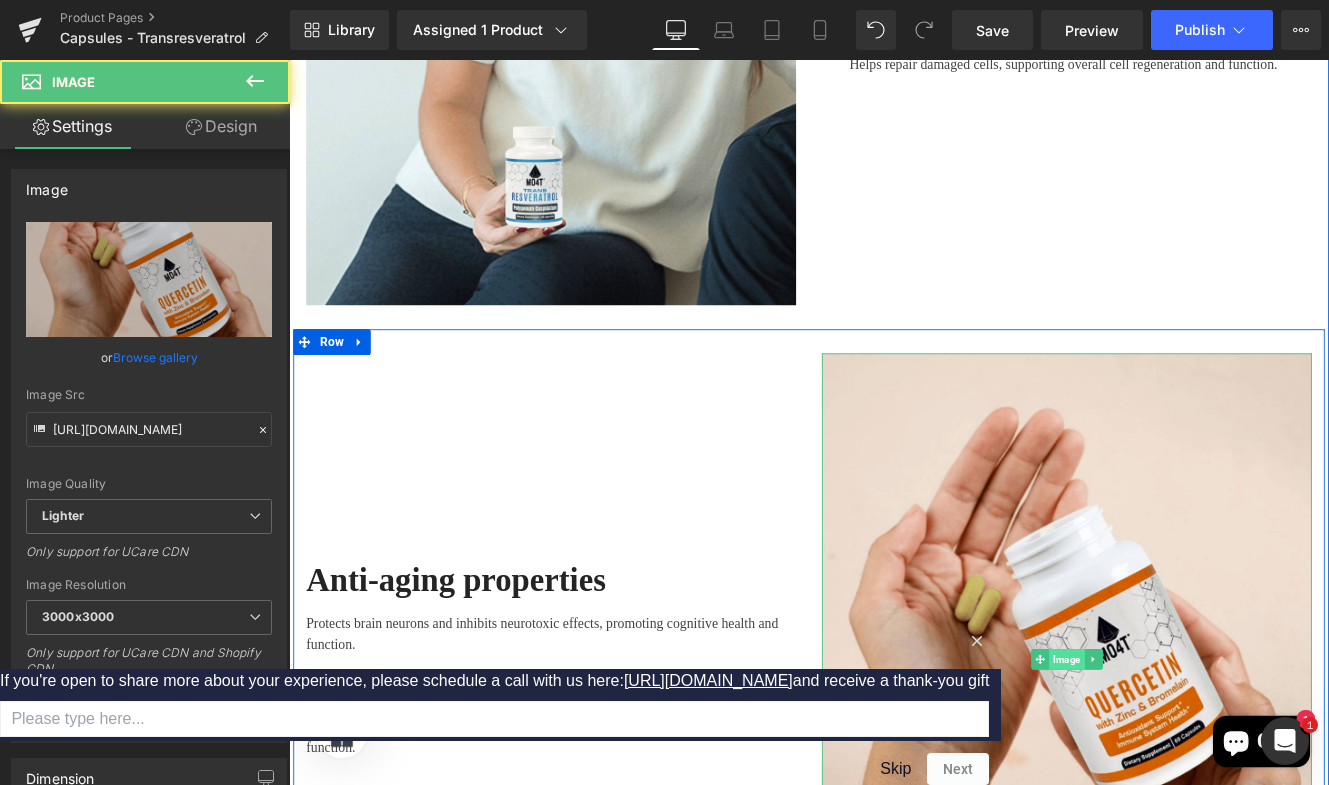 click on "Image" at bounding box center (1193, 757) 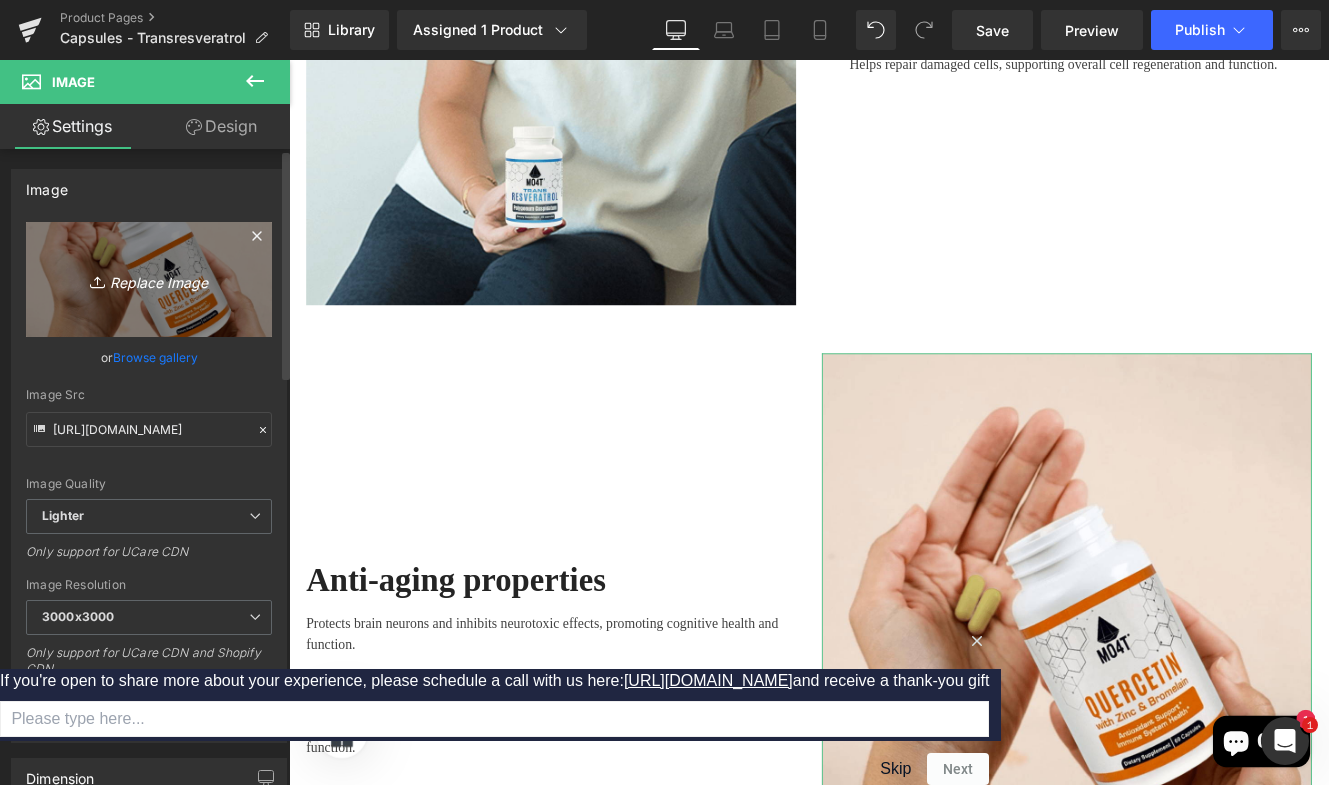 click on "Replace Image" at bounding box center [149, 279] 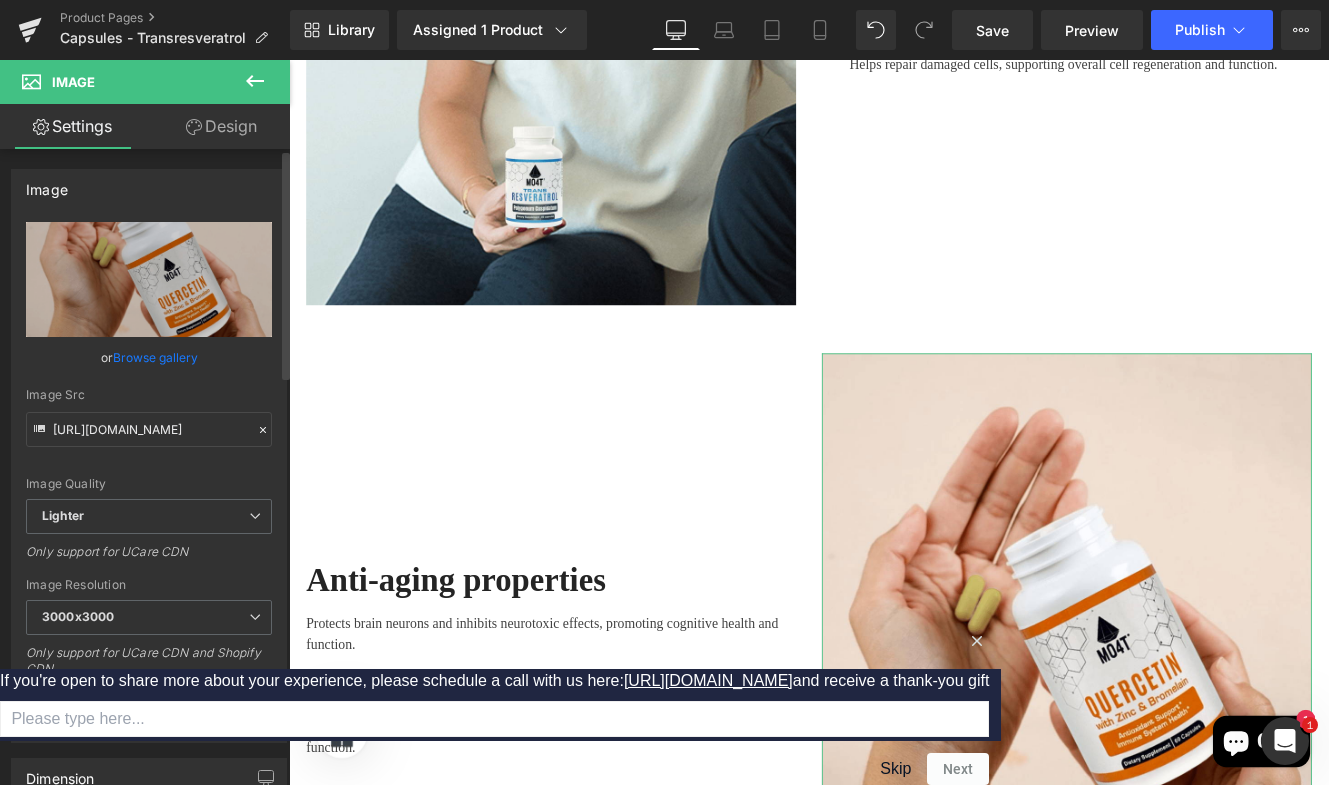click on "Browse gallery" at bounding box center [155, 357] 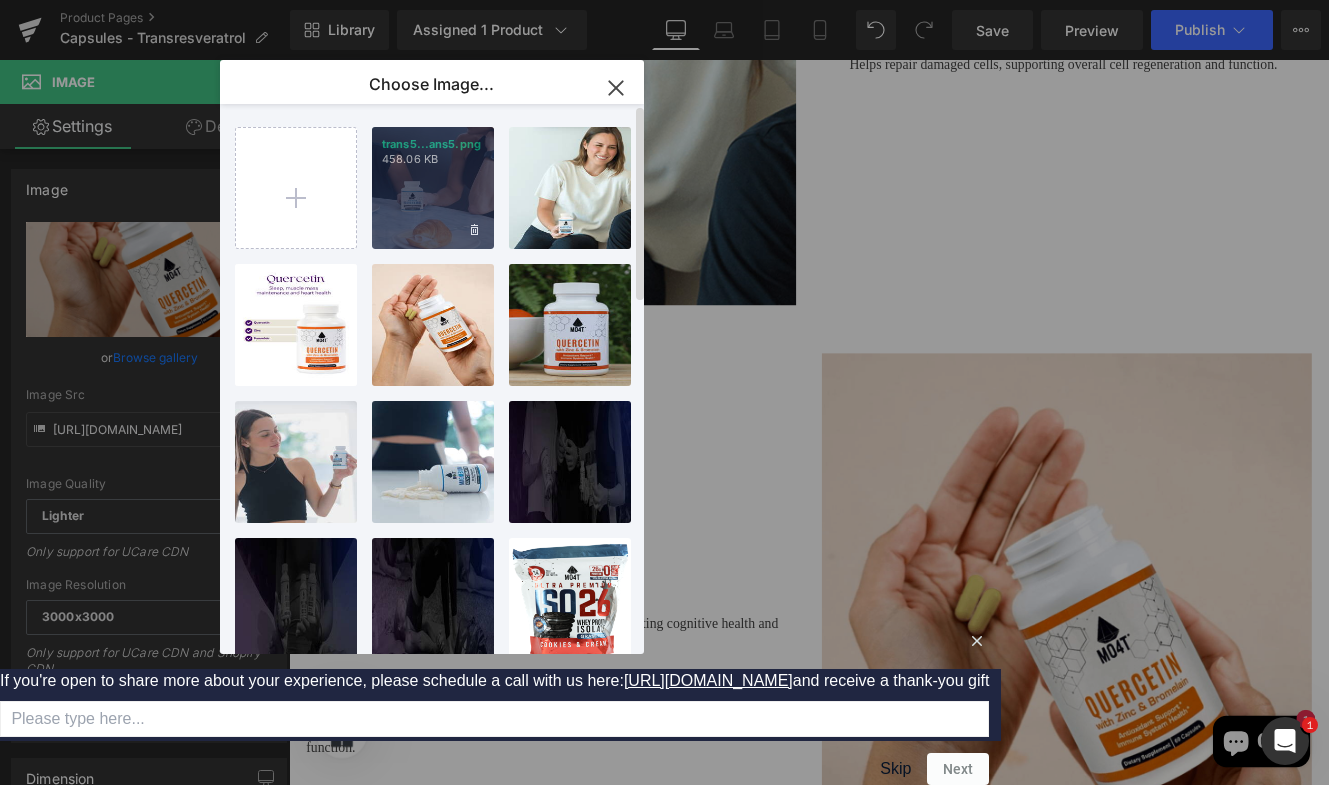click on "trans5...ans5.png 458.06 KB" at bounding box center (433, 188) 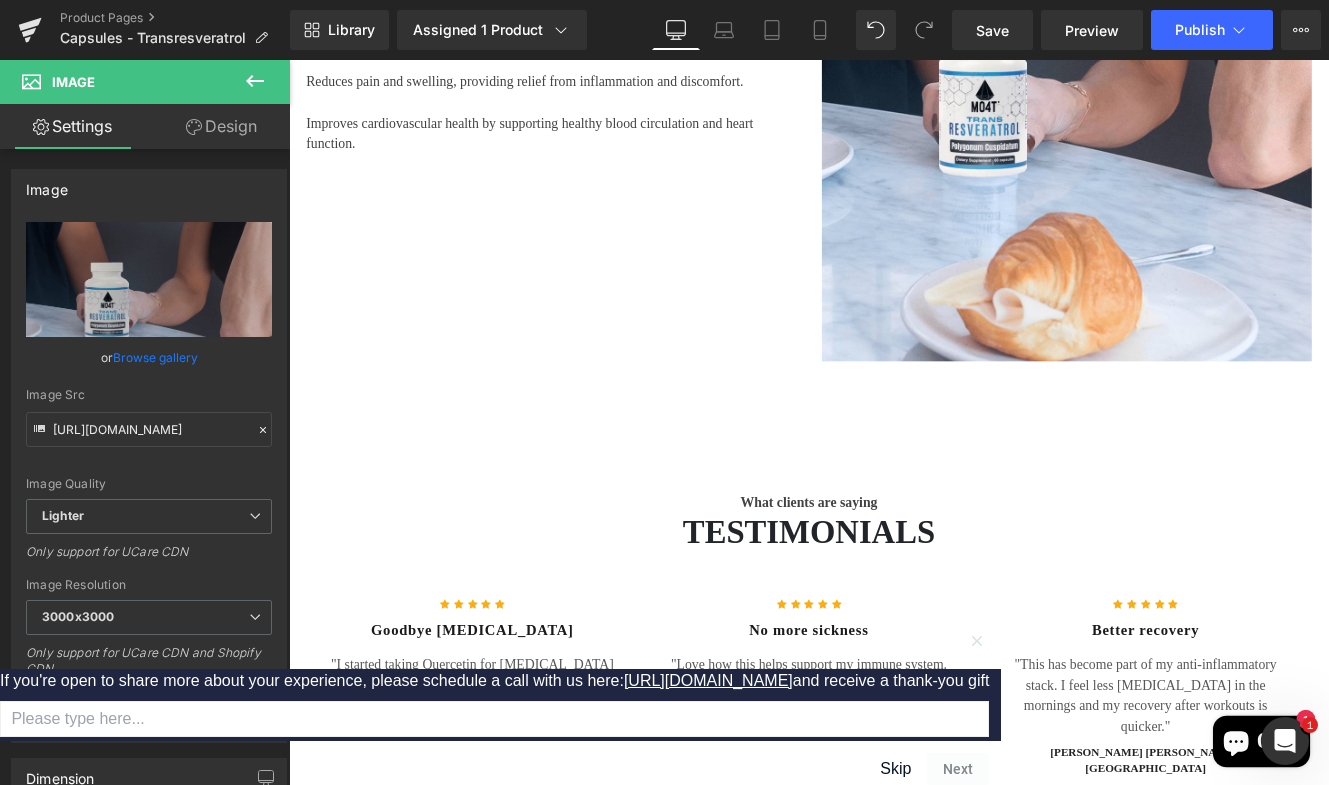 scroll, scrollTop: 3399, scrollLeft: 0, axis: vertical 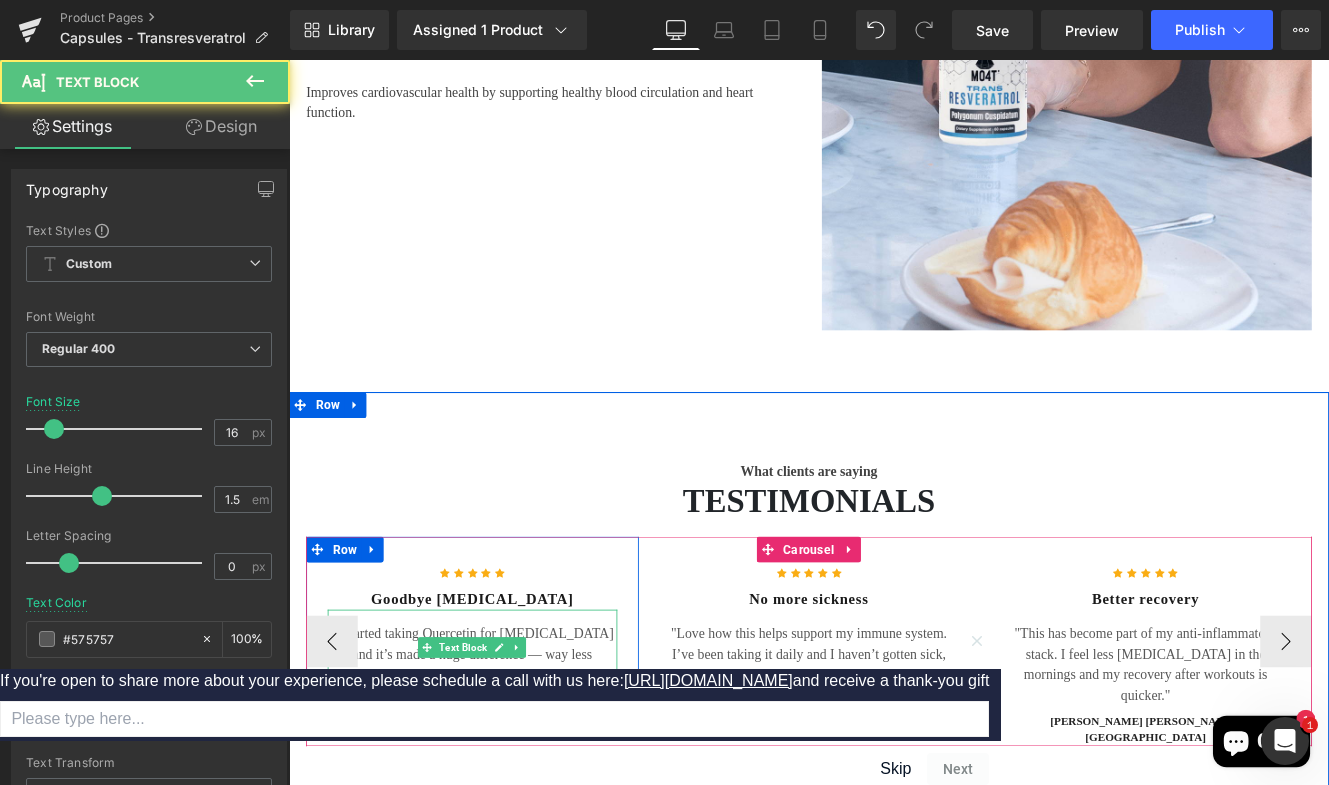click on ""I started taking Quercetin for [MEDICAL_DATA] and it’s made a huge difference — way less sneezing and congestion this spring."" at bounding box center (502, 751) 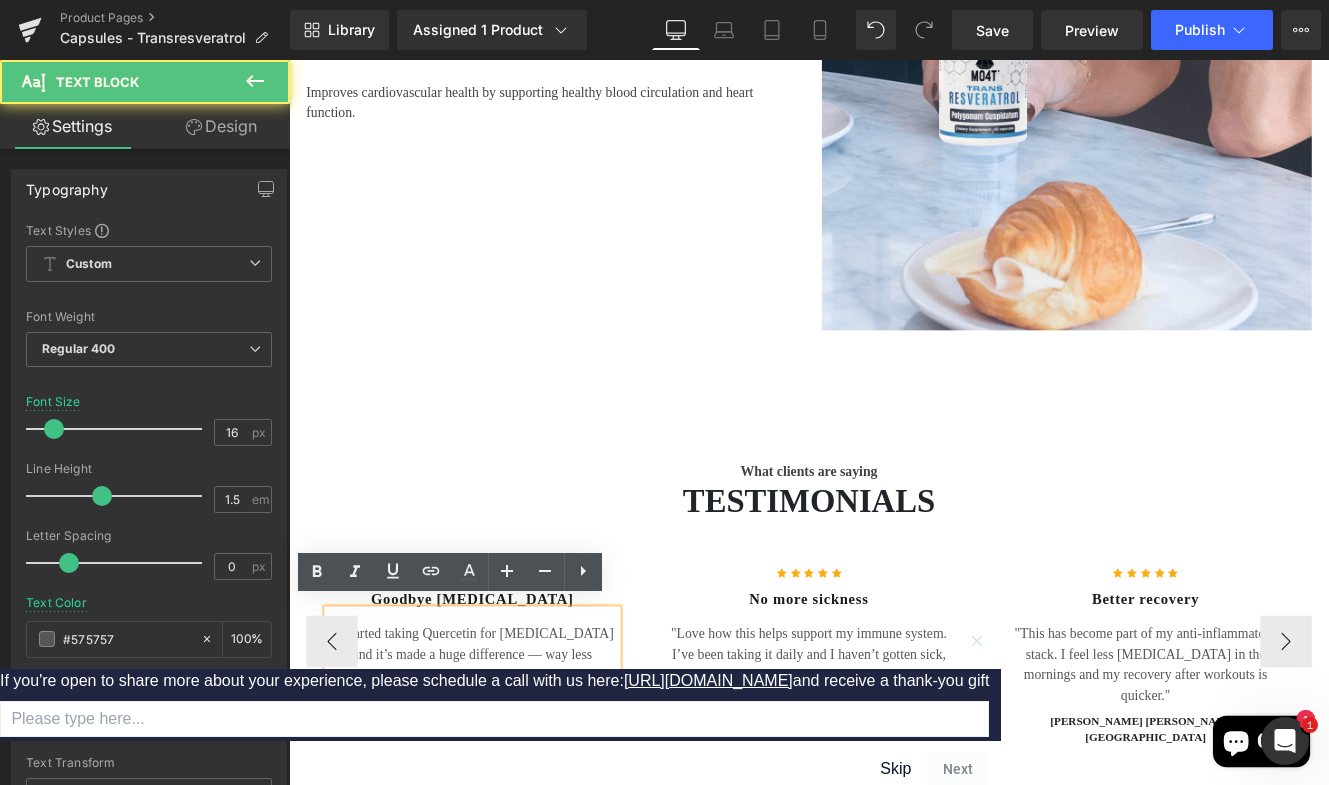 drag, startPoint x: 578, startPoint y: 767, endPoint x: 396, endPoint y: 713, distance: 189.84204 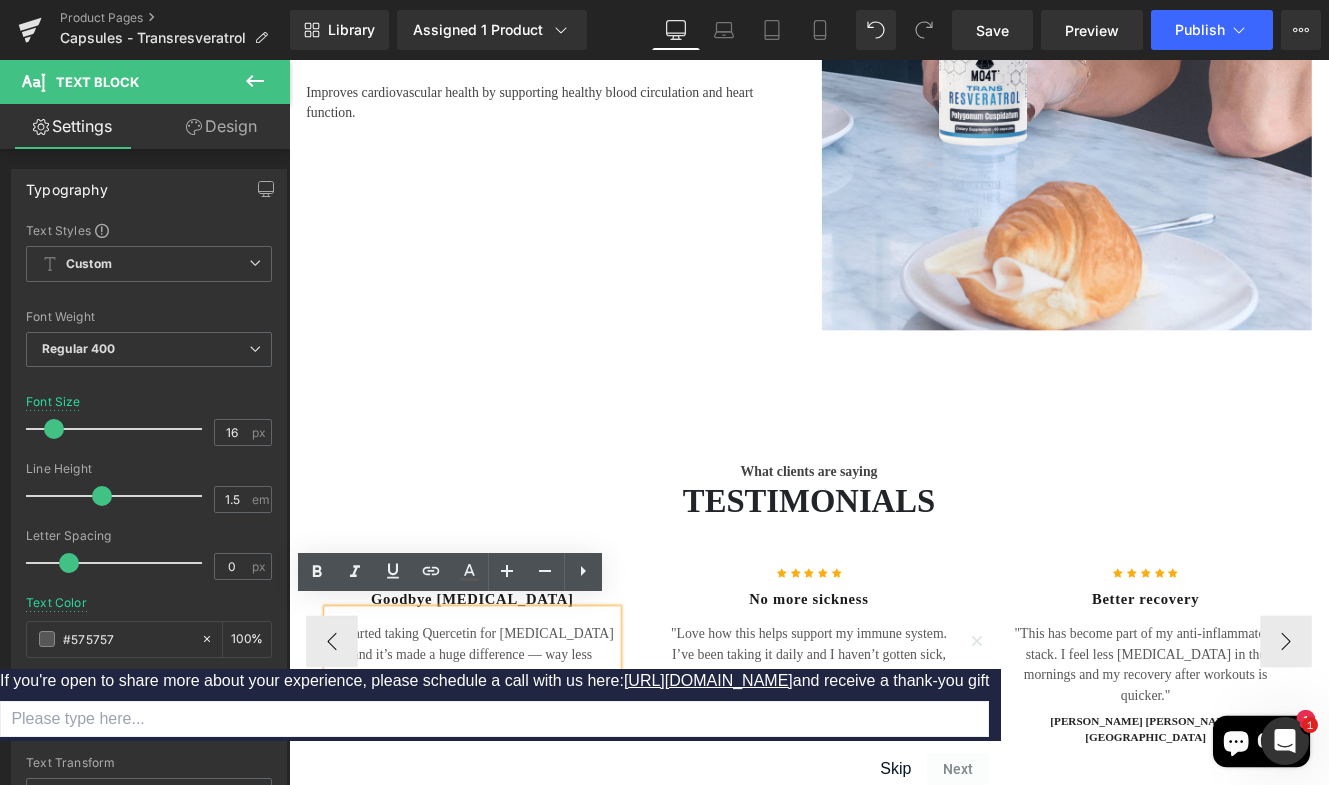 type 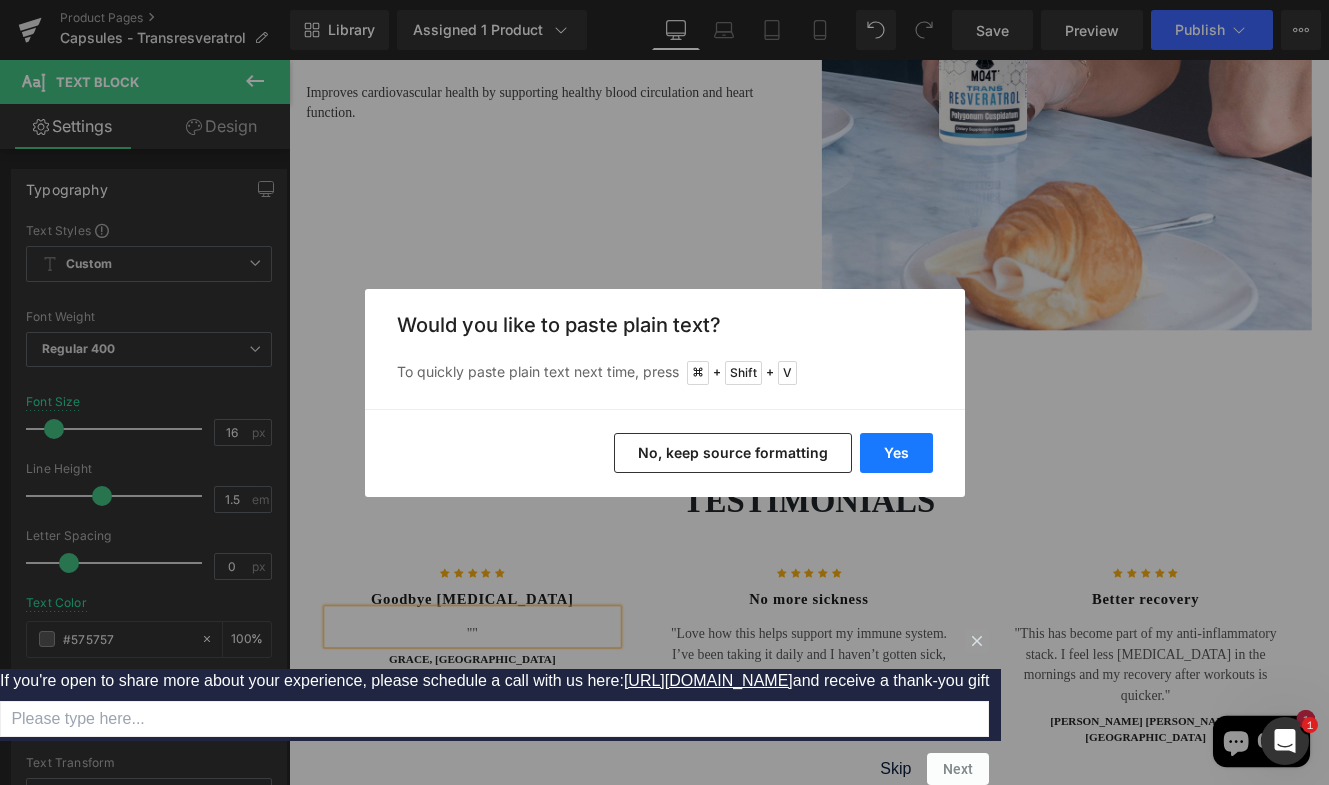 click on "Yes" at bounding box center (896, 453) 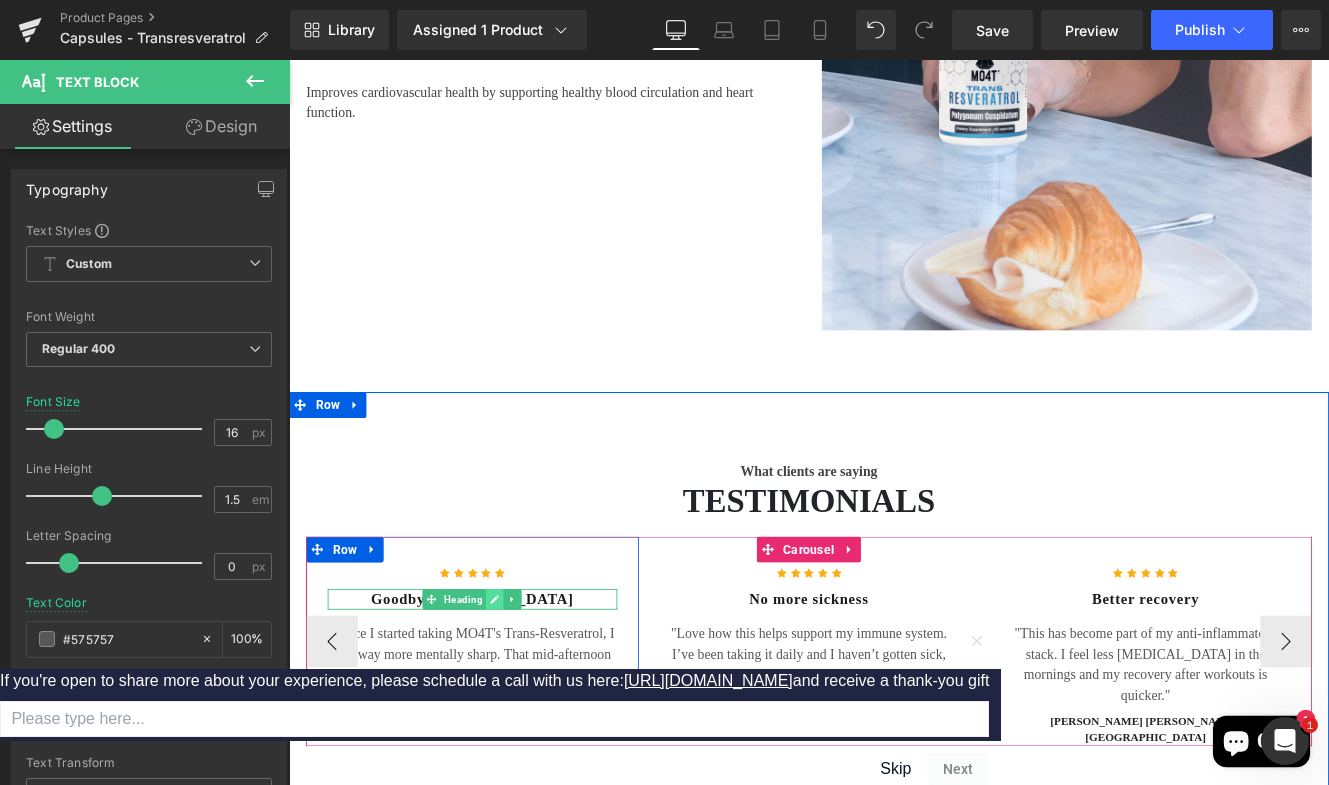 click 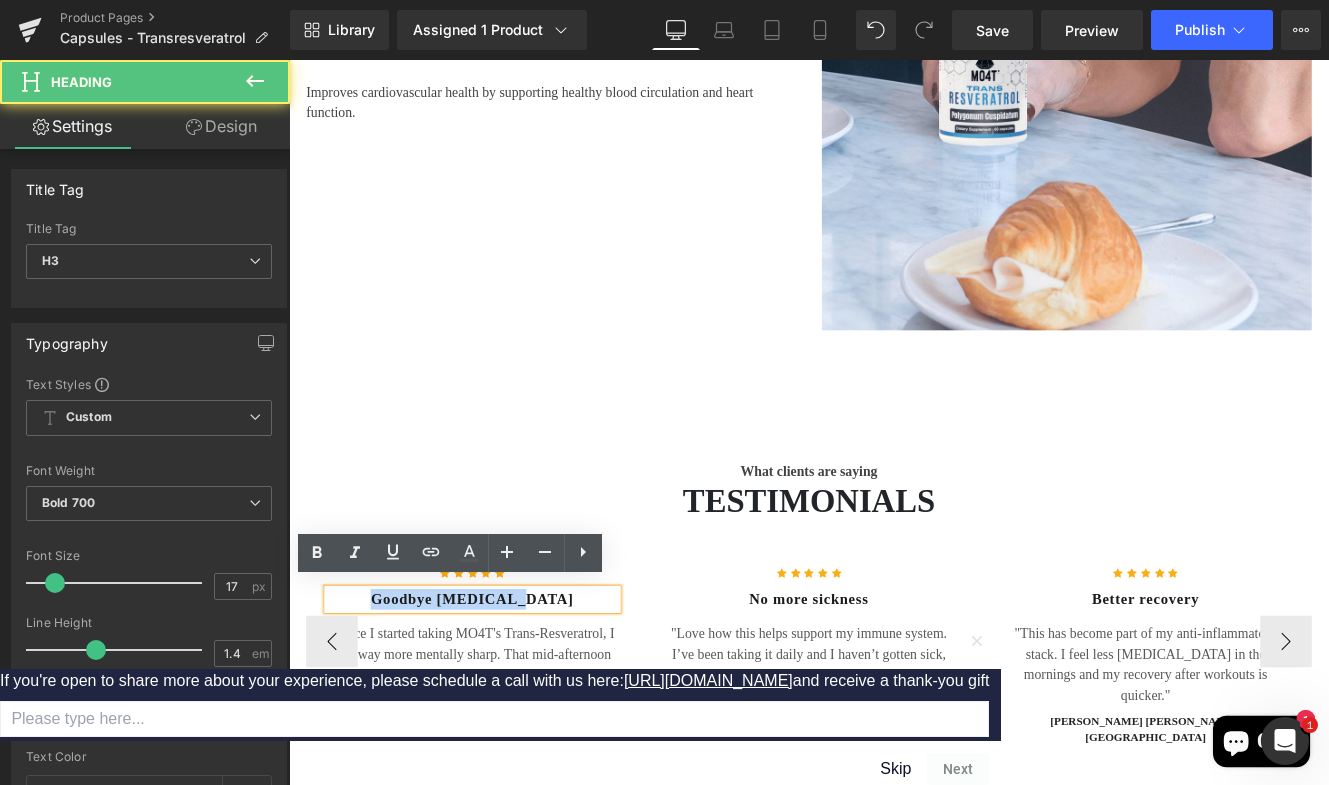 drag, startPoint x: 571, startPoint y: 679, endPoint x: 422, endPoint y: 679, distance: 149 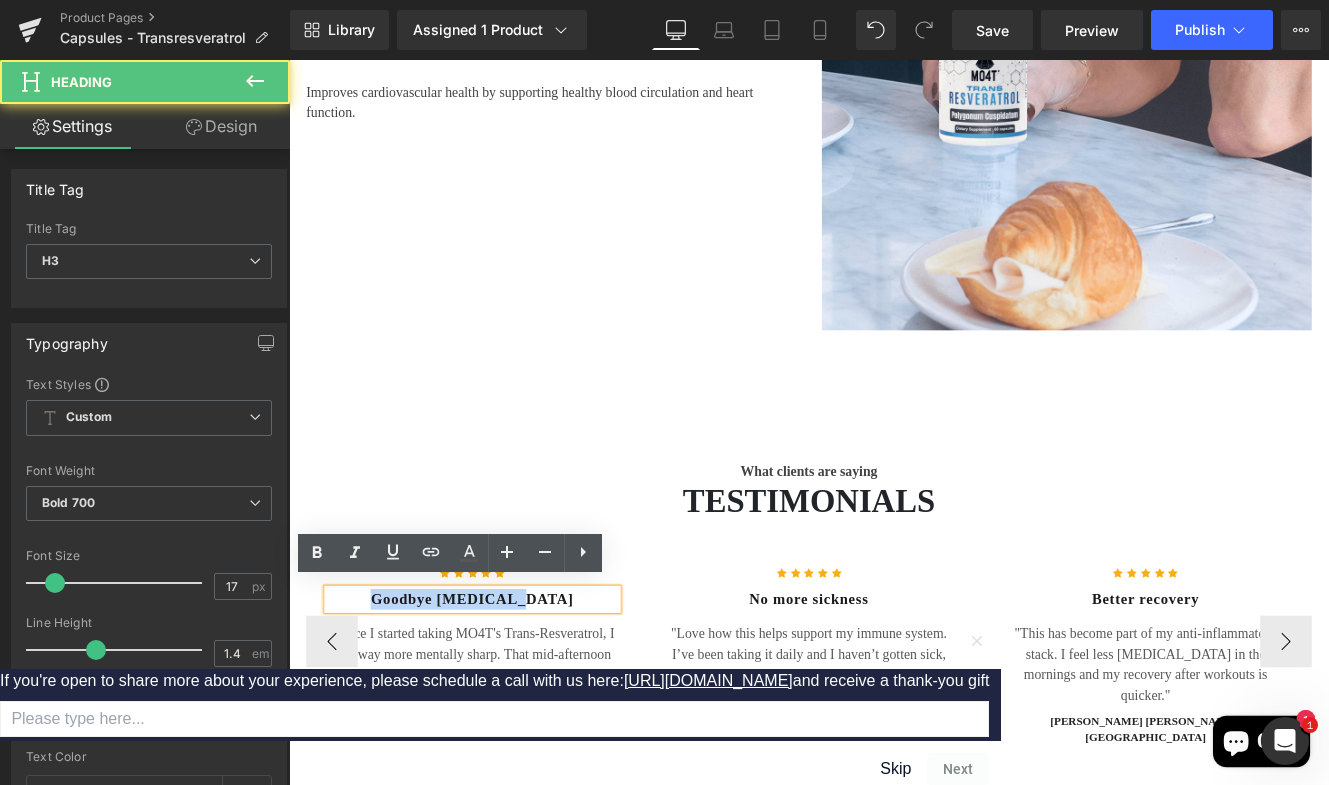 click on "Goodbye [MEDICAL_DATA]" at bounding box center [502, 687] 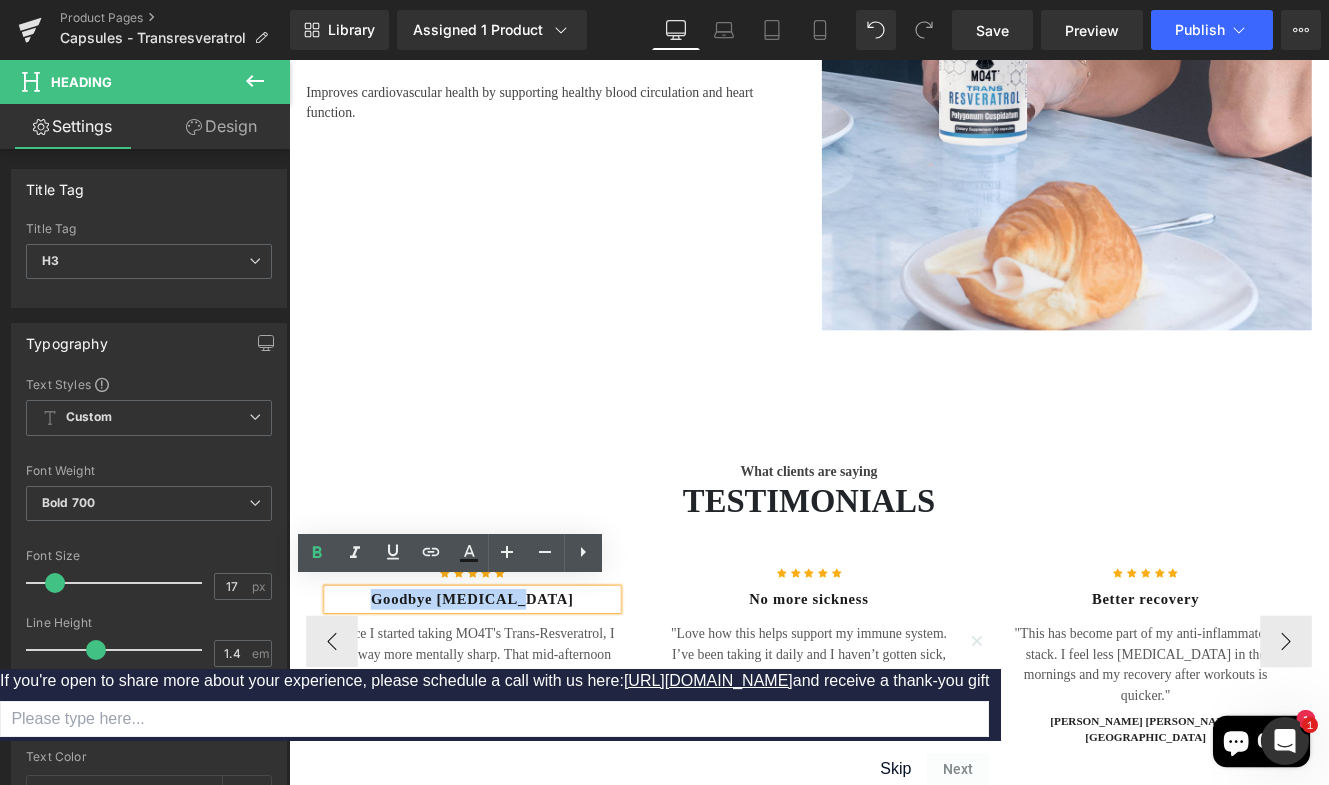 type 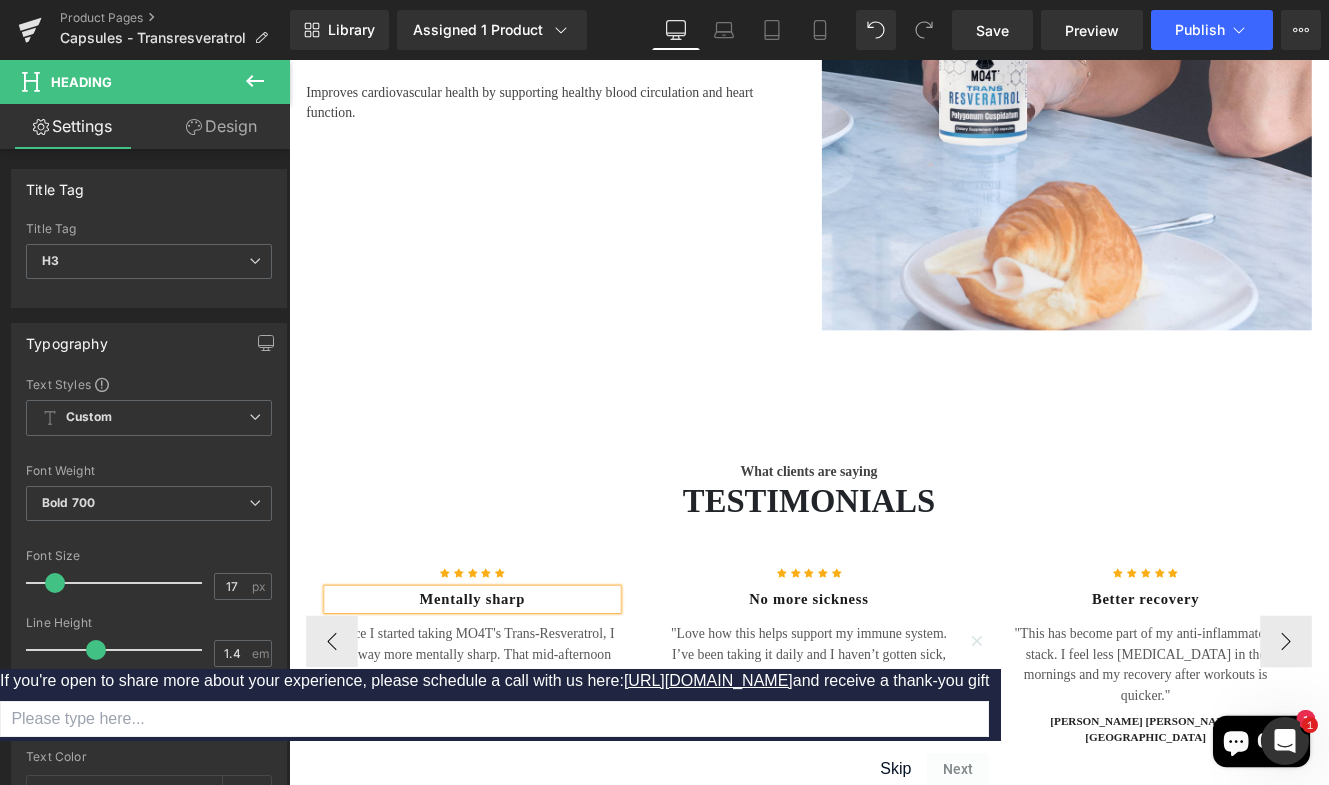 click 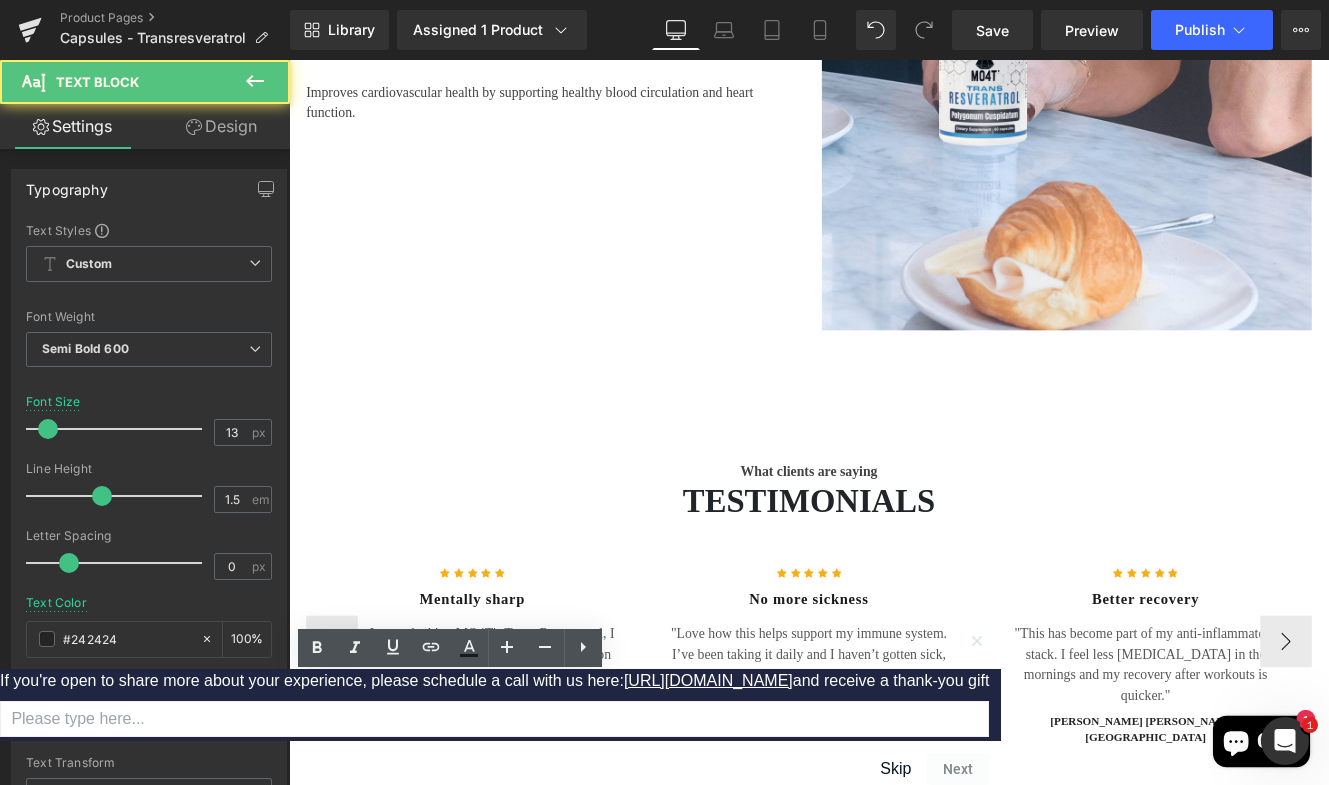 drag, startPoint x: 505, startPoint y: 796, endPoint x: 445, endPoint y: 793, distance: 60.074955 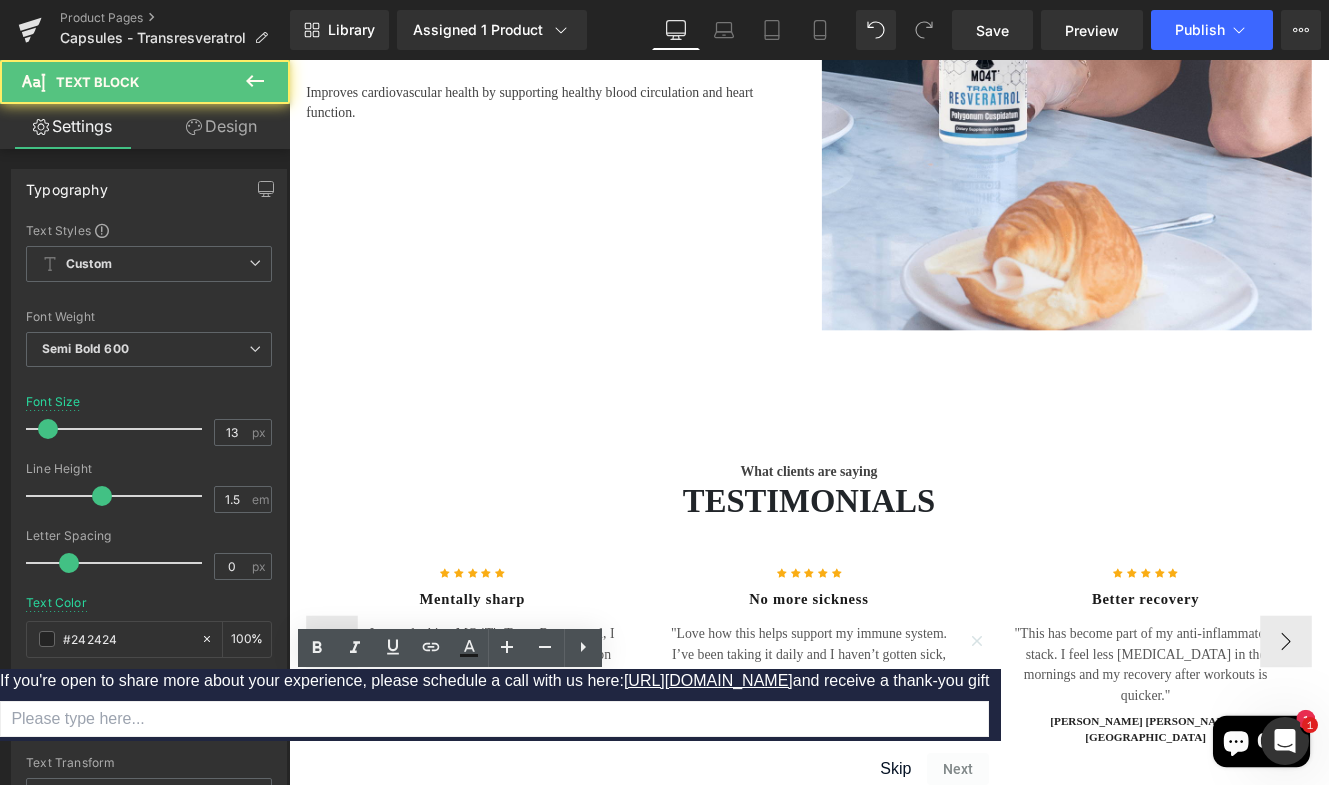 click on "GRACE, [GEOGRAPHIC_DATA]" at bounding box center (502, 805) 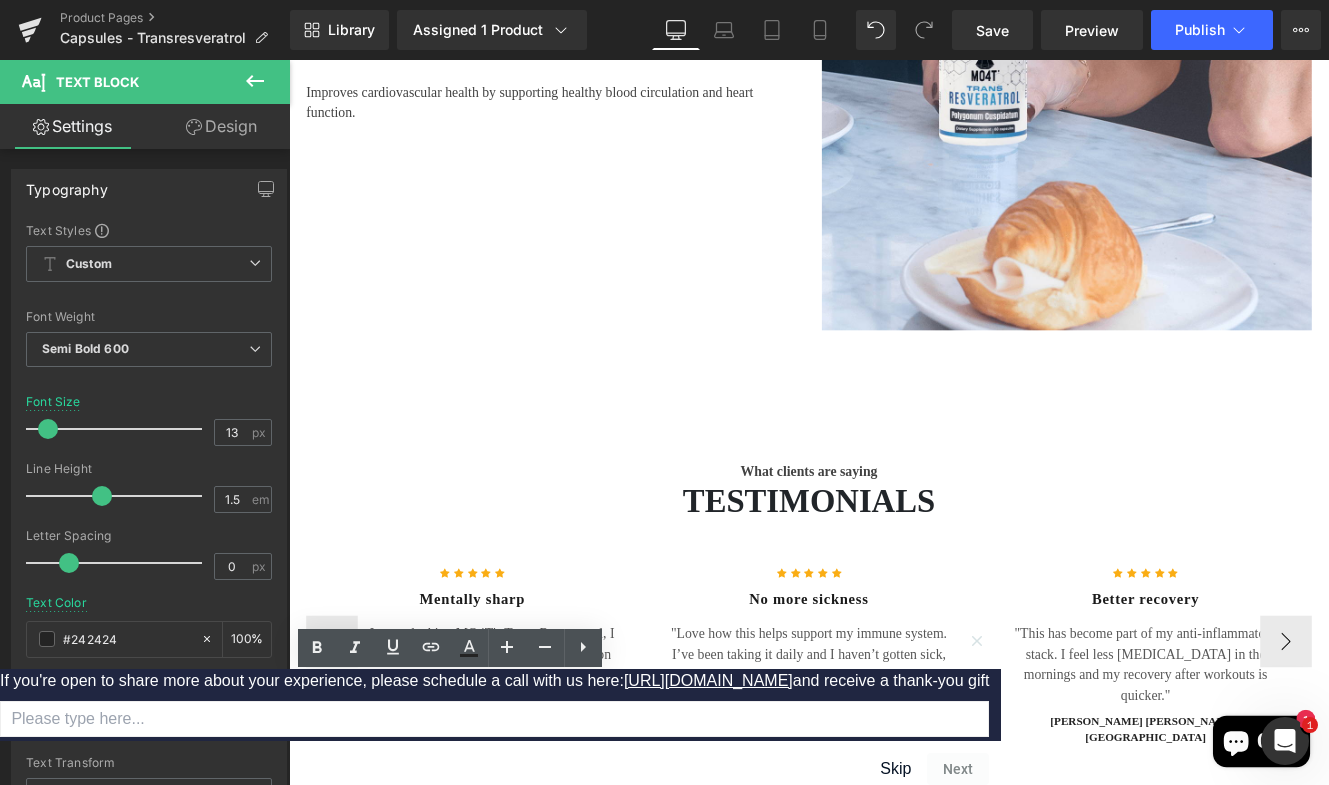 type 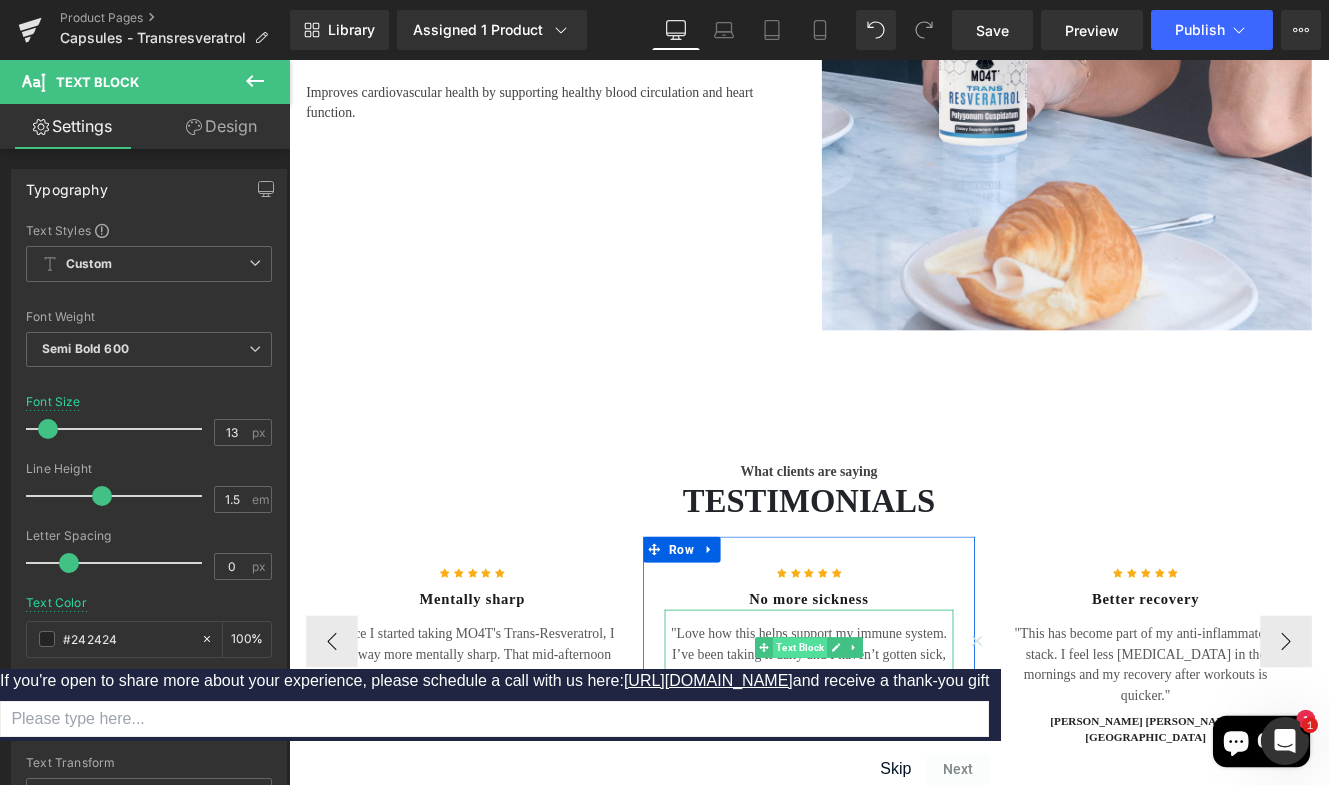 click on "Text Block" at bounding box center (883, 743) 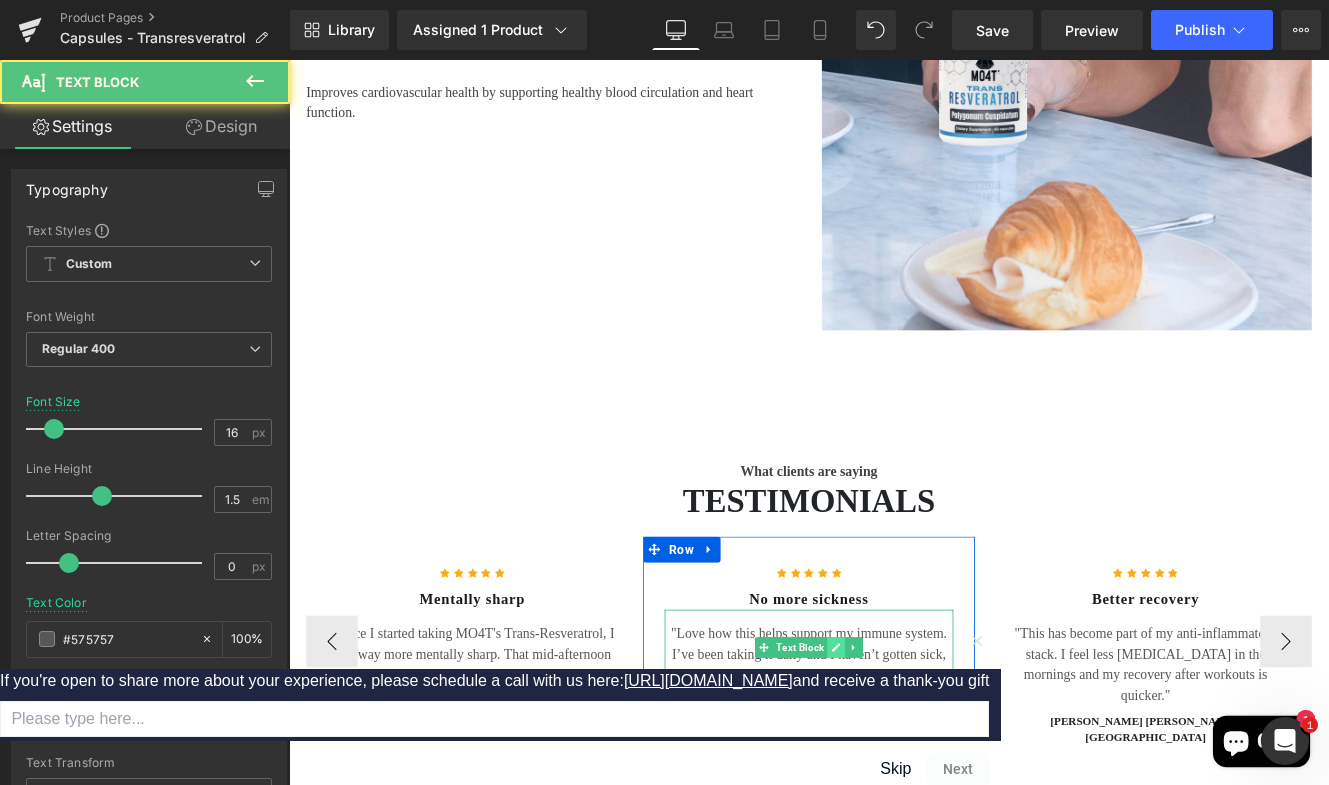 click 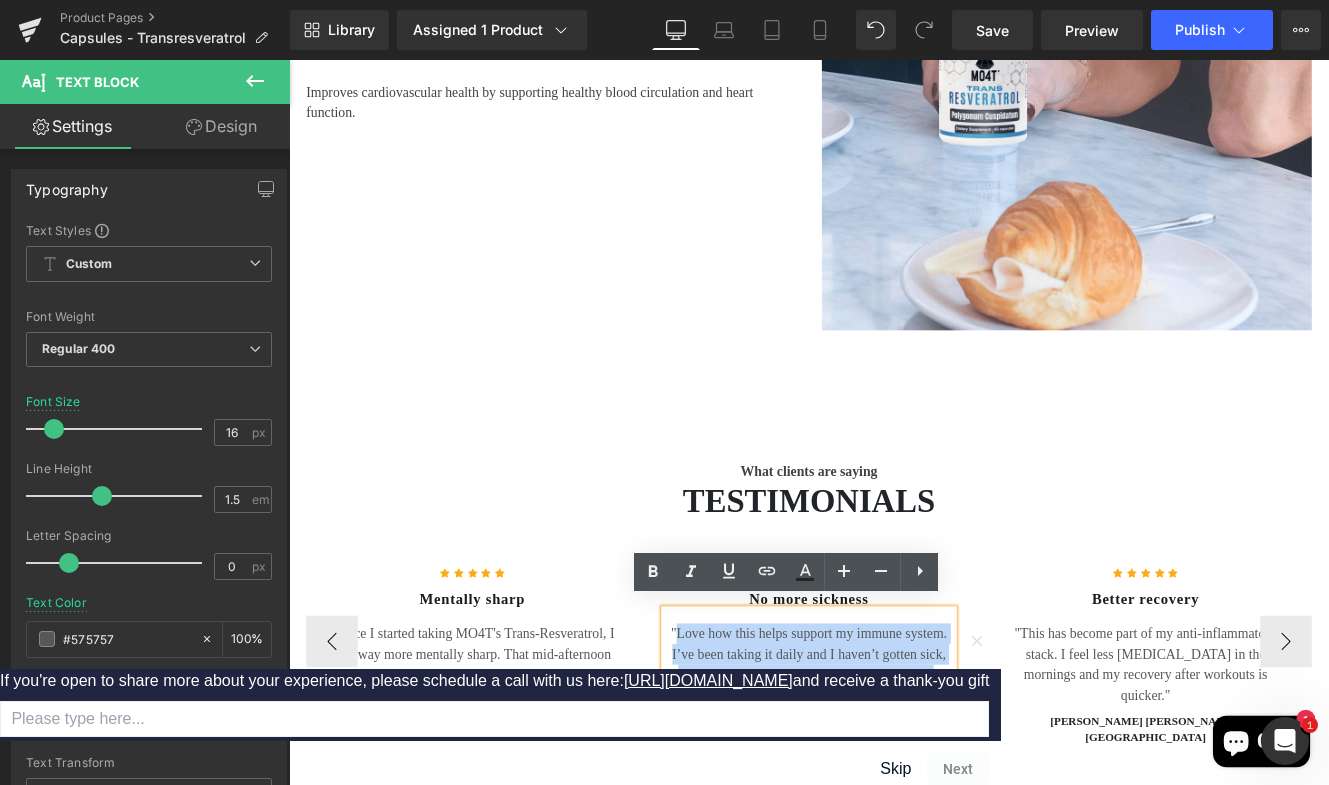 drag, startPoint x: 733, startPoint y: 721, endPoint x: 1034, endPoint y: 763, distance: 303.9161 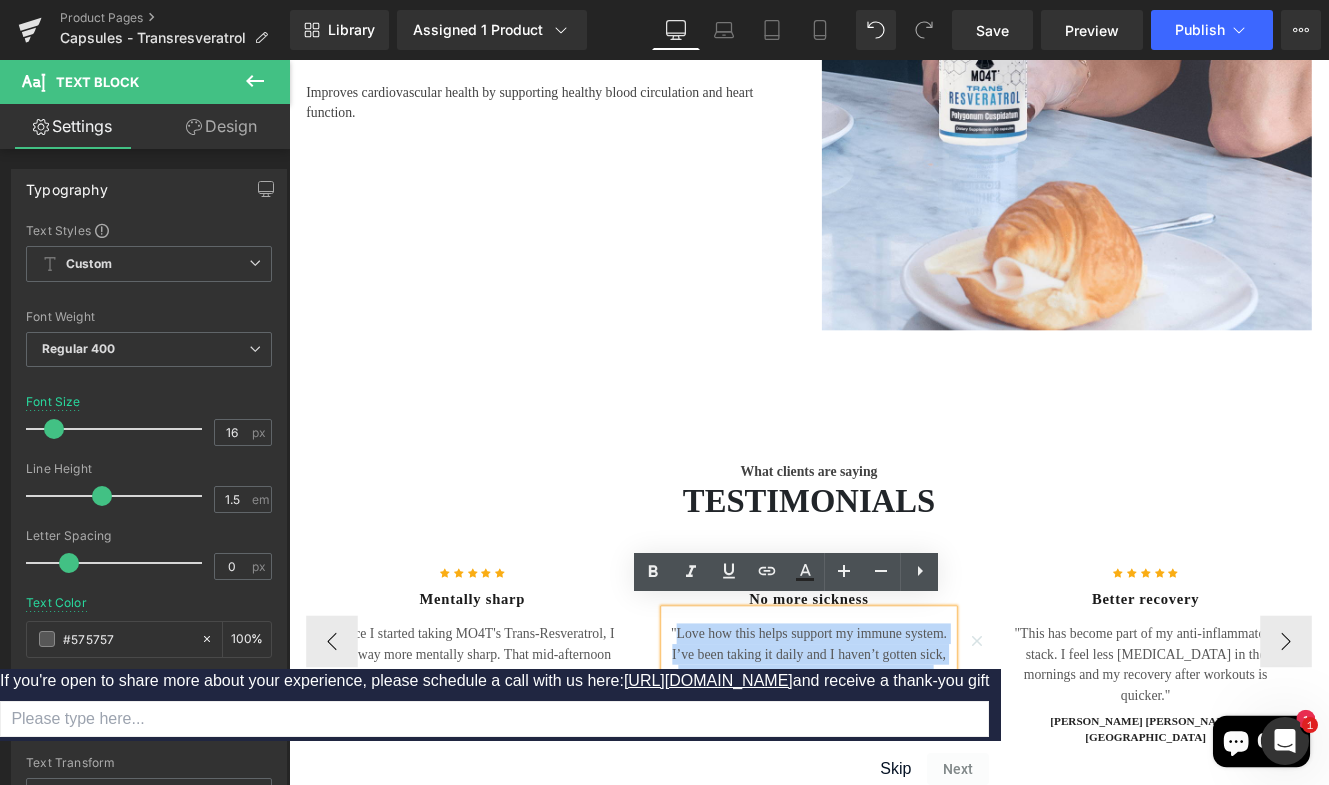 click on ""Love how this helps support my immune system. I’ve been taking it daily and I haven’t gotten sick, even with everyone around me catching colds."" at bounding box center [894, 751] 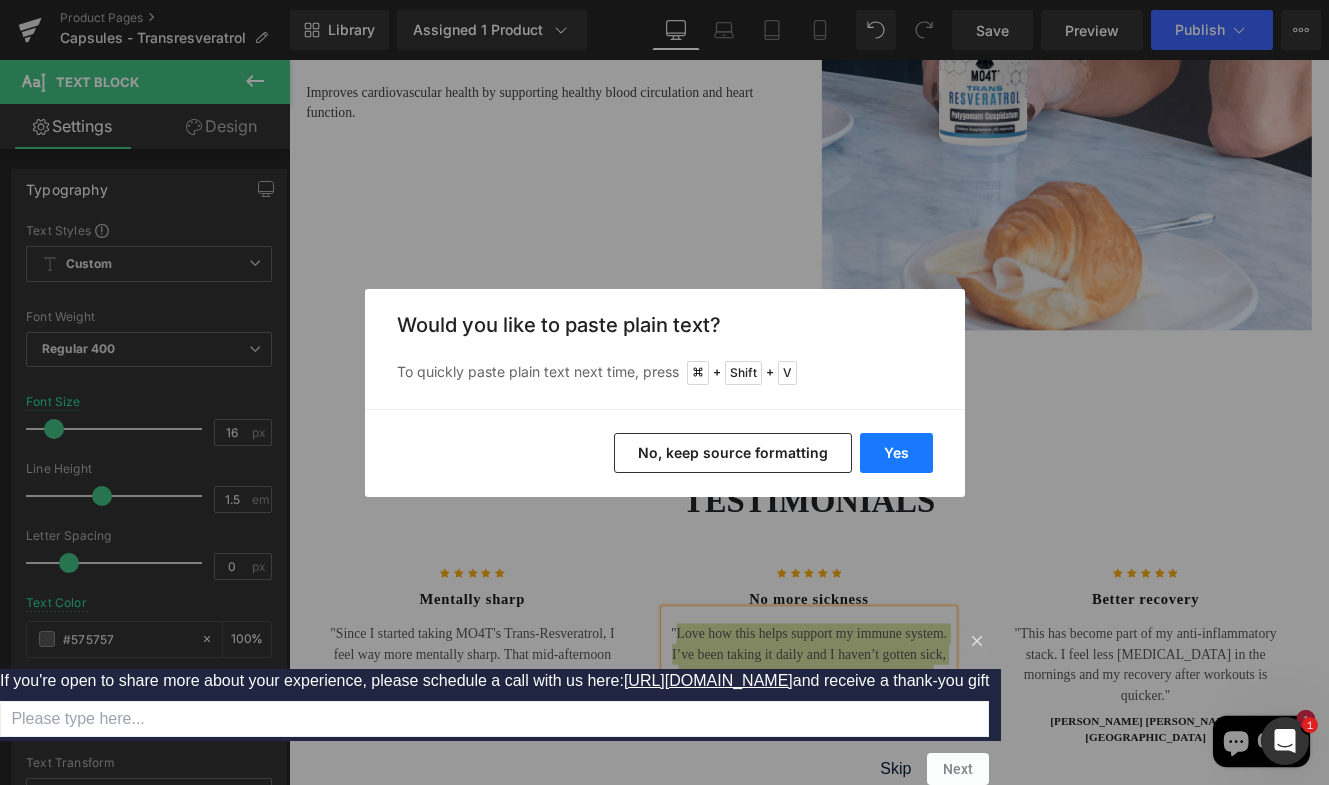 click on "Yes" at bounding box center [896, 453] 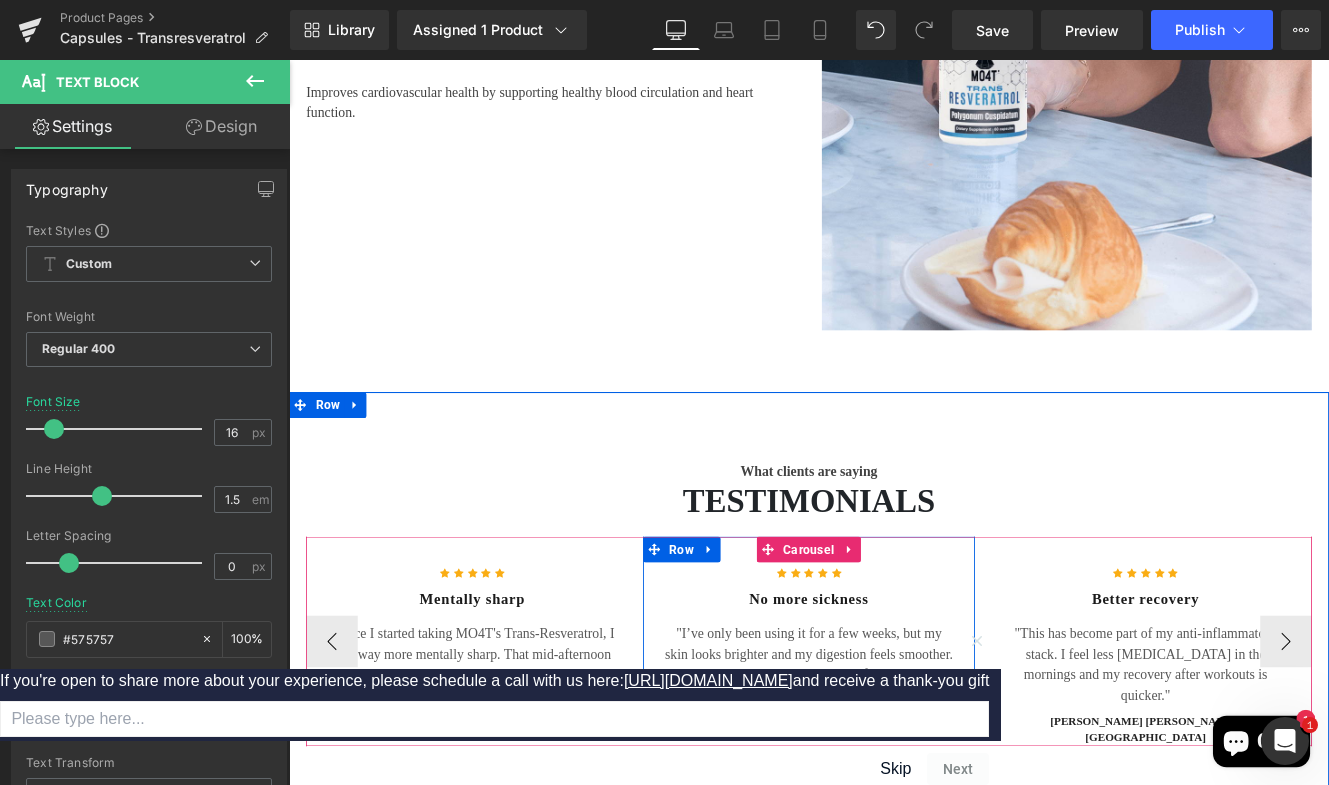 click on "Text Block" at bounding box center [883, 801] 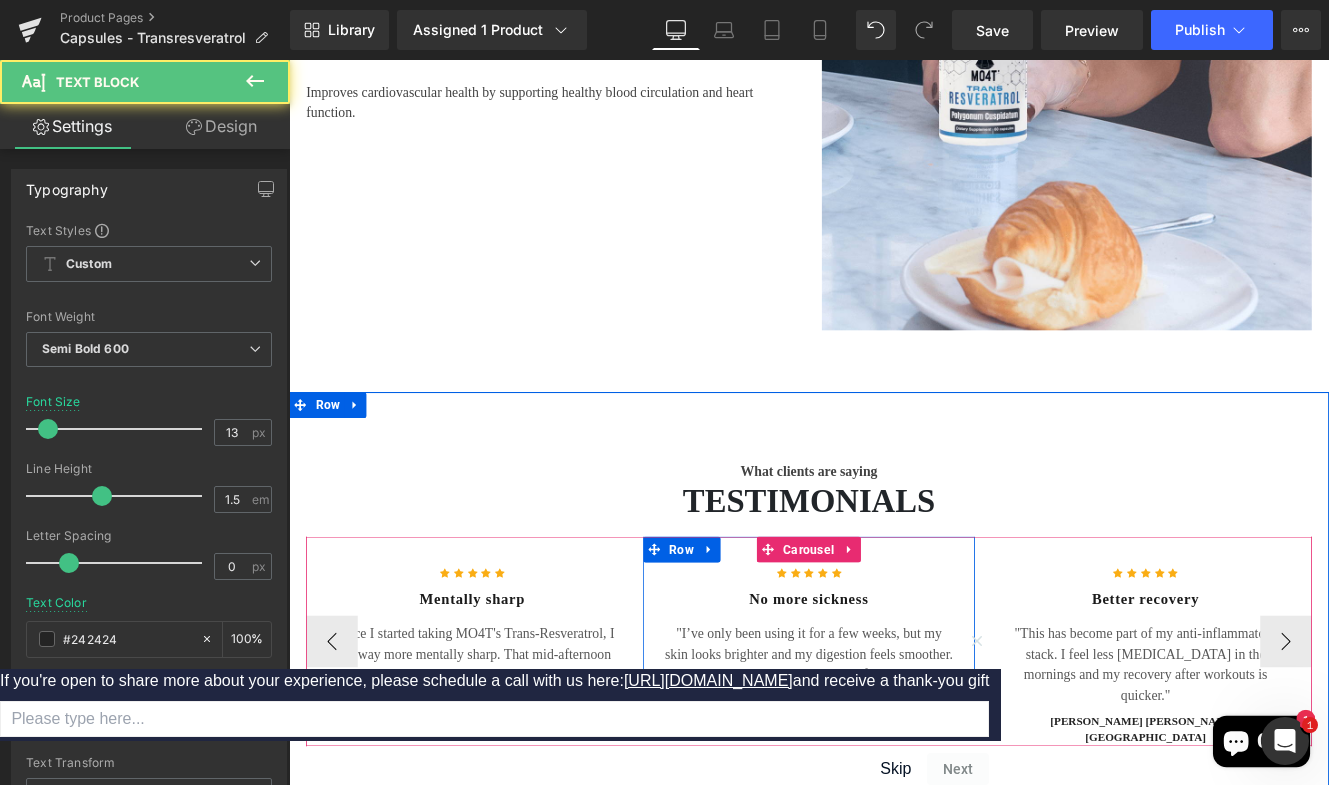 click 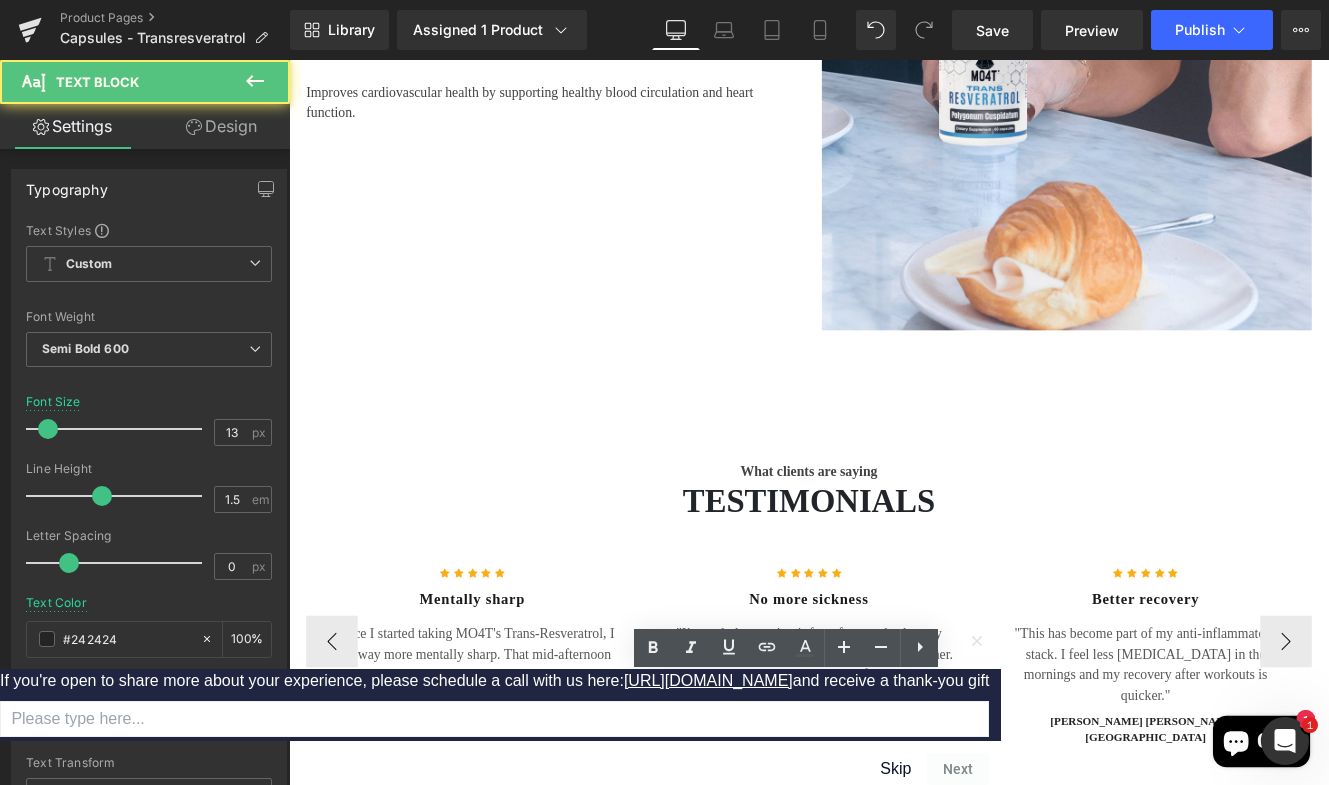 drag, startPoint x: 904, startPoint y: 795, endPoint x: 813, endPoint y: 796, distance: 91.00549 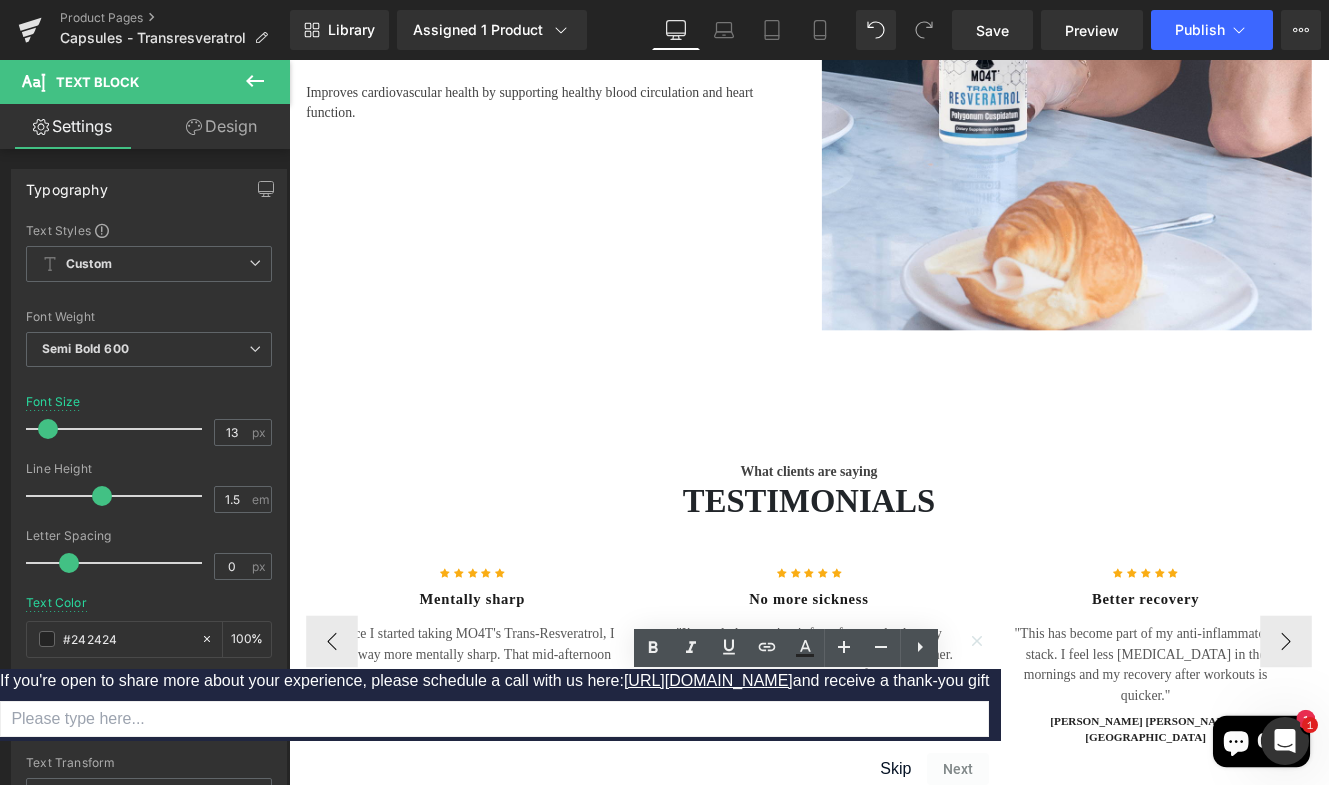 type 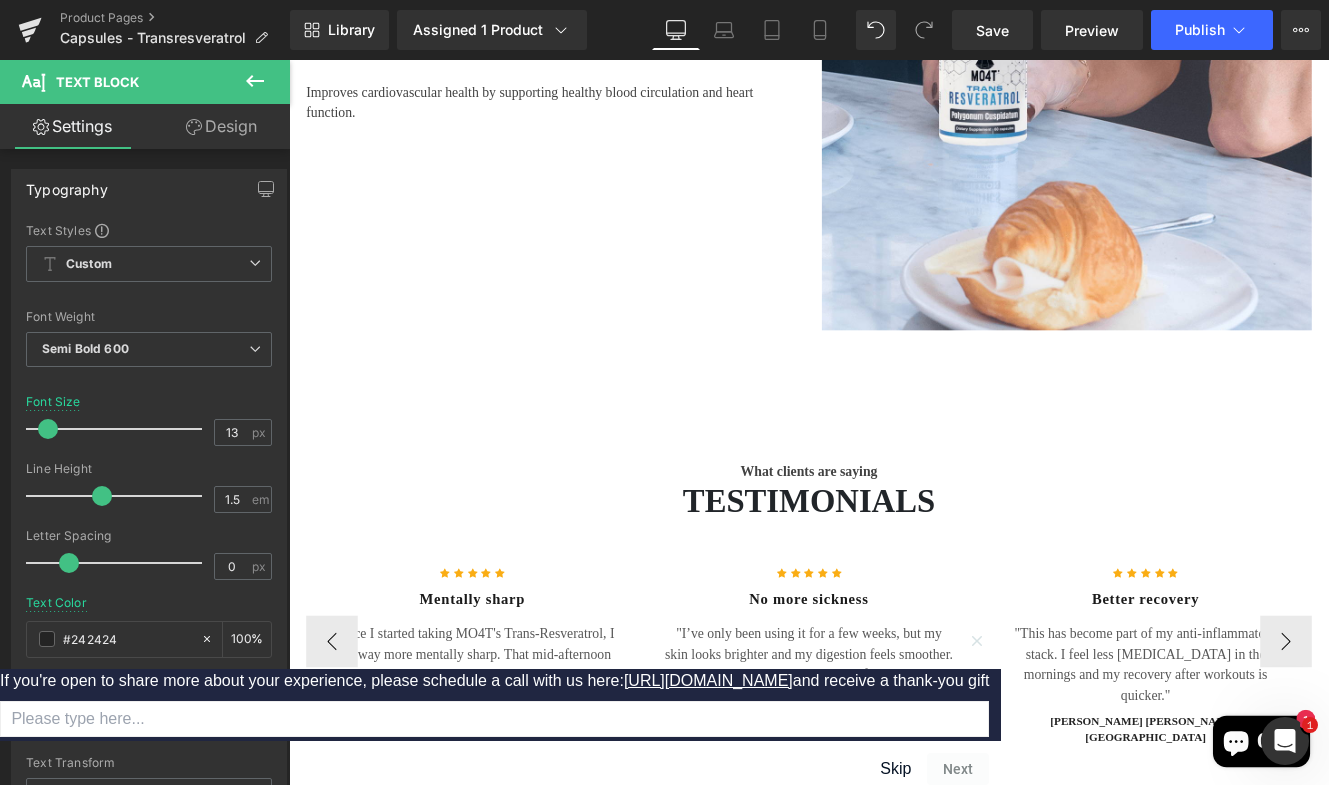 drag, startPoint x: 938, startPoint y: 792, endPoint x: 909, endPoint y: 788, distance: 29.274563 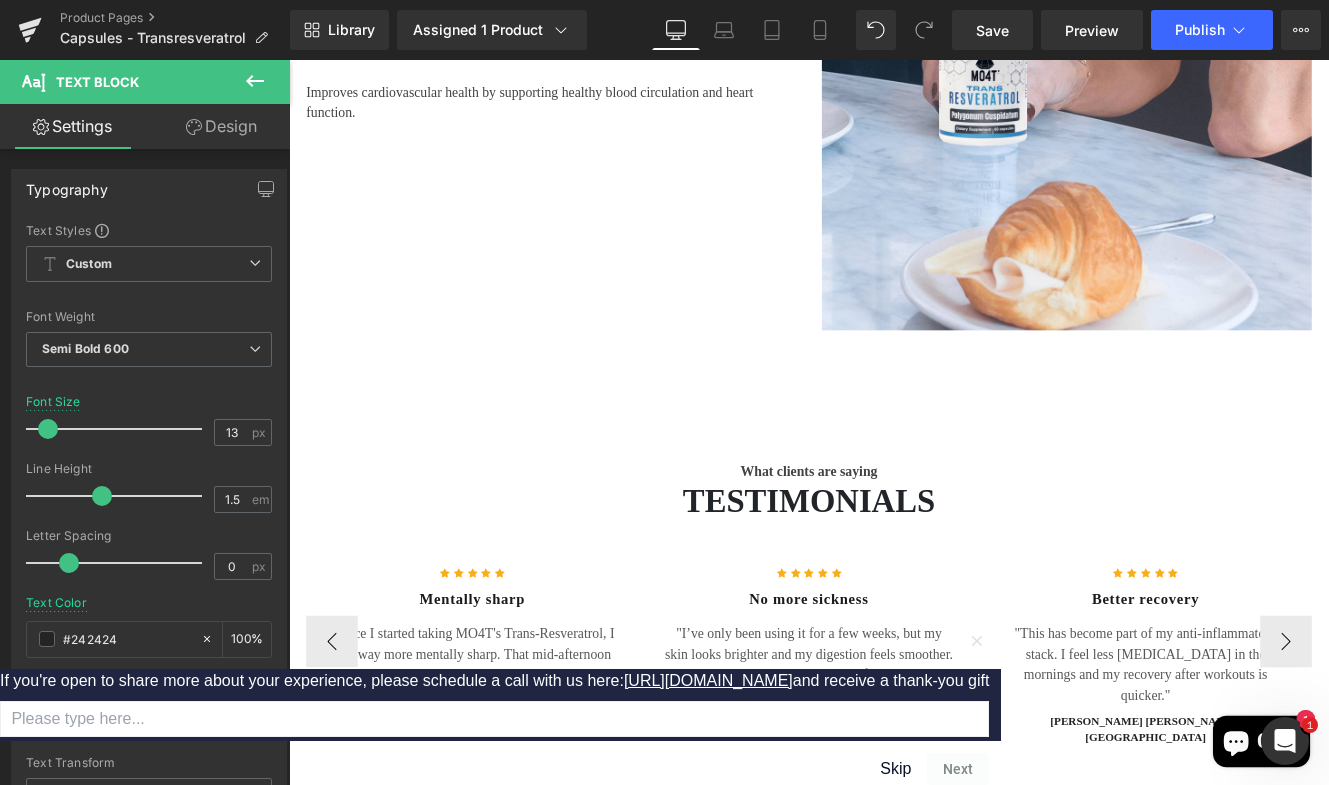 click on "MARCO, [GEOGRAPHIC_DATA]" at bounding box center (894, 805) 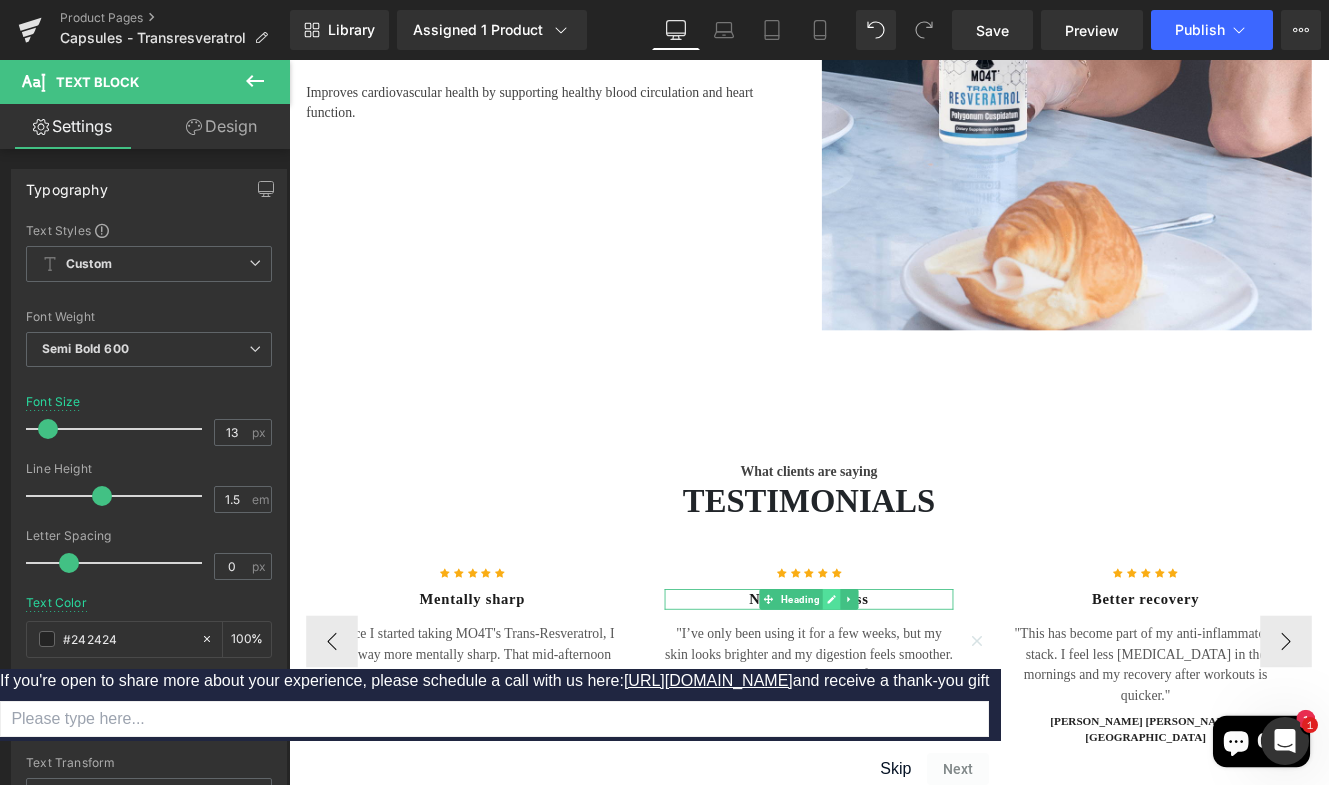 click at bounding box center [920, 687] 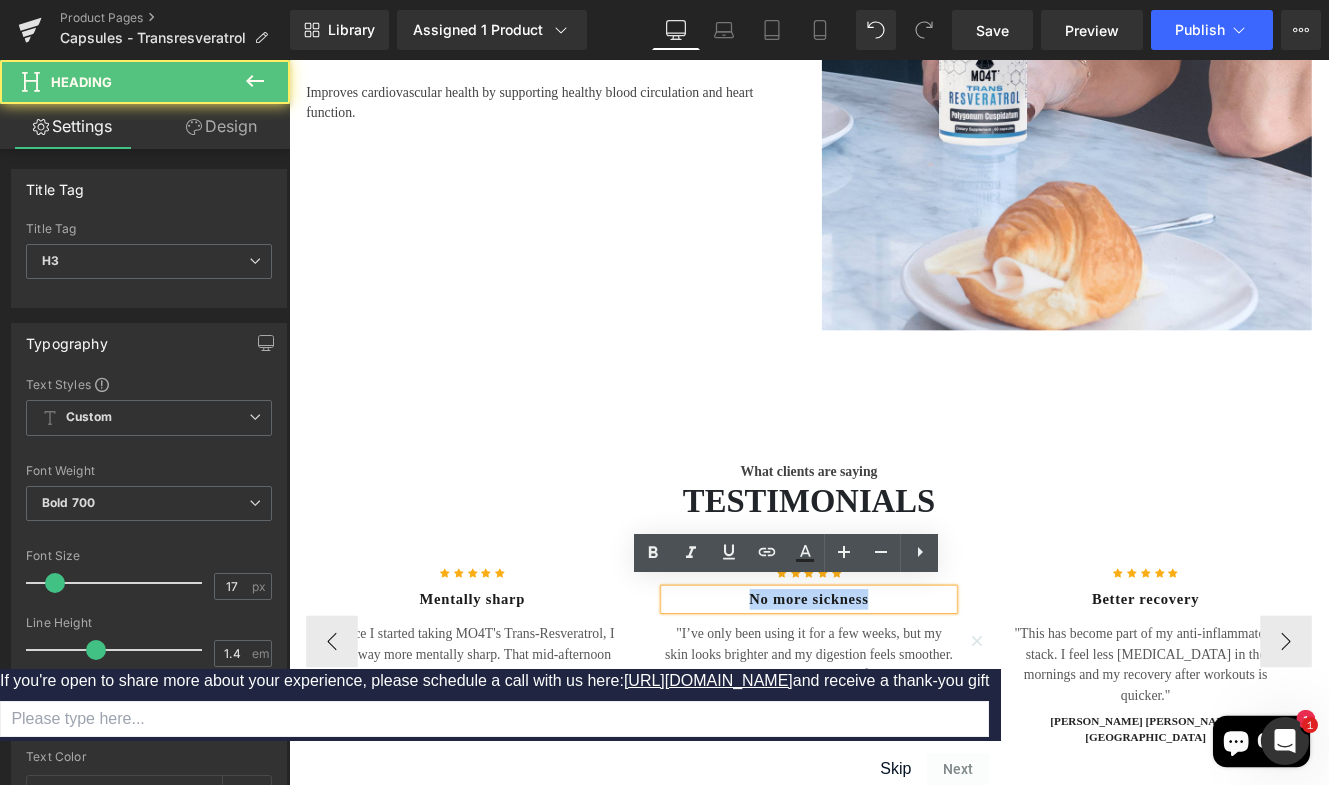 drag, startPoint x: 957, startPoint y: 678, endPoint x: 802, endPoint y: 677, distance: 155.00322 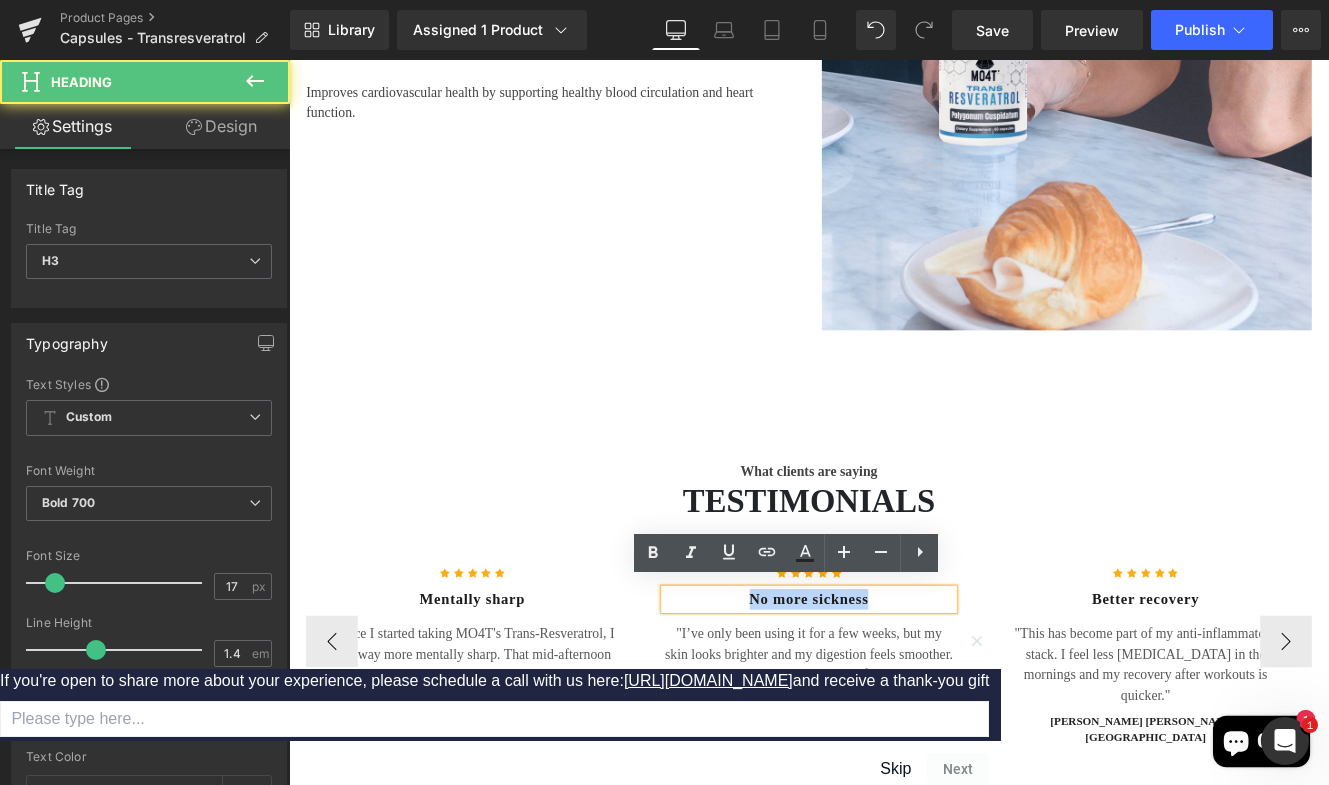 click on "No more sickness" at bounding box center [894, 687] 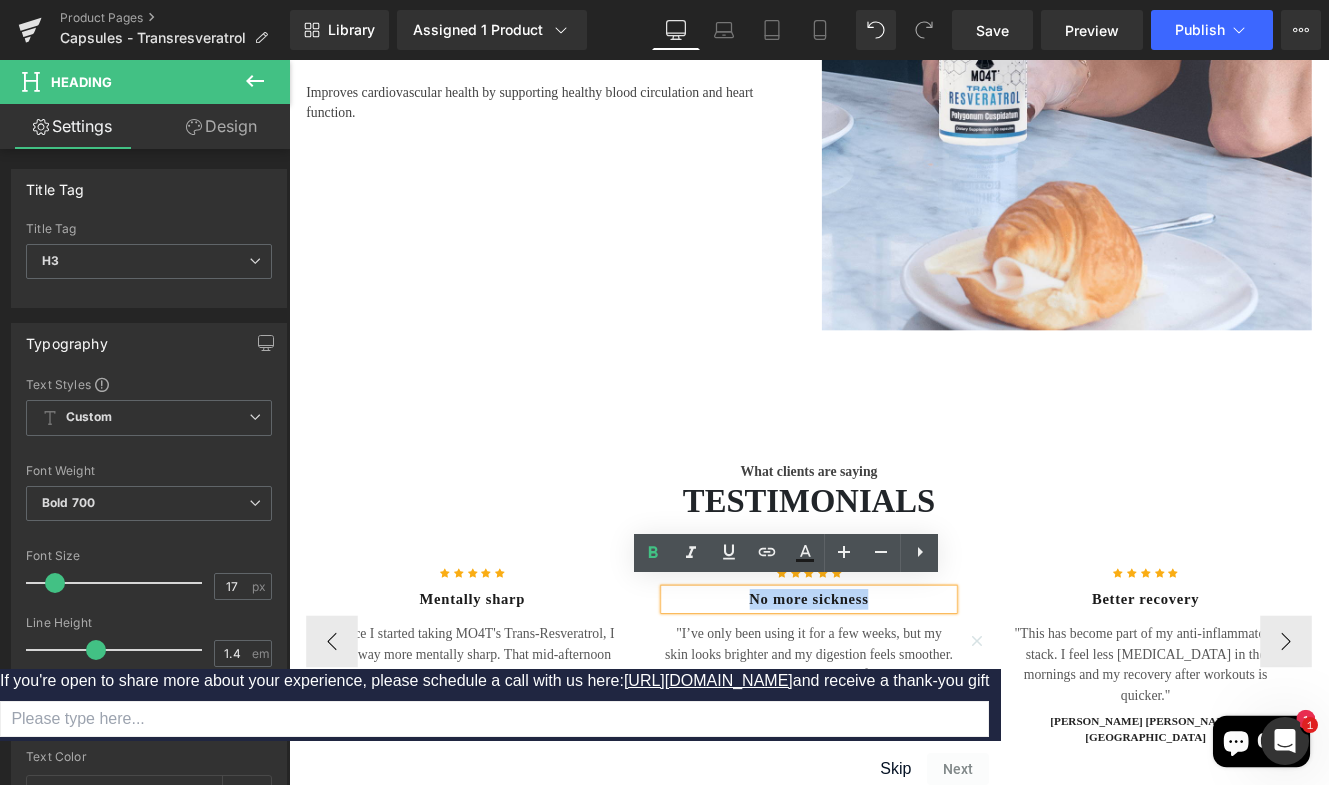 type 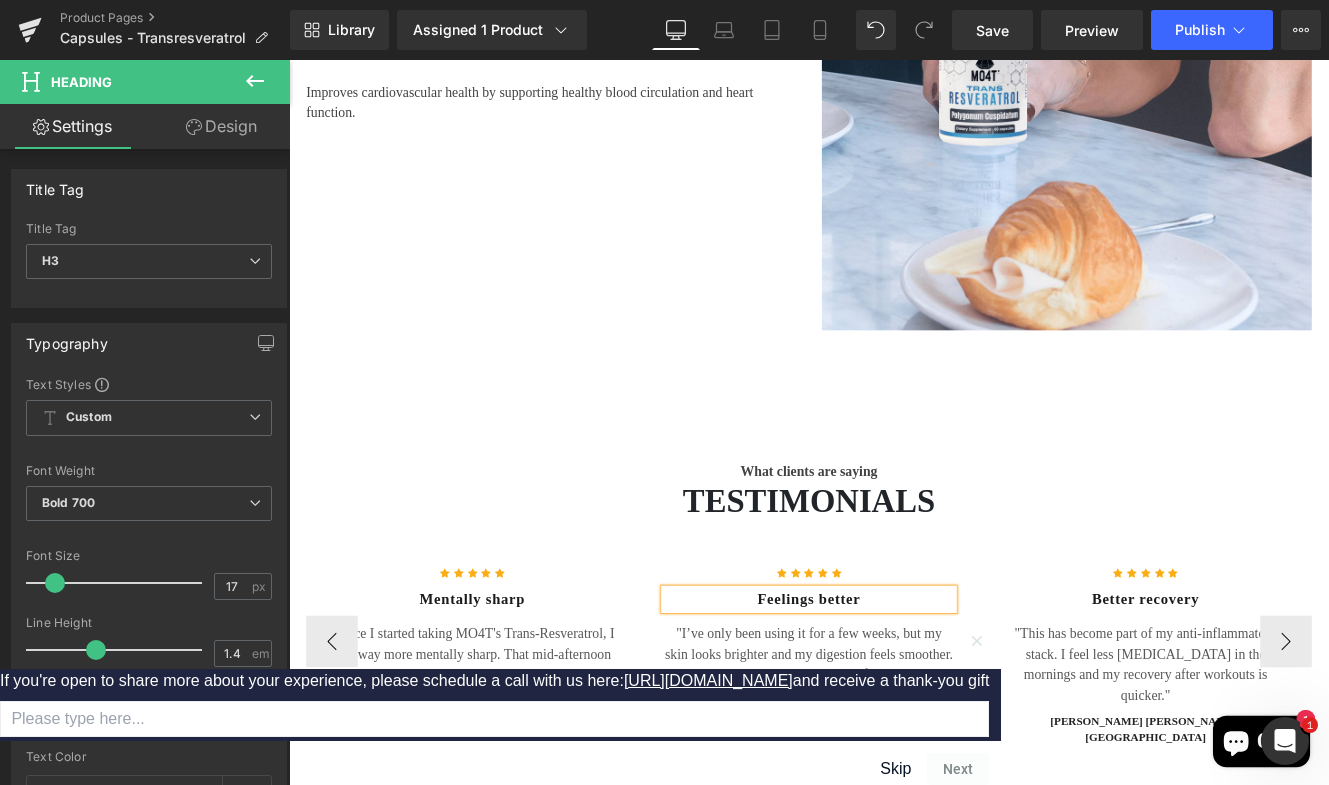 click on "Feelings better" at bounding box center [894, 687] 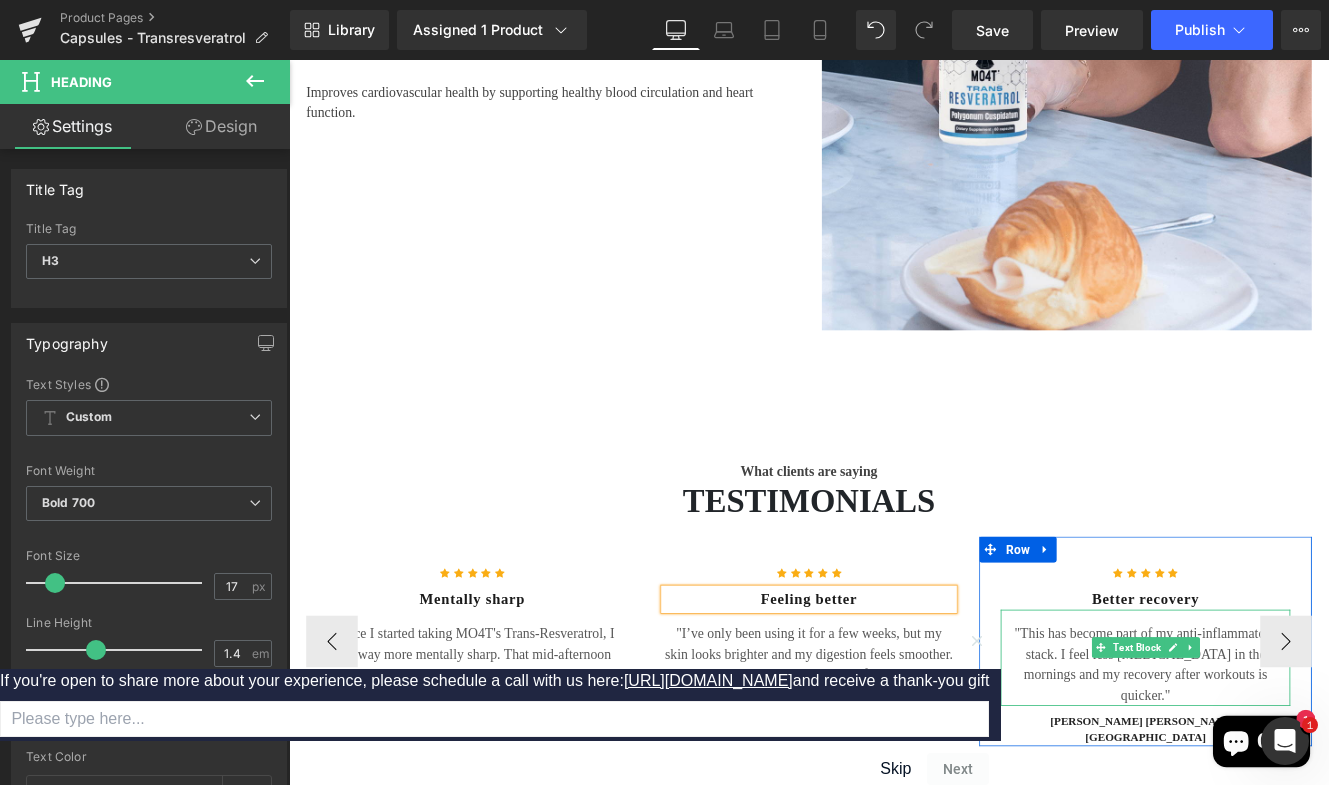 click on ""This has become part of my anti-inflammatory stack. I feel less [MEDICAL_DATA] in the mornings and my recovery after workouts is quicker."" at bounding box center (1285, 763) 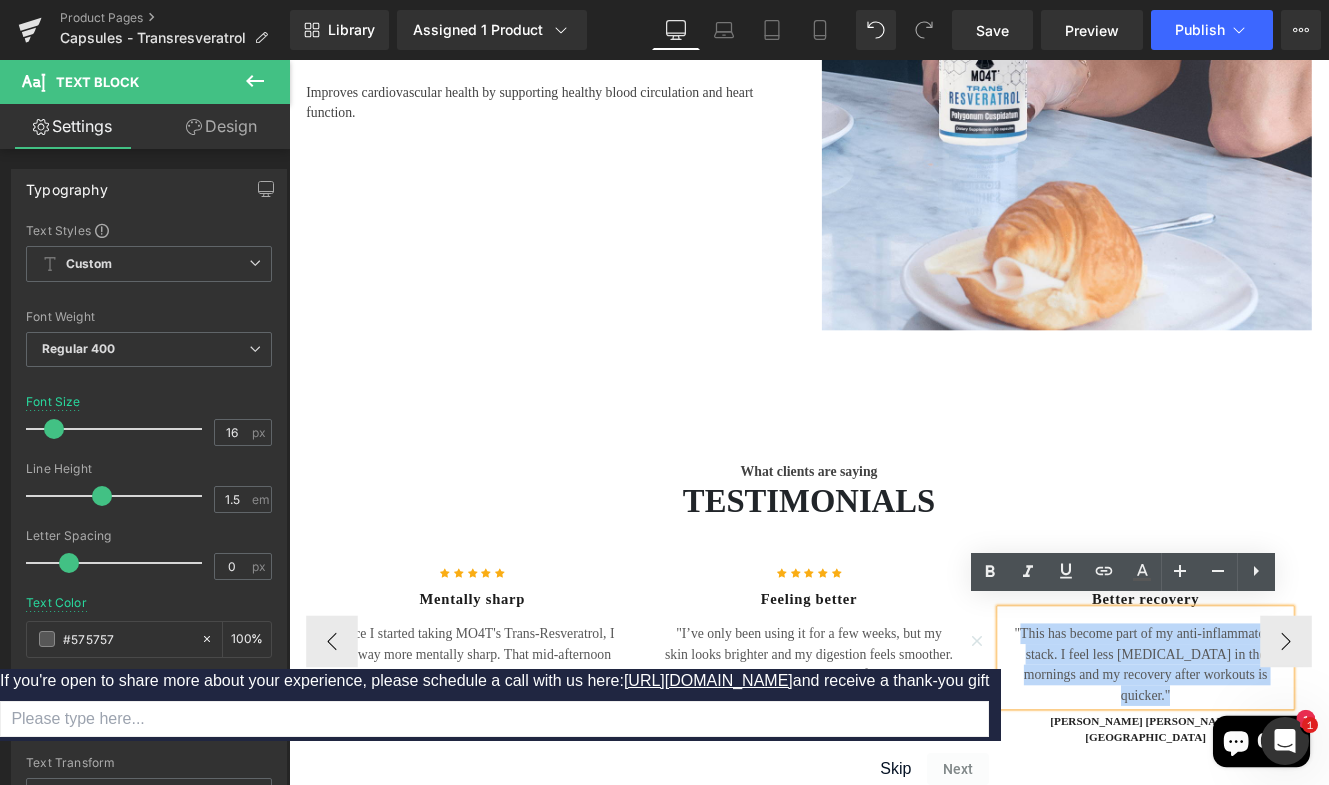 drag, startPoint x: 1404, startPoint y: 764, endPoint x: 1136, endPoint y: 713, distance: 272.80945 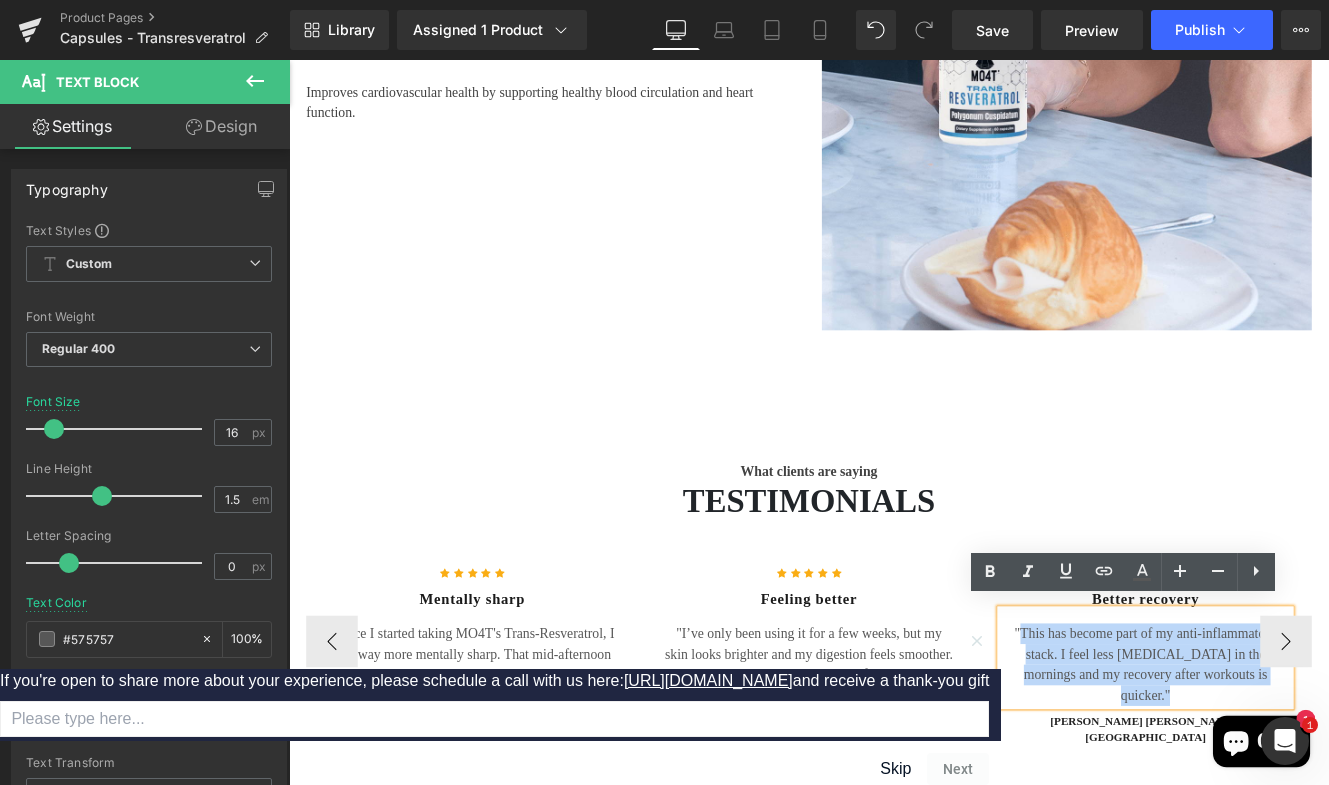 click on ""This has become part of my anti-inflammatory stack. I feel less [MEDICAL_DATA] in the mornings and my recovery after workouts is quicker."" at bounding box center (1285, 763) 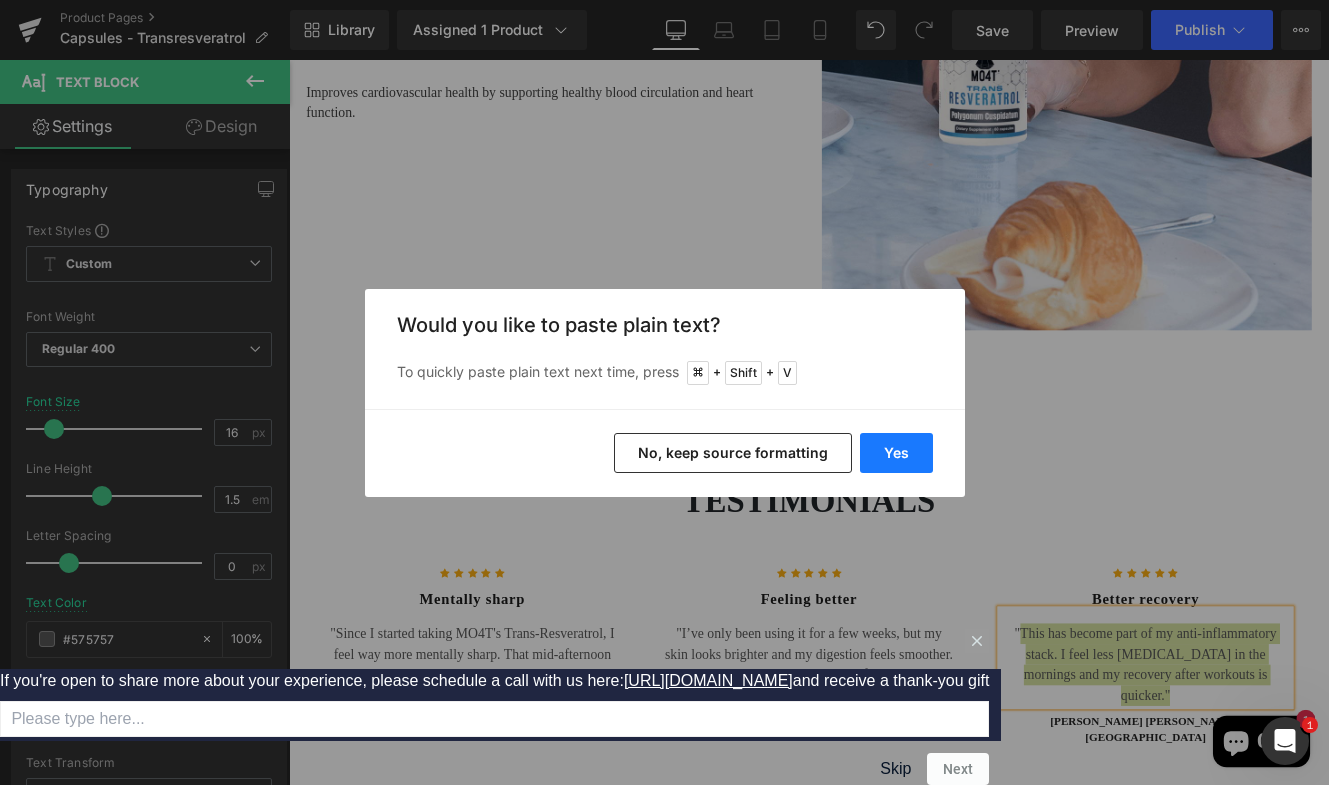 click on "Yes" at bounding box center (896, 453) 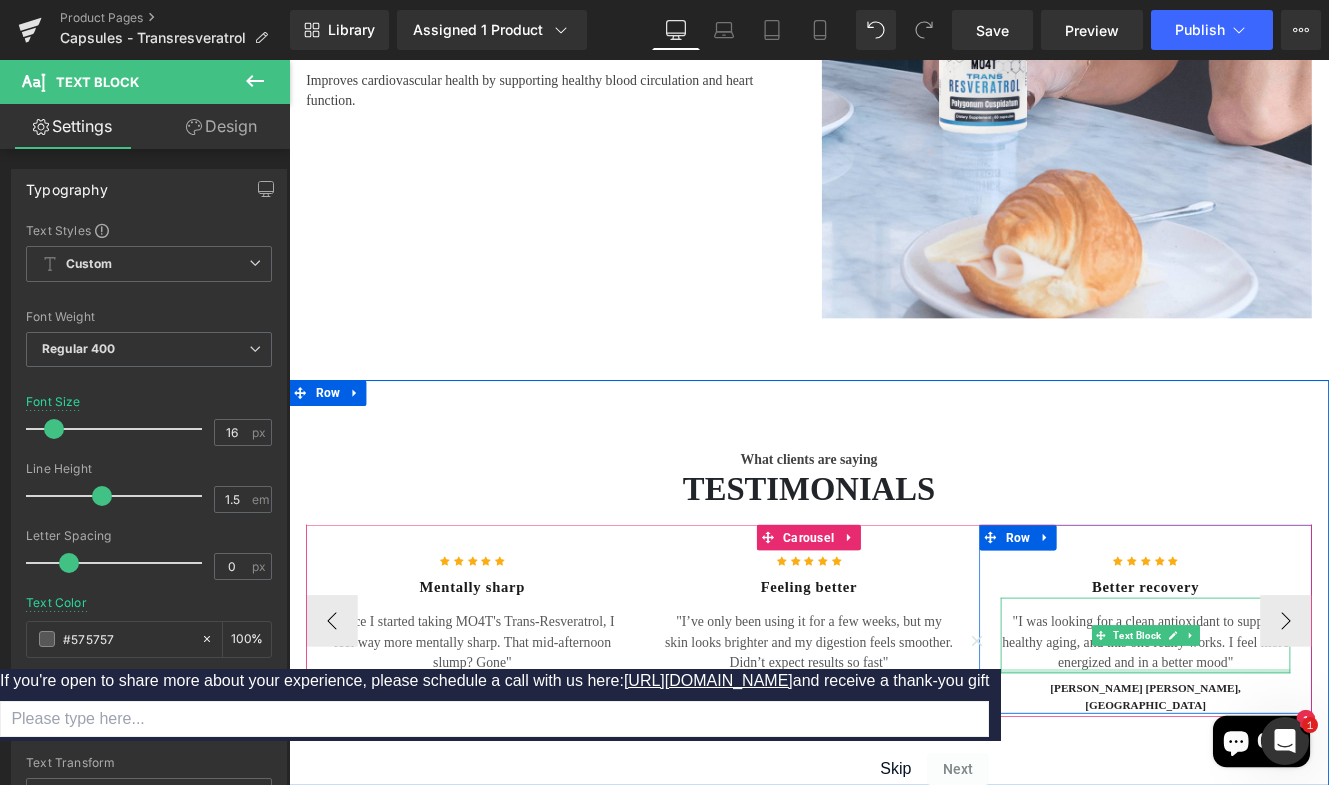 scroll, scrollTop: 3479, scrollLeft: 0, axis: vertical 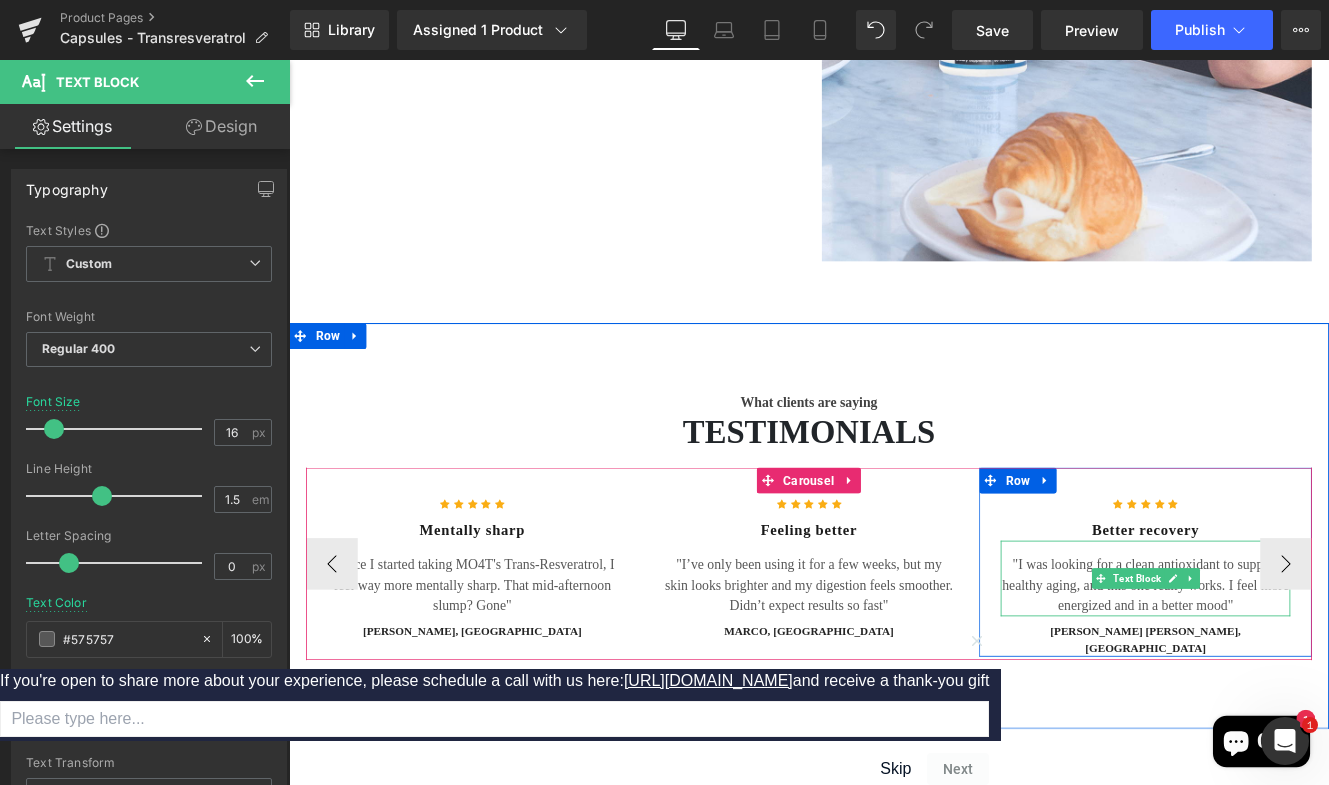click on ""I was looking for a clean antioxidant to support healthy aging, and this one really works. I feel more energized and in a better mood"" at bounding box center [1285, 671] 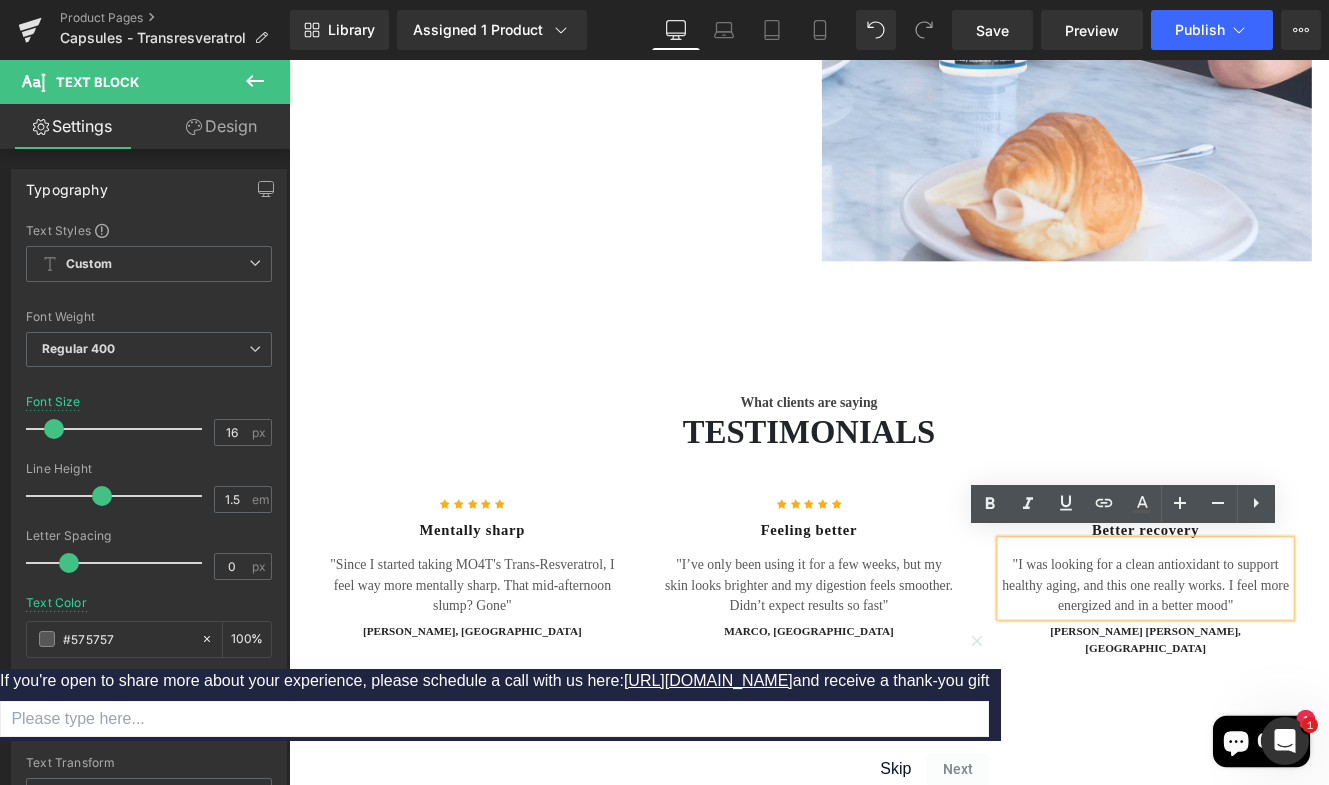 click at bounding box center [289, 60] 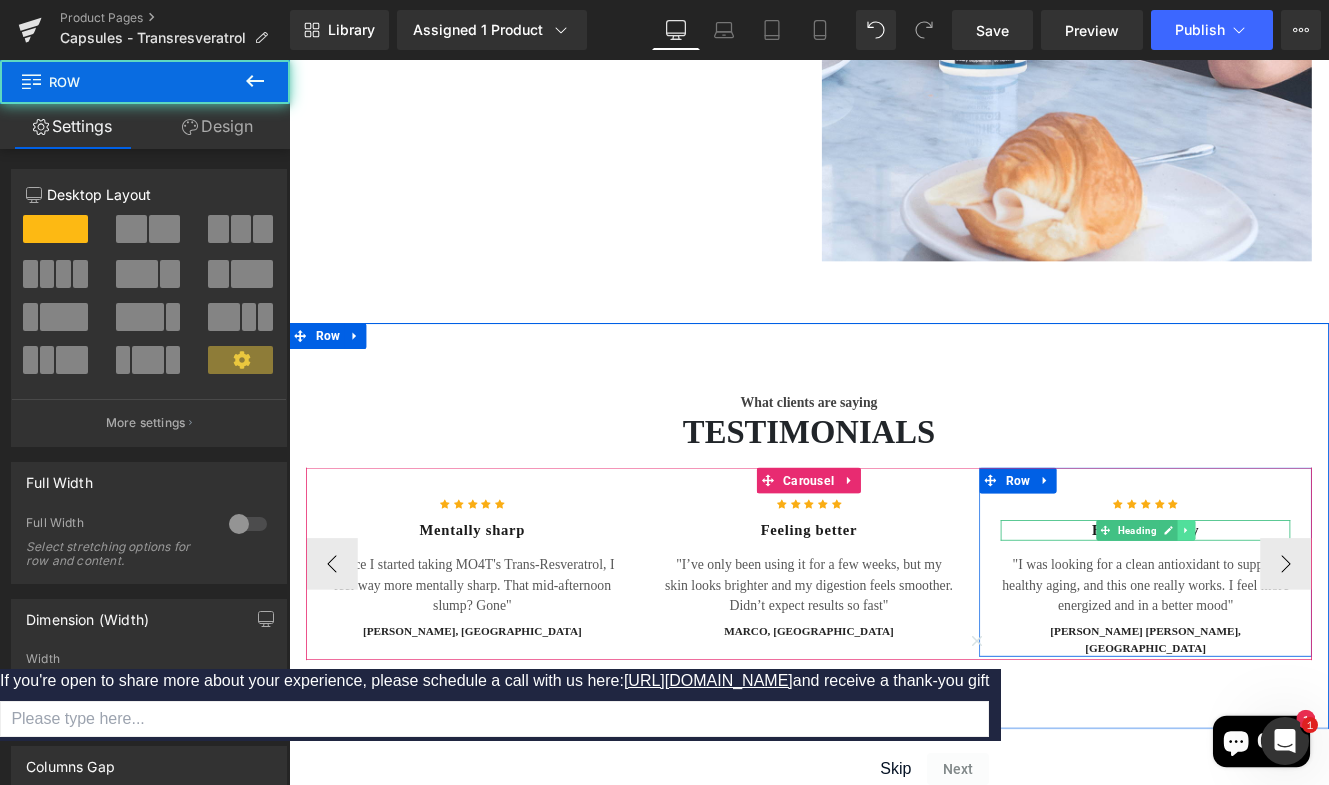 click 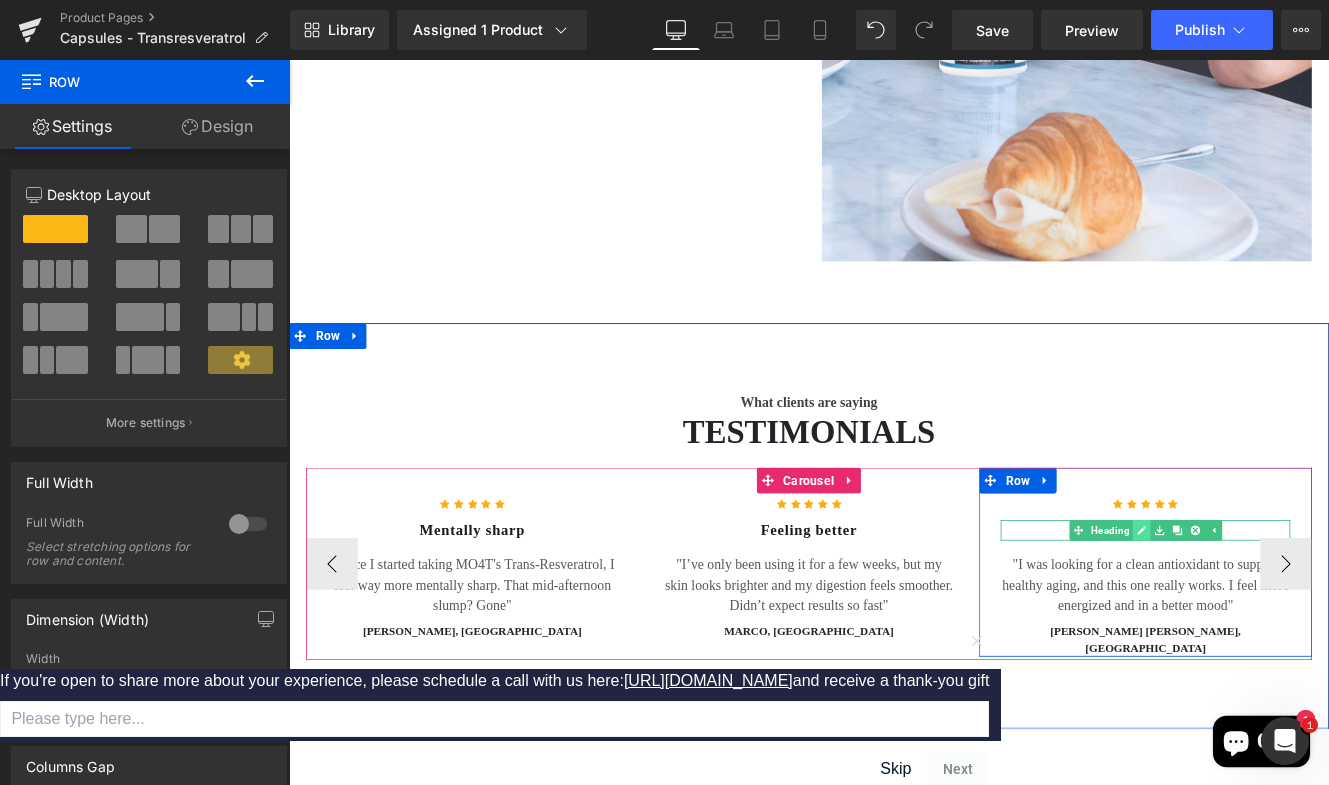 click at bounding box center [1280, 607] 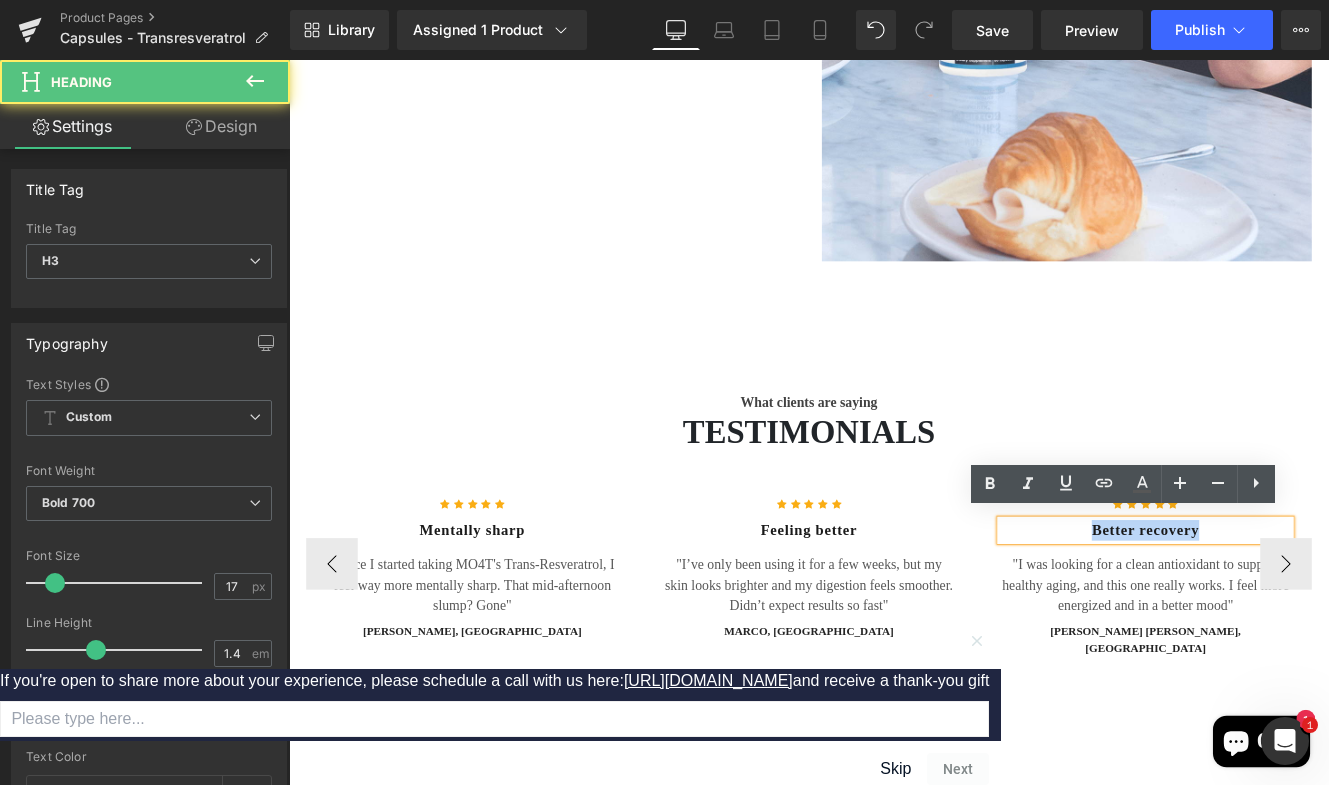 drag, startPoint x: 1217, startPoint y: 602, endPoint x: 1372, endPoint y: 597, distance: 155.08063 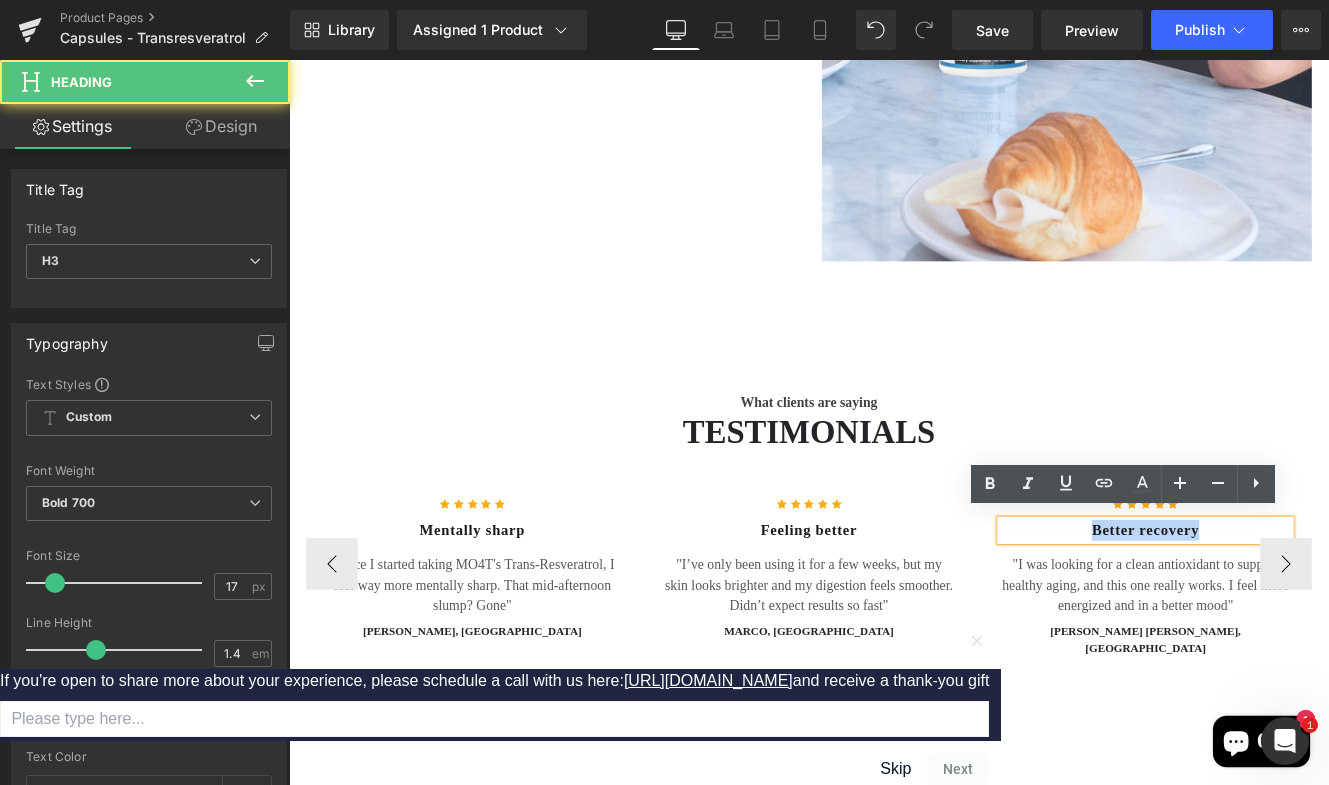 click on "Better recovery" at bounding box center [1285, 607] 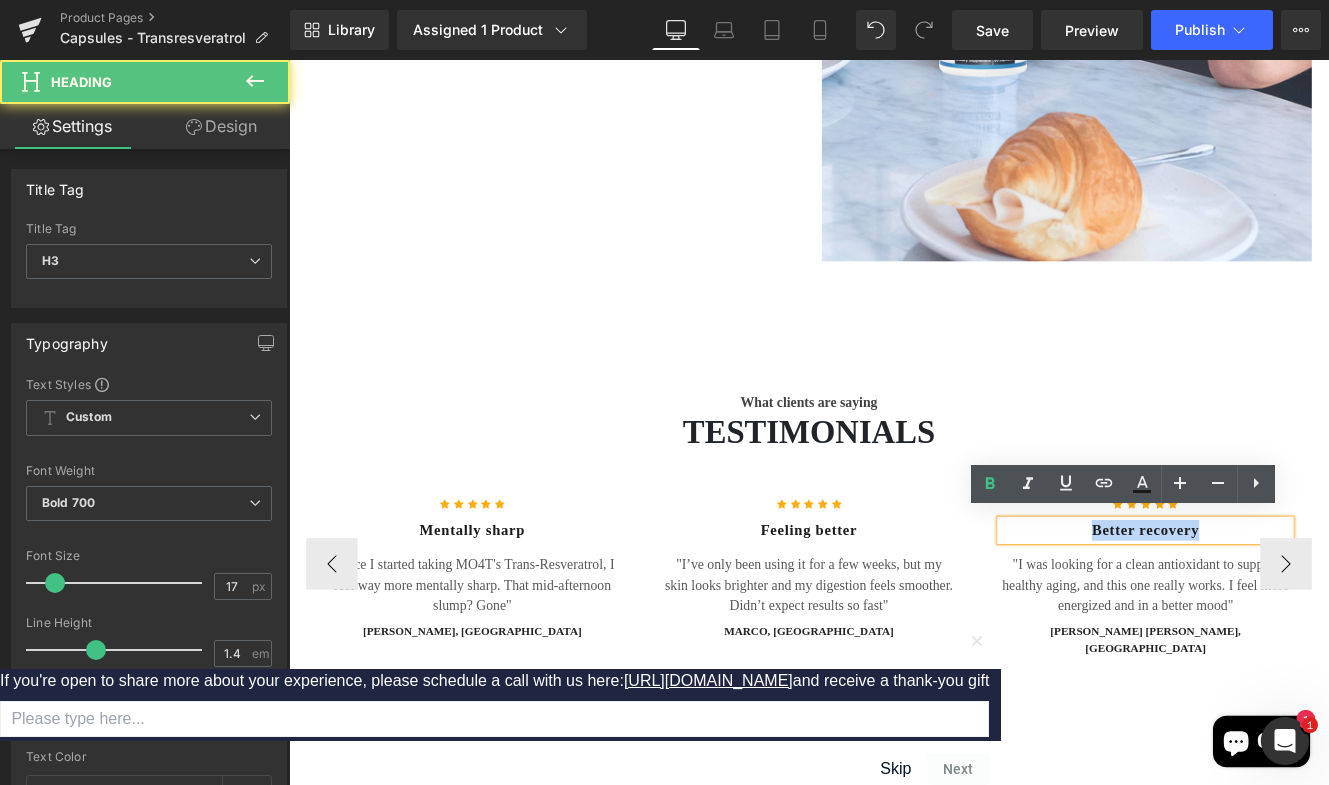 type 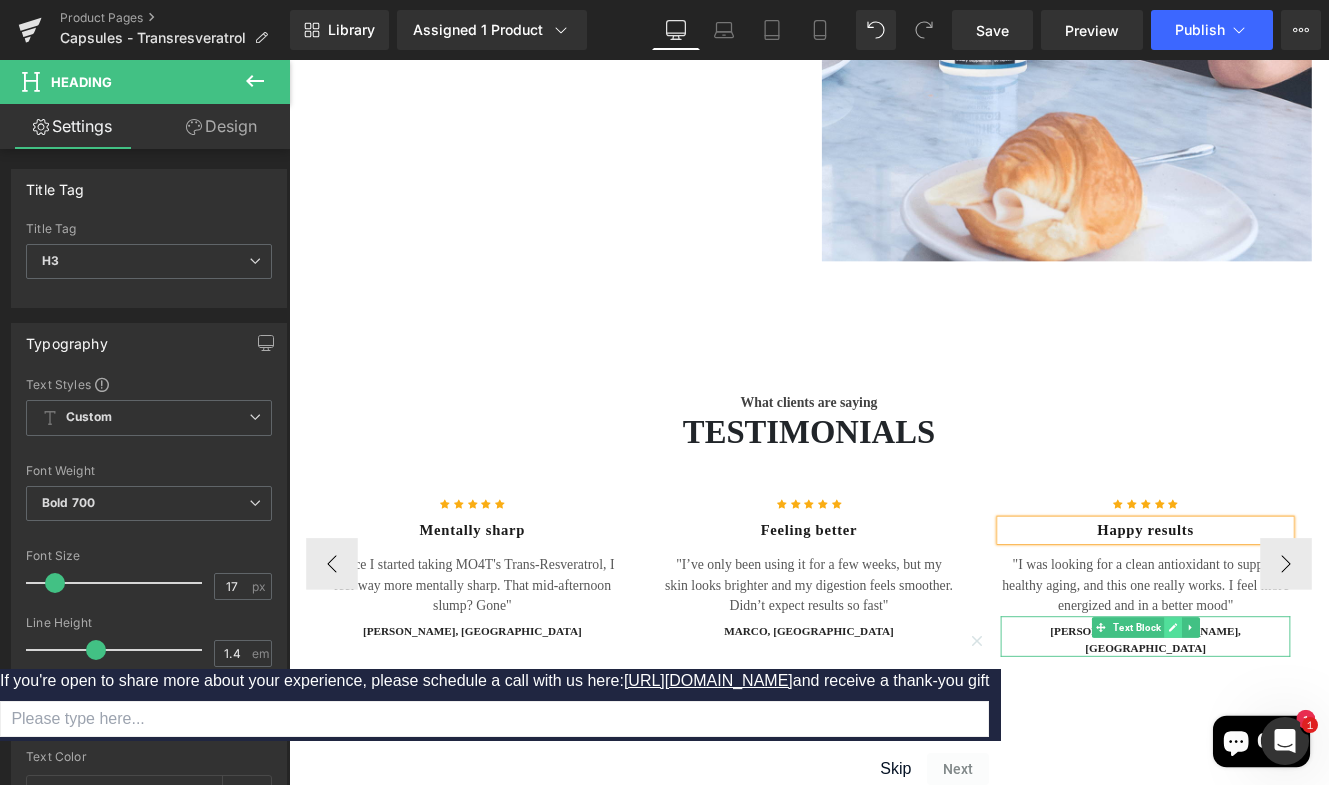 click at bounding box center (1317, 720) 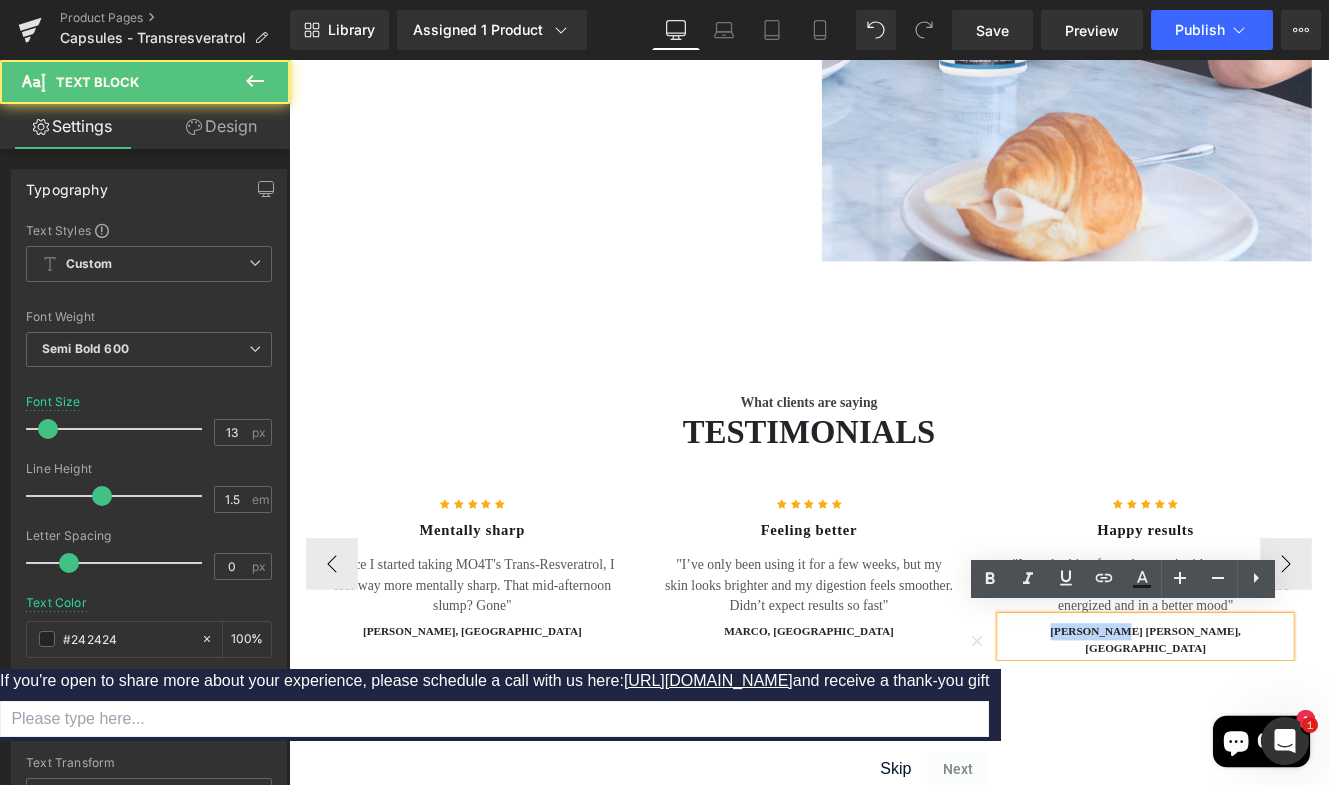 drag, startPoint x: 1293, startPoint y: 711, endPoint x: 1203, endPoint y: 713, distance: 90.02222 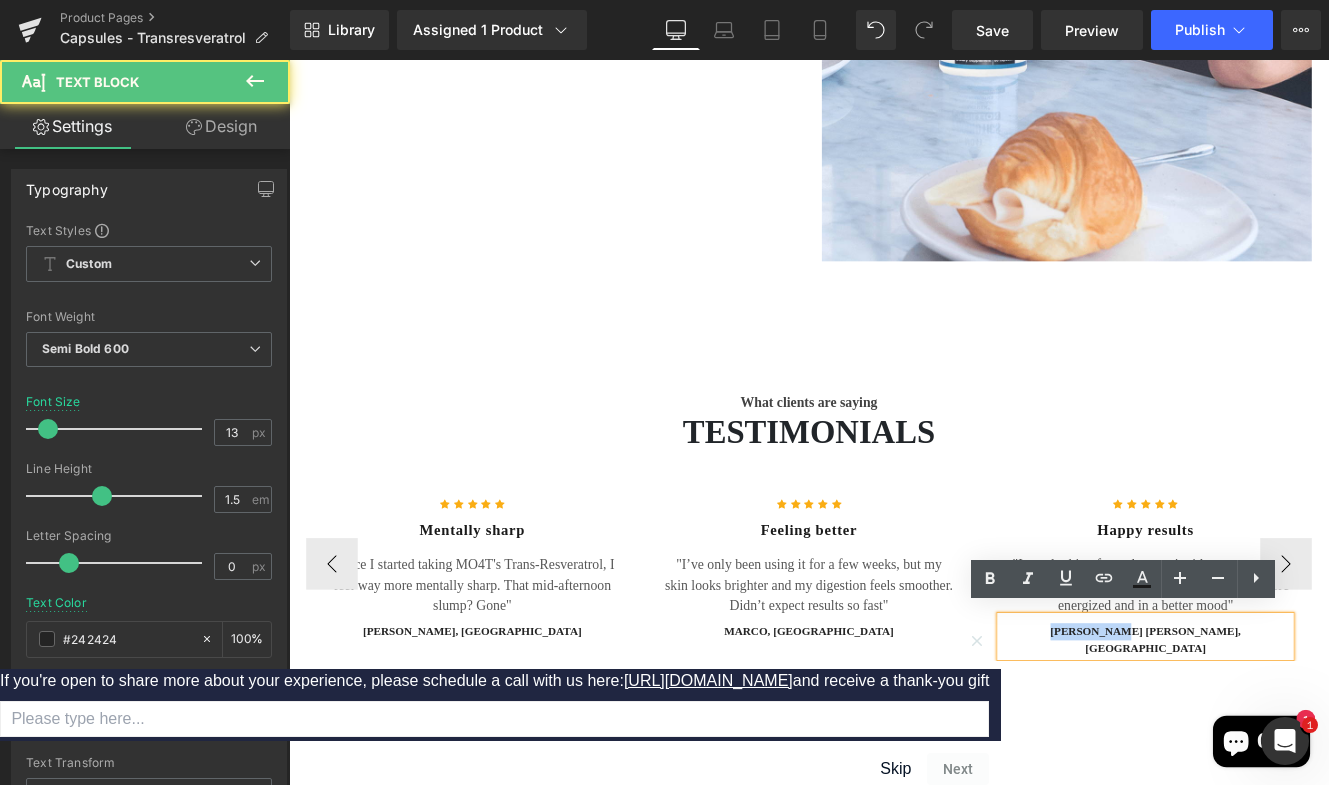 click on "[PERSON_NAME] [PERSON_NAME], [GEOGRAPHIC_DATA]" at bounding box center (1285, 734) 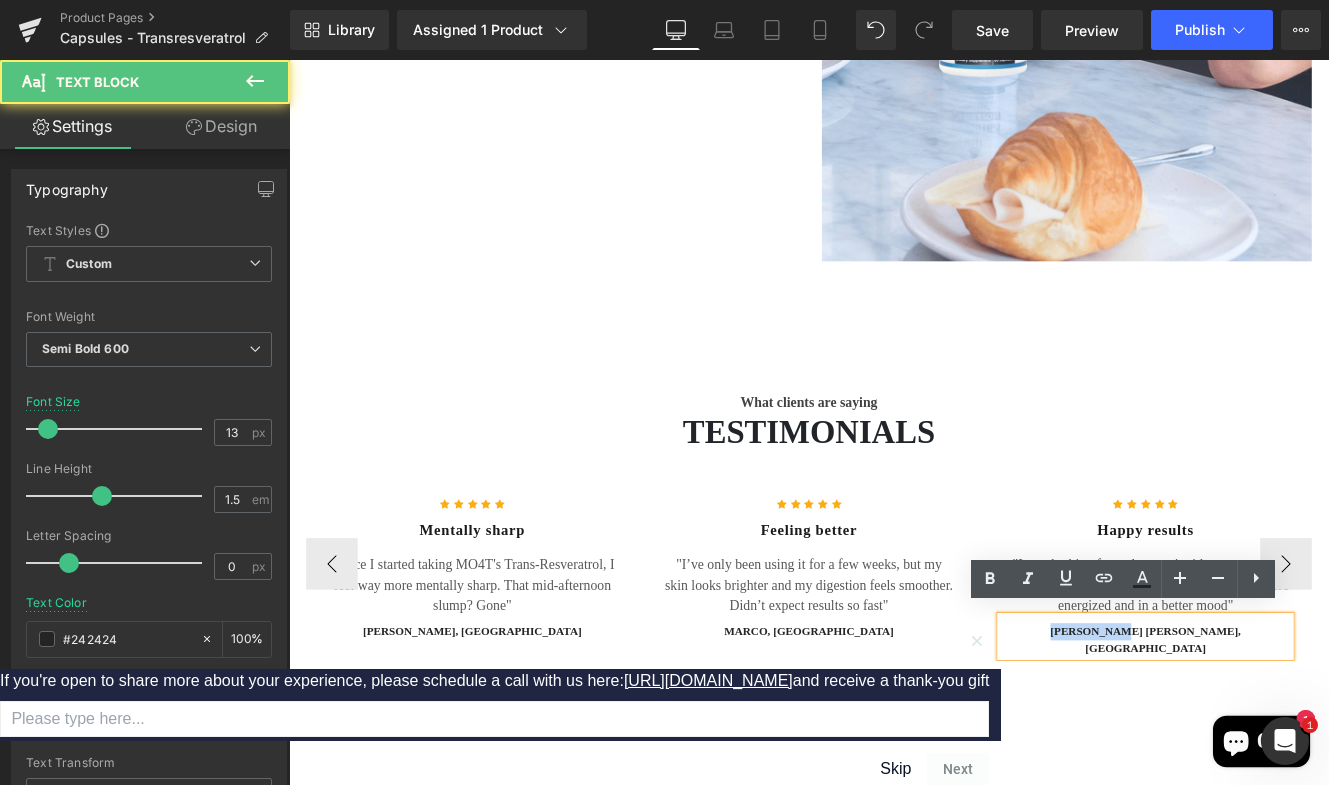 type 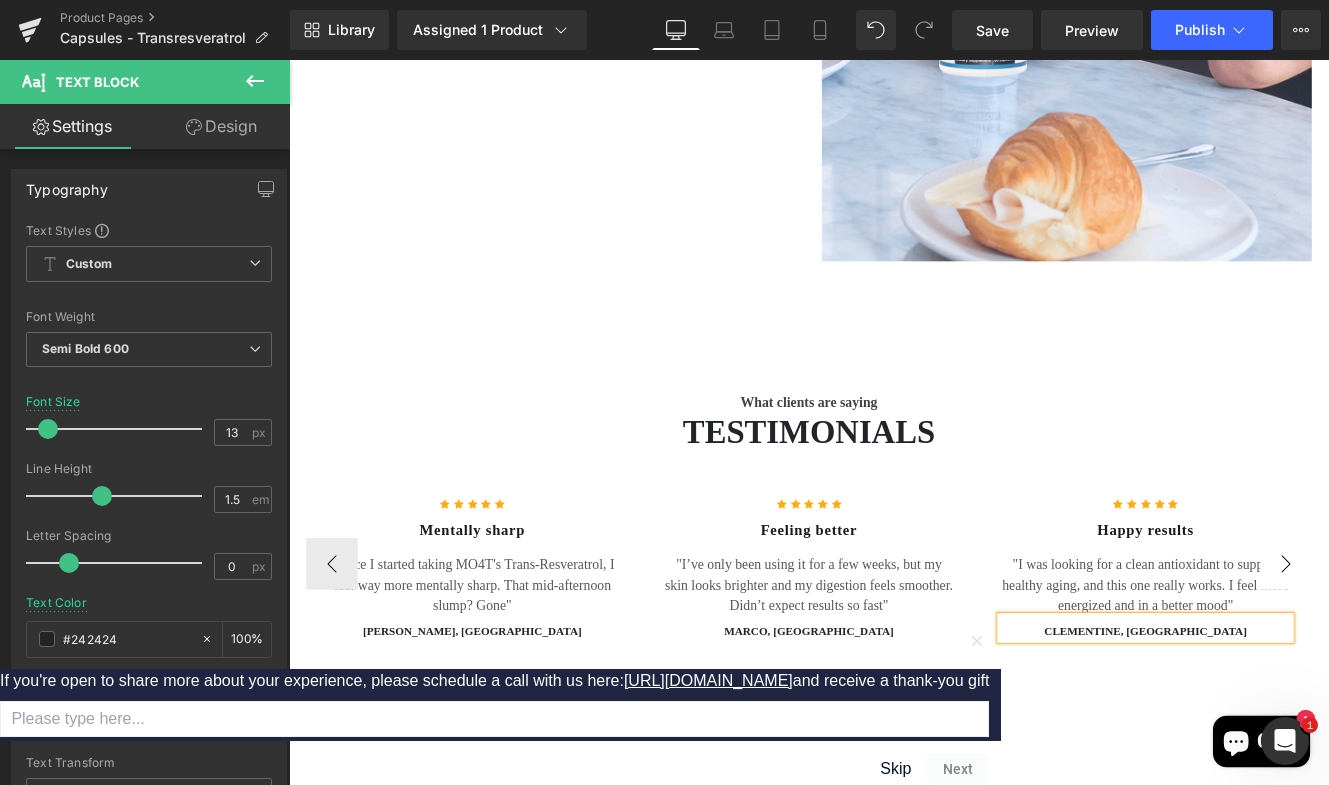 click on "›" at bounding box center (1449, 646) 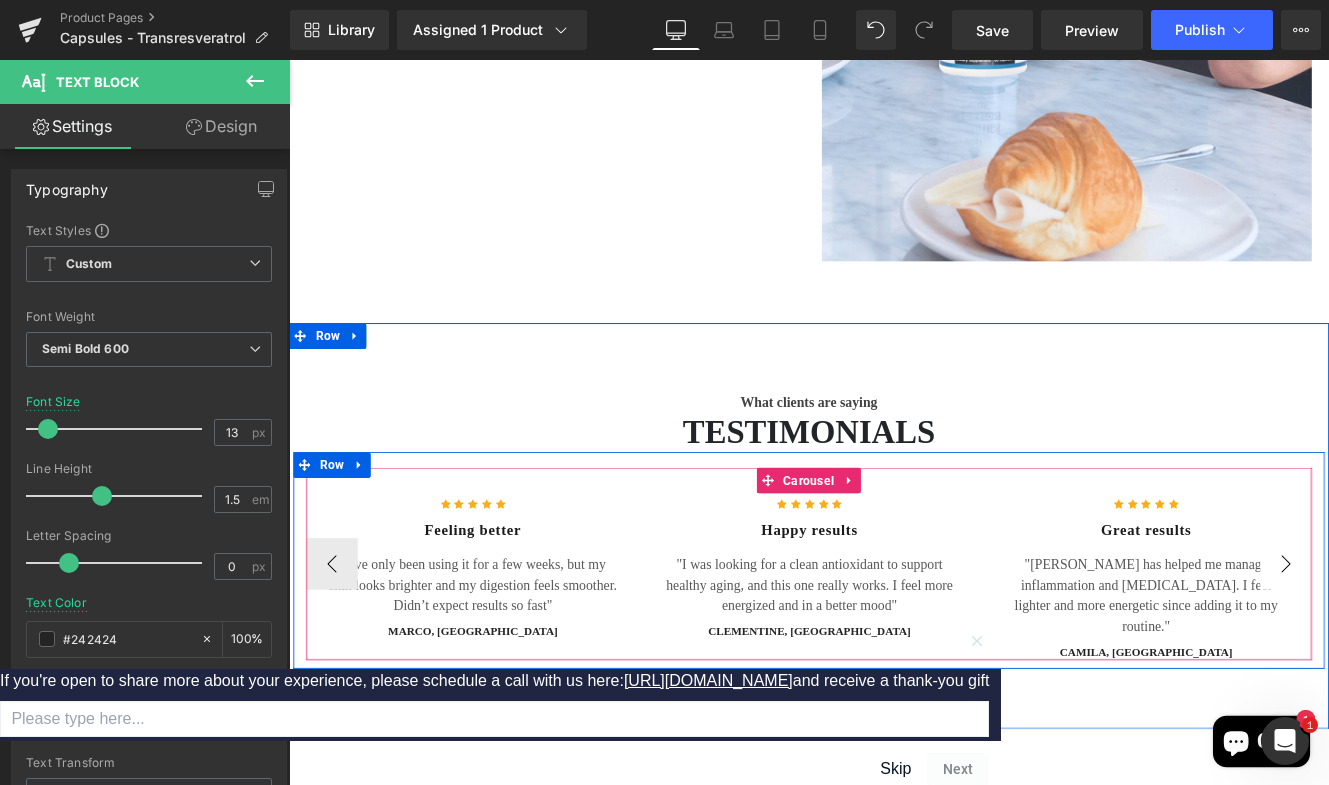 click on "›" at bounding box center (1449, 646) 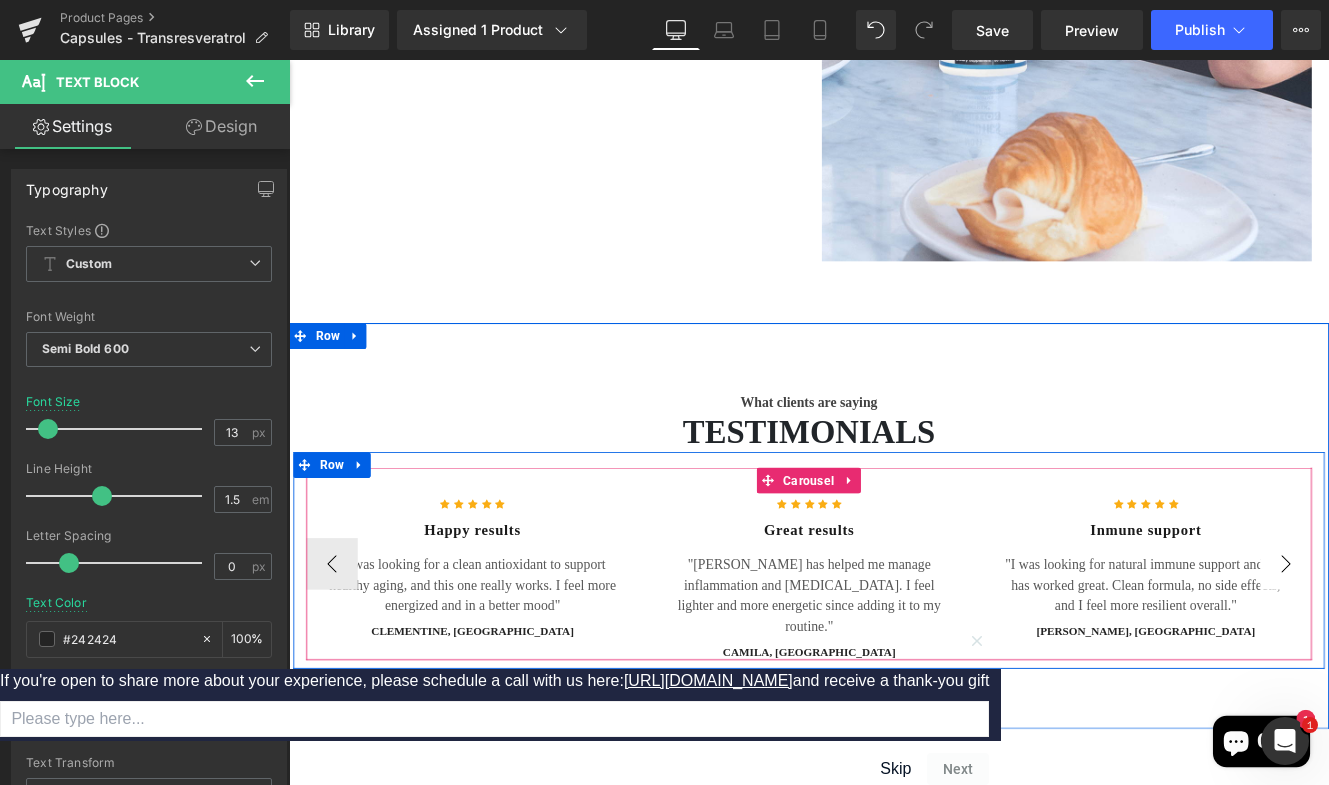click on "›" at bounding box center [1449, 646] 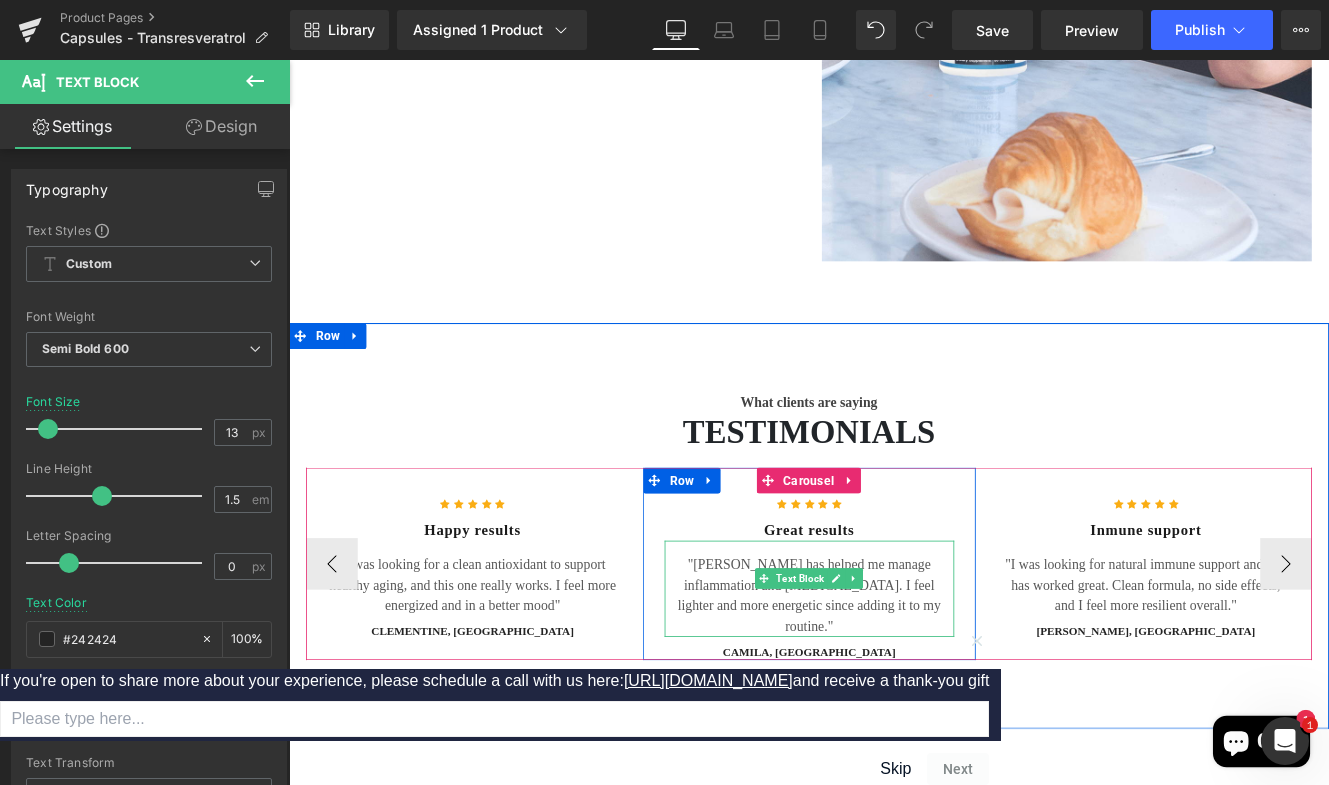 click on ""[PERSON_NAME] has helped me manage inflammation and [MEDICAL_DATA]. I feel lighter and more energetic since adding it to my routine."" at bounding box center (894, 683) 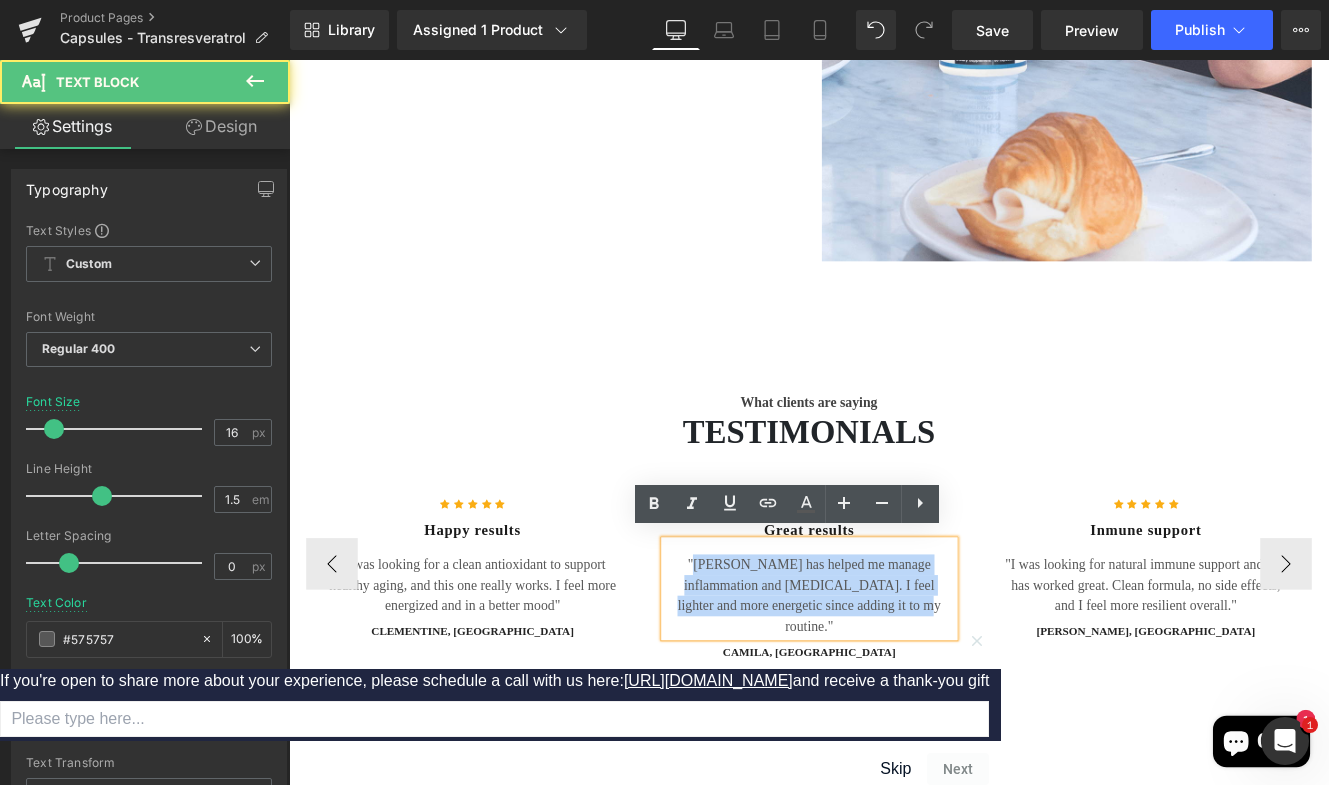drag, startPoint x: 963, startPoint y: 692, endPoint x: 732, endPoint y: 637, distance: 237.45737 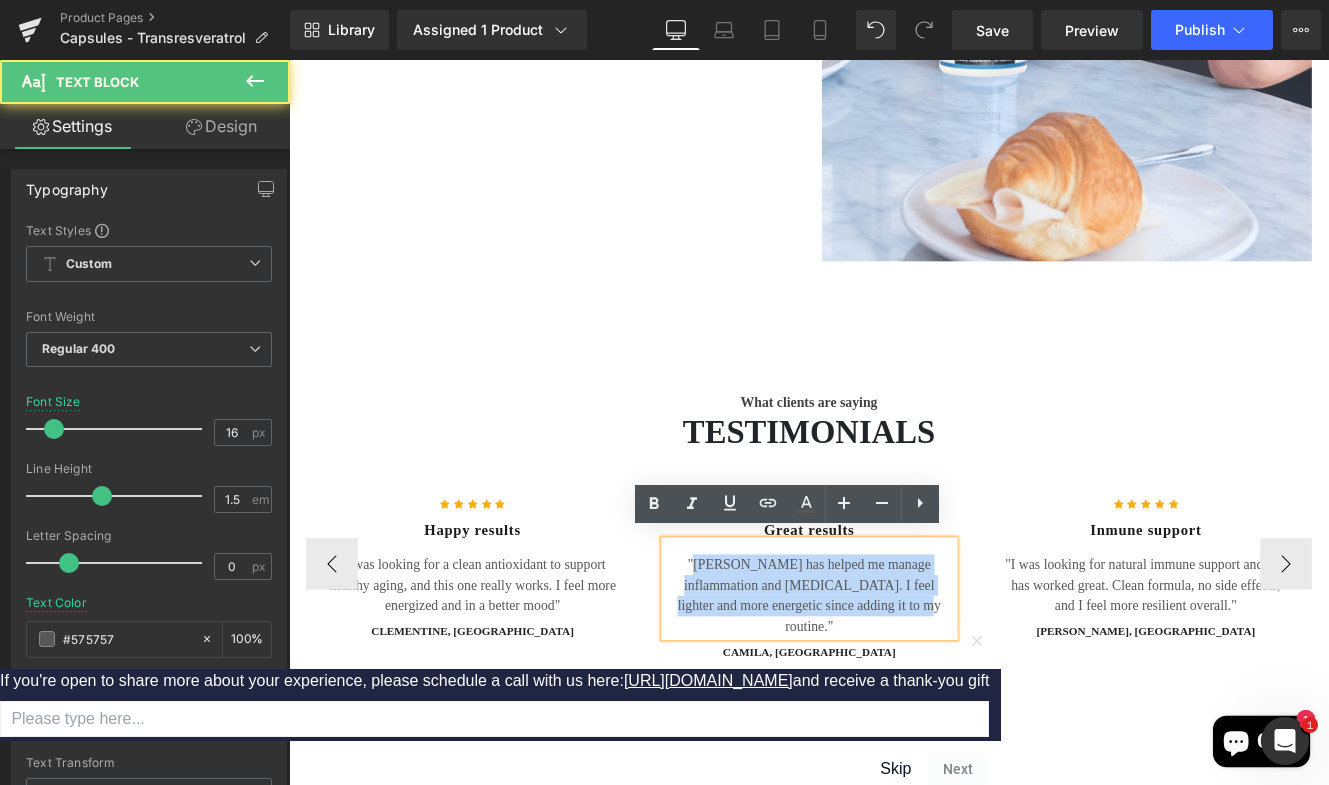 click on ""[PERSON_NAME] has helped me manage inflammation and [MEDICAL_DATA]. I feel lighter and more energetic since adding it to my routine."" at bounding box center [894, 683] 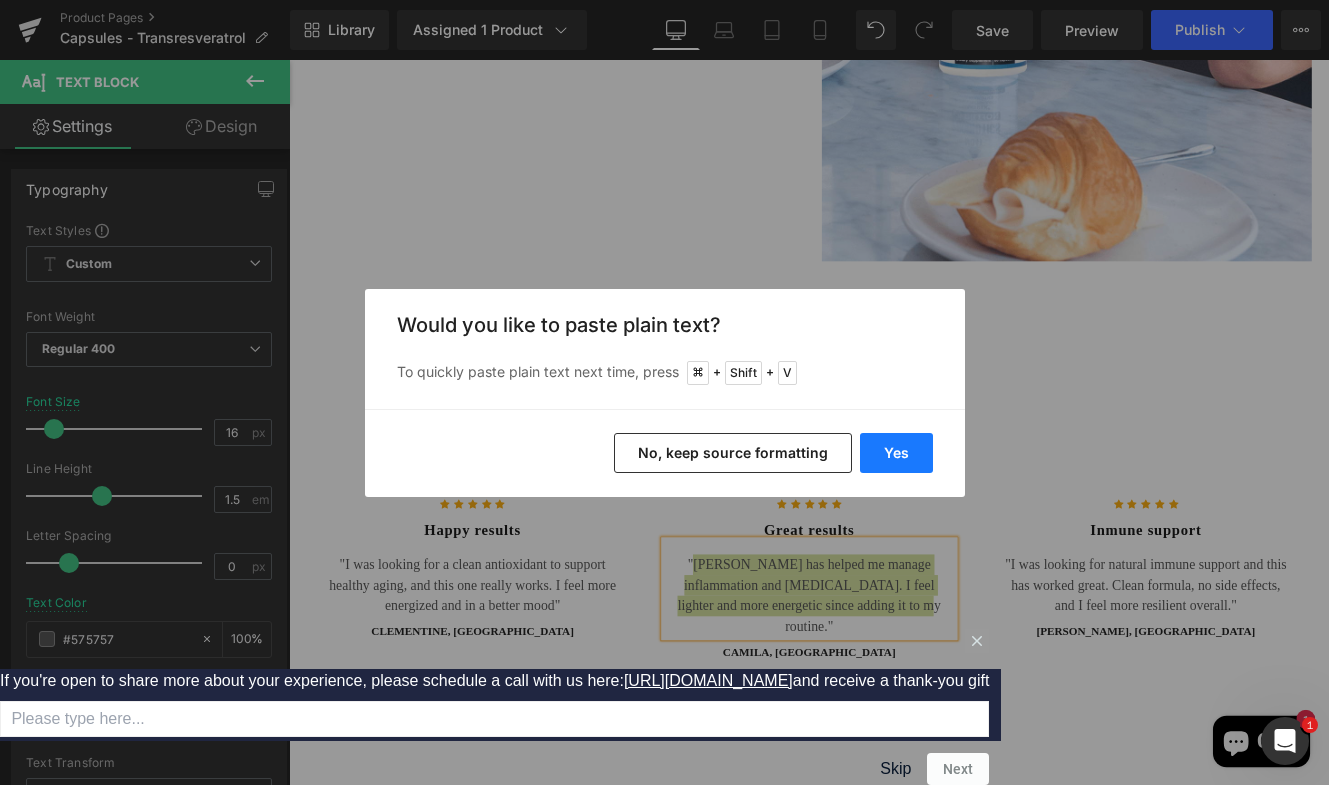 click on "Yes" at bounding box center [896, 453] 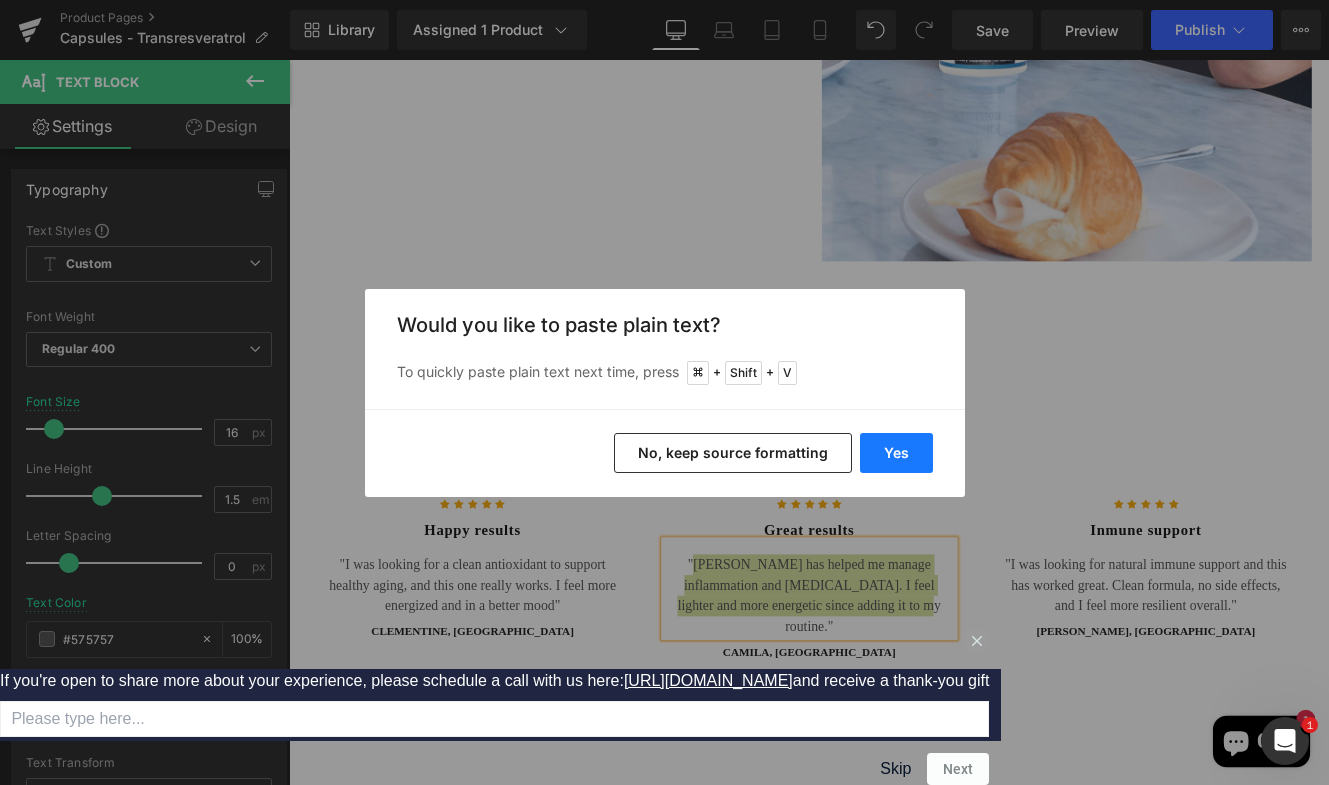 type 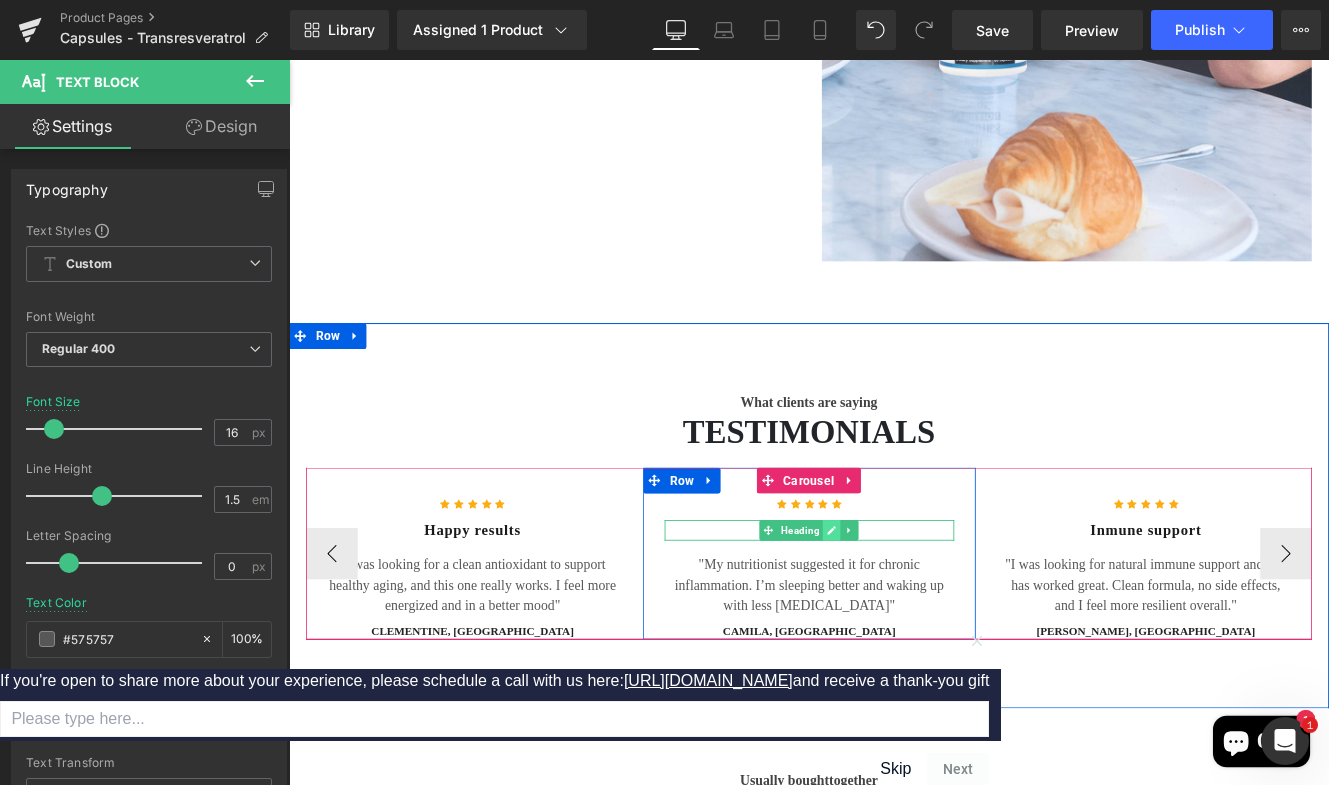 click 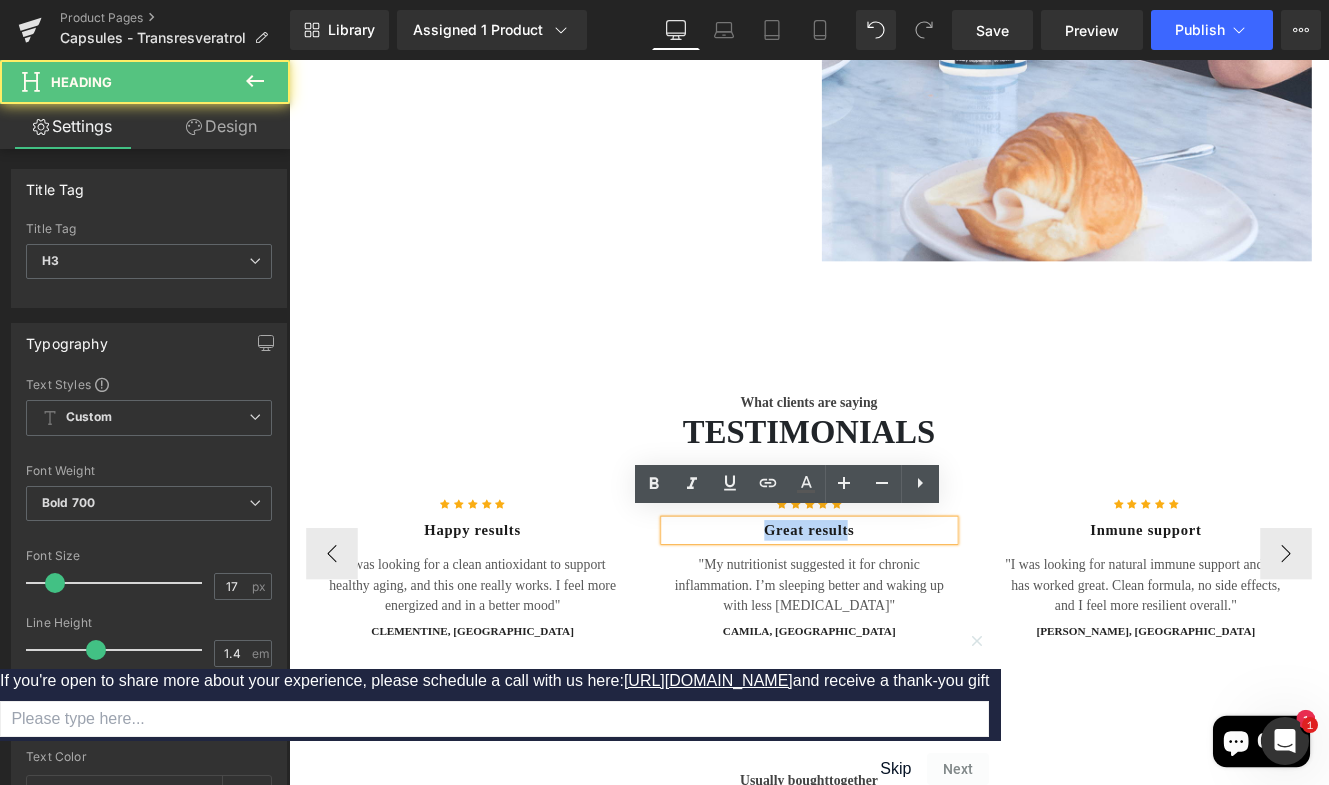 drag, startPoint x: 937, startPoint y: 597, endPoint x: 810, endPoint y: 597, distance: 127 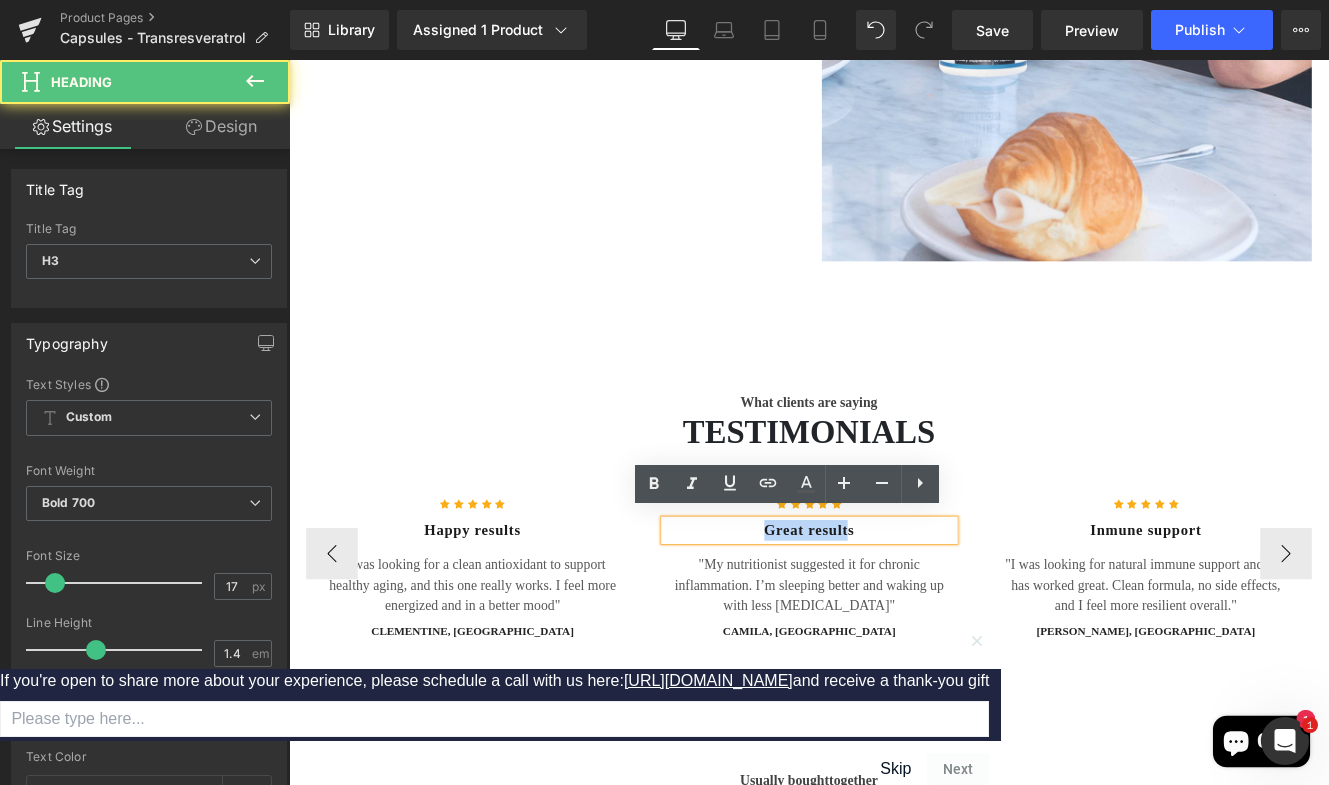 click on "Great results" at bounding box center [894, 607] 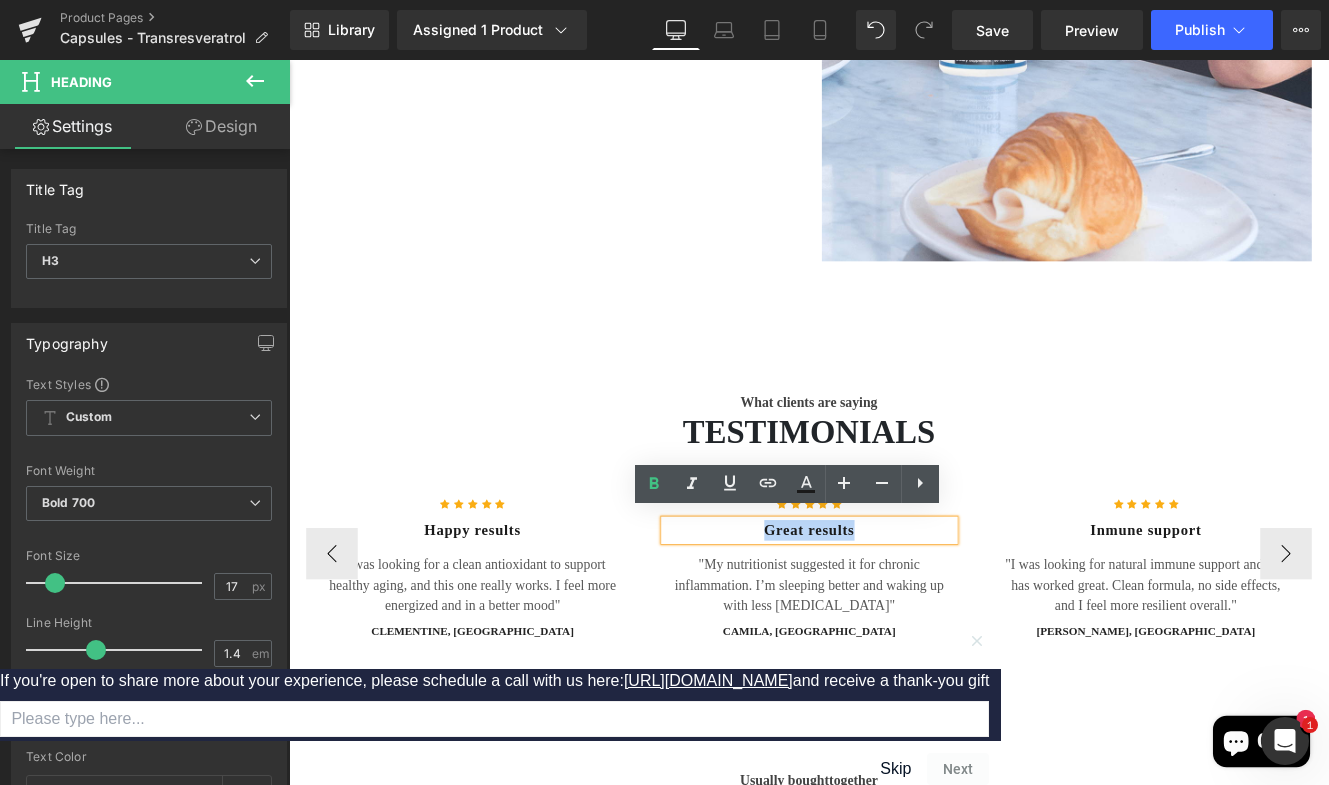 drag, startPoint x: 958, startPoint y: 608, endPoint x: 785, endPoint y: 607, distance: 173.00288 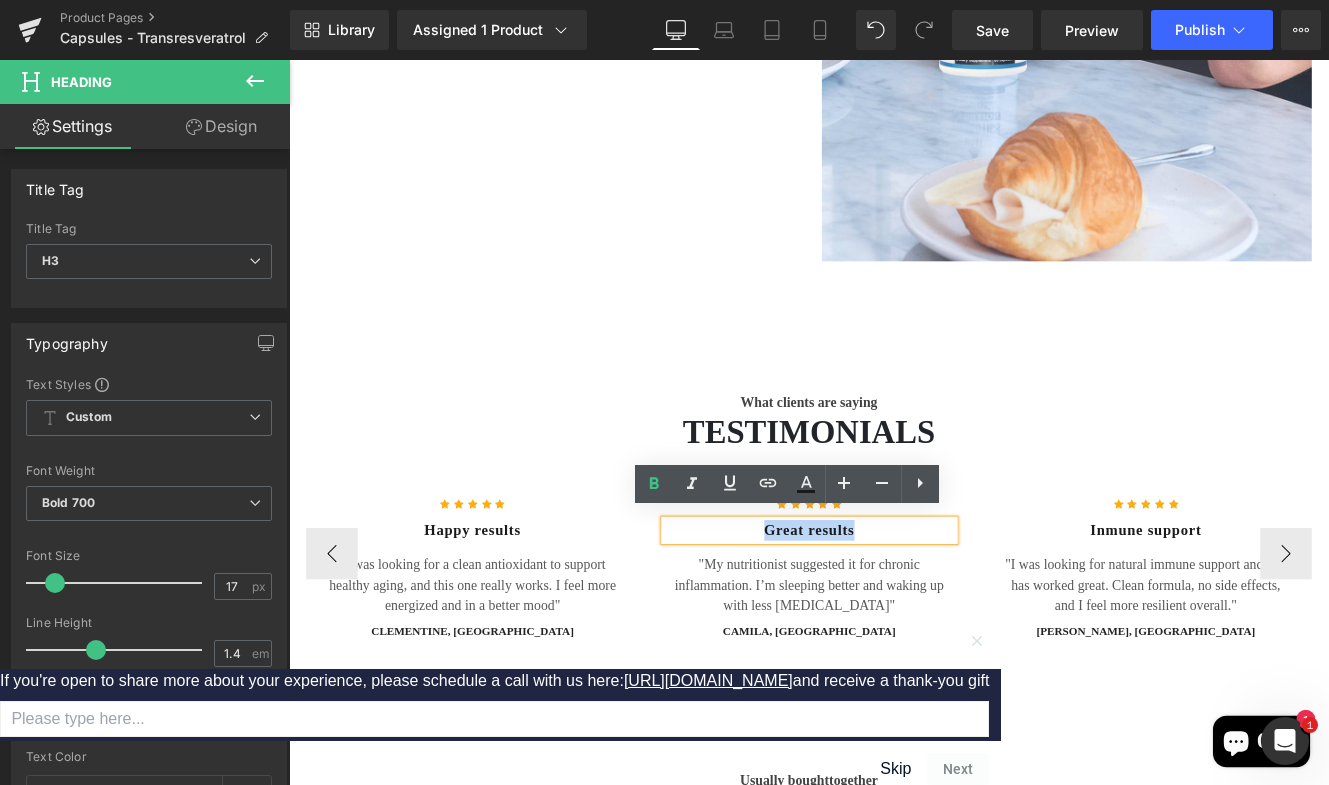 type 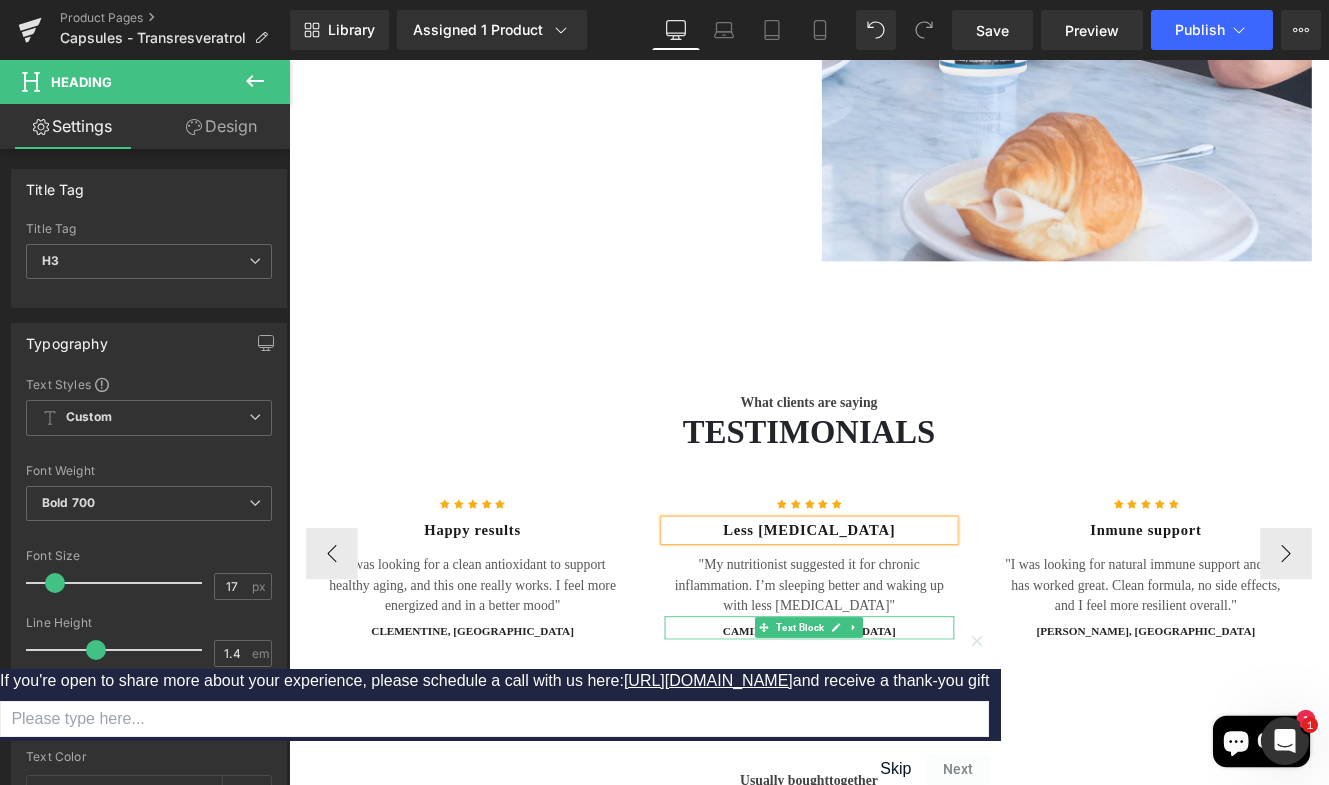 click at bounding box center (925, 720) 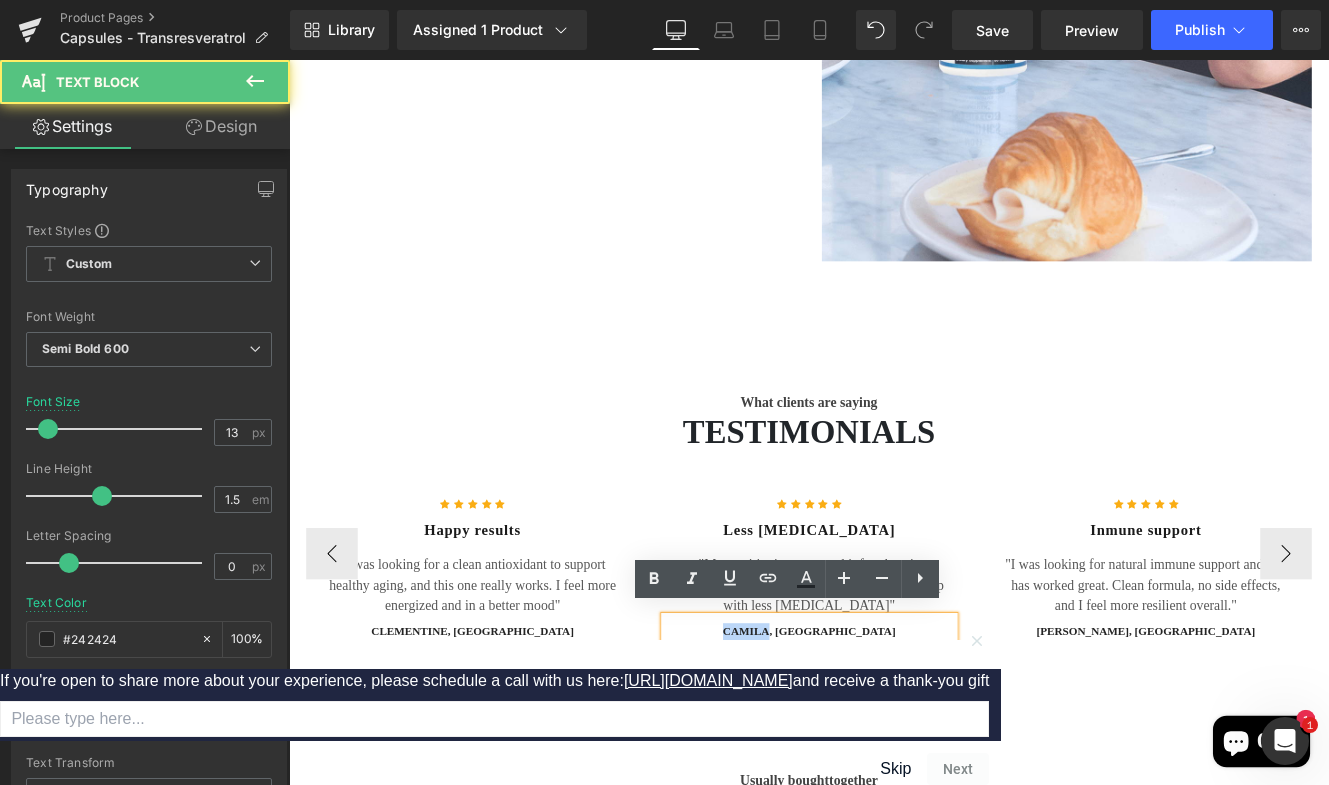 drag, startPoint x: 873, startPoint y: 710, endPoint x: 801, endPoint y: 710, distance: 72 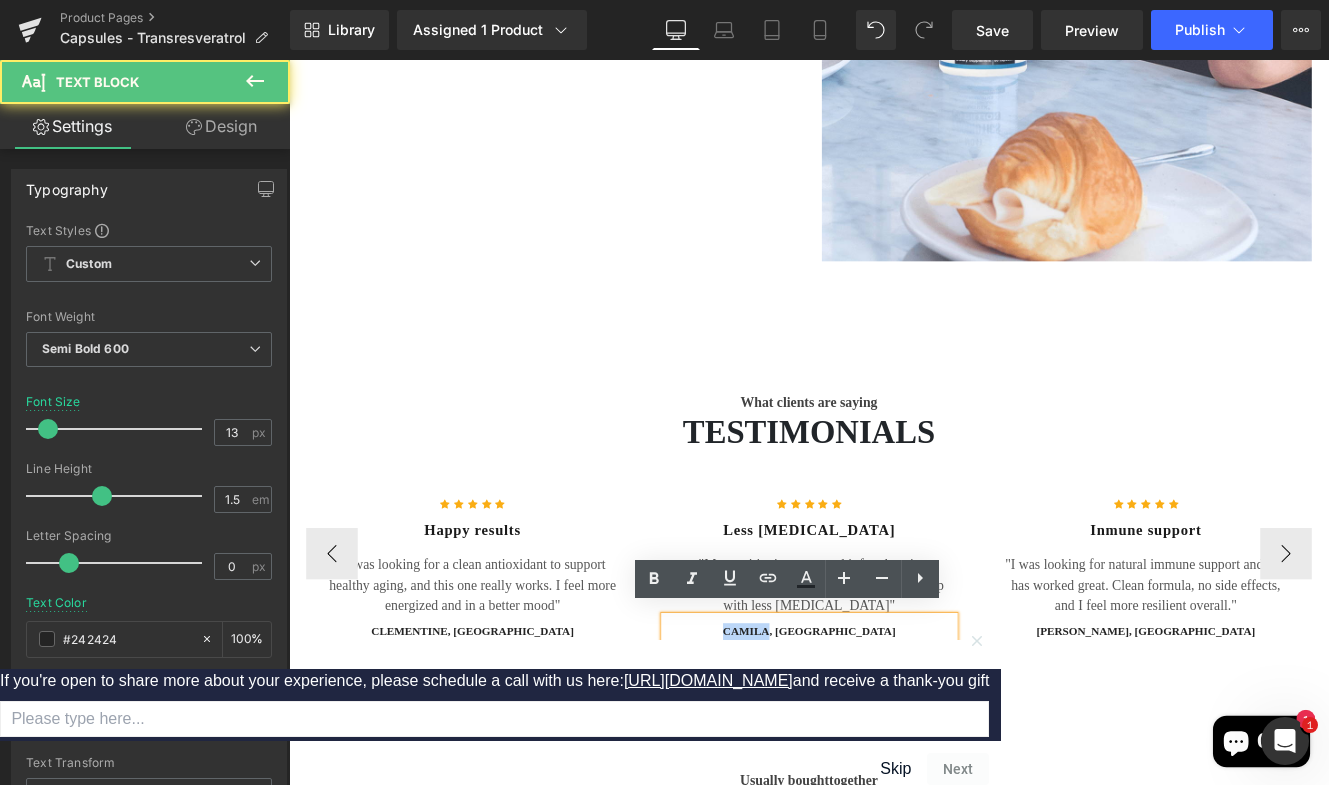 click on "camila, [GEOGRAPHIC_DATA]" at bounding box center (894, 725) 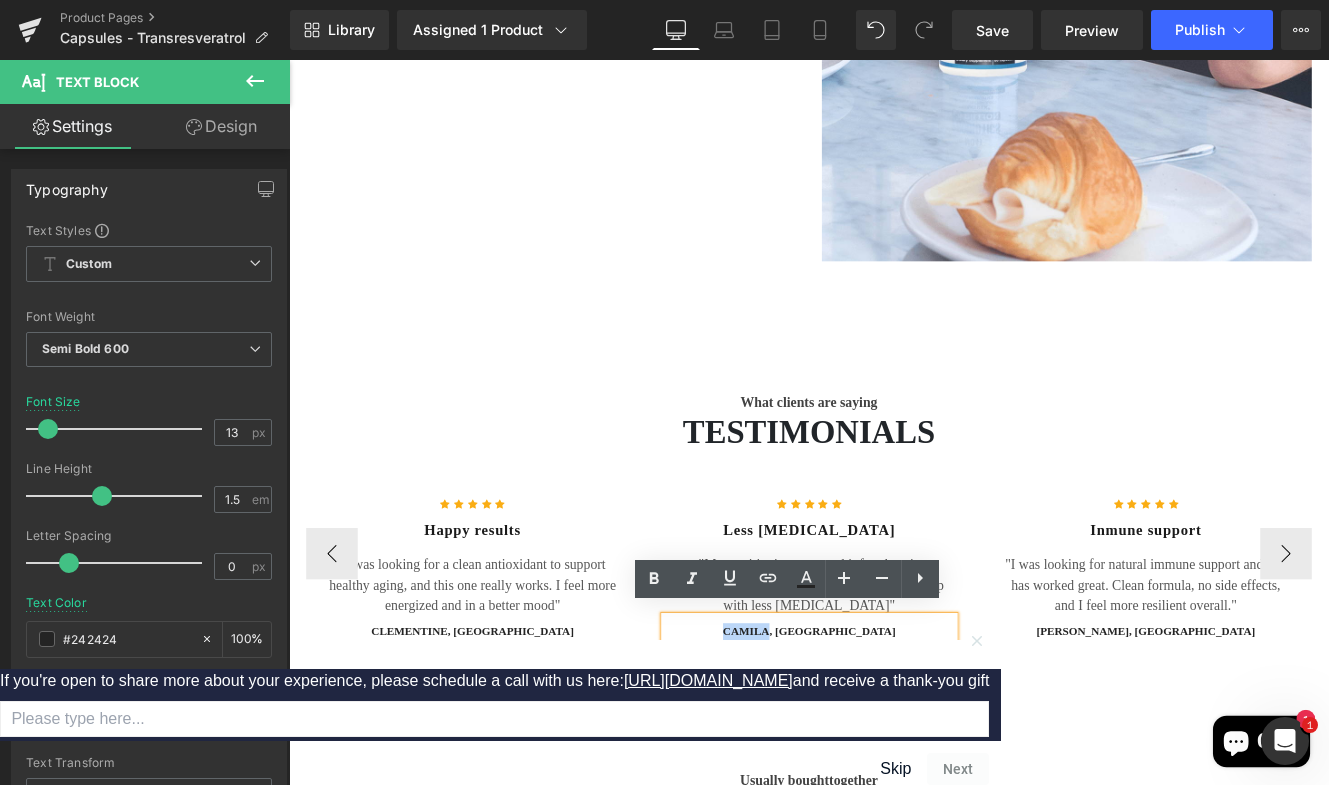 type 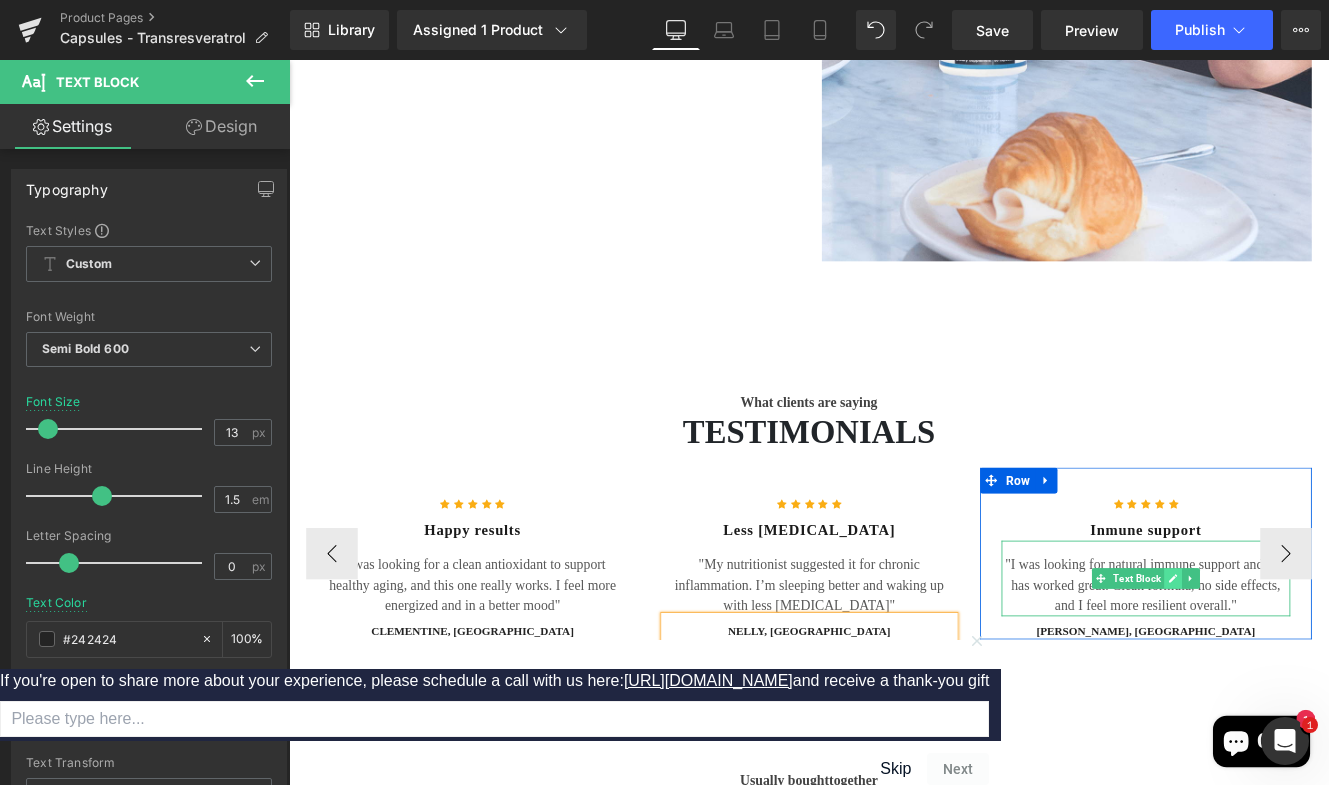 click 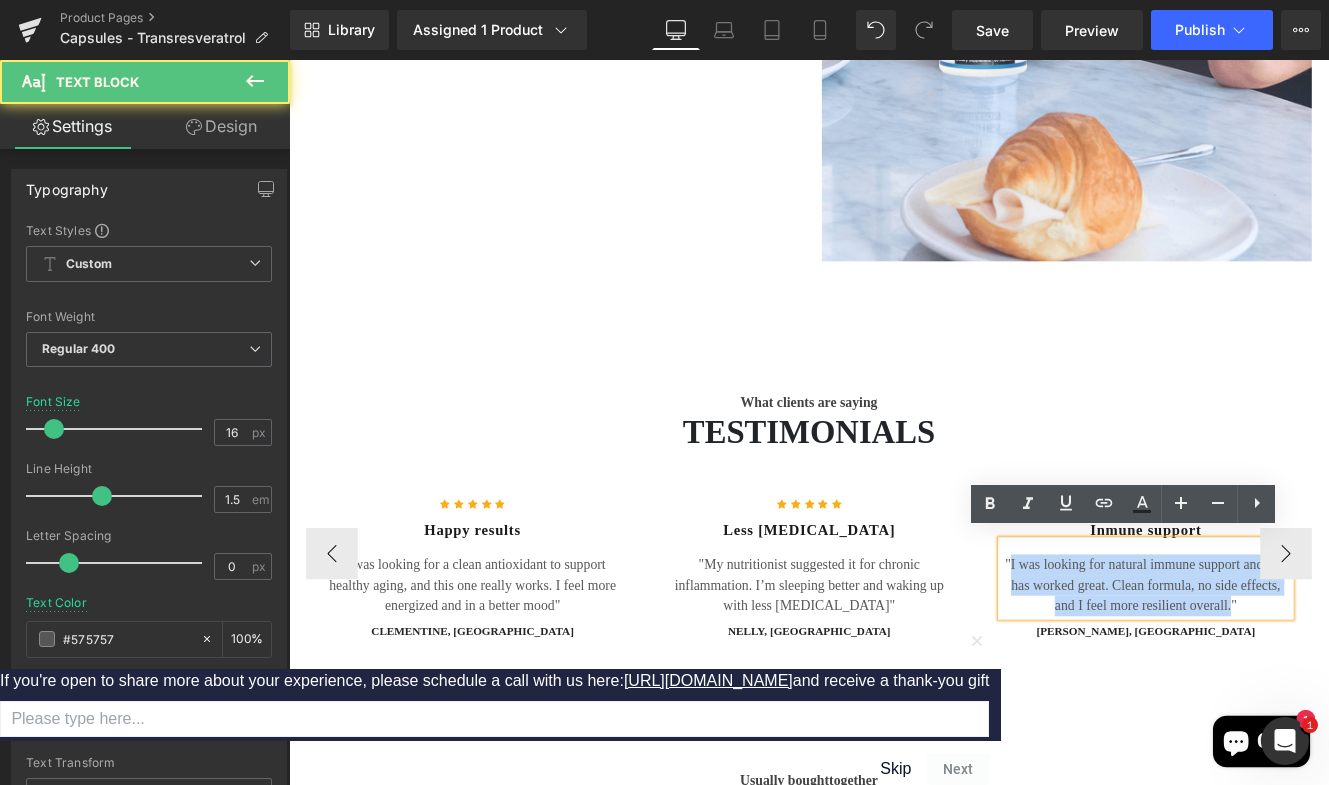 drag, startPoint x: 1383, startPoint y: 686, endPoint x: 1123, endPoint y: 637, distance: 264.57703 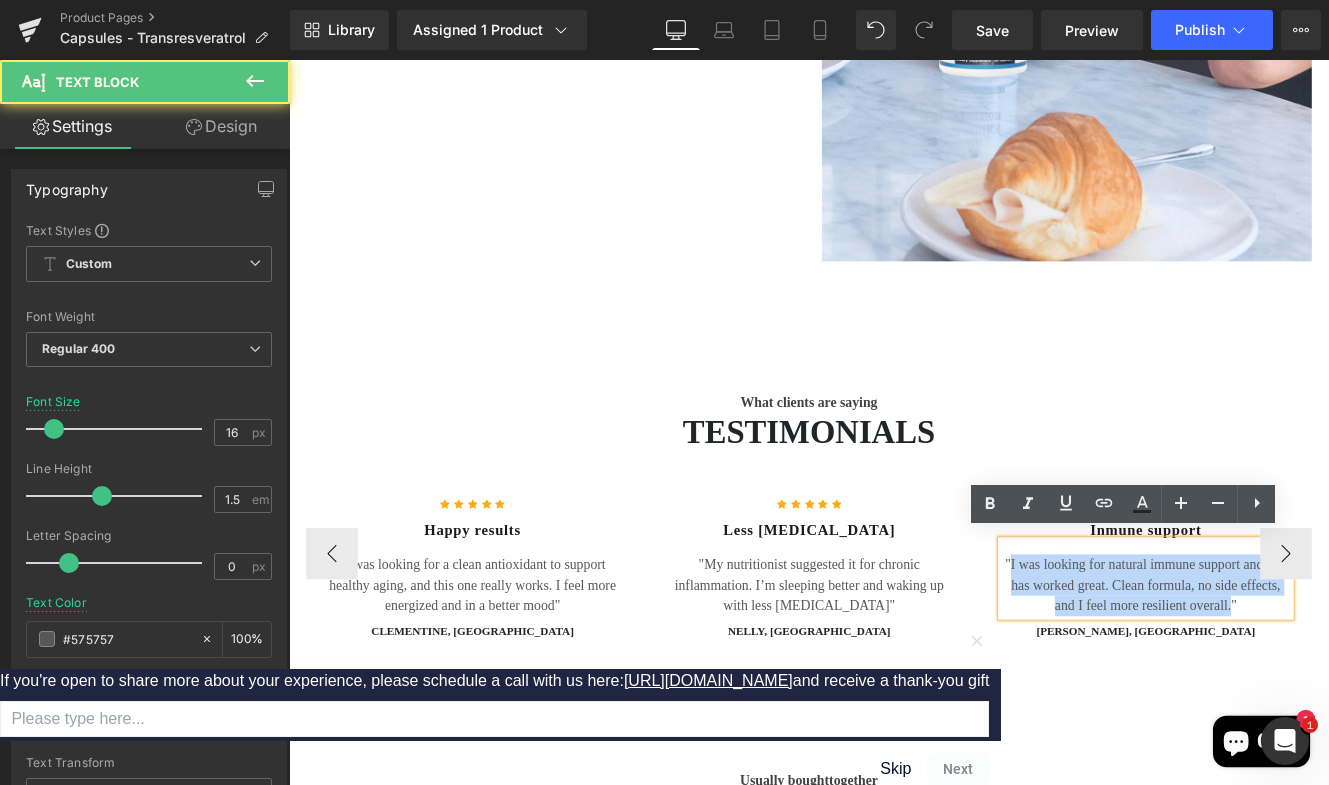 click on ""I was looking for natural immune support and this has worked great. Clean formula, no side effects, and I feel more resilient overall."" at bounding box center (1286, 671) 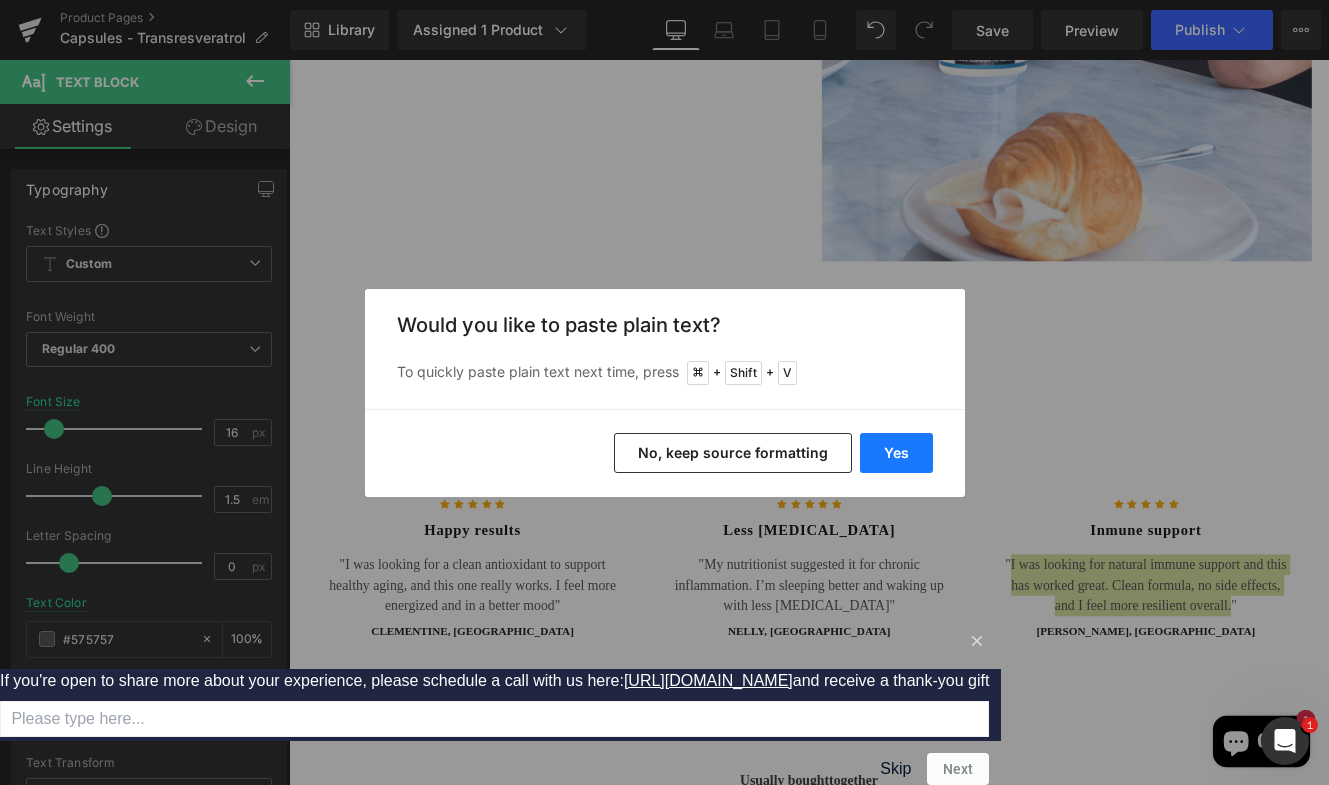 click on "Yes" at bounding box center (896, 453) 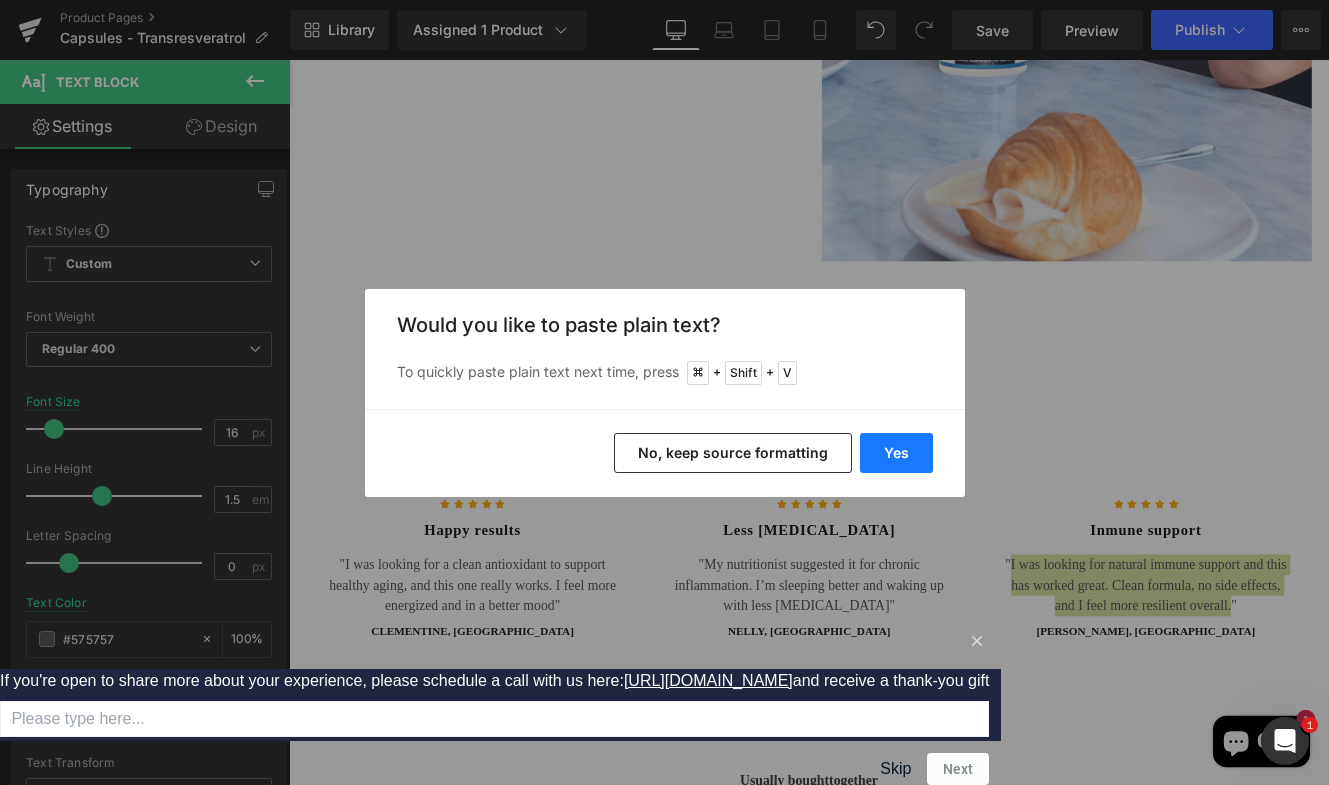 type 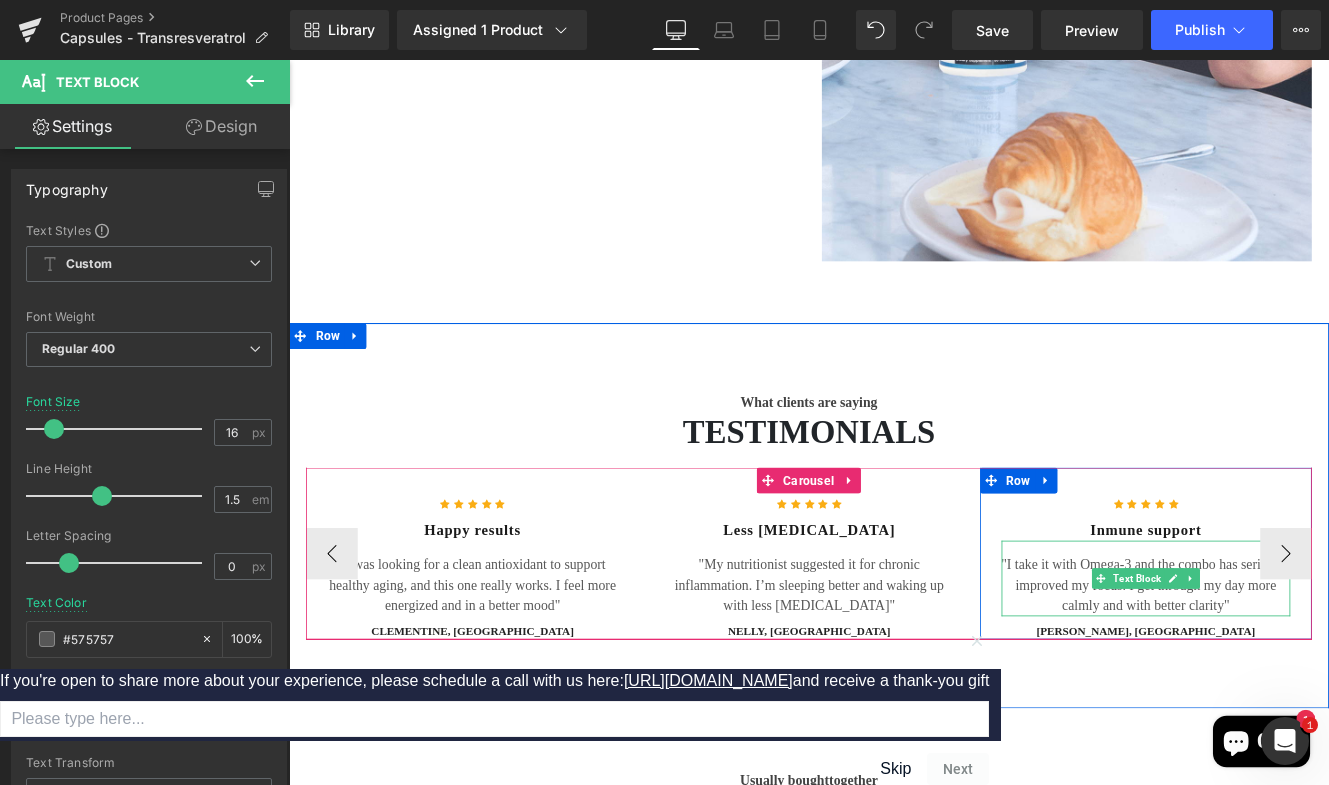 click on ""I take it with Omega-3 and the combo has seriously improved my focus. I get through my day more calmly and with better clarity"" at bounding box center [1286, 671] 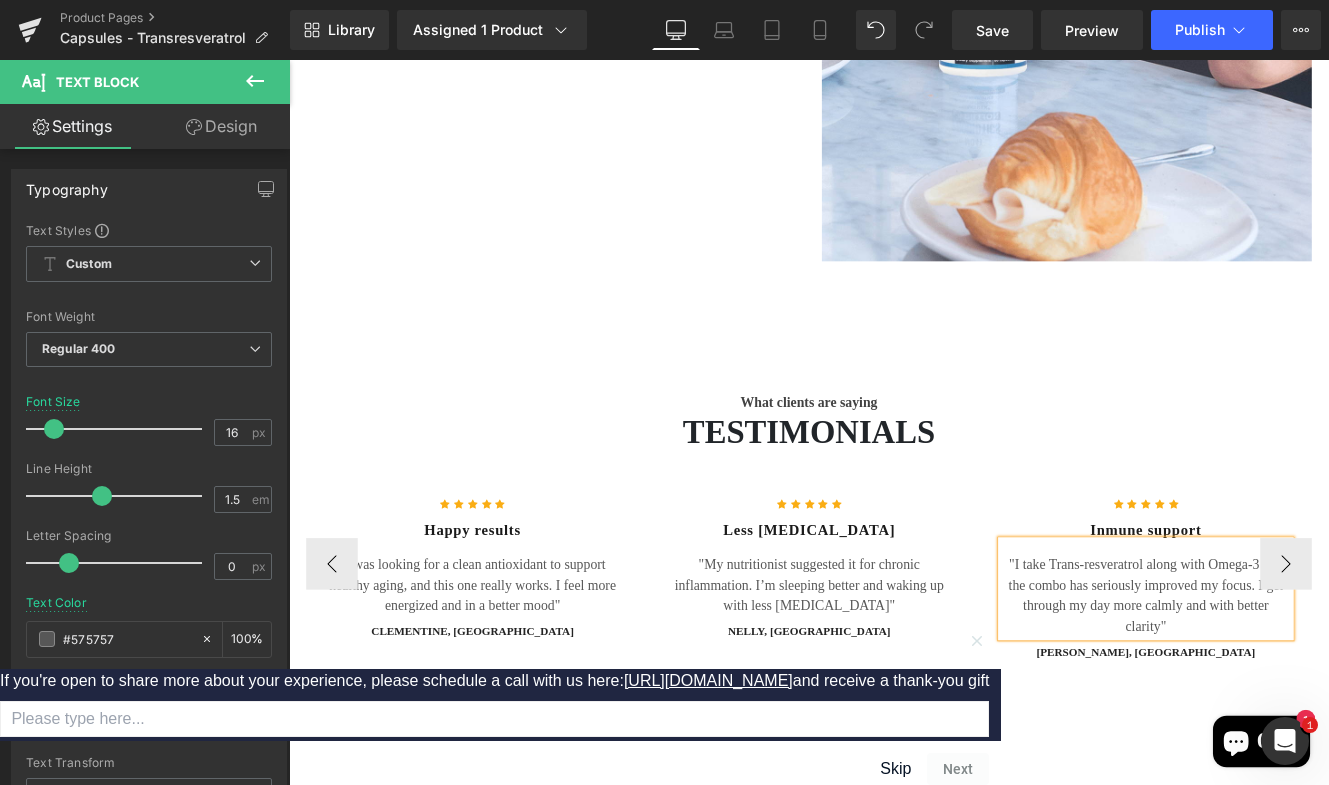 click on ""I take Trans-resveratrol along with Omega-3 and the combo has seriously improved my focus. I get through my day more calmly and with better clarity"" at bounding box center (1286, 683) 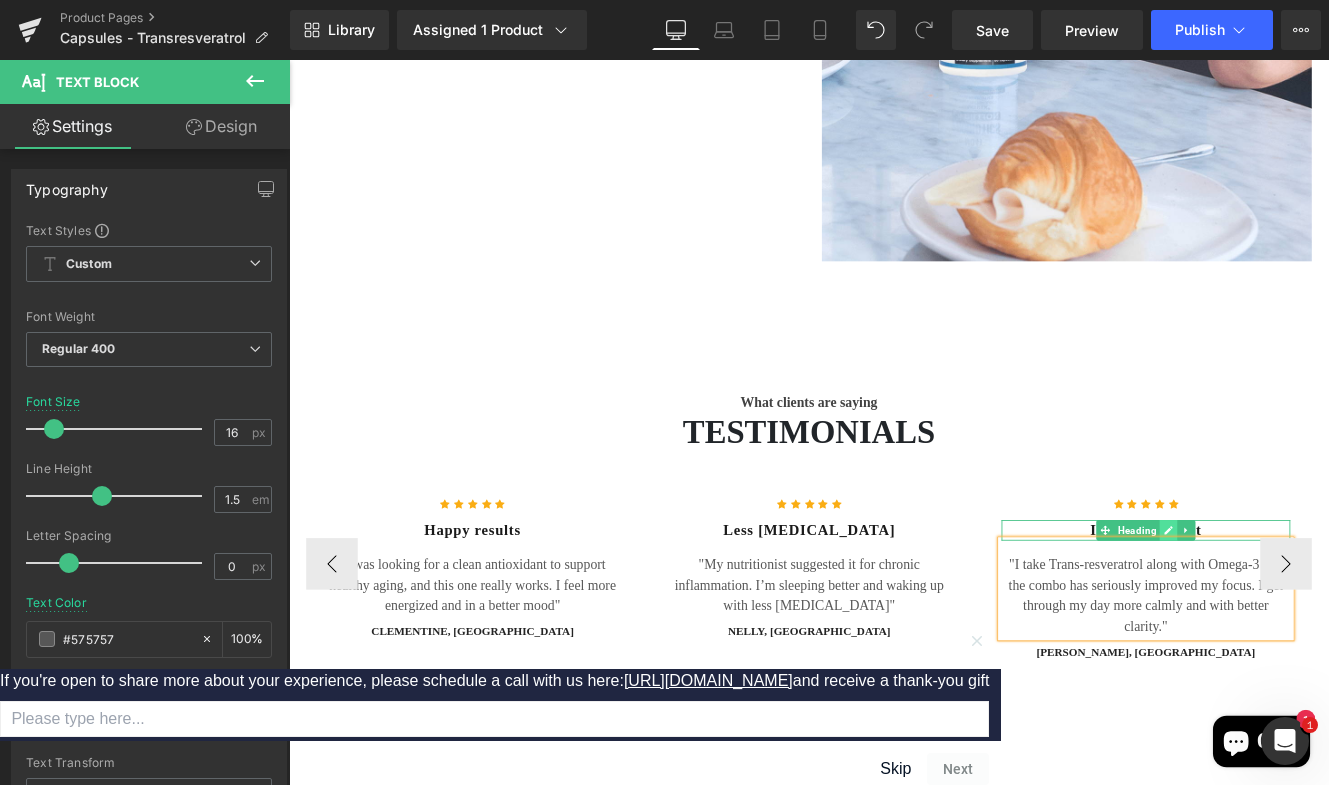 click 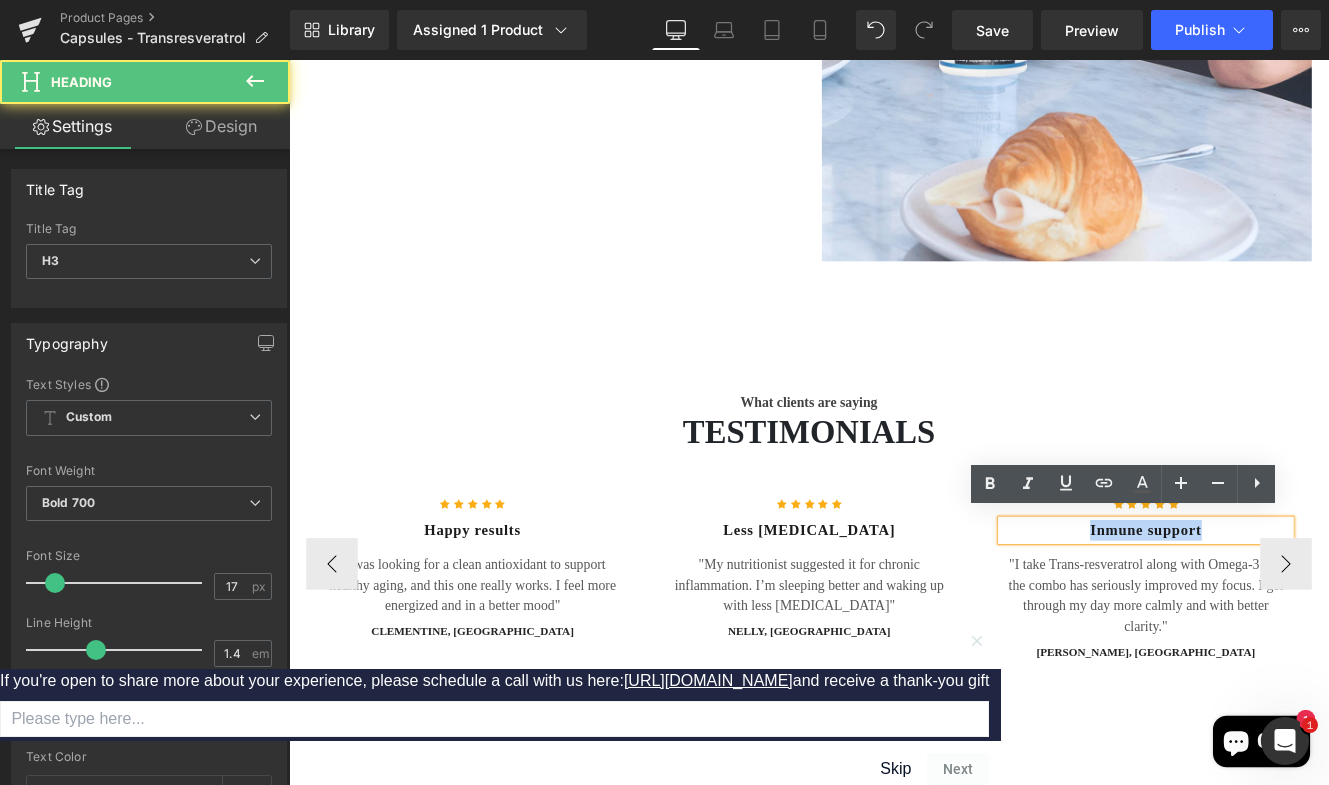 drag, startPoint x: 1373, startPoint y: 602, endPoint x: 1191, endPoint y: 597, distance: 182.06866 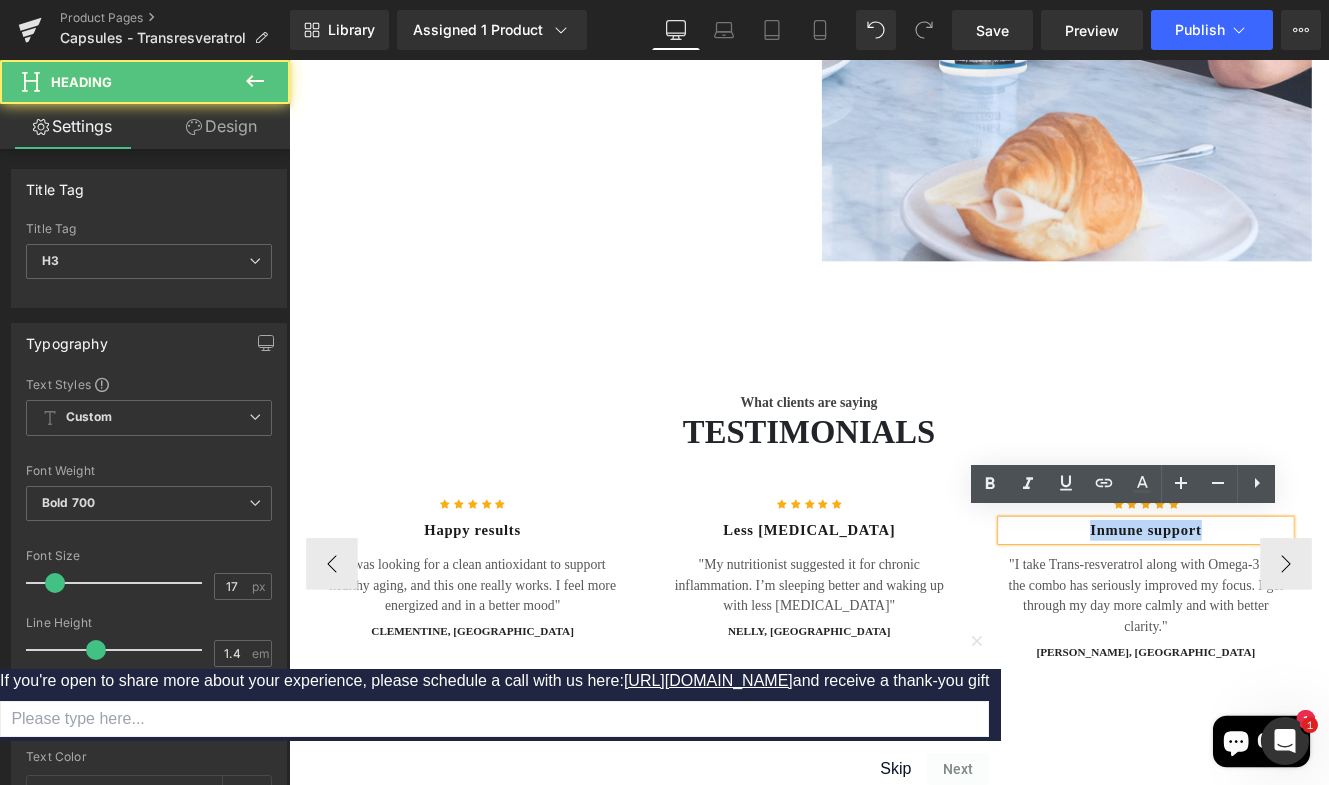 click on "Inmune support" at bounding box center (1286, 607) 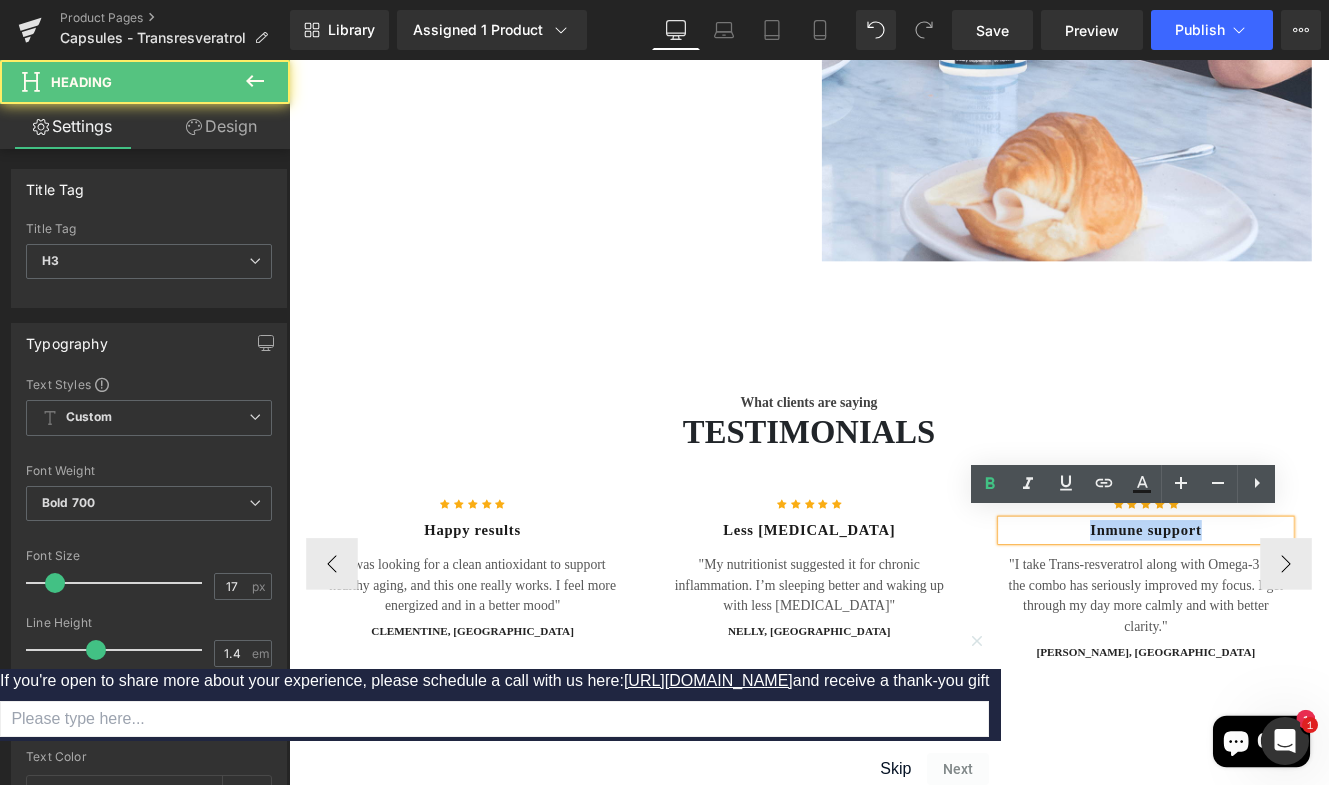 type 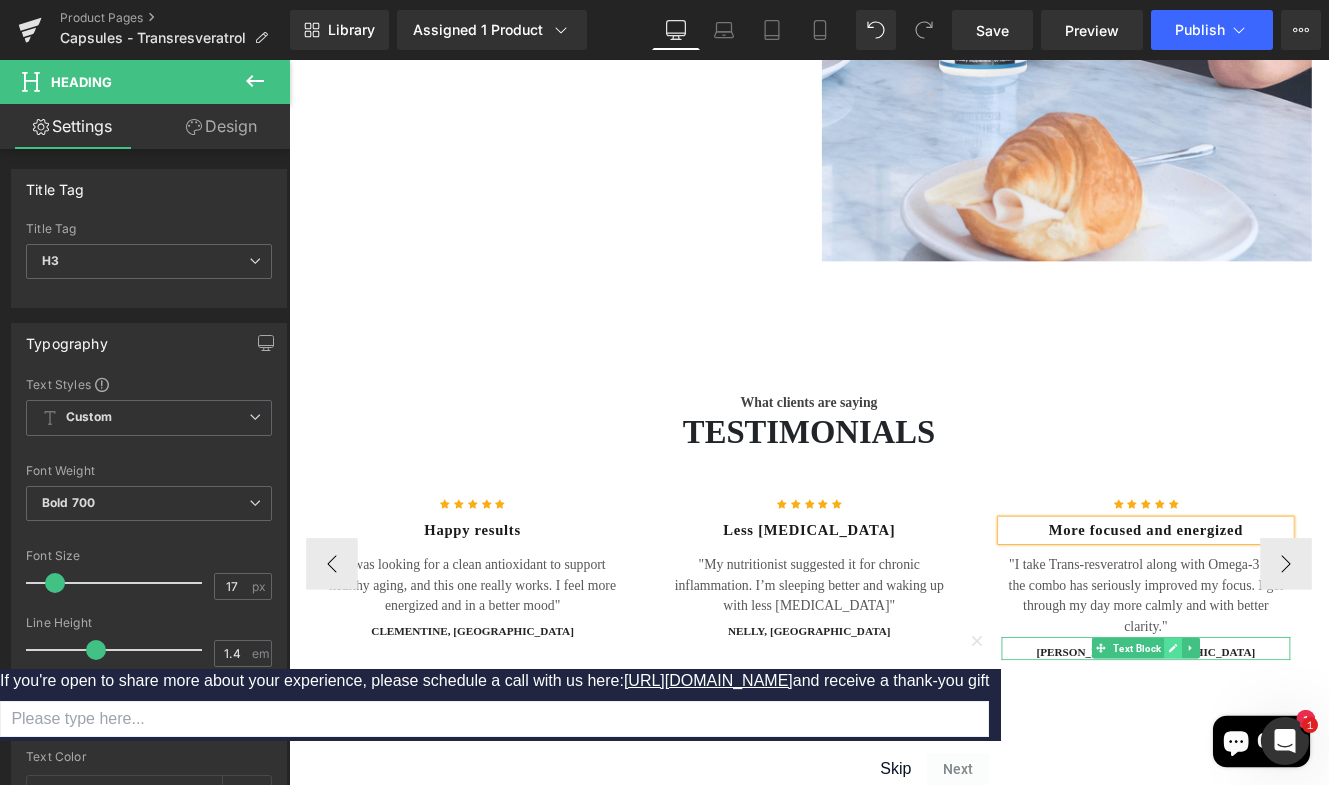 click at bounding box center (1317, 744) 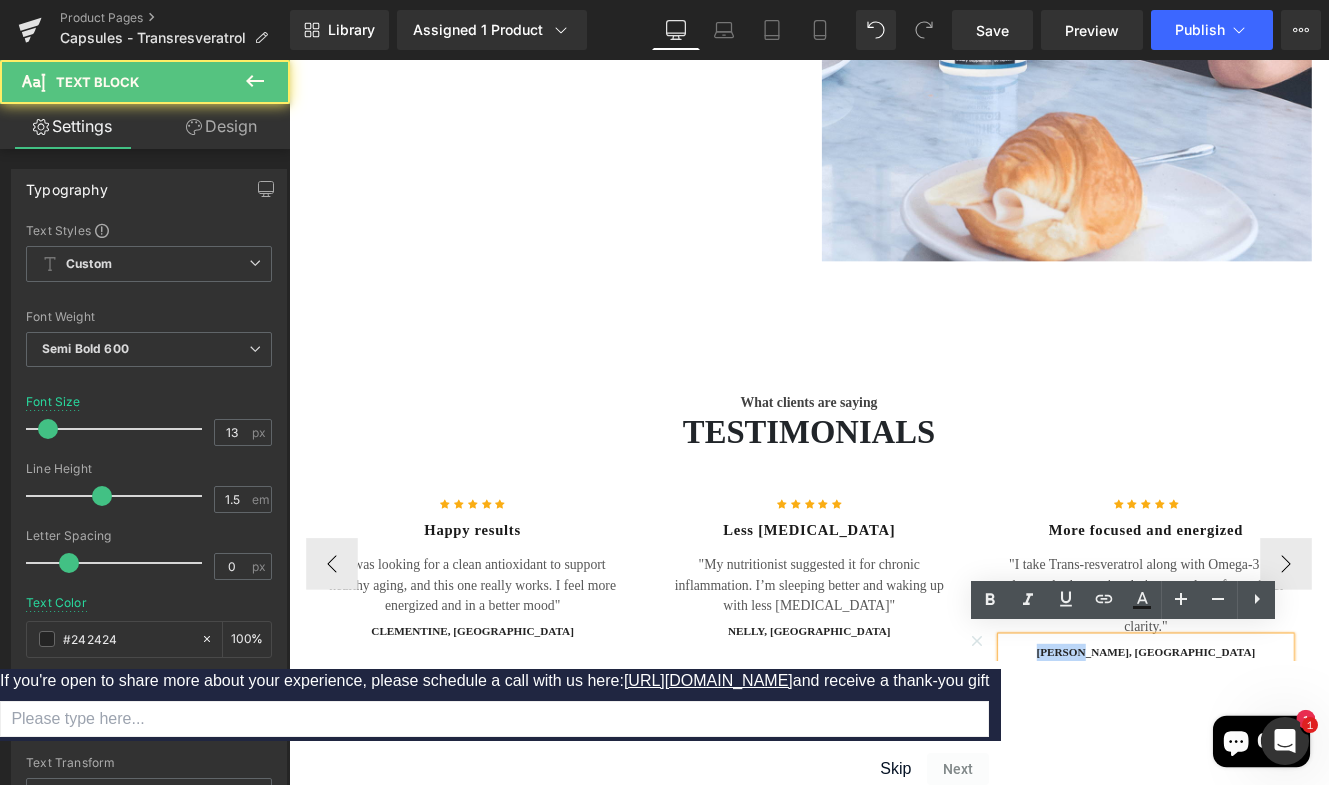 drag, startPoint x: 1271, startPoint y: 741, endPoint x: 1206, endPoint y: 741, distance: 65 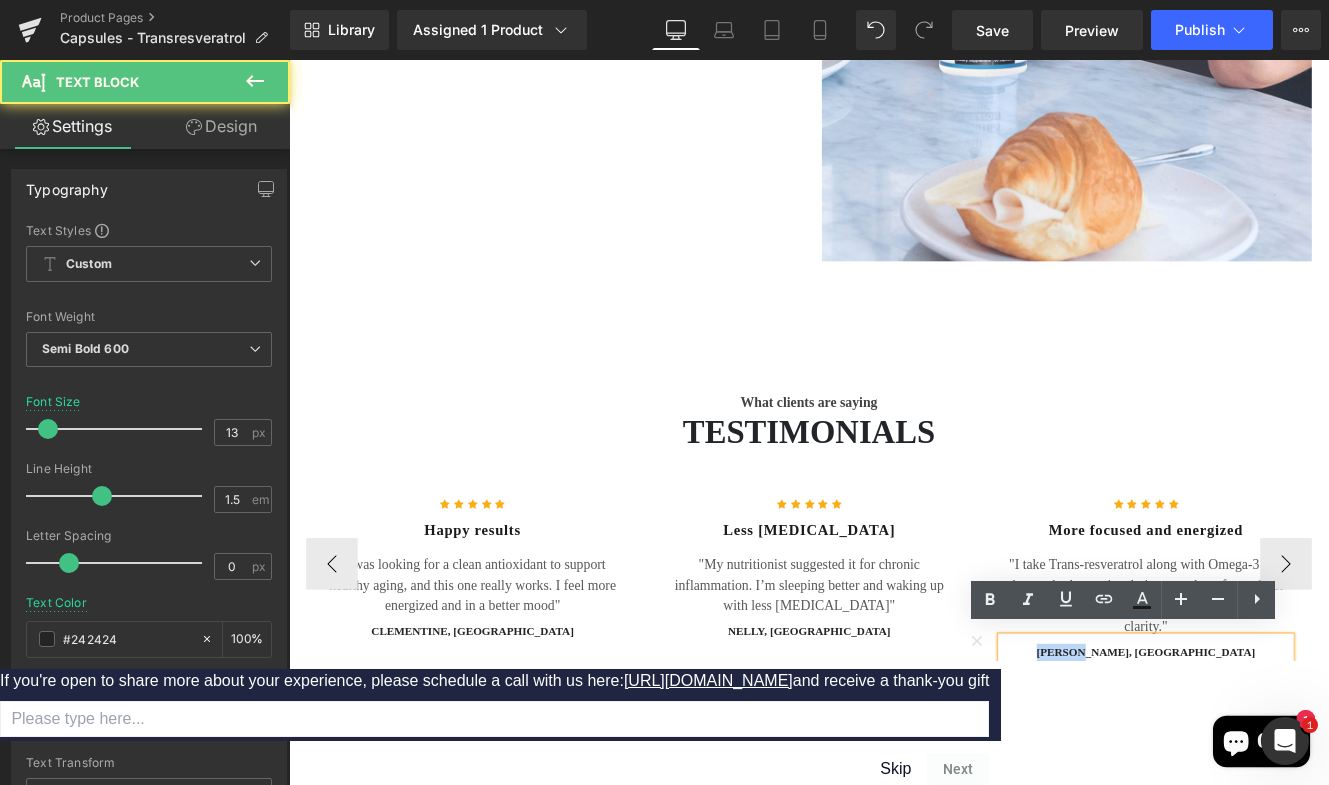 click on "[PERSON_NAME], [GEOGRAPHIC_DATA]" at bounding box center [1286, 749] 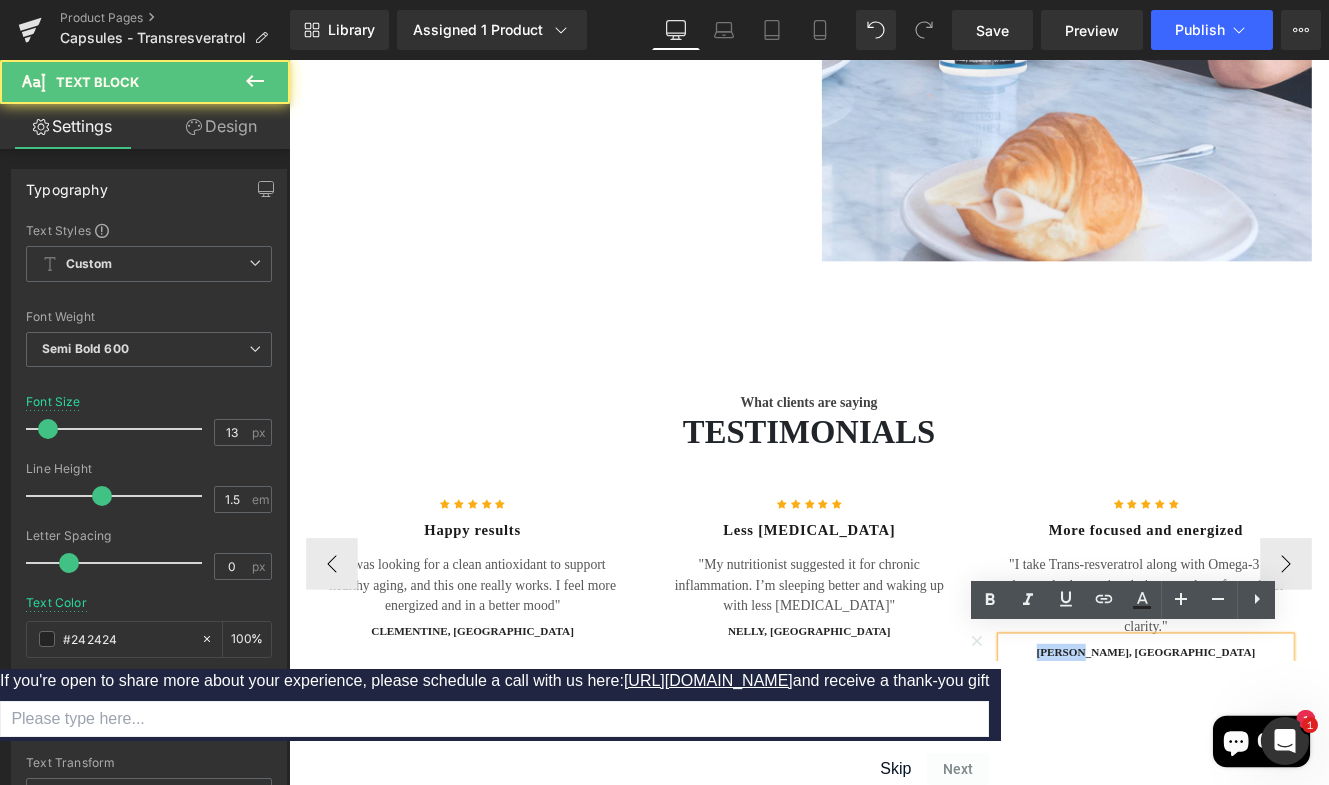 type 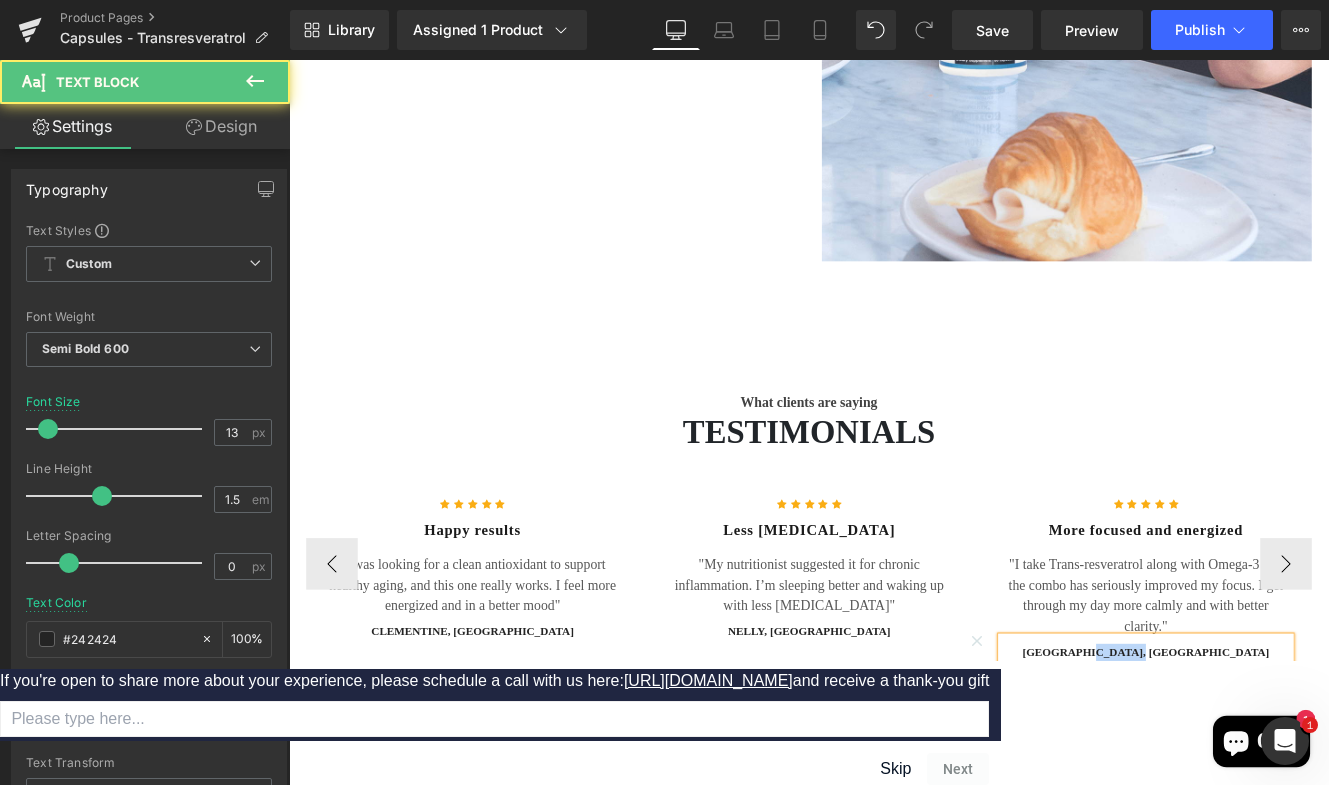 drag, startPoint x: 1373, startPoint y: 741, endPoint x: 1287, endPoint y: 730, distance: 86.70064 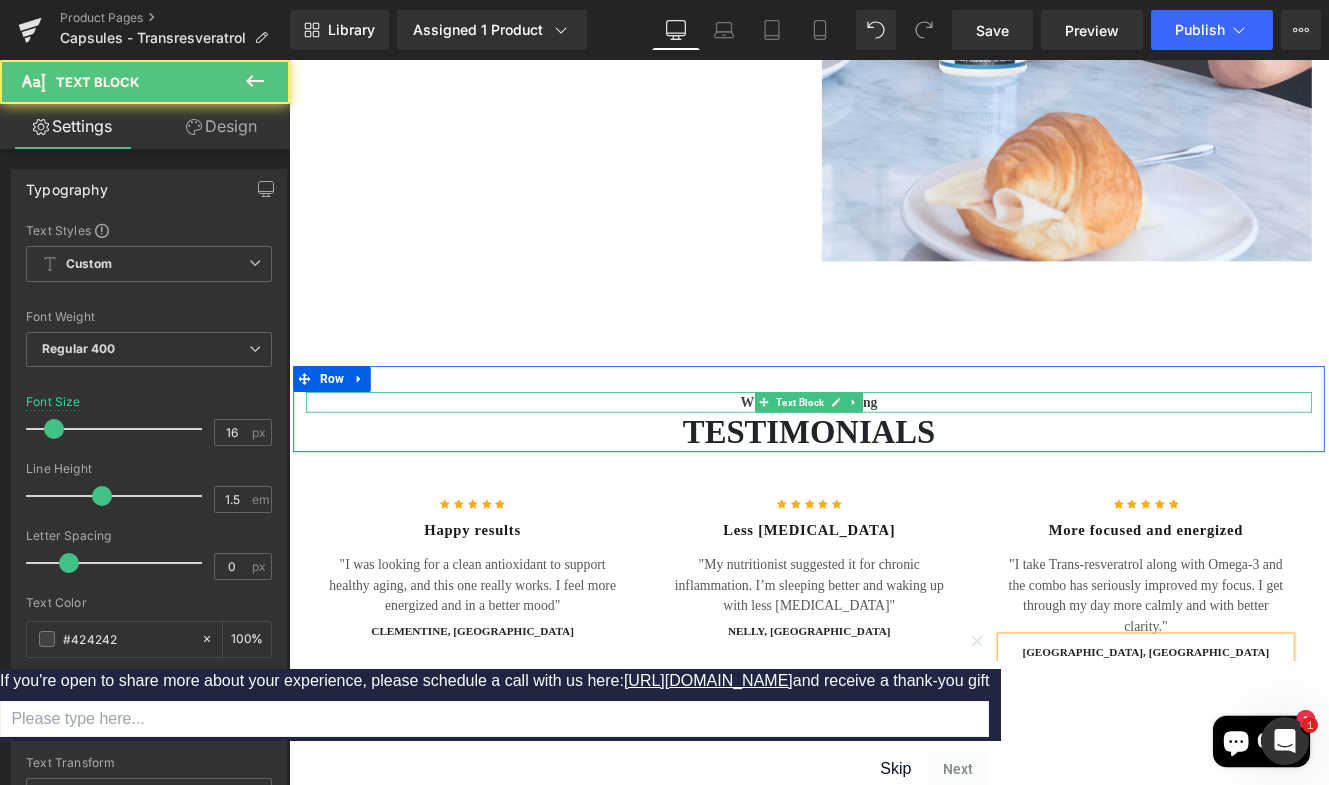click on "What clients are saying" at bounding box center (894, 458) 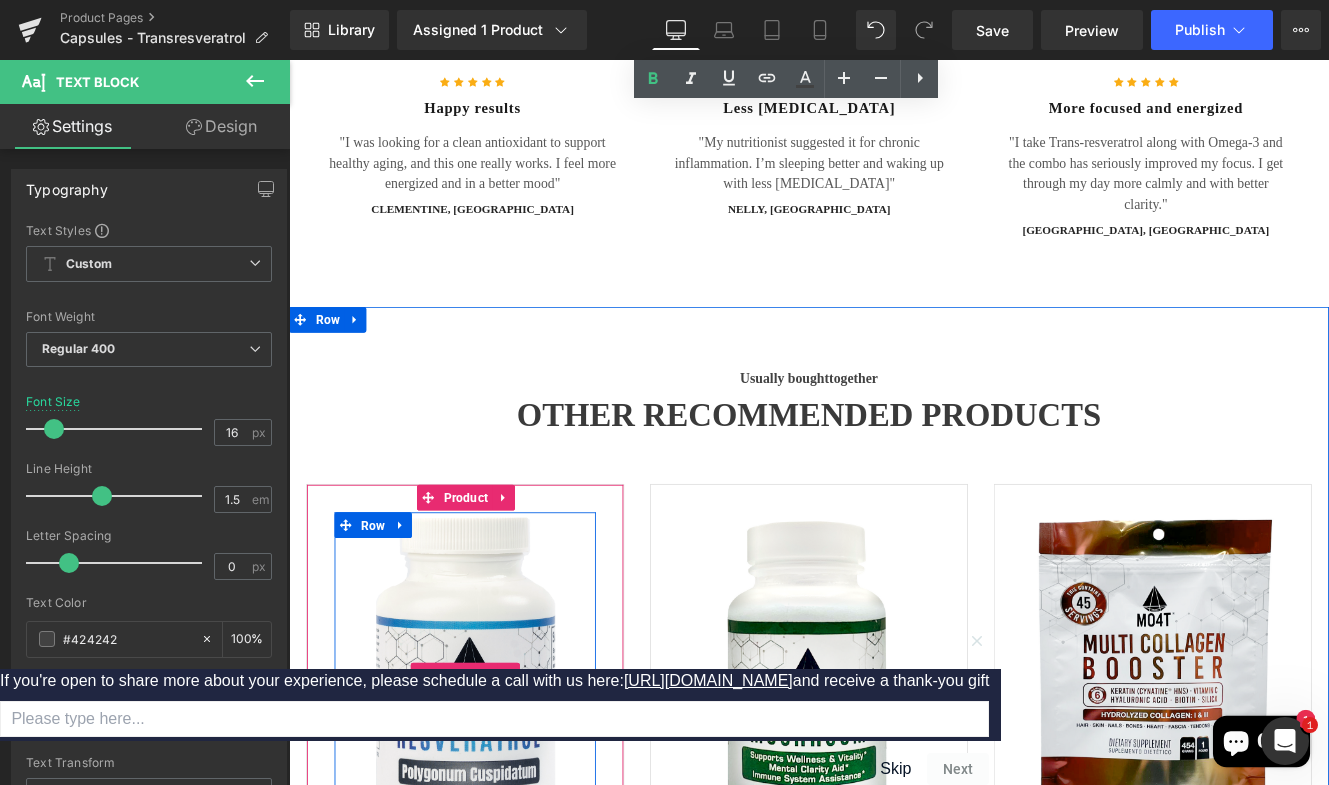 scroll, scrollTop: 4067, scrollLeft: 0, axis: vertical 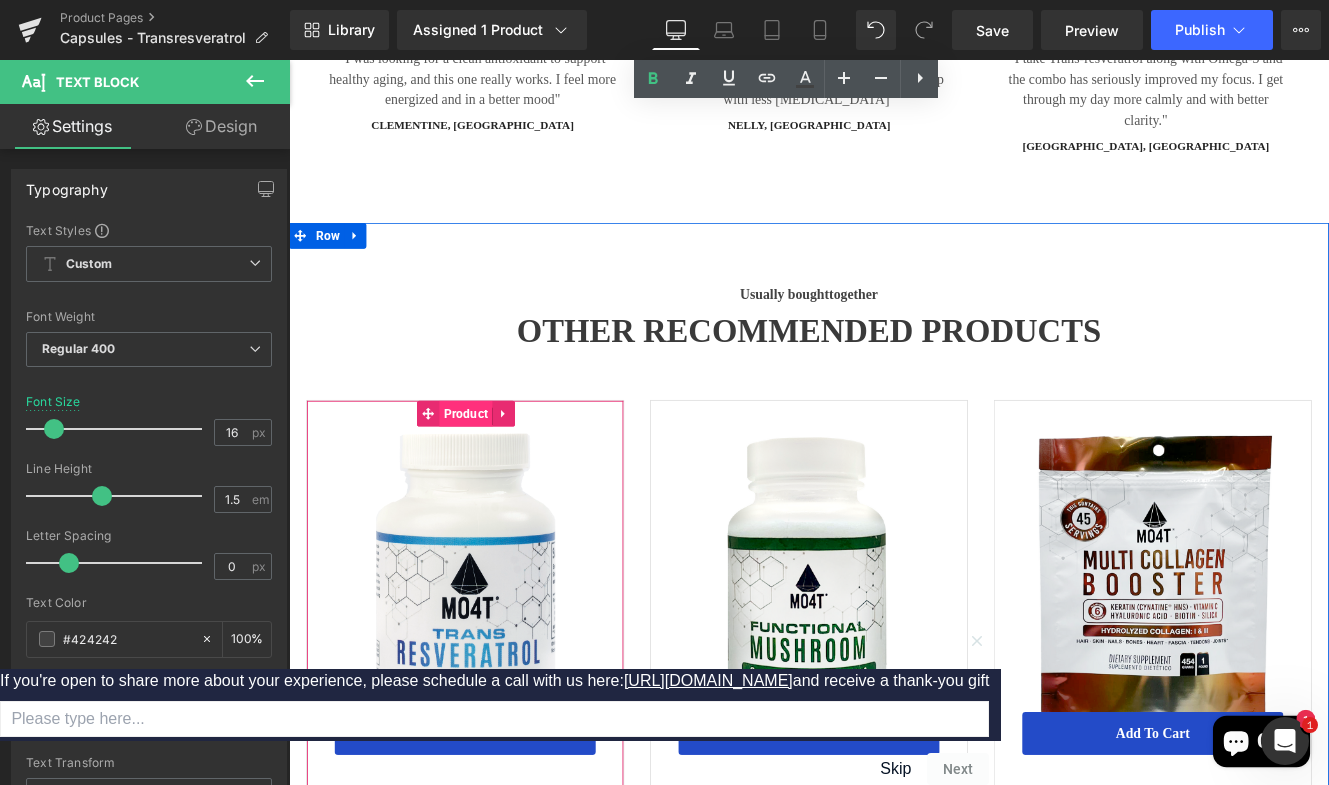 click on "Product" at bounding box center (495, 472) 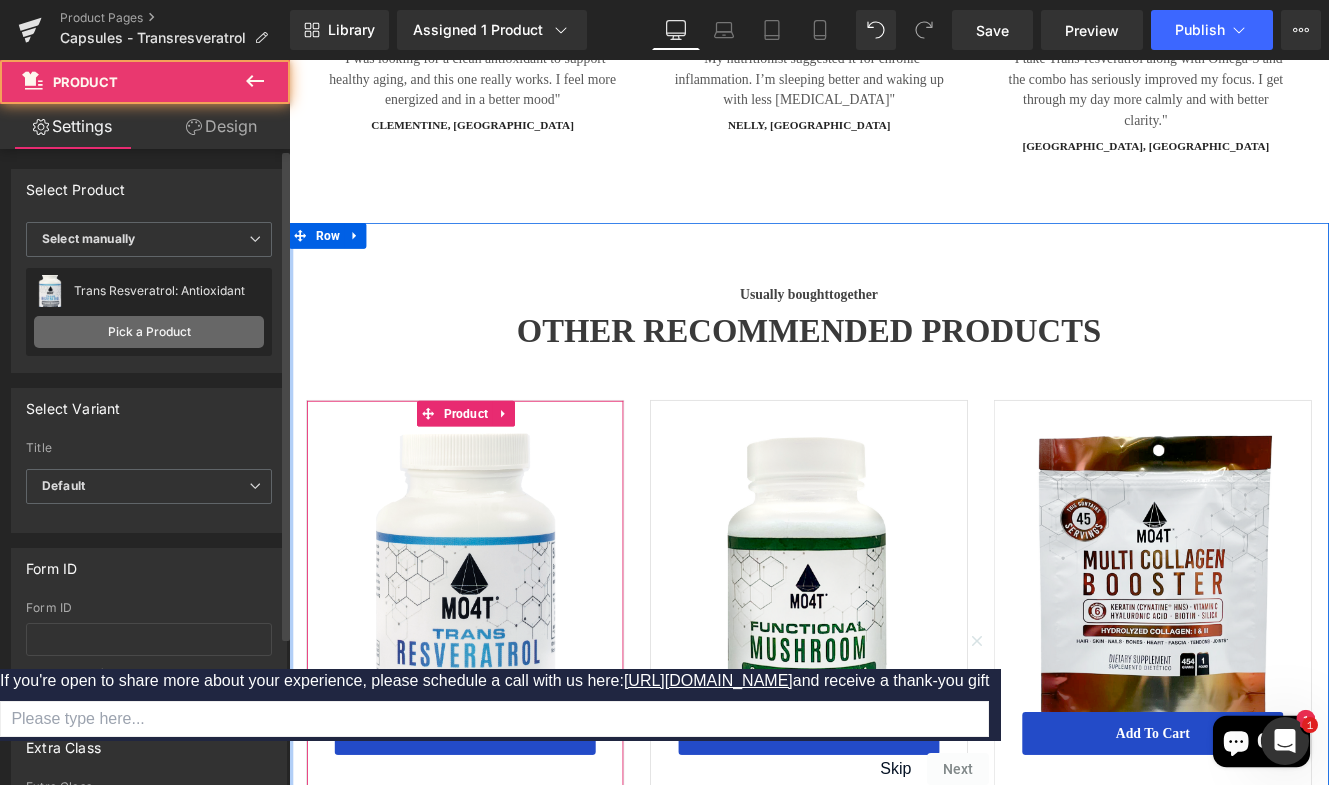 click on "Pick a Product" at bounding box center (149, 332) 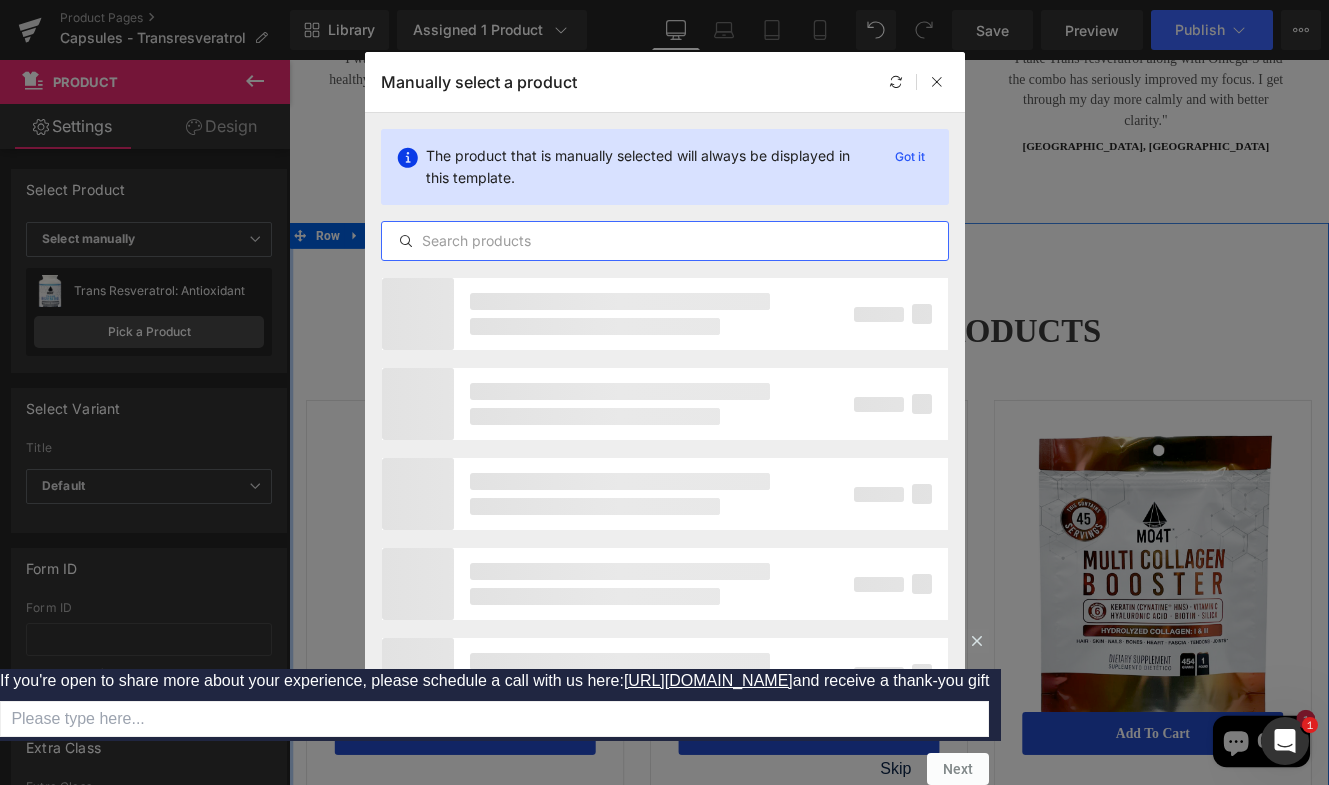 click at bounding box center (665, 241) 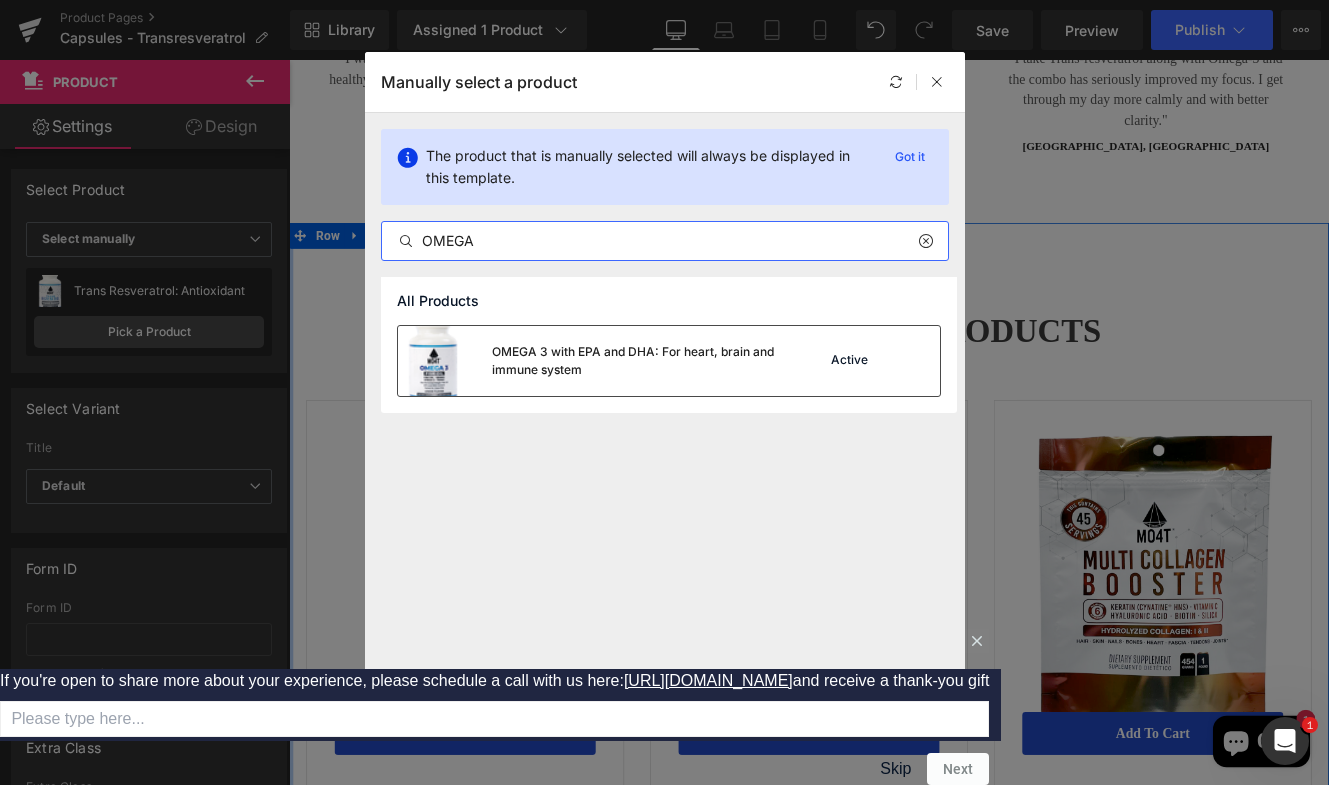 type on "OMEGA" 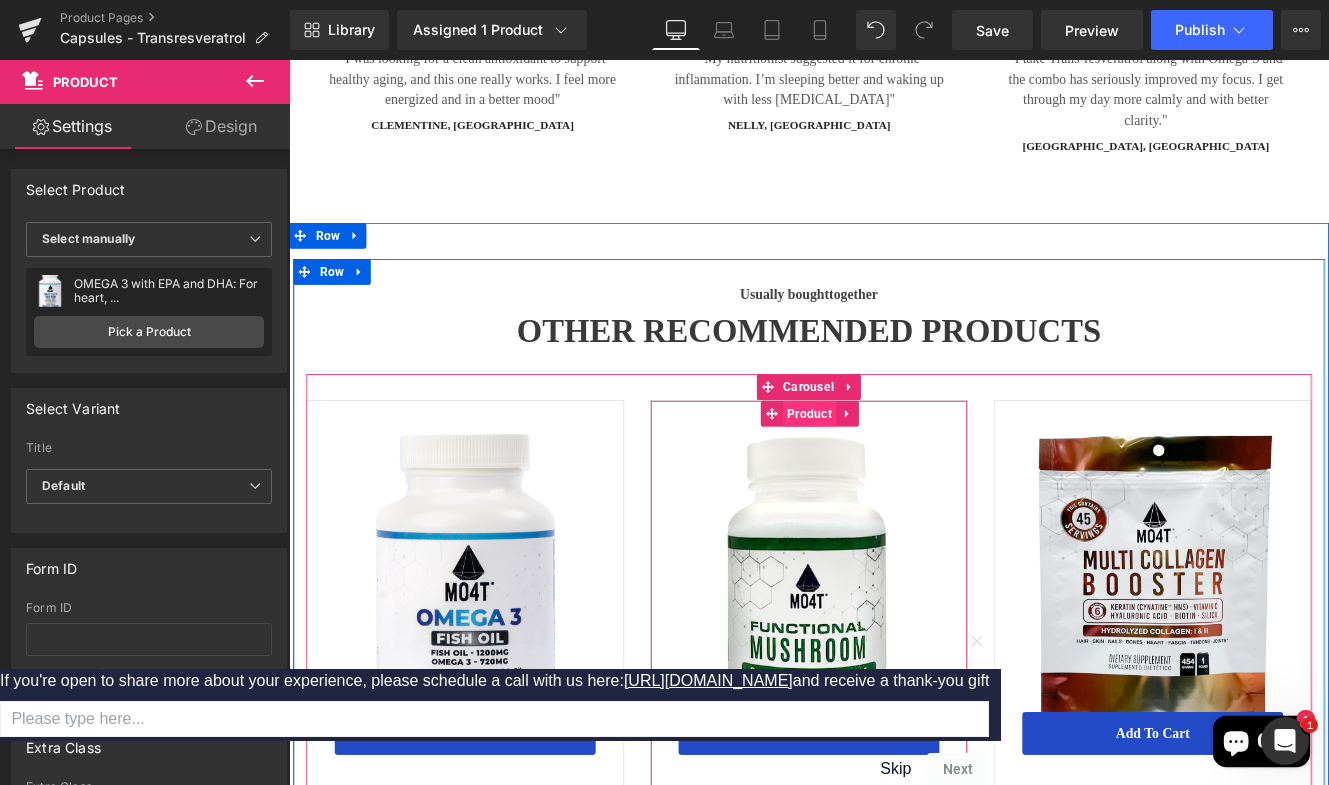 click on "Product" at bounding box center [895, 472] 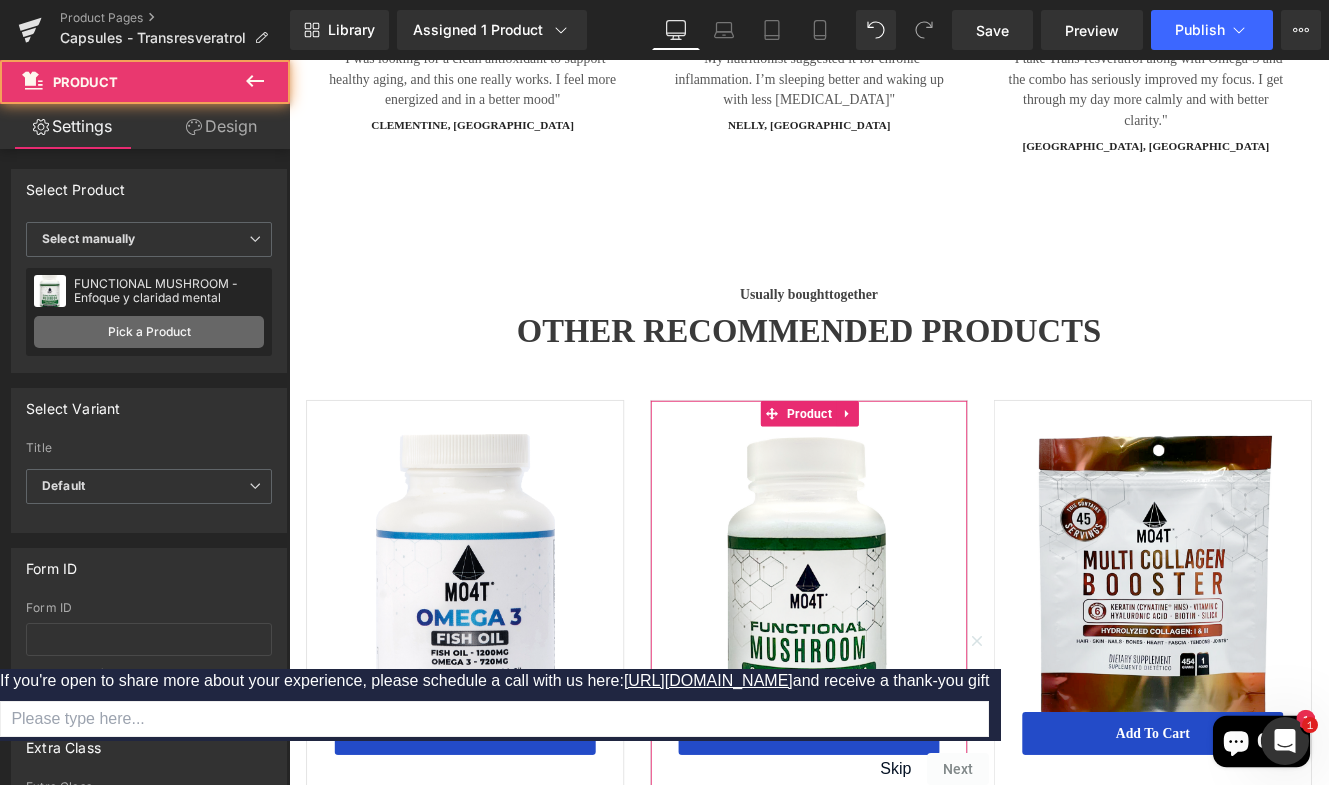 click on "Pick a Product" at bounding box center [149, 332] 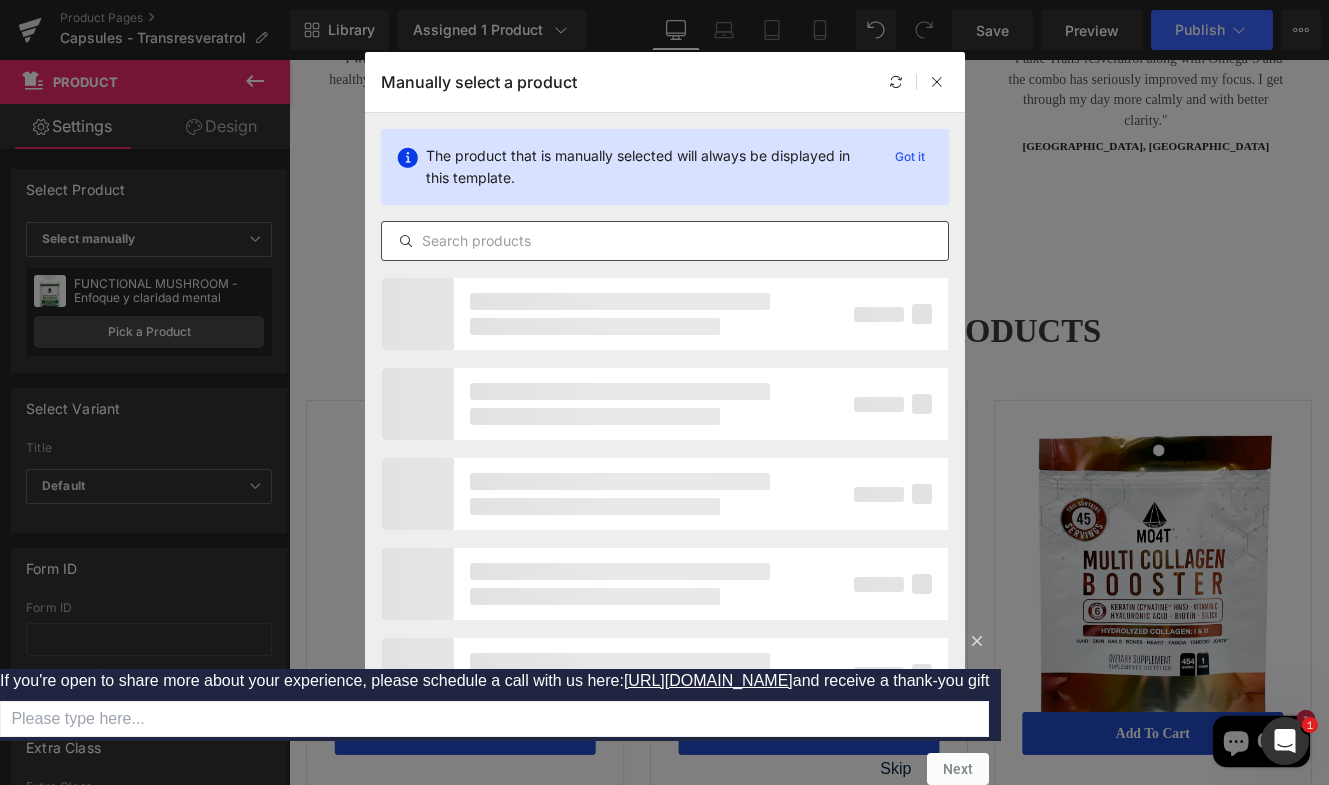 click at bounding box center [665, 241] 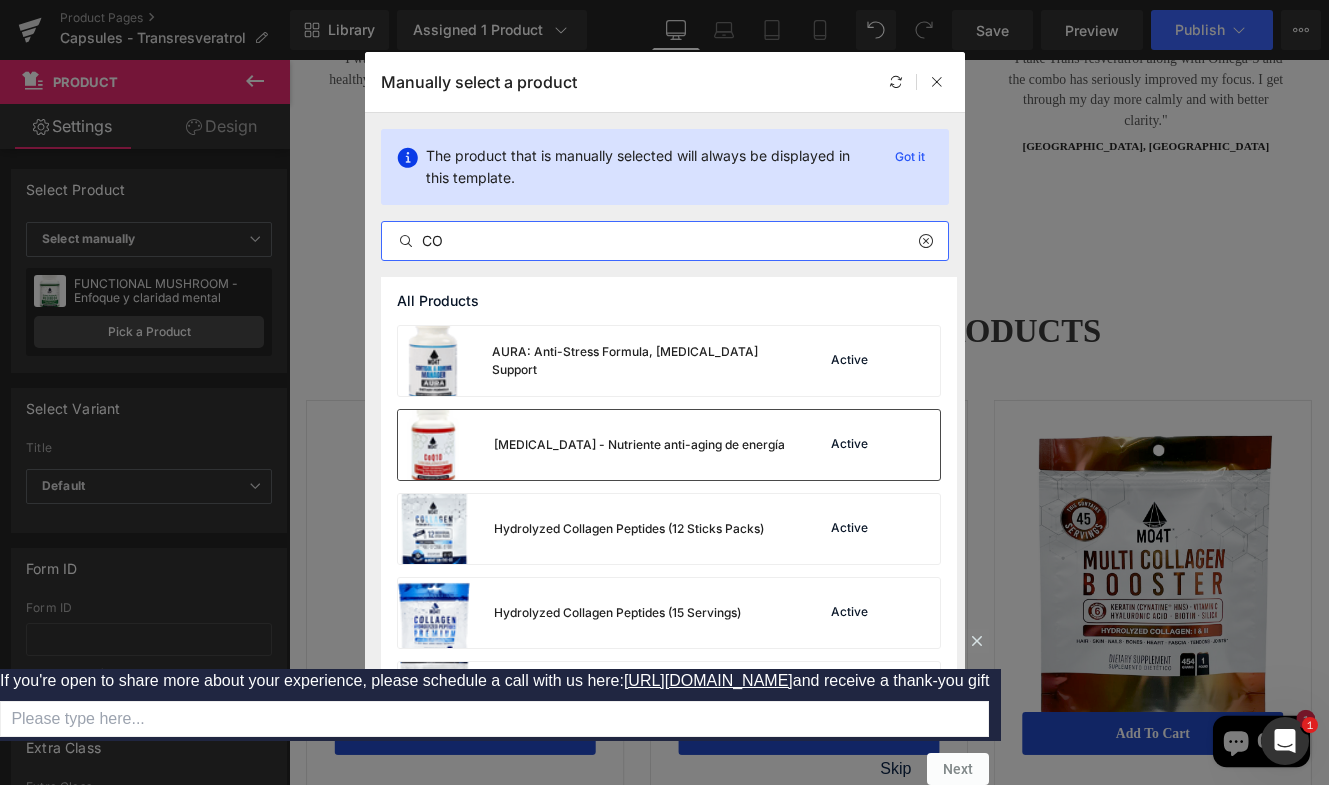 type on "CO" 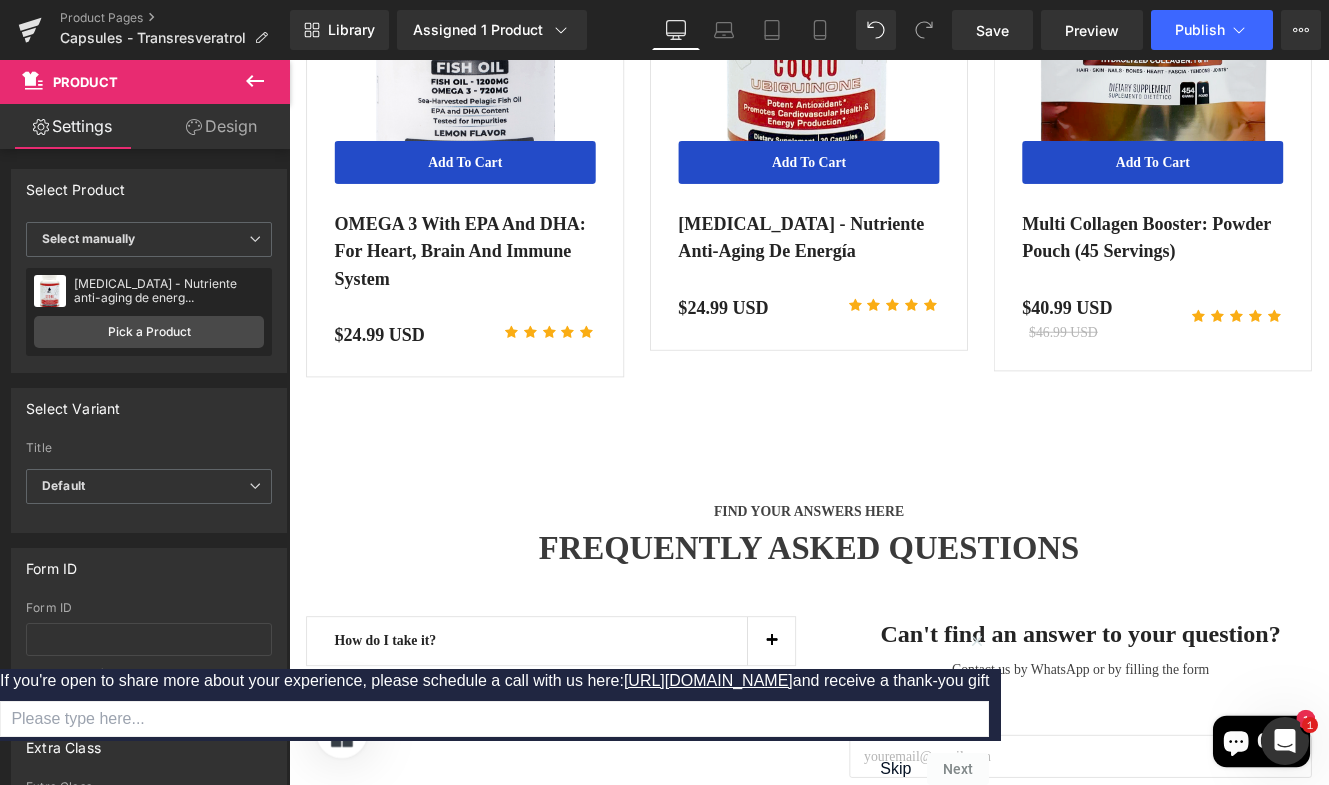 scroll, scrollTop: 4764, scrollLeft: 0, axis: vertical 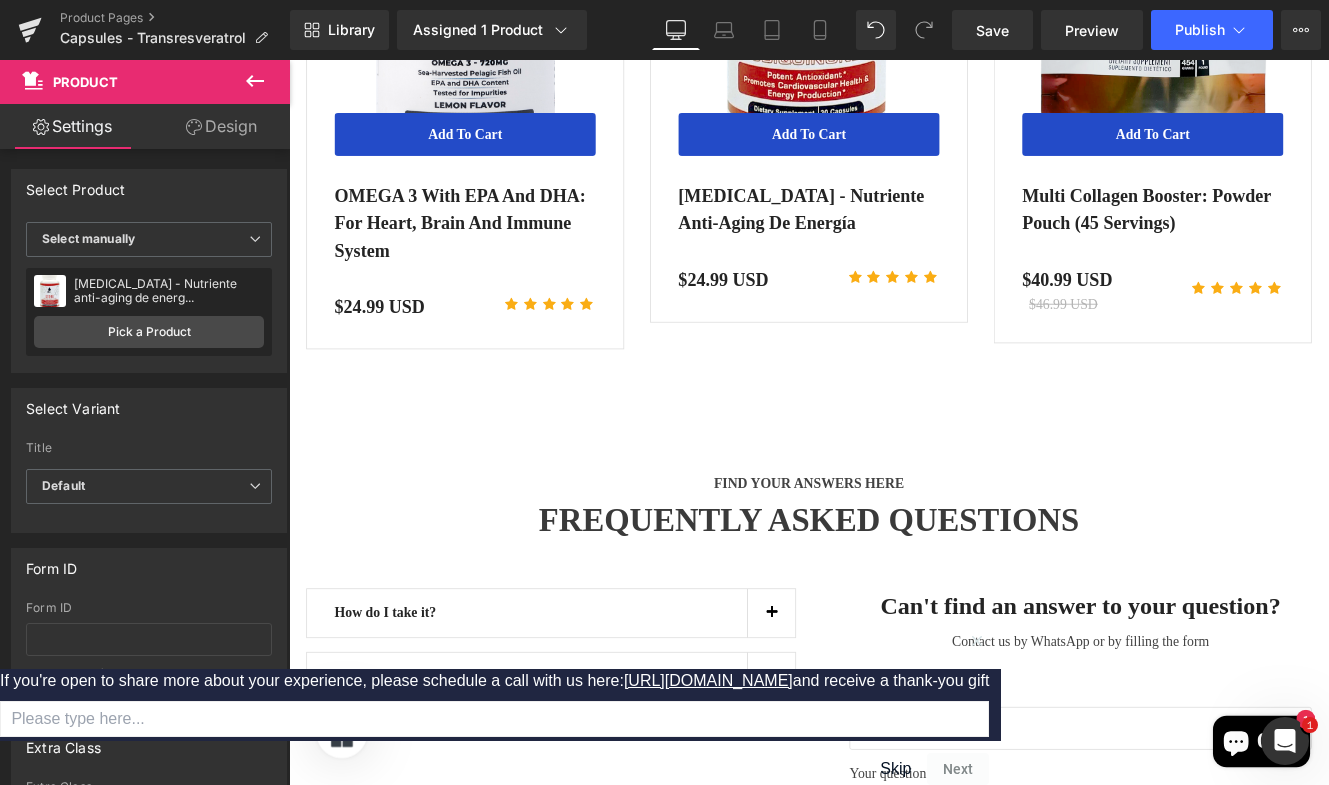 click at bounding box center [850, 704] 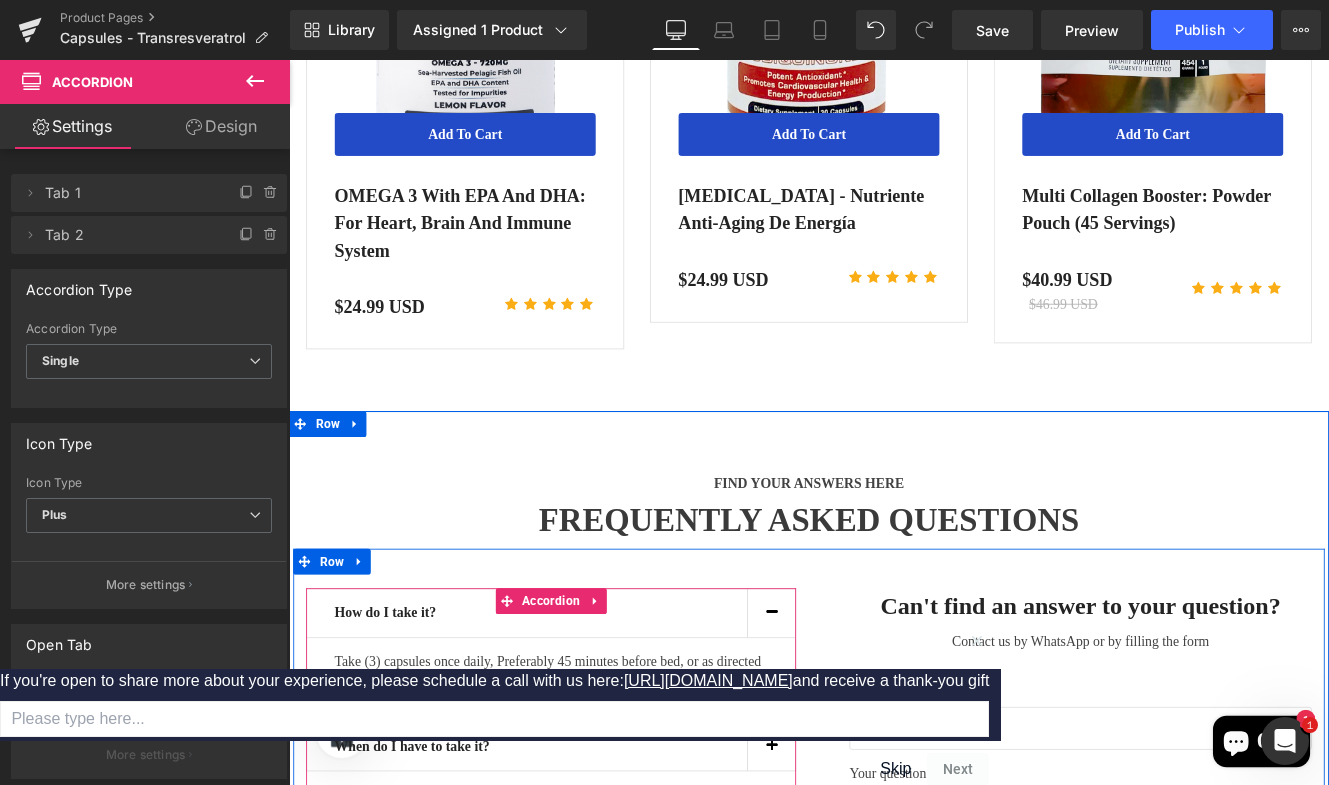 drag, startPoint x: 477, startPoint y: 764, endPoint x: 490, endPoint y: 766, distance: 13.152946 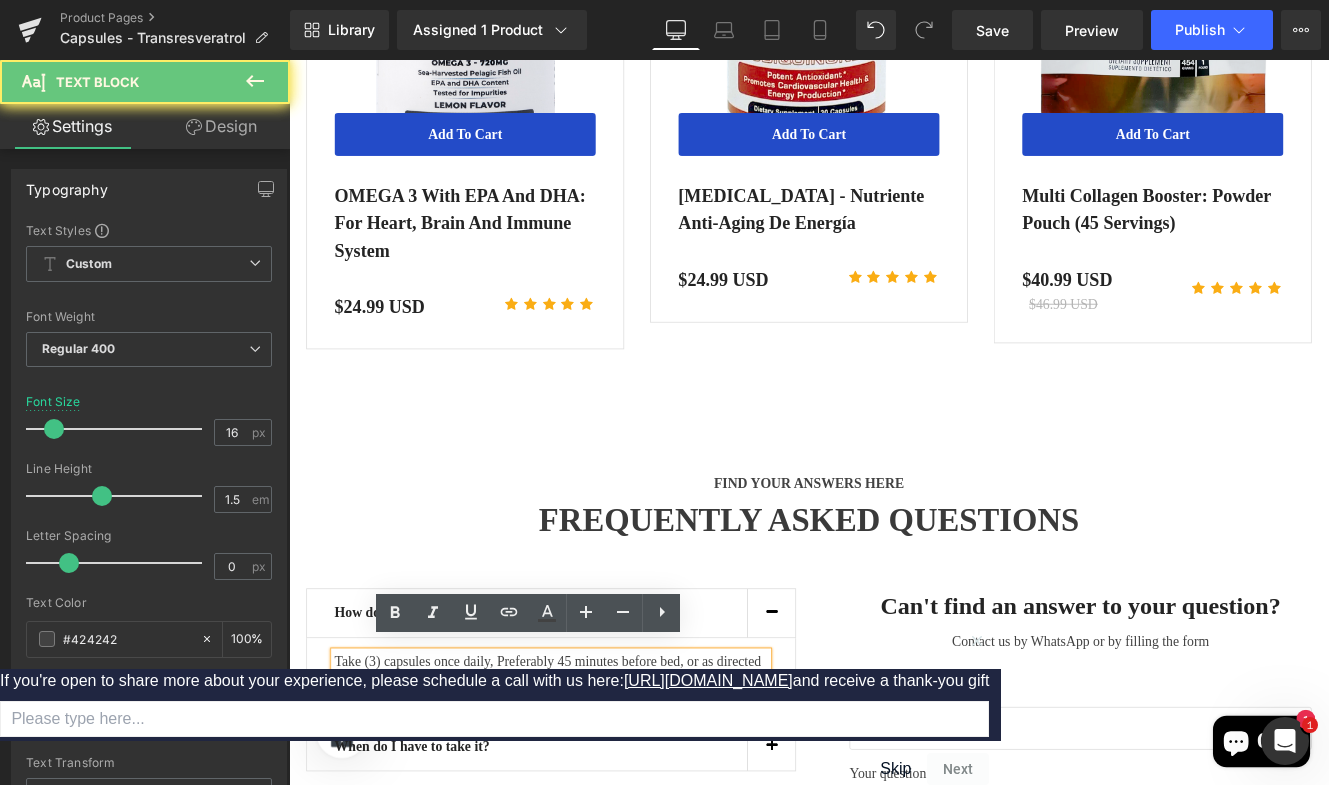 drag, startPoint x: 564, startPoint y: 772, endPoint x: 331, endPoint y: 752, distance: 233.8568 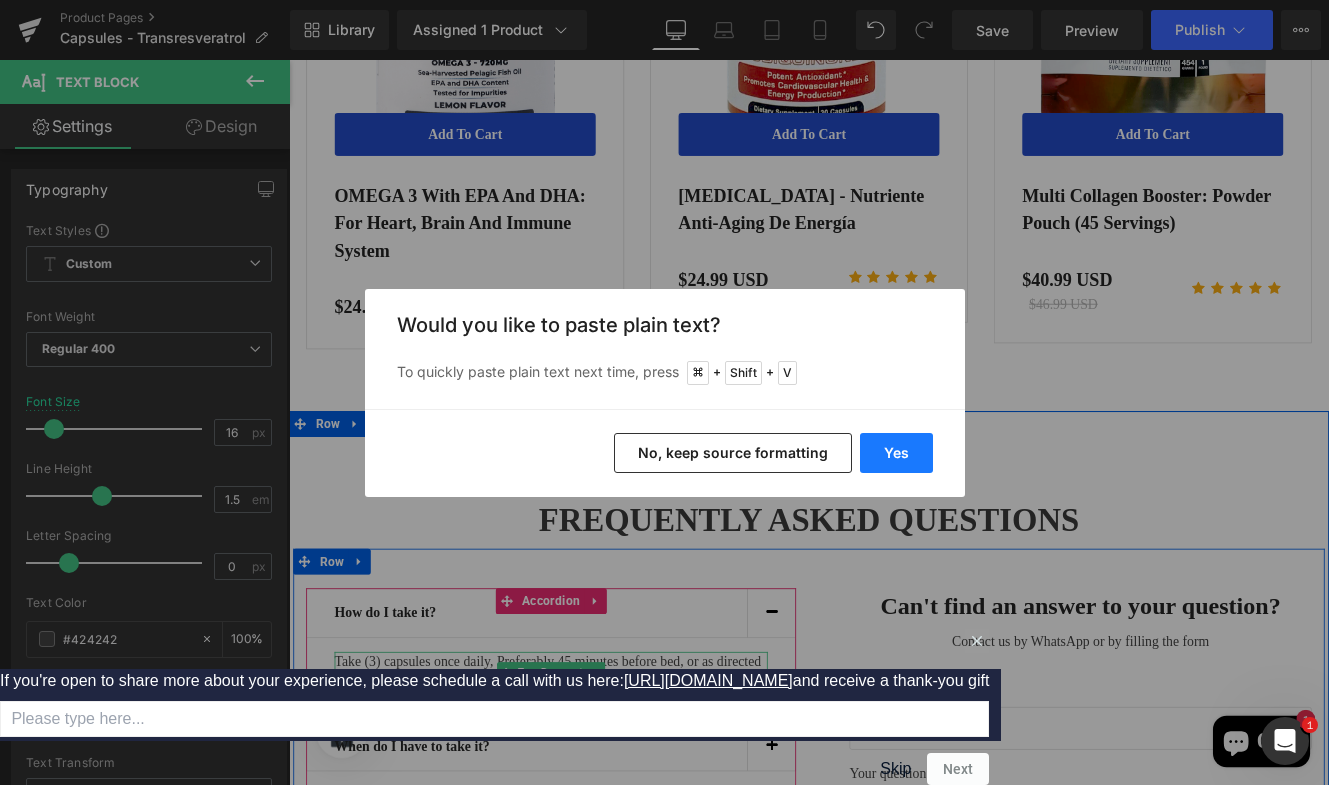 click on "Yes" at bounding box center (896, 453) 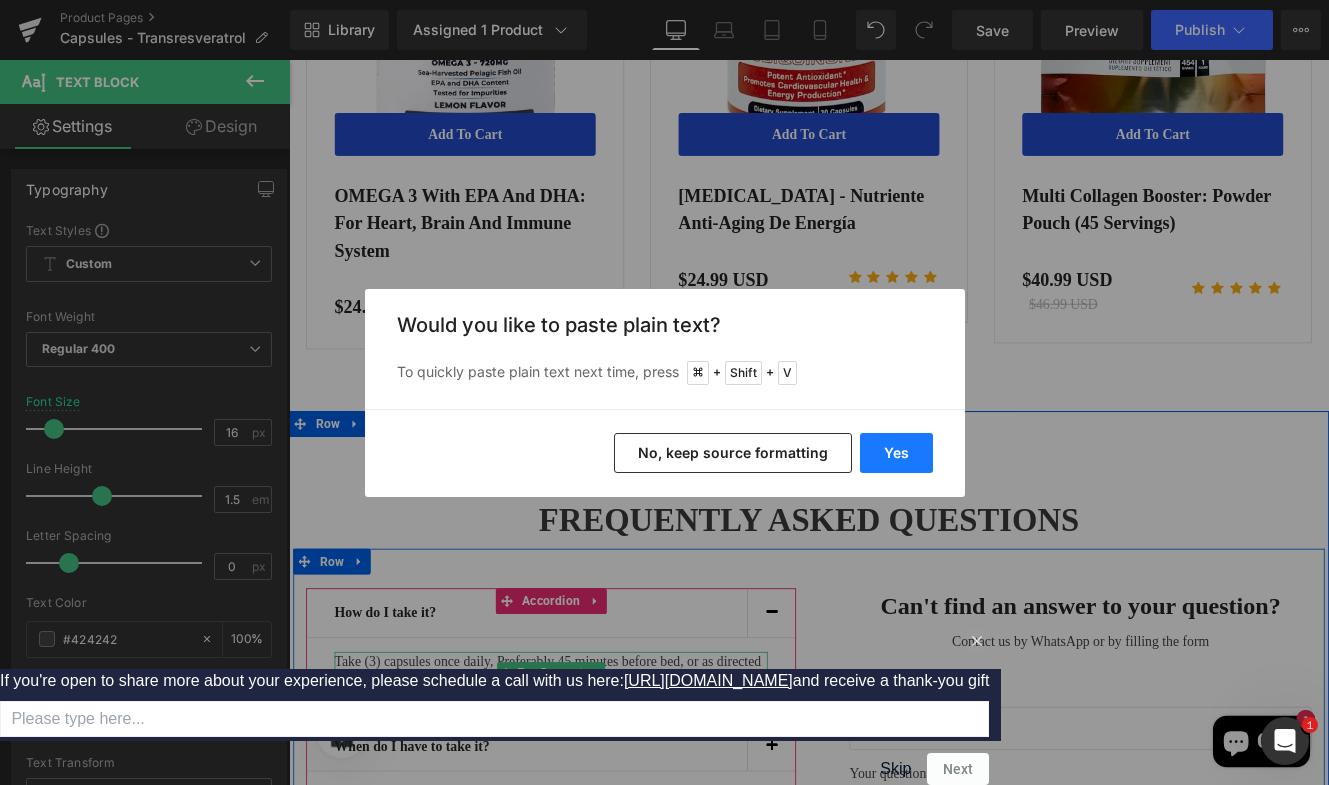 type 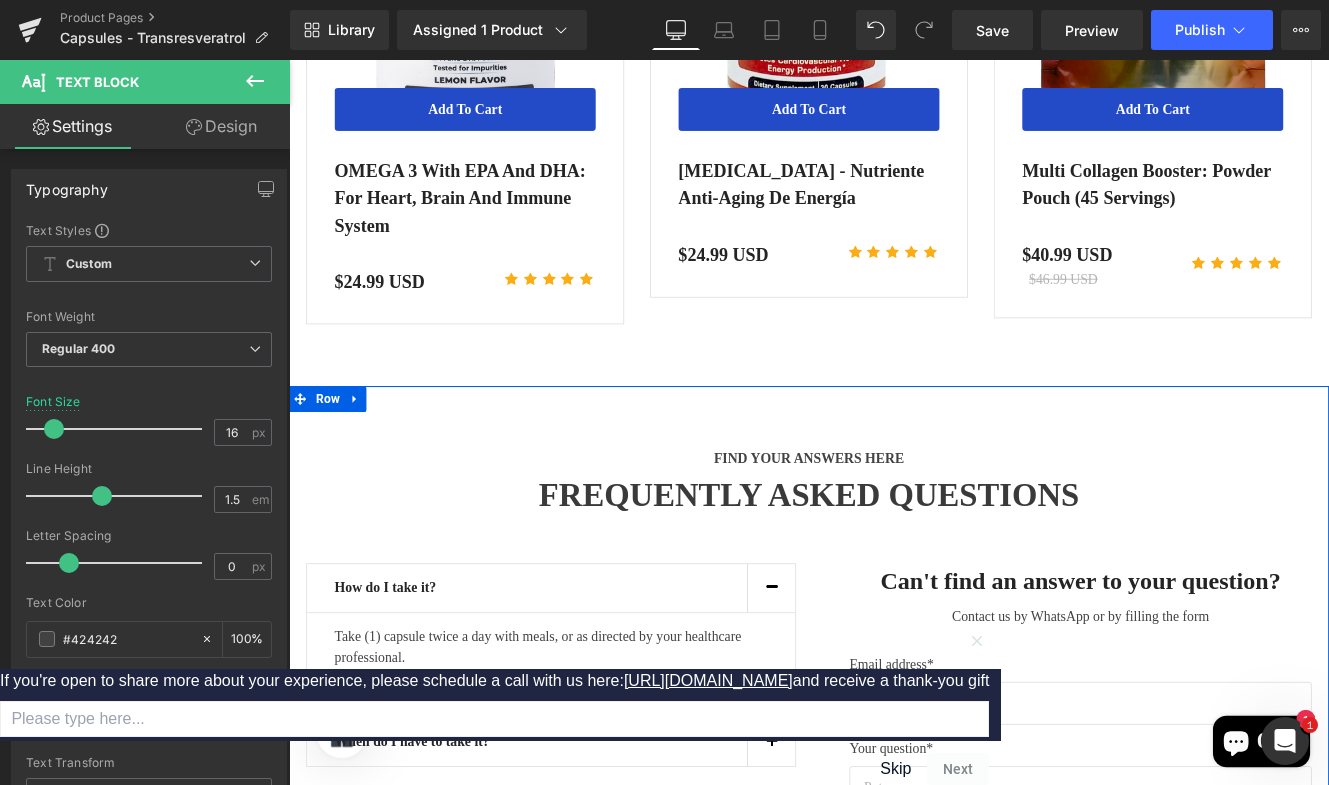 scroll, scrollTop: 4983, scrollLeft: 0, axis: vertical 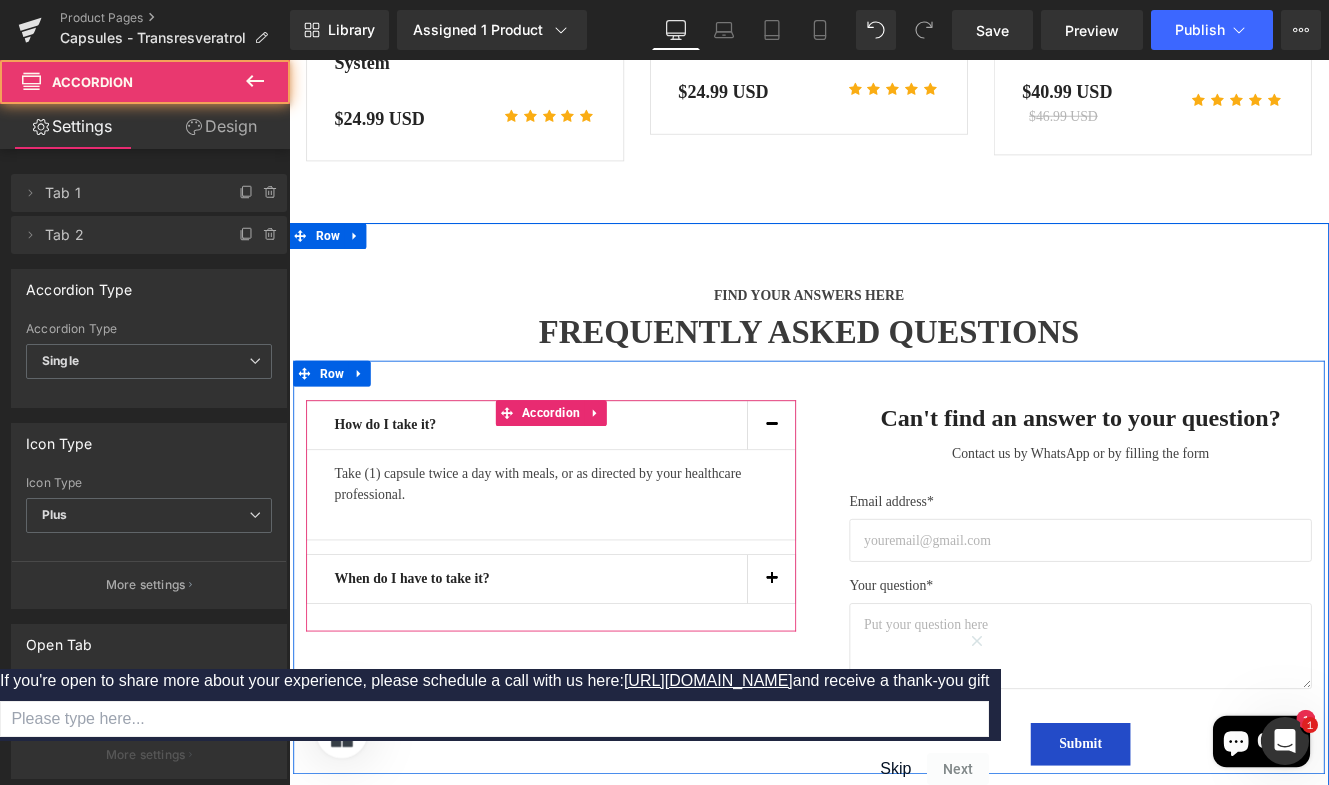 click at bounding box center (850, 664) 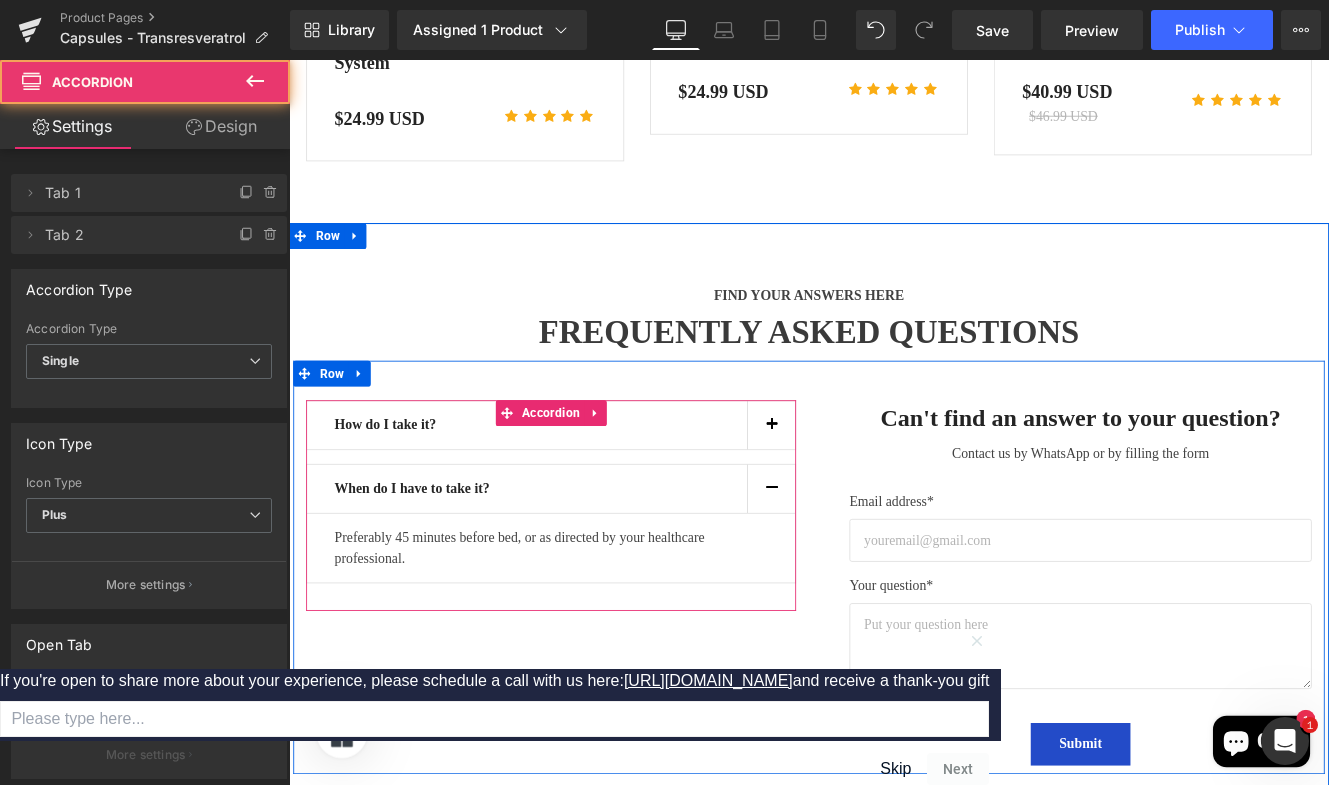 click on "Preferably 45 minutes before bed, or as directed by your healthcare professional." at bounding box center [594, 628] 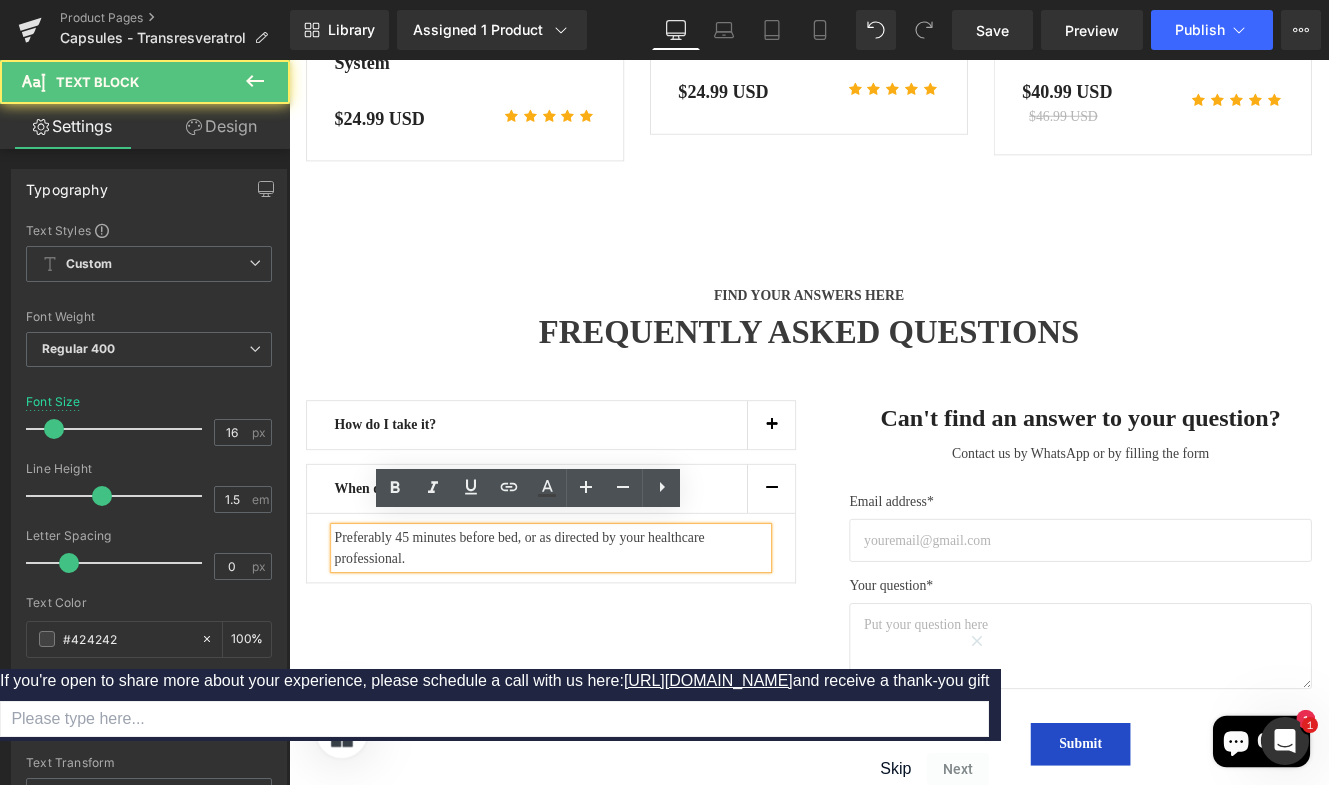 click on "Preferably 45 minutes before bed, or as directed by your healthcare professional." at bounding box center (594, 628) 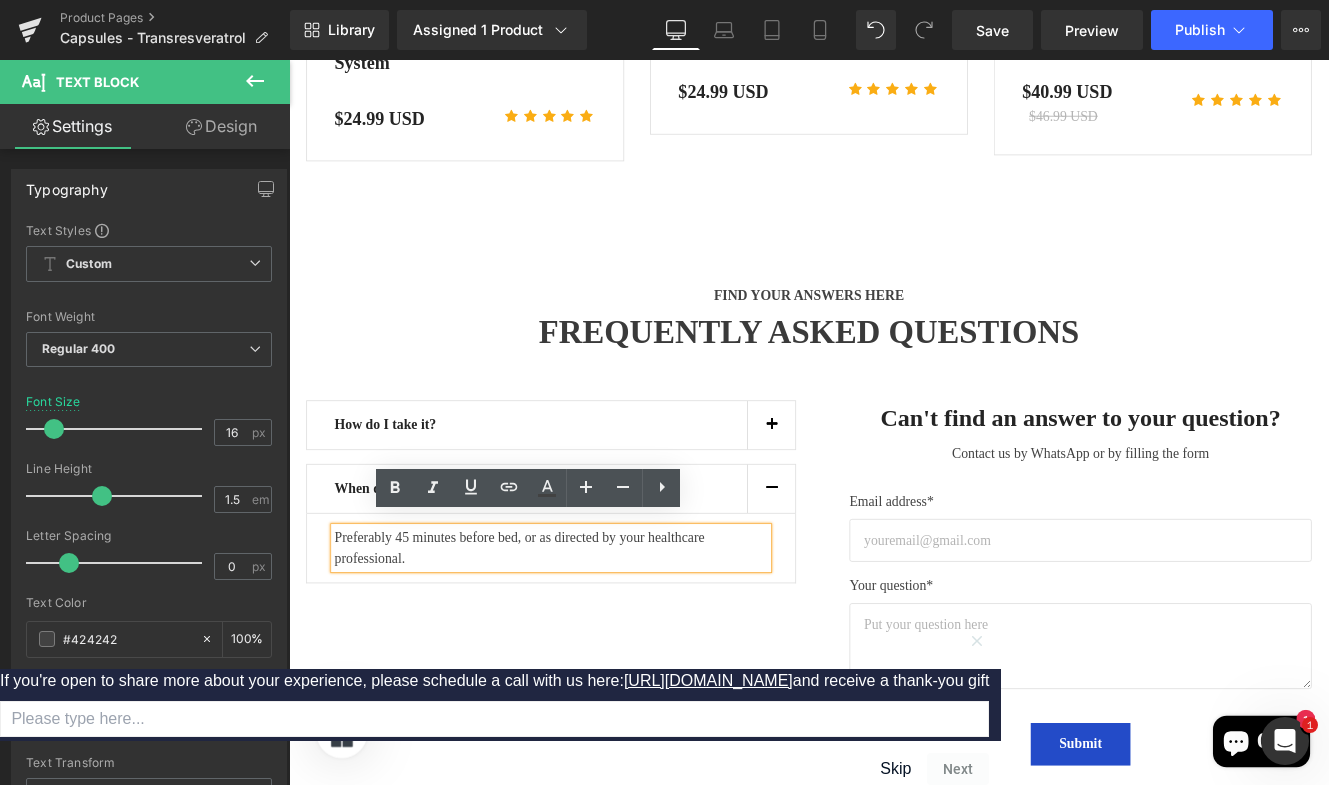 drag, startPoint x: 441, startPoint y: 628, endPoint x: 339, endPoint y: 603, distance: 105.01904 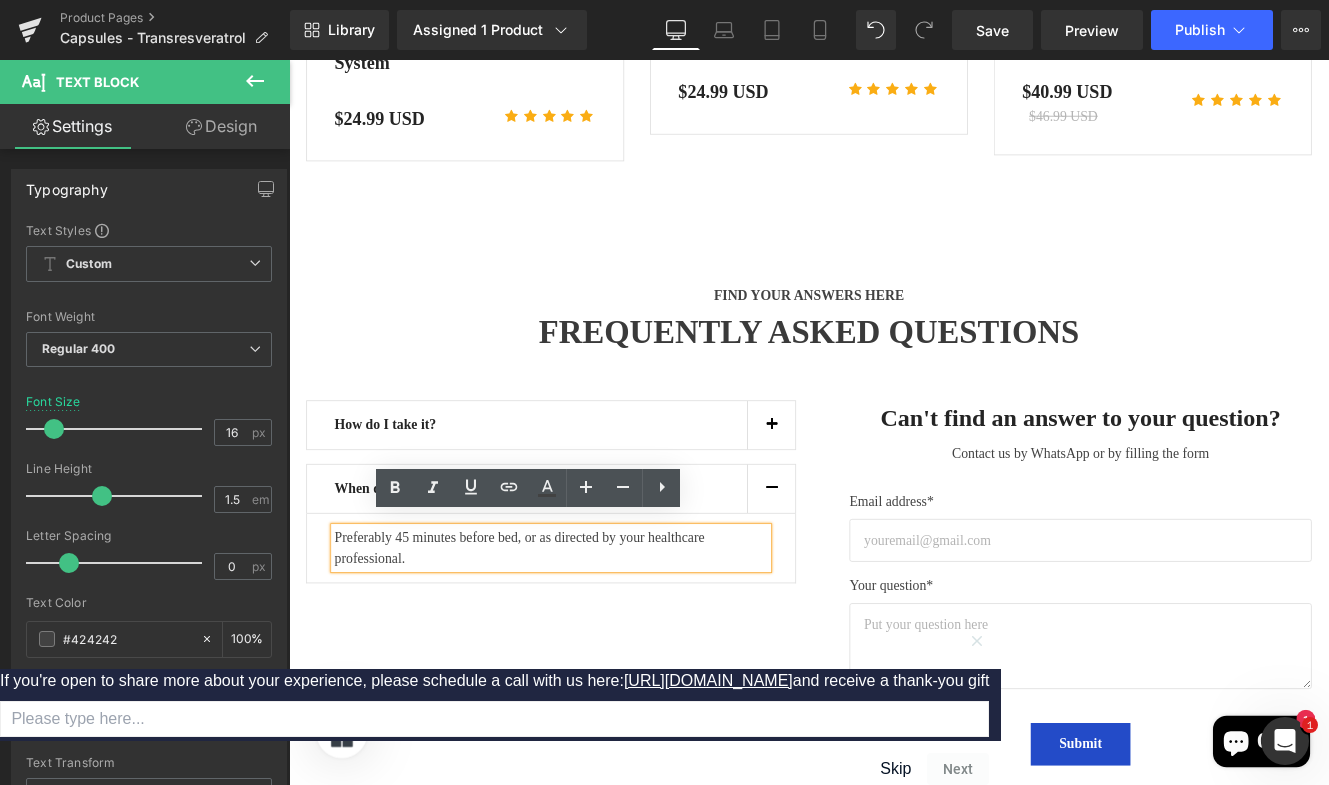 click on "Preferably 45 minutes before bed, or as directed by your healthcare professional." at bounding box center (594, 628) 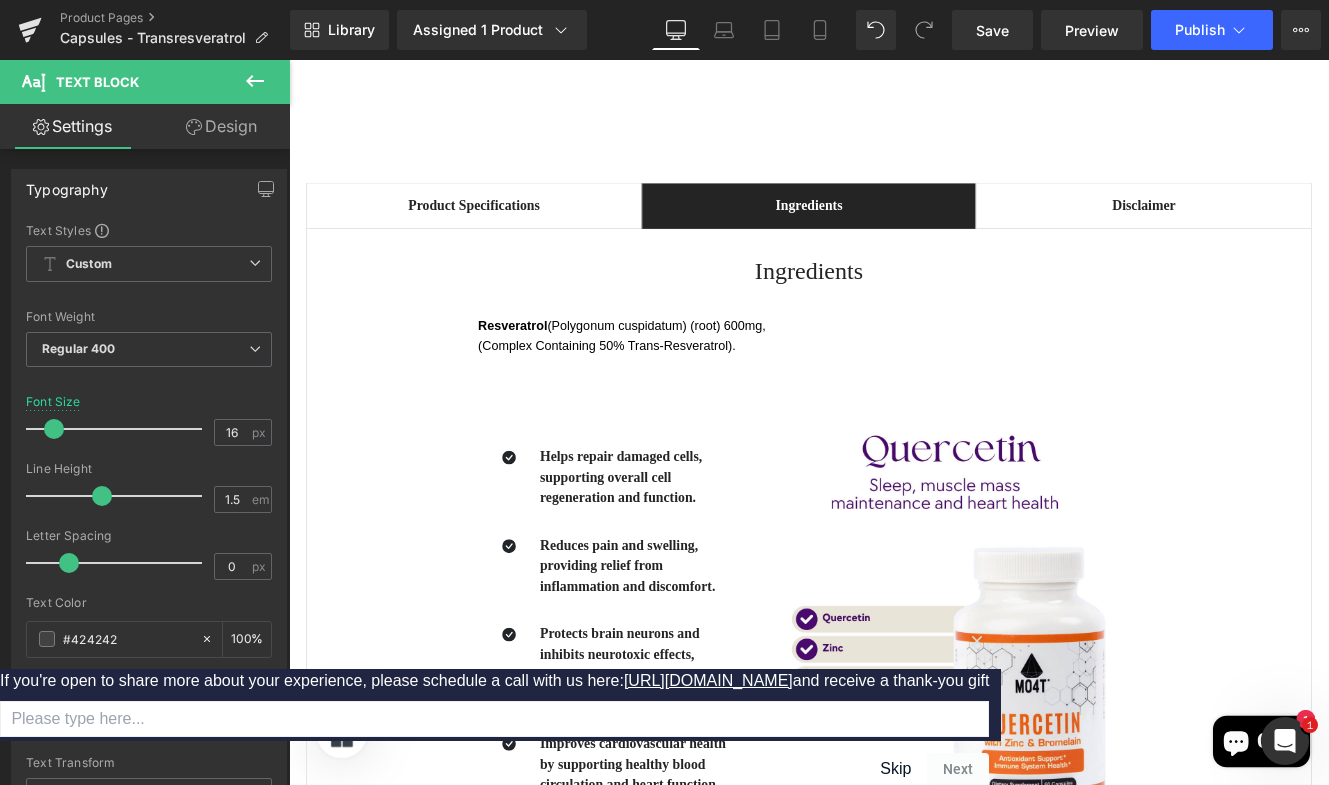 scroll, scrollTop: 1098, scrollLeft: 0, axis: vertical 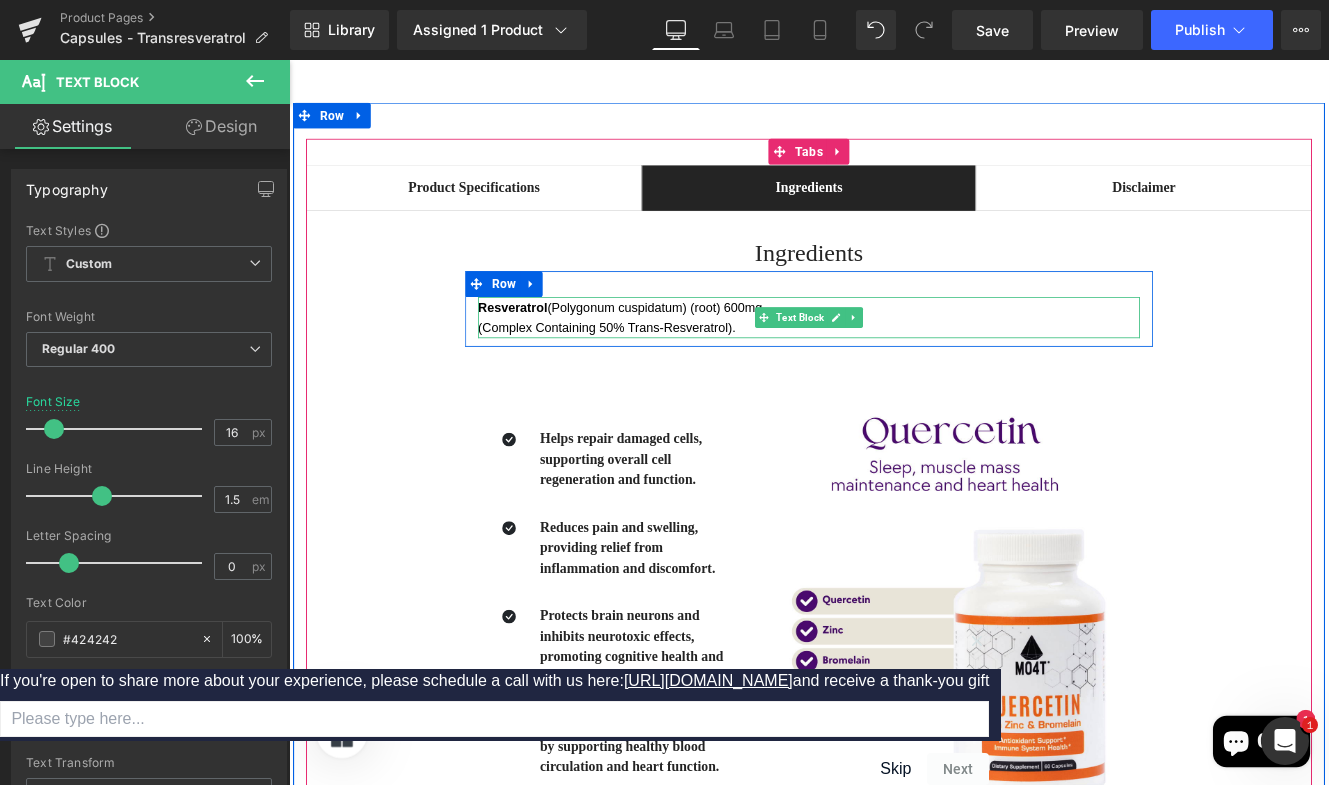 click on "Resveratrol  (Polygonum cuspidatum) (root) 600mg," at bounding box center [676, 348] 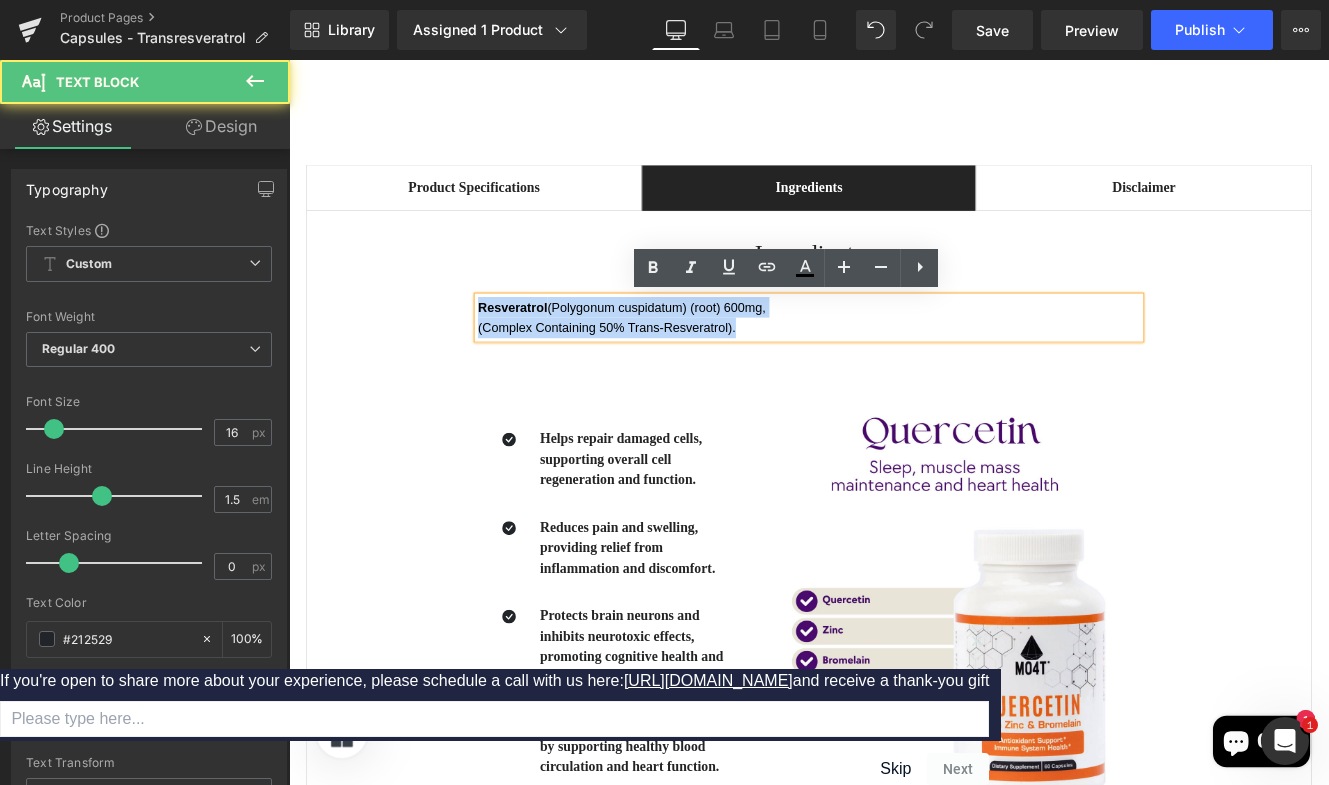 drag, startPoint x: 502, startPoint y: 346, endPoint x: 828, endPoint y: 367, distance: 326.6757 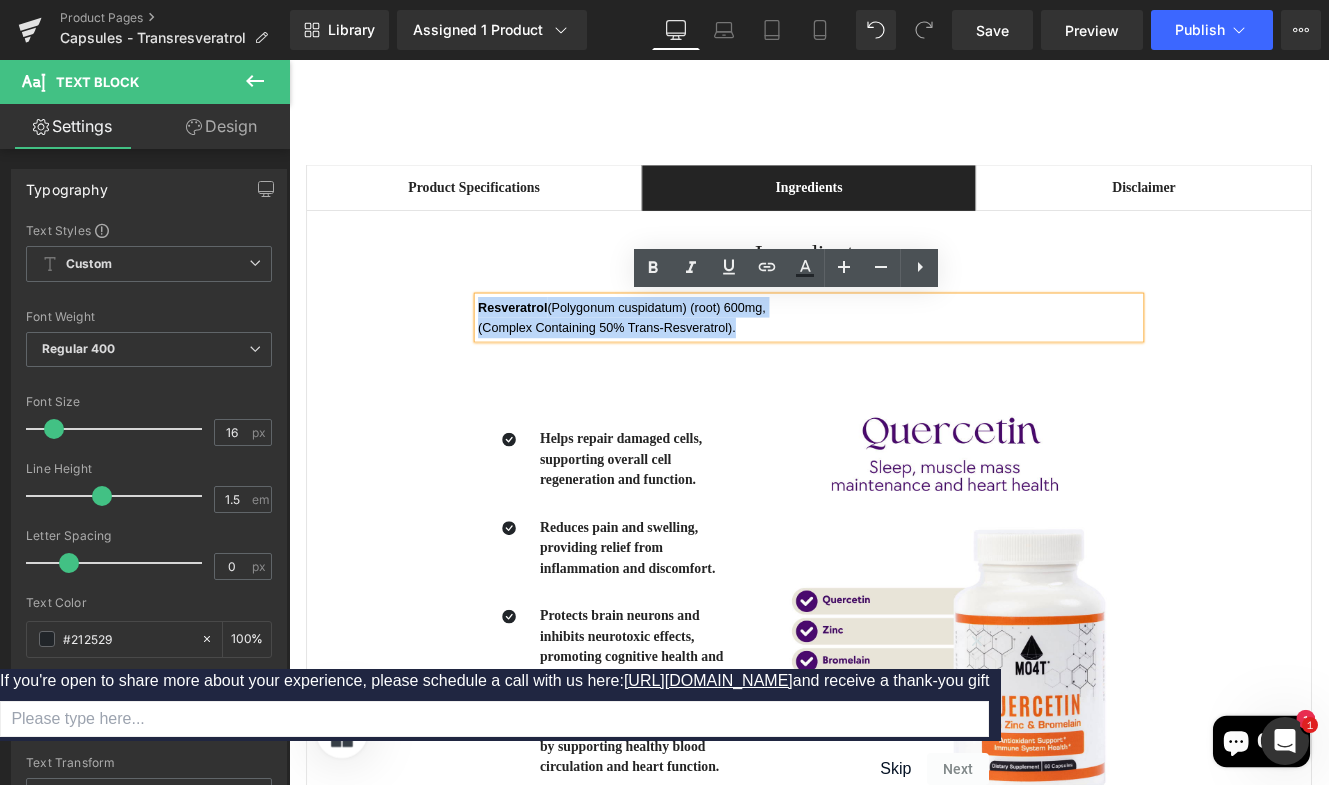 copy on "Resveratrol  (Polygonum cuspidatum) (root) 600mg, (Complex Containing 50% Trans-Resveratrol)." 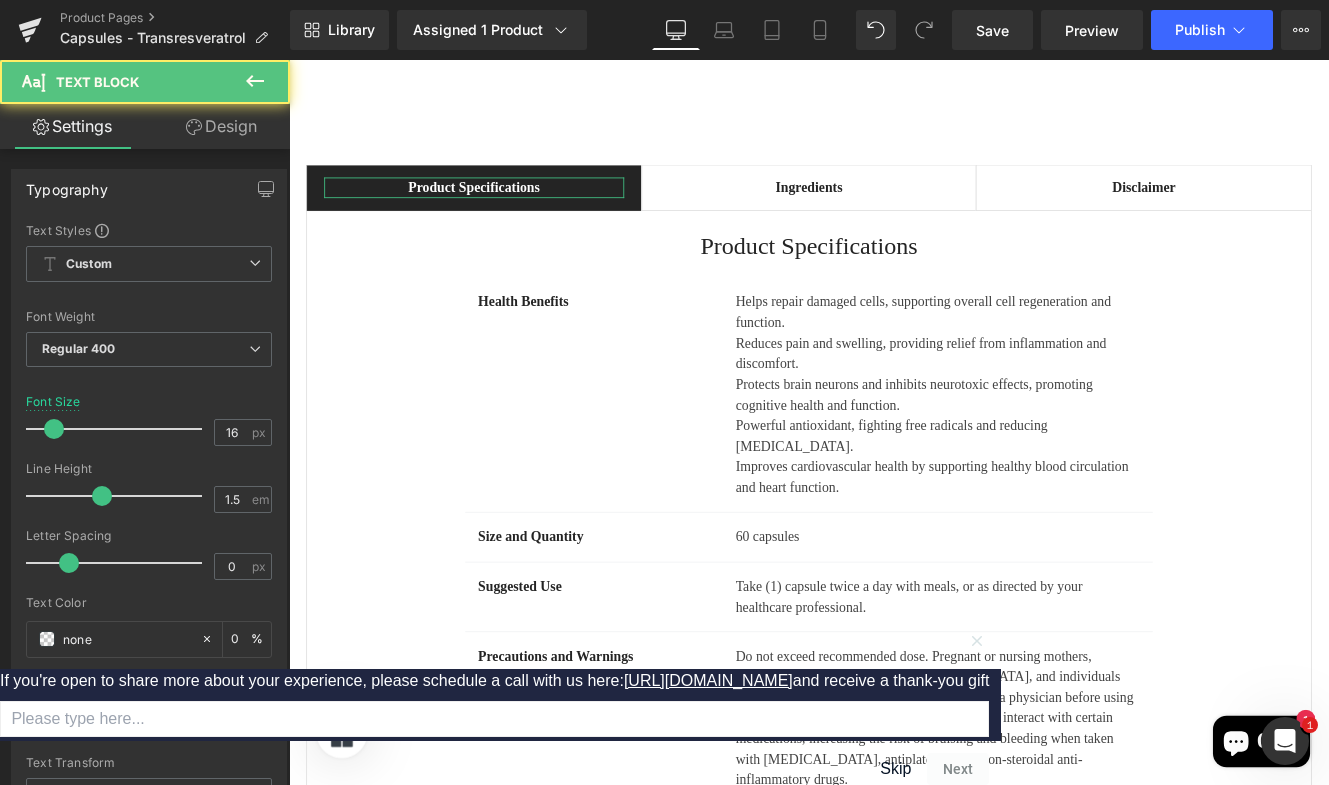 click on "Product Specifications" at bounding box center [504, 208] 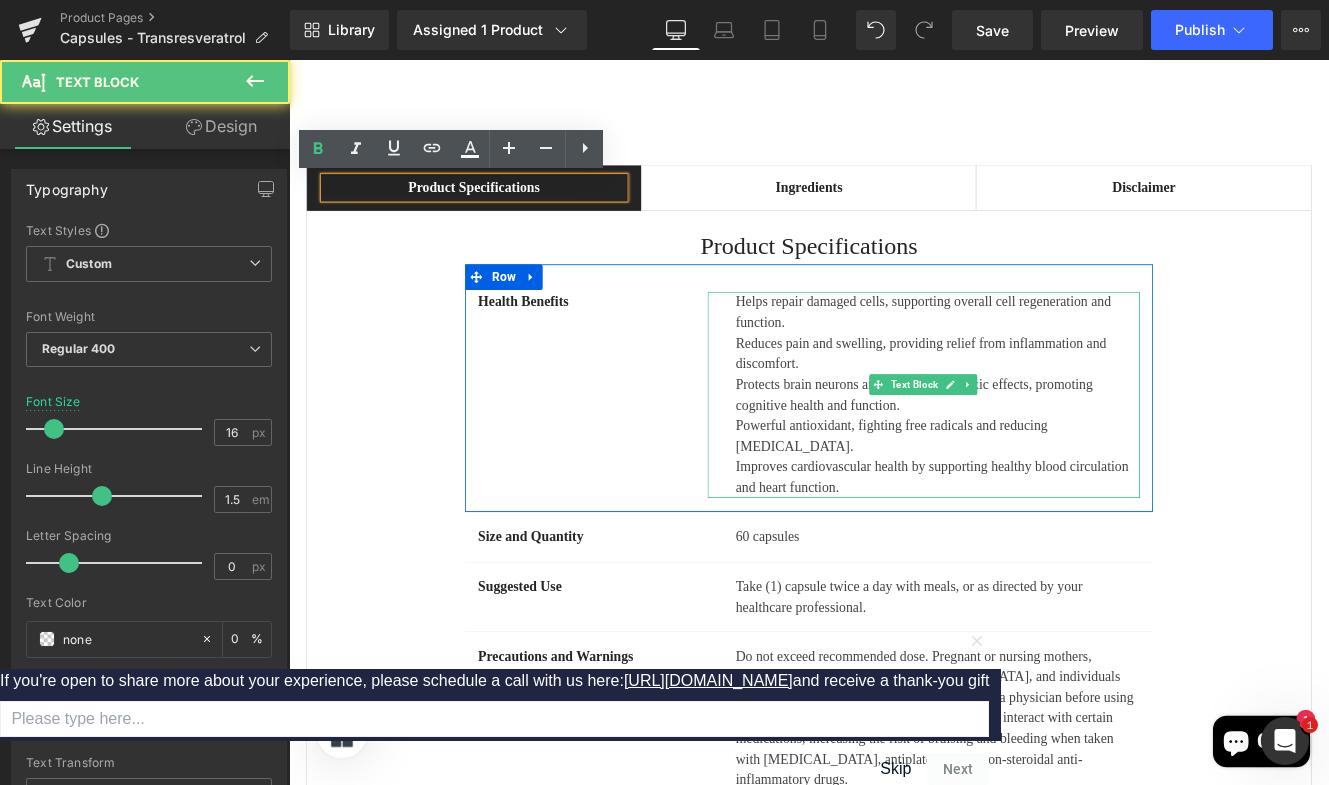 click on "Helps repair damaged cells, supporting overall cell regeneration and function." at bounding box center (1044, 354) 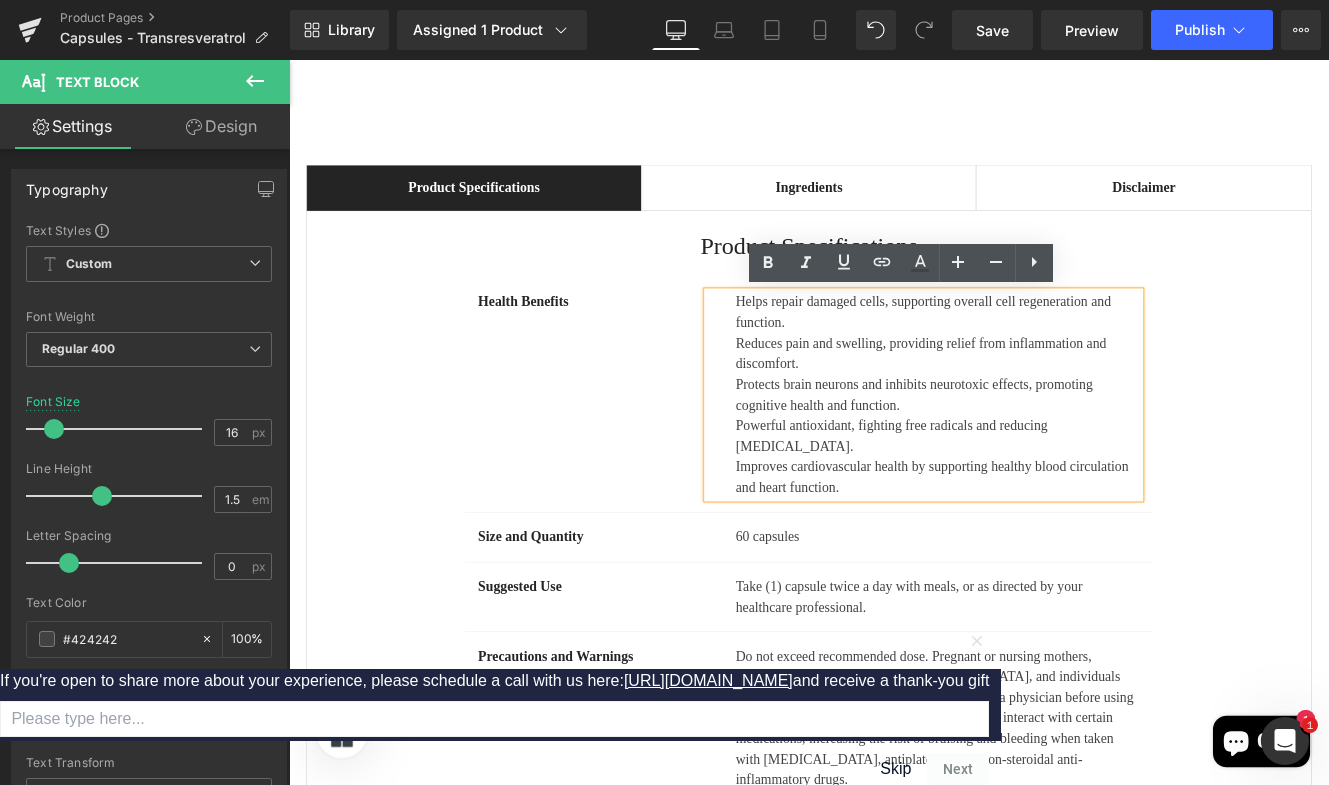 drag, startPoint x: 801, startPoint y: 480, endPoint x: 1269, endPoint y: 479, distance: 468.00107 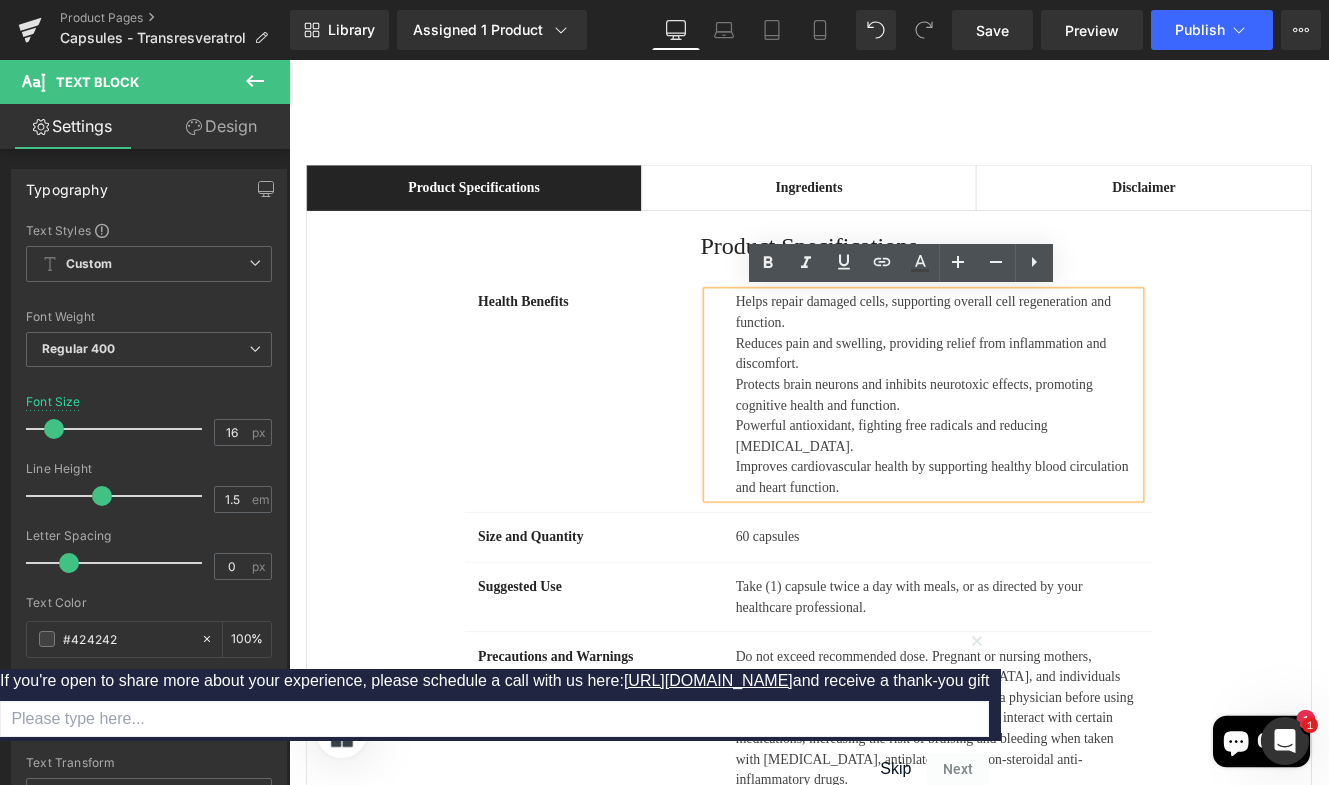 click on "Helps repair damaged cells, supporting overall cell regeneration and function.   Reduces pain and swelling, providing relief from inflammation and discomfort.   Protects brain neurons and inhibits neurotoxic effects, promoting cognitive health and function.   Powerful antioxidant, fighting free radicals and reducing [MEDICAL_DATA].   Improves cardiovascular health by supporting healthy blood circulation and heart function." at bounding box center [1027, 450] 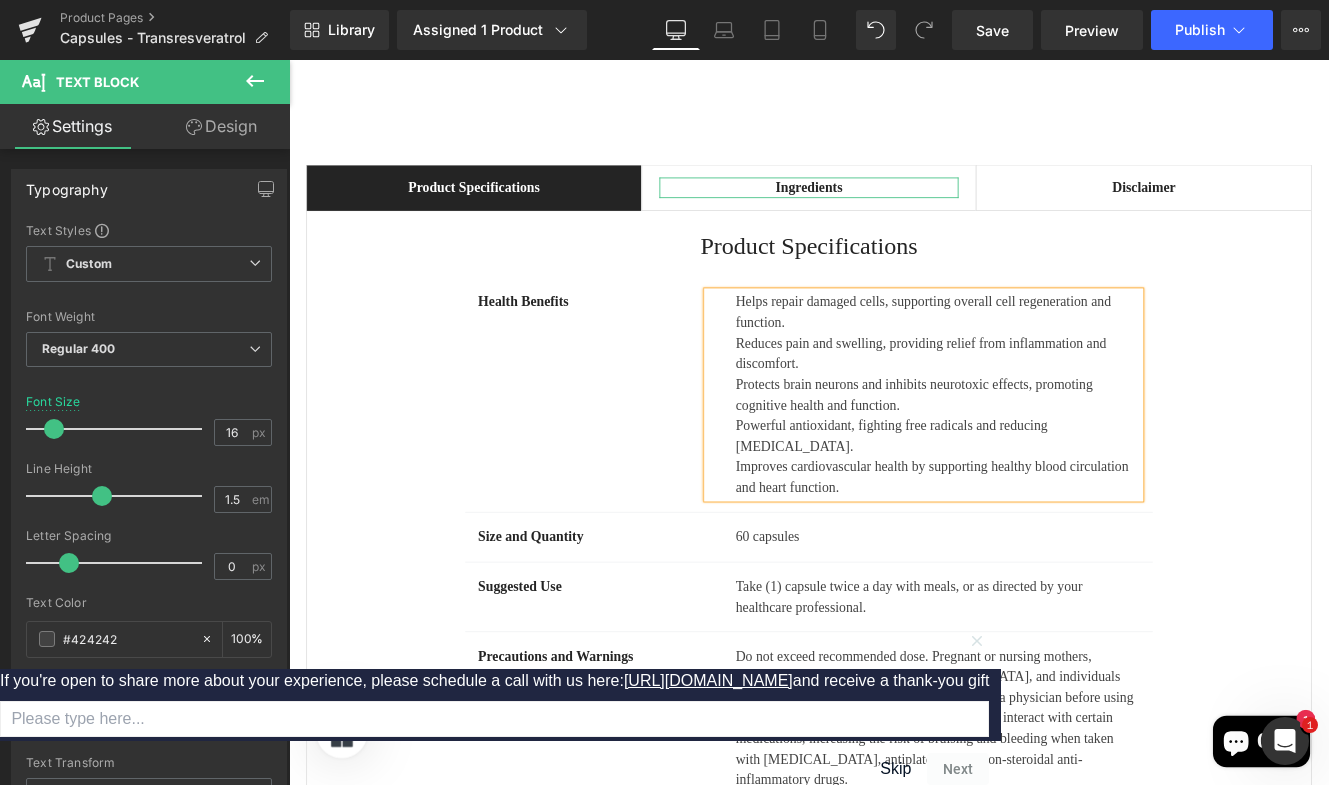 click at bounding box center [894, 199] 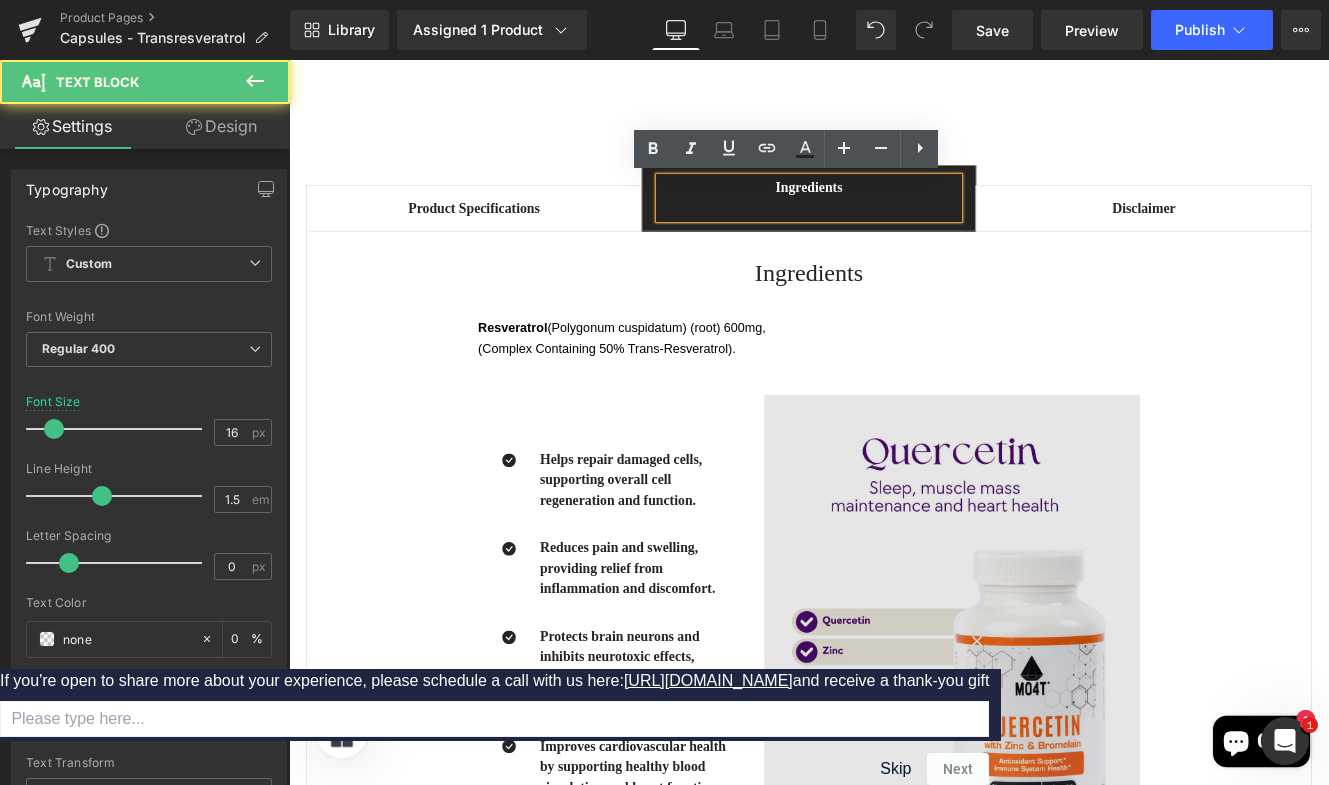 click at bounding box center (1060, 723) 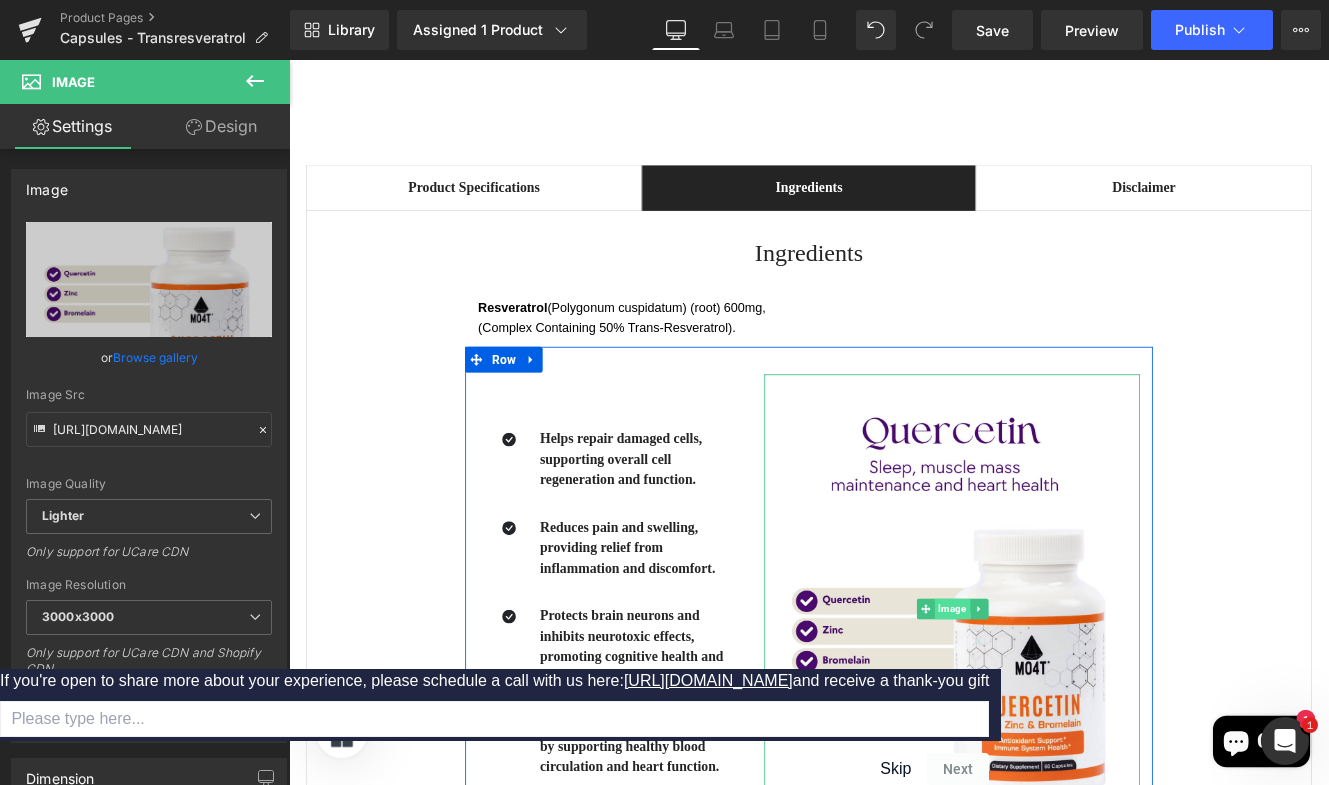 click on "Image" at bounding box center (1060, 699) 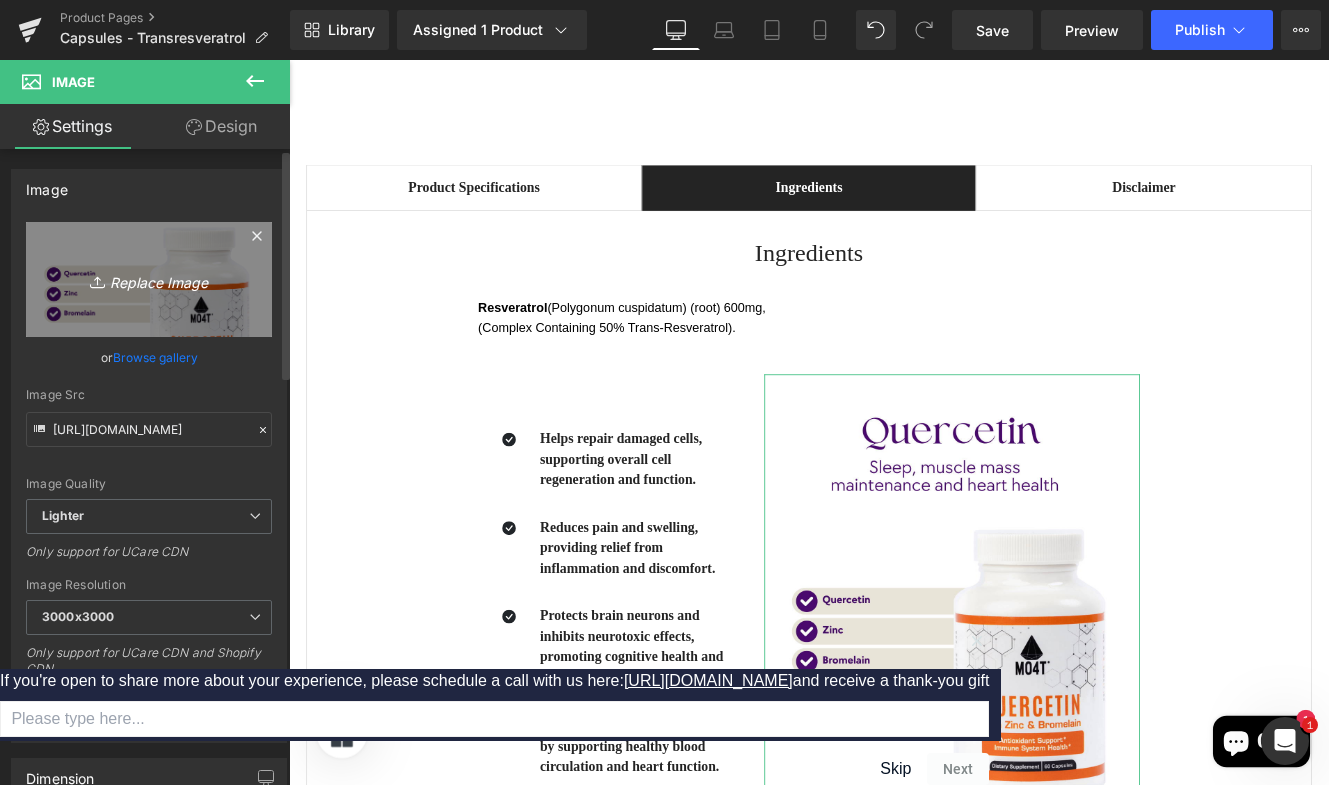 click on "Replace Image" at bounding box center [149, 279] 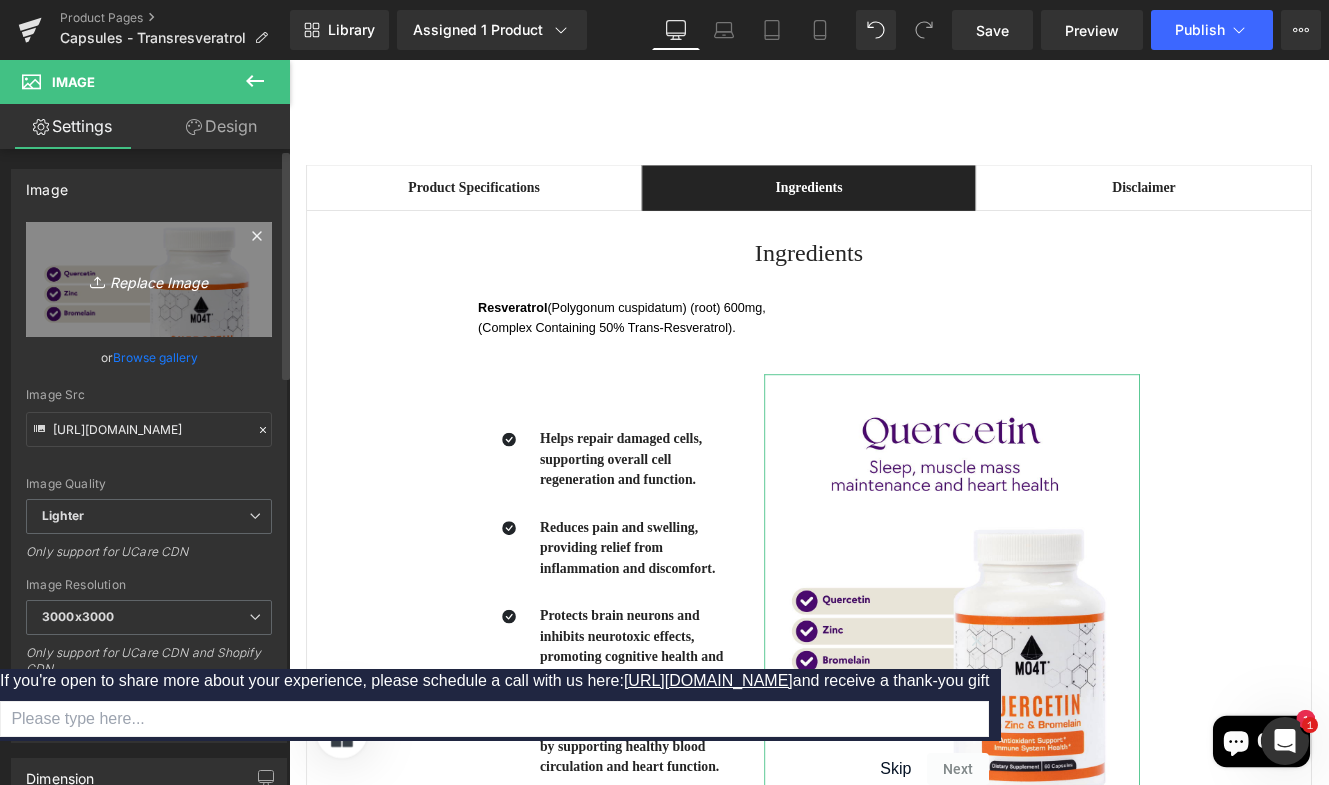 type on "C:\fakepath\trans7.png" 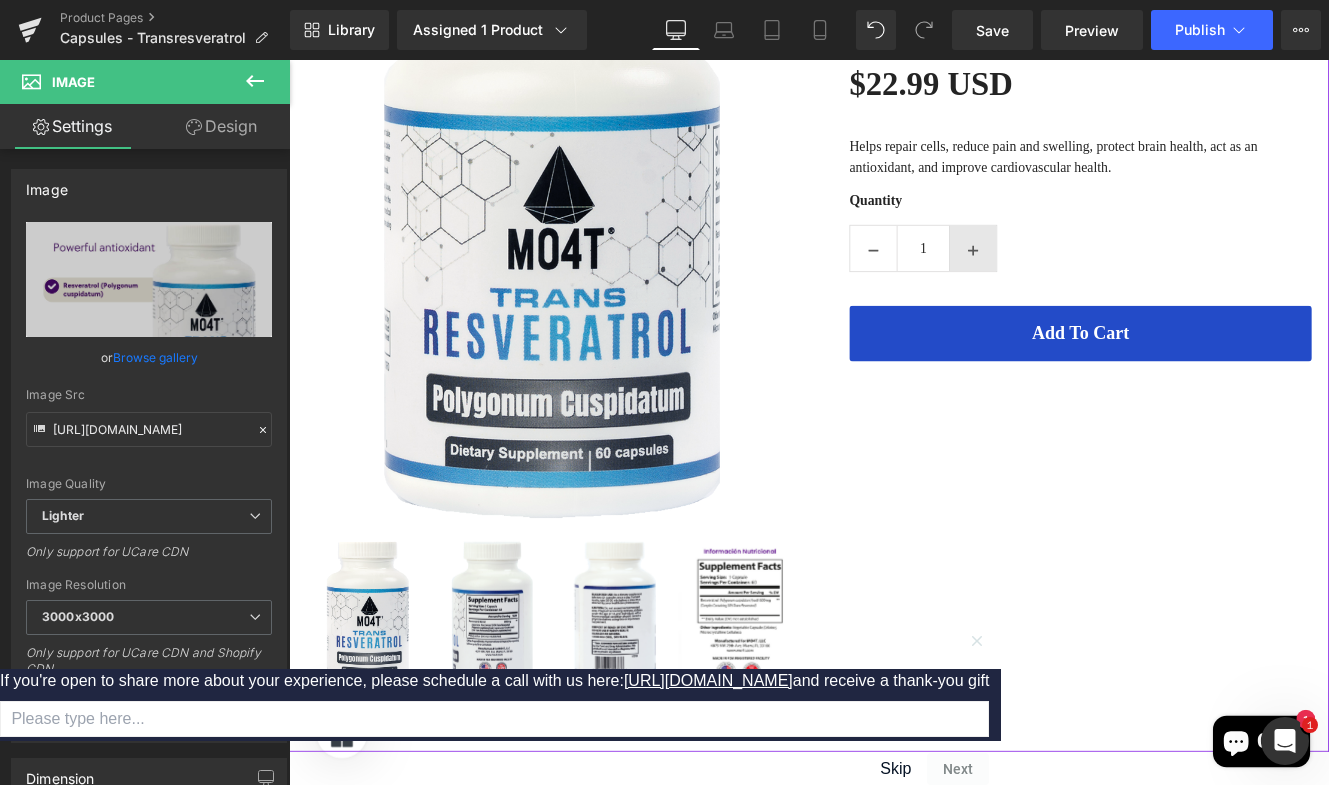 scroll, scrollTop: 169, scrollLeft: 0, axis: vertical 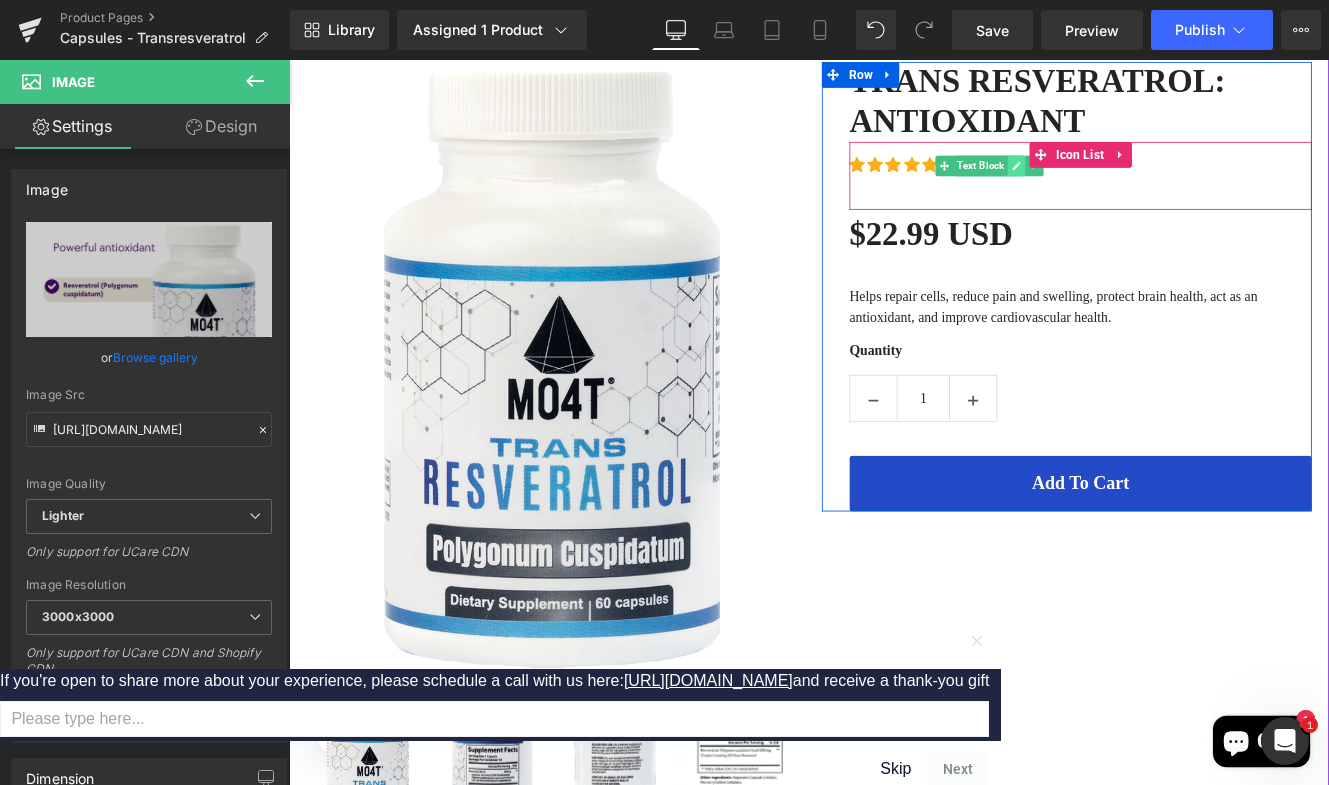 click 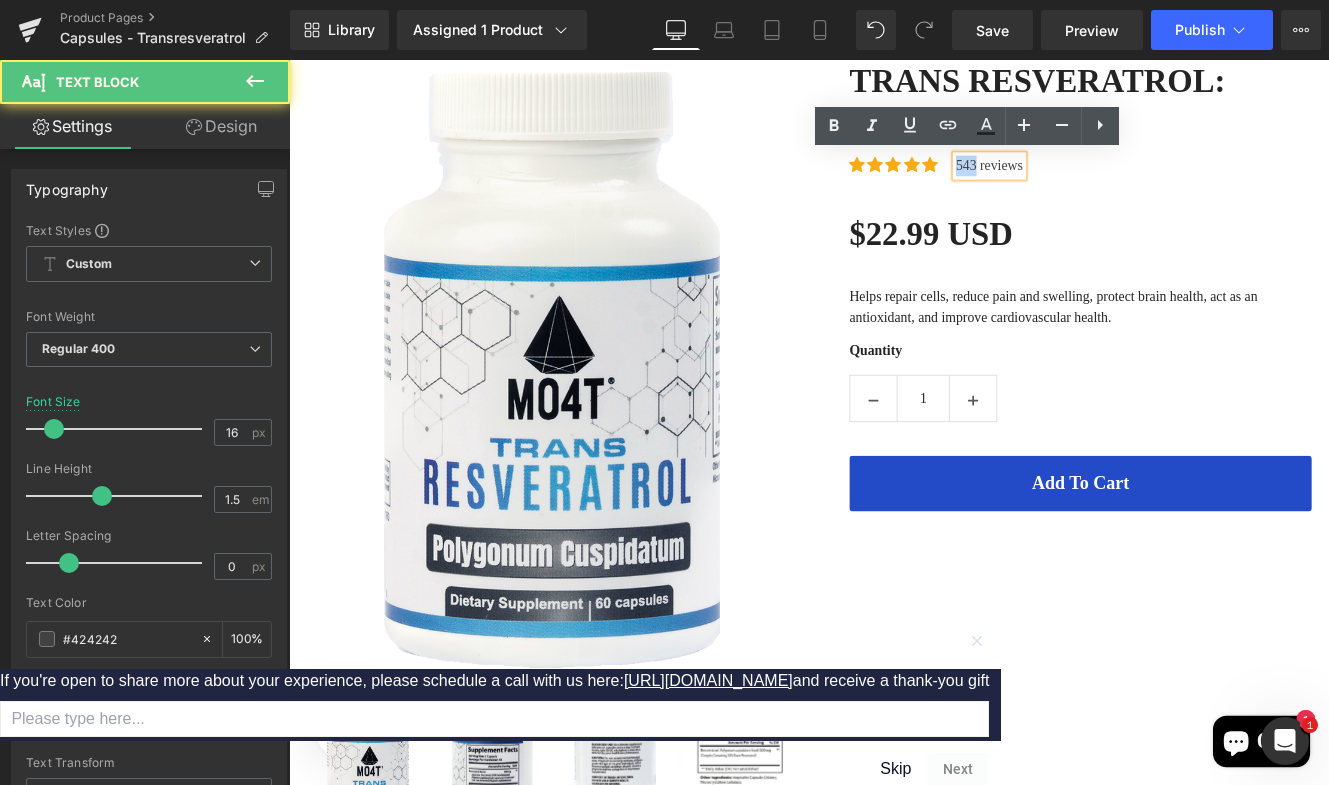 drag, startPoint x: 1085, startPoint y: 181, endPoint x: 1058, endPoint y: 181, distance: 27 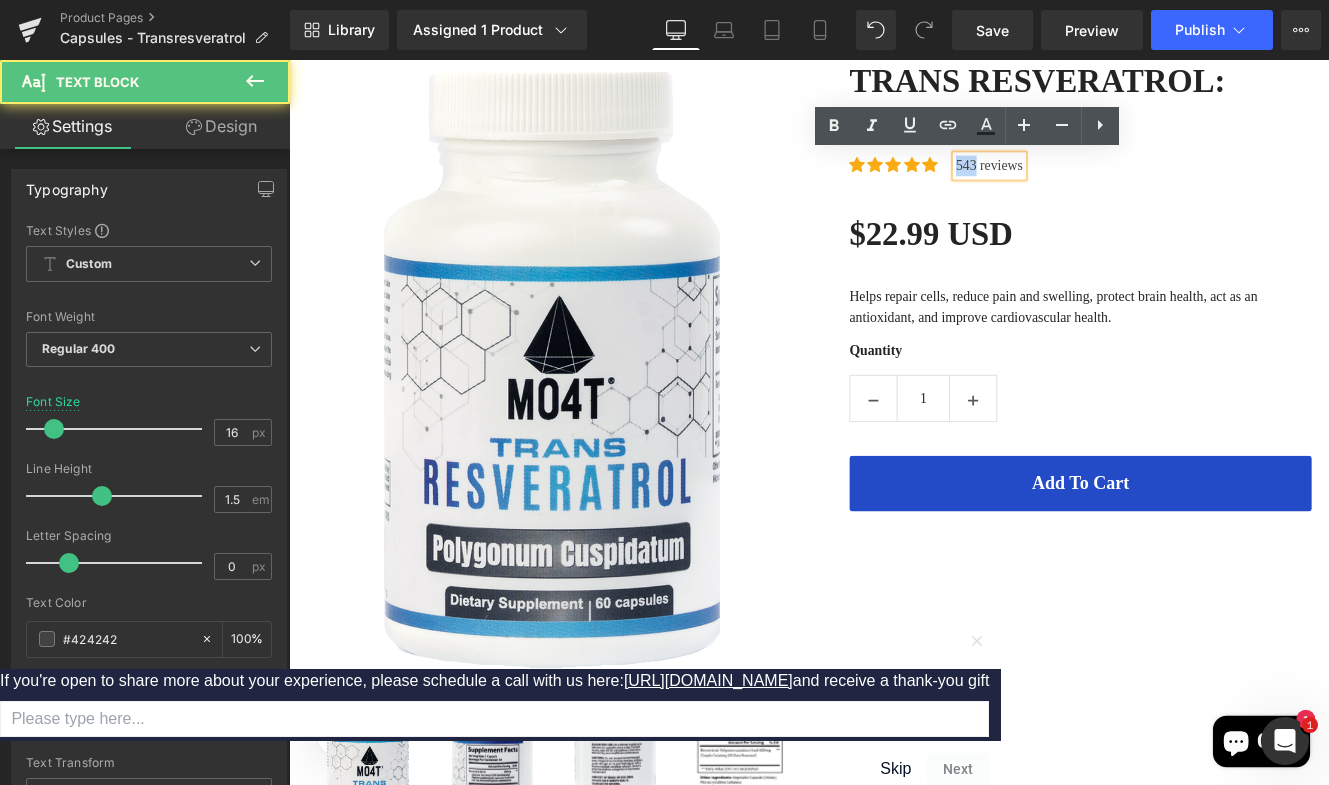 click on "543 reviews" at bounding box center [1104, 183] 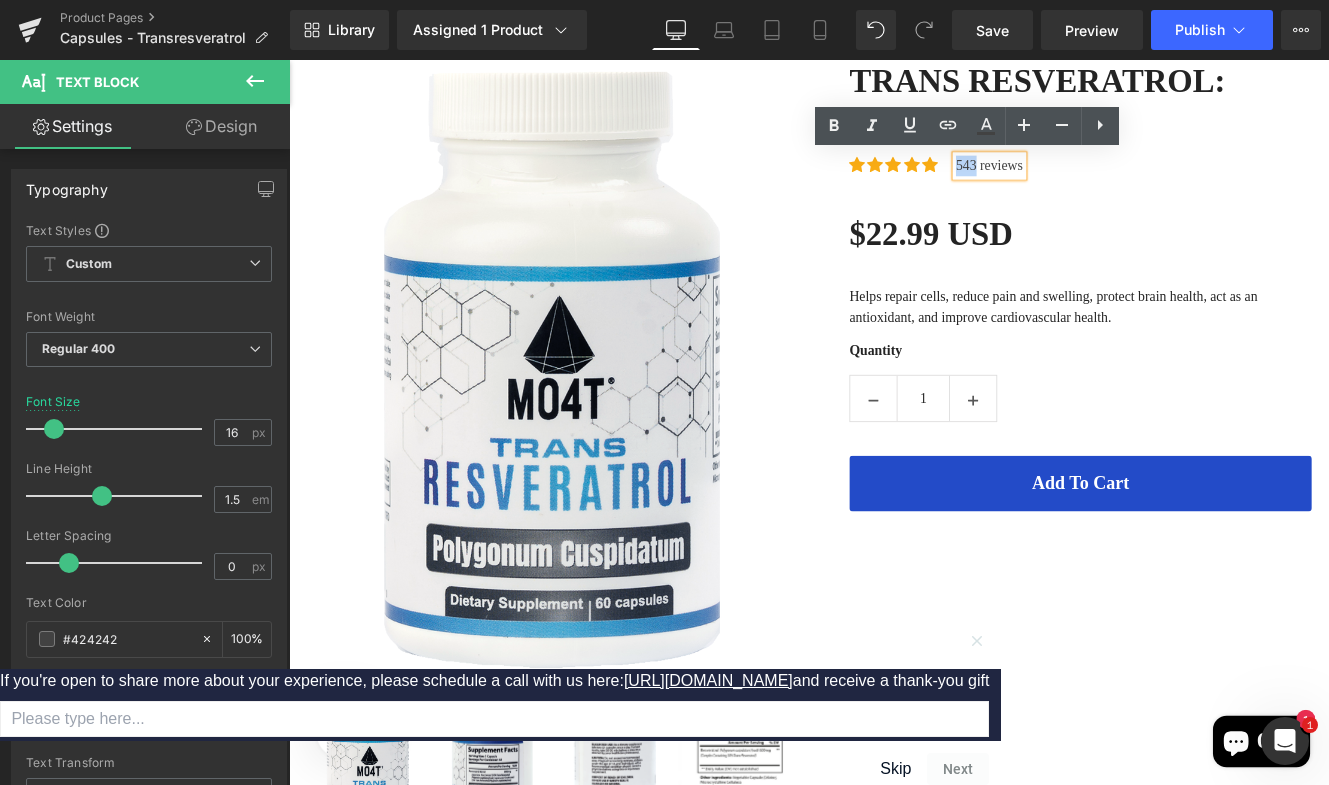 type 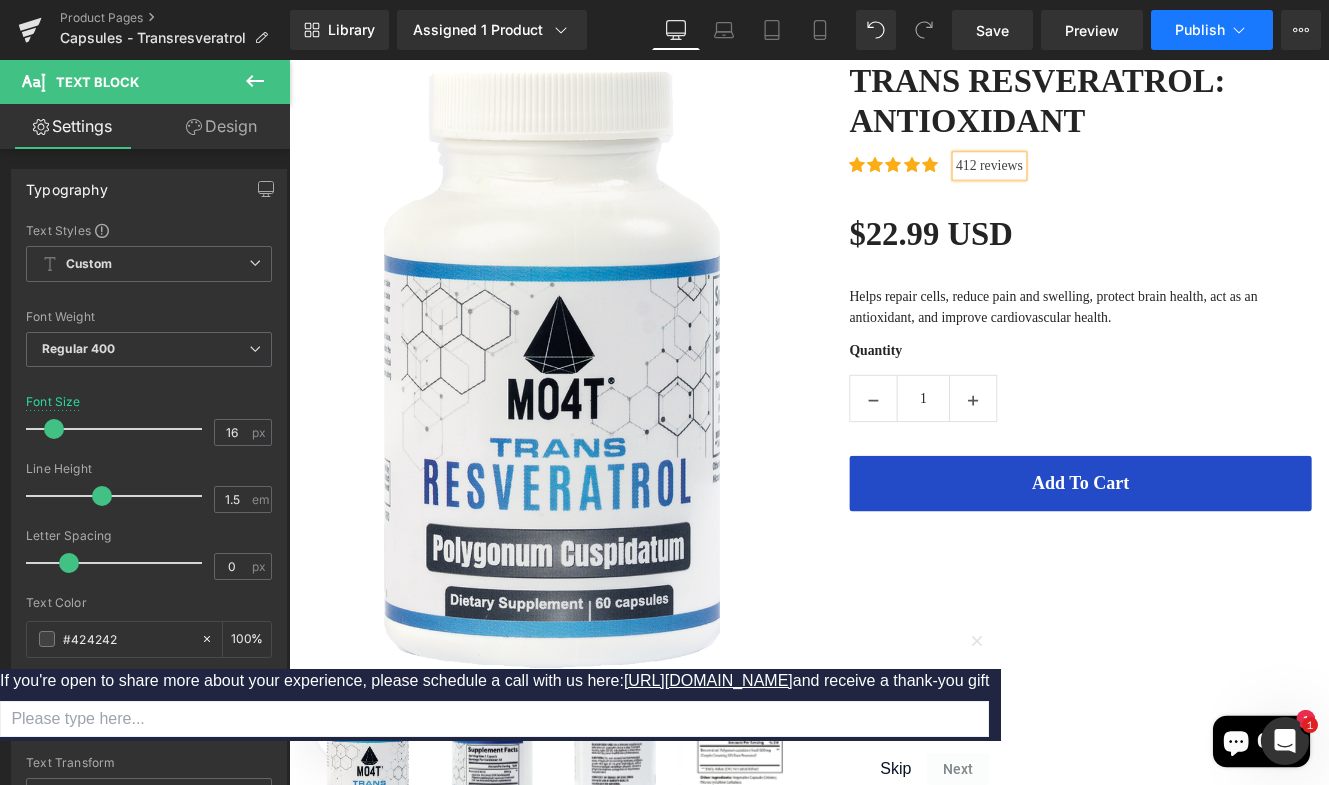 click on "Publish" at bounding box center [1212, 30] 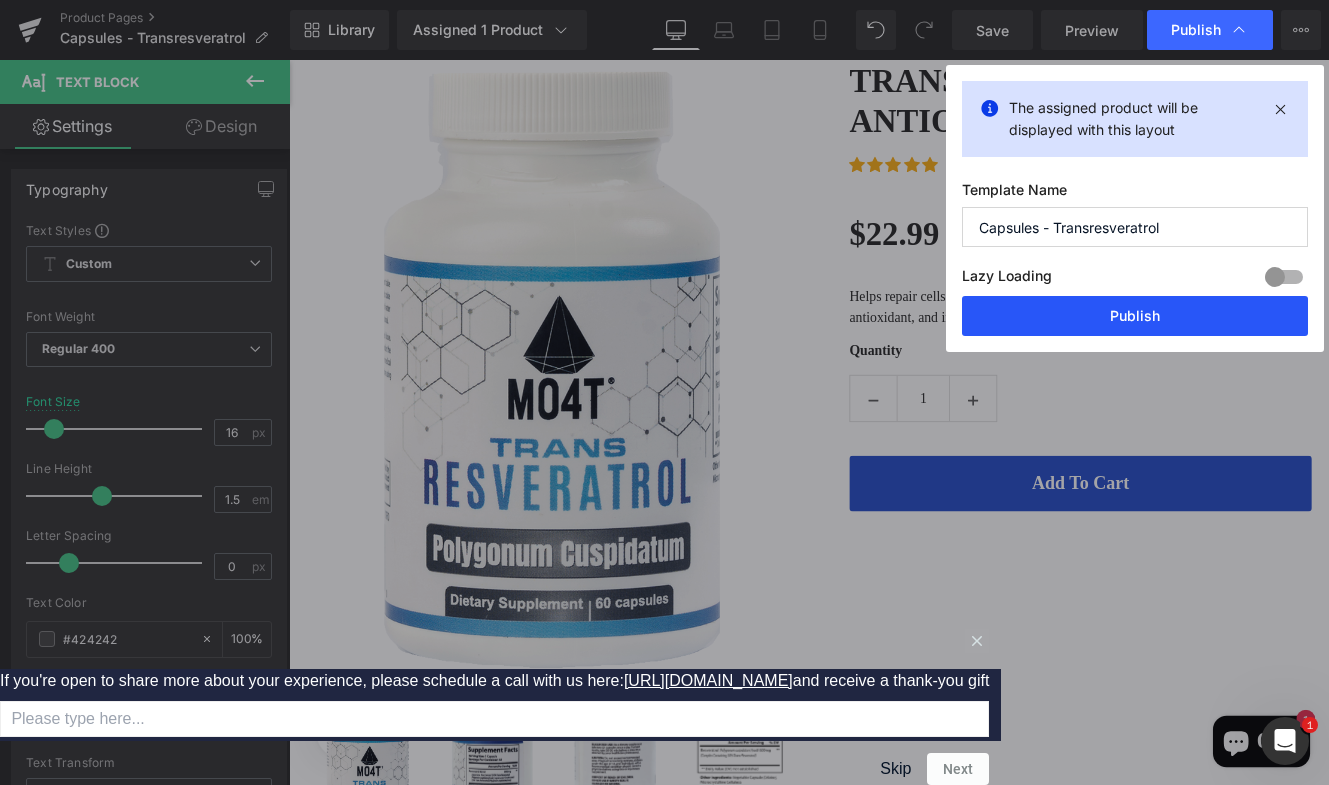 click on "Publish" at bounding box center (1135, 316) 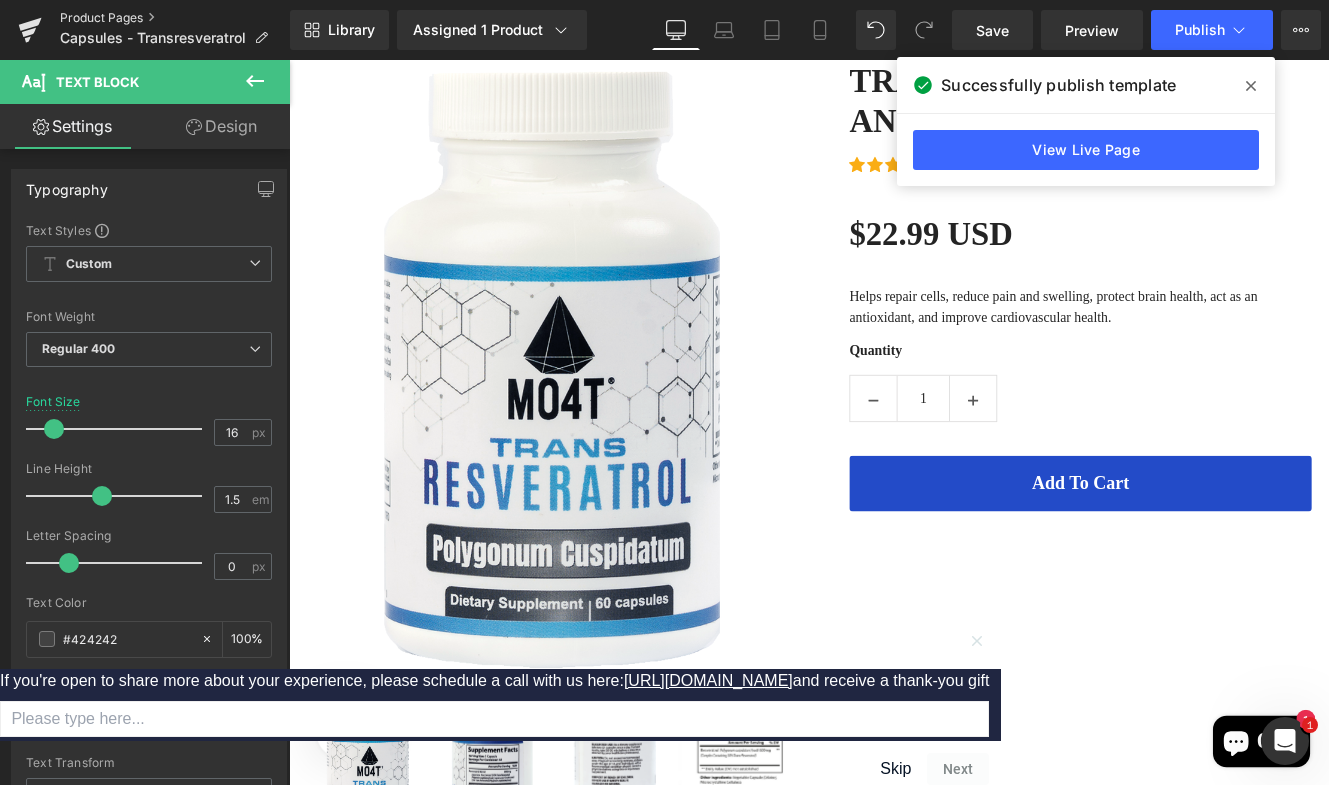 click on "Product Pages" at bounding box center (175, 18) 